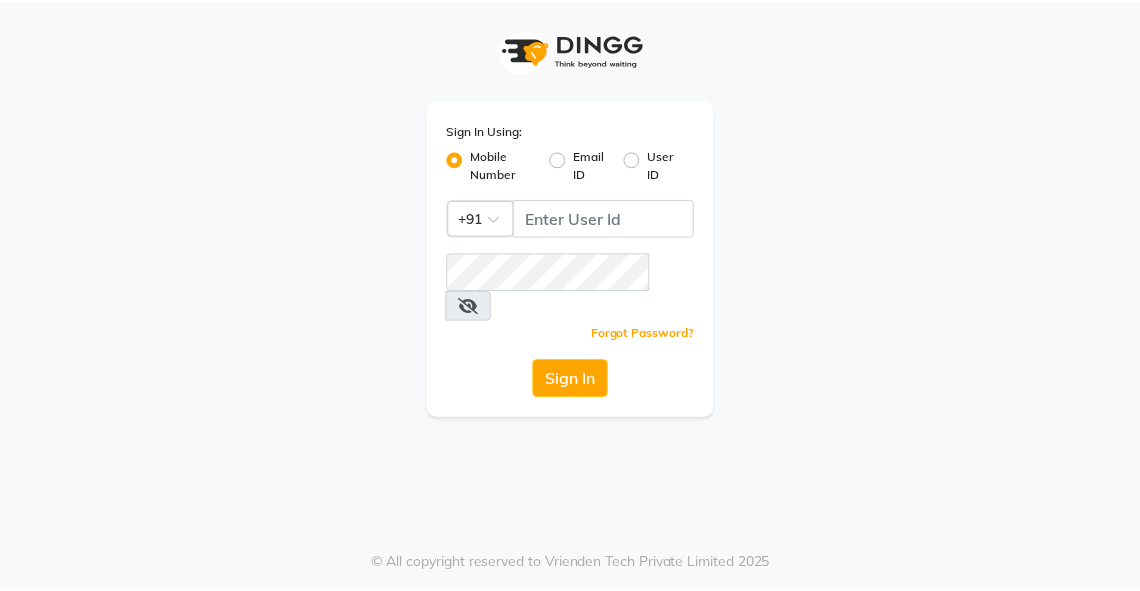 scroll, scrollTop: 0, scrollLeft: 0, axis: both 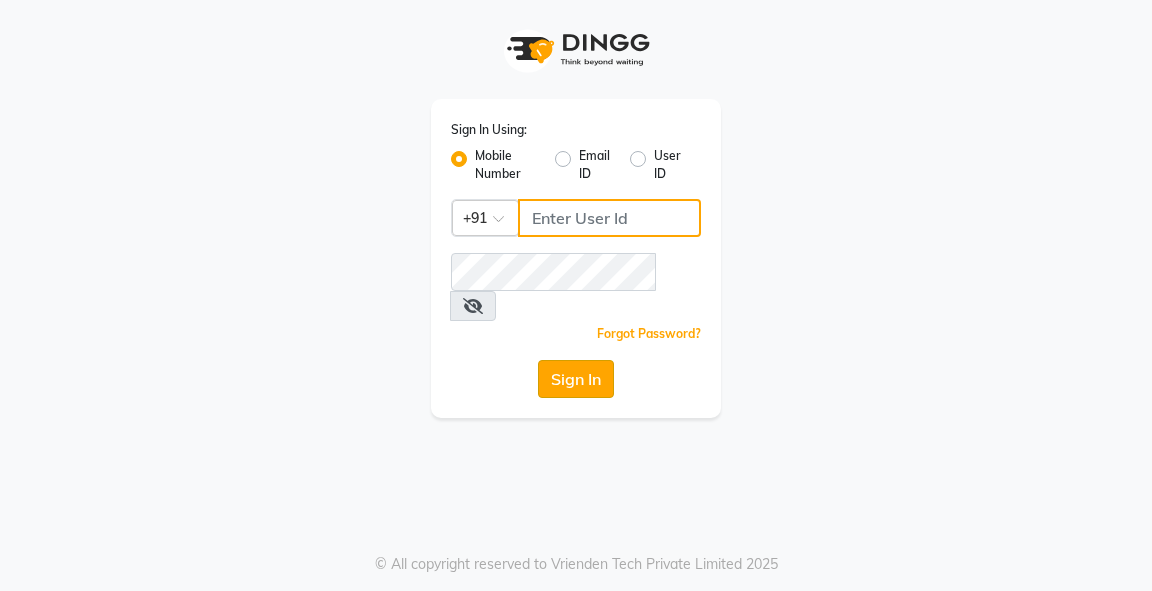 type on "9818659761" 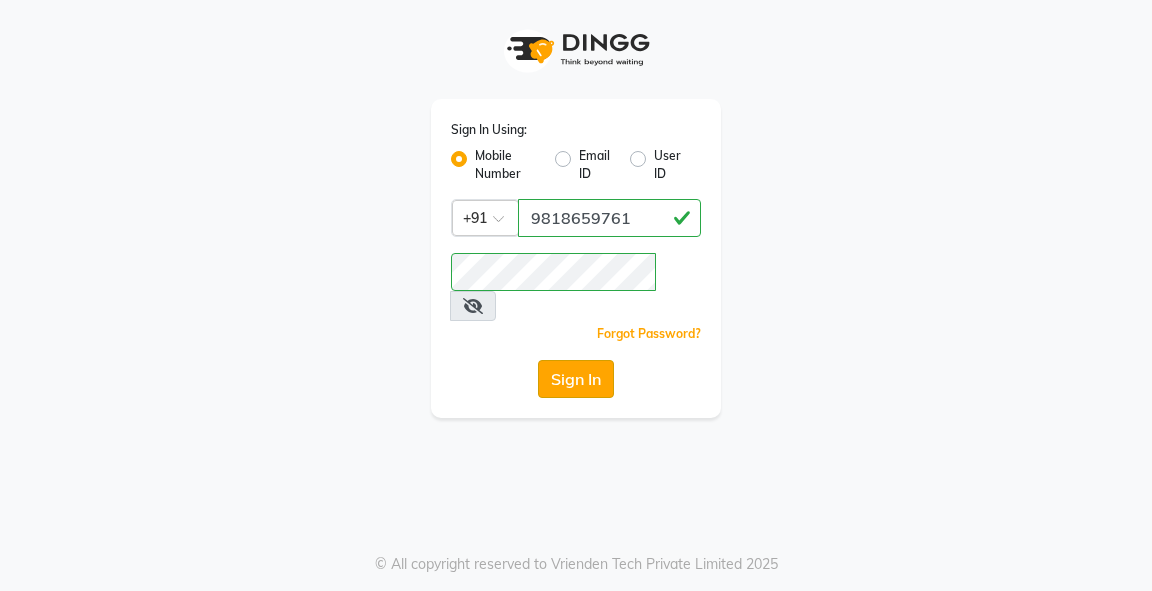 click on "Sign In" 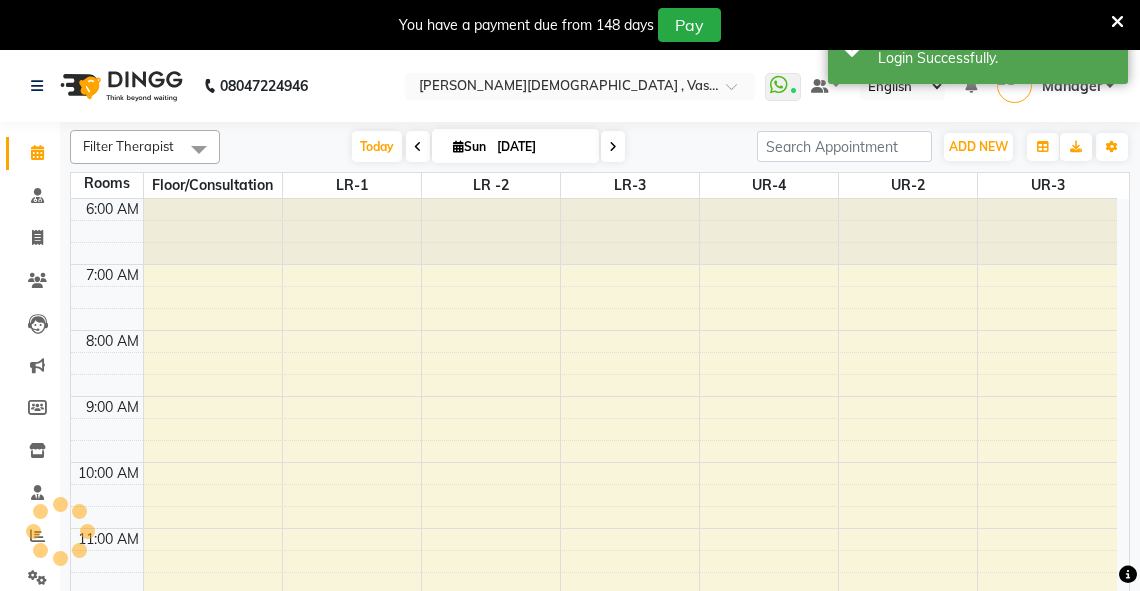 scroll, scrollTop: 0, scrollLeft: 0, axis: both 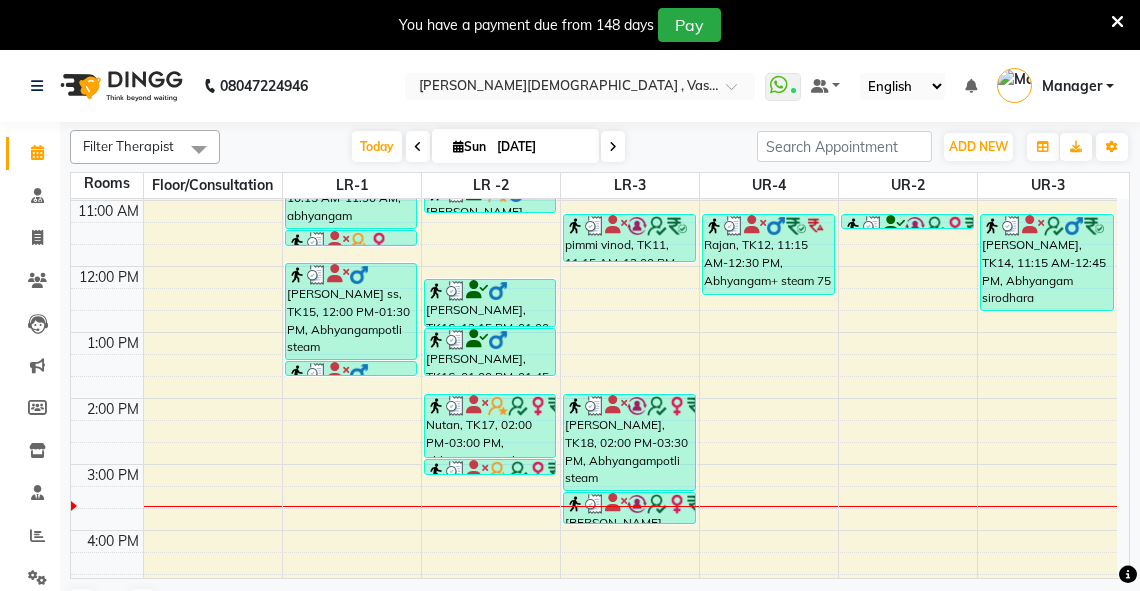 click on "6:00 AM 7:00 AM 8:00 AM 9:00 AM 10:00 AM 11:00 AM 12:00 PM 1:00 PM 2:00 PM 3:00 PM 4:00 PM 5:00 PM 6:00 PM 7:00 PM 8:00 PM     sheen T 25%, TK05, 09:15 AM-10:00 AM,  abhyangam(L)+Potli(L)     sheen T 25%, TK05, 10:00 AM-10:45 AM,  abhyangam(L)+Potli(L)     VICKY AGRAWAL 1120, TK01, 08:30 AM-09:15 AM,  abhyangam(L)+Potli(L)     Rakhi cghs, TK06, 10:15 AM-11:30 AM, abhyangam udwarthanam STEAM     Rakhi cghs, TK06, 11:30 AM-11:45 AM, matra vasti     parikshit ss, TK15, 12:00 PM-01:30 PM, Abhyangampotli steam     parikshit ss, TK15, 01:30 PM-01:45 PM, Lepam bandage     VICKY AGRAWAL 1120, TK02, 08:35 AM-09:20 AM,  abhyangam(L)+Potli(L)     M M Sharma, TK07, 10:15 AM-10:45 AM, abhyangam swedam cghs     M M Sharma, TK07, 10:45 AM-11:15 AM, januvasti cghs     Aneesh, TK16, 12:15 PM-01:00 PM, Abhyangam     Aneesh, TK16, 01:00 PM-01:45 PM, Abhyangam     Nutan, TK17, 02:00 PM-03:00 PM, abhyangam potli     Nutan, TK17, 03:00 PM-03:15 PM, Lepam bandage     paramjeet kaur, TK03, 08:00 AM-09:00 AM, Abhyangam+steam 60 Min" at bounding box center [594, 365] 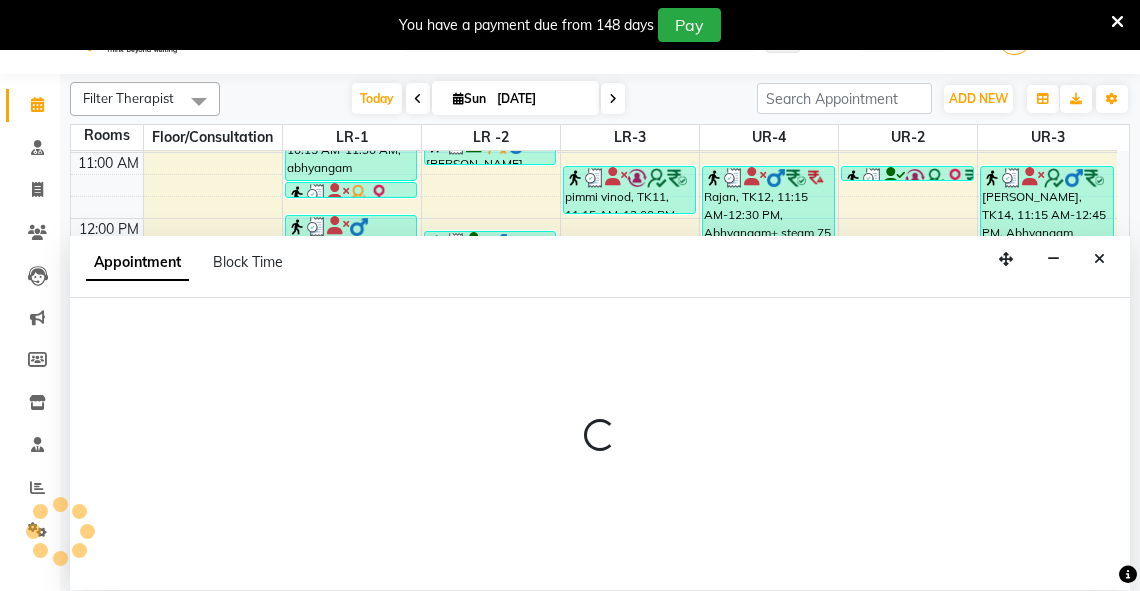scroll, scrollTop: 50, scrollLeft: 0, axis: vertical 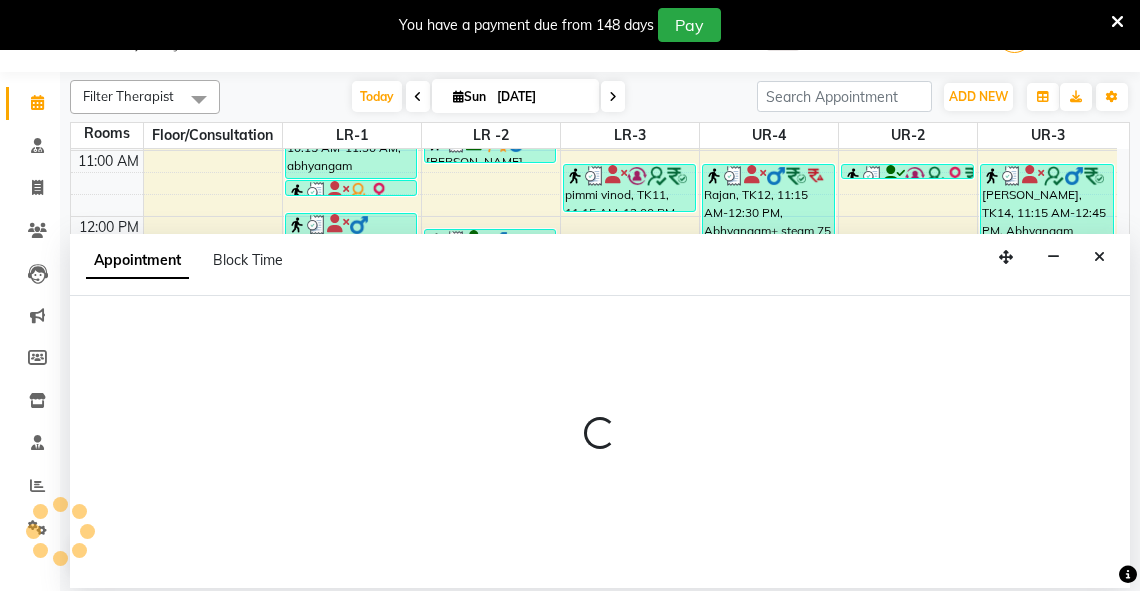 select on "915" 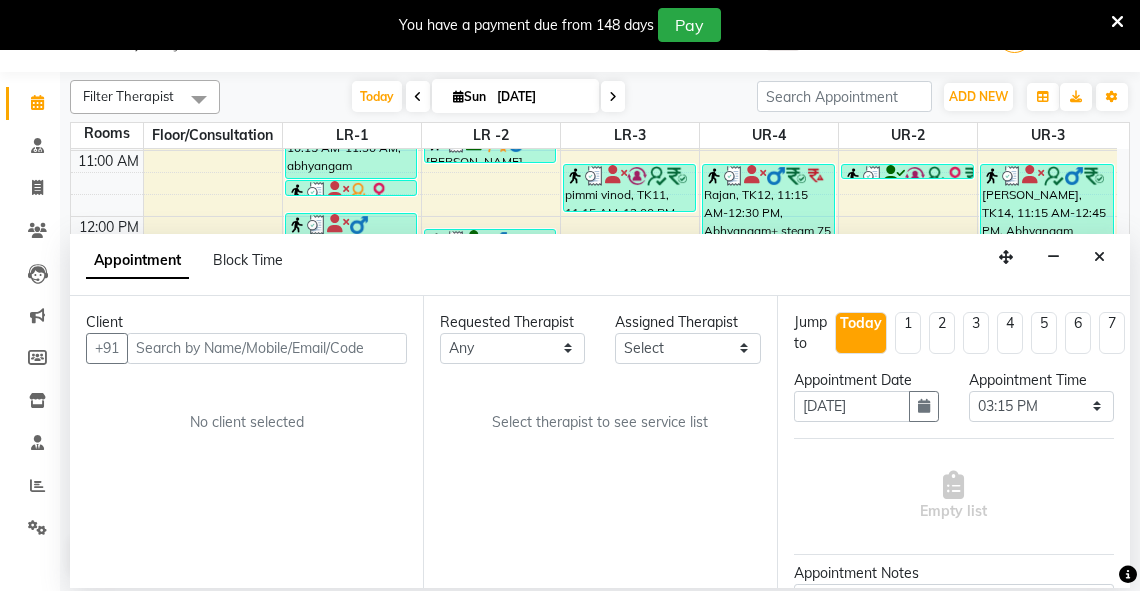 click at bounding box center [267, 348] 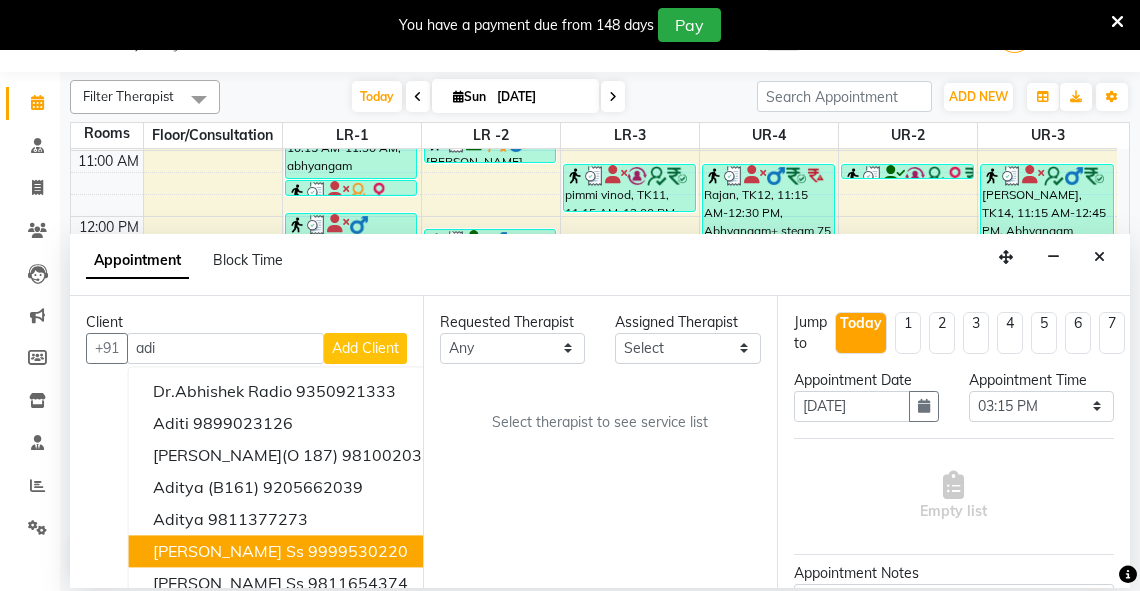 click on "[PERSON_NAME] ss" at bounding box center (228, 551) 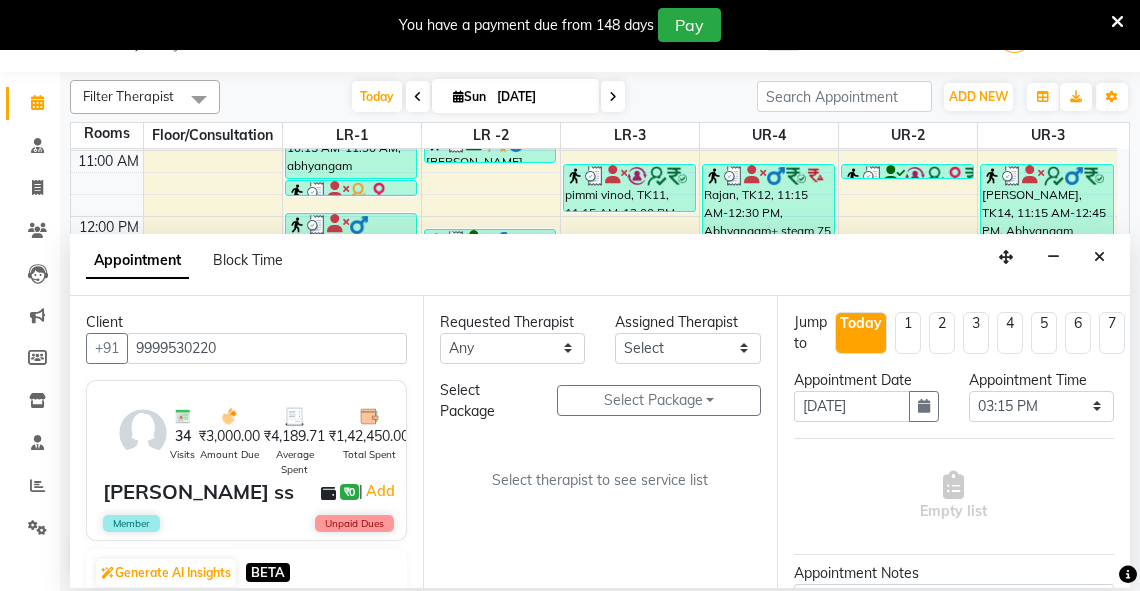 type on "9999530220" 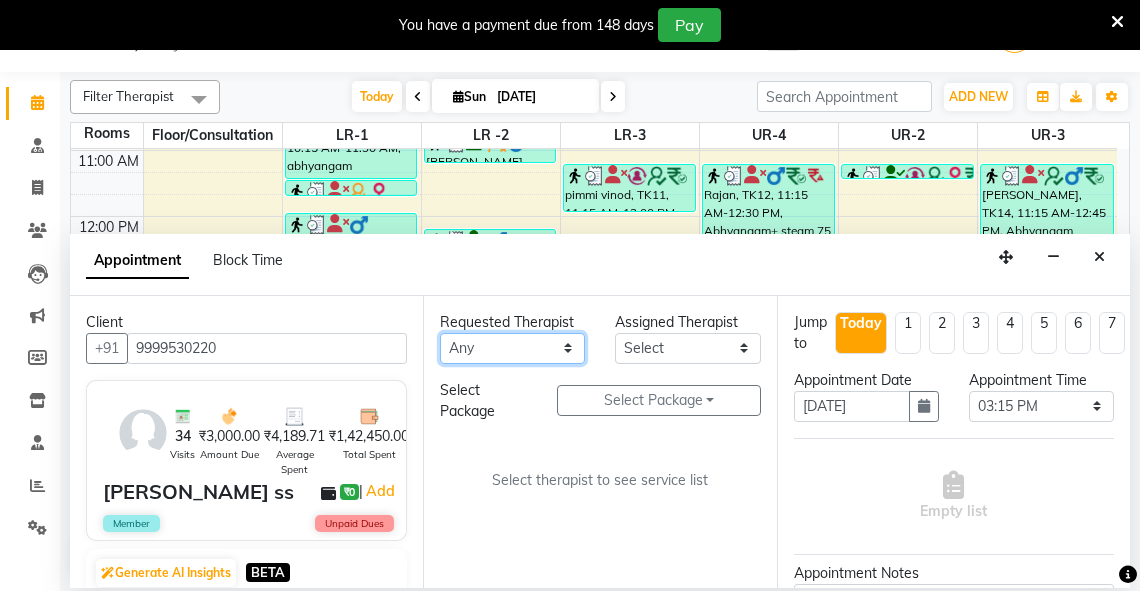 click on "Any [PERSON_NAME] V [PERSON_NAME] [PERSON_NAME] A K [PERSON_NAME] N [PERSON_NAME]  Dhaneesha [PERSON_NAME] K P [PERSON_NAME] [PERSON_NAME] [PERSON_NAME] [PERSON_NAME] [PERSON_NAME] a [PERSON_NAME] K M OTHER BRANCH Sardinia [PERSON_NAME] [PERSON_NAME] [PERSON_NAME] [PERSON_NAME]" at bounding box center [512, 348] 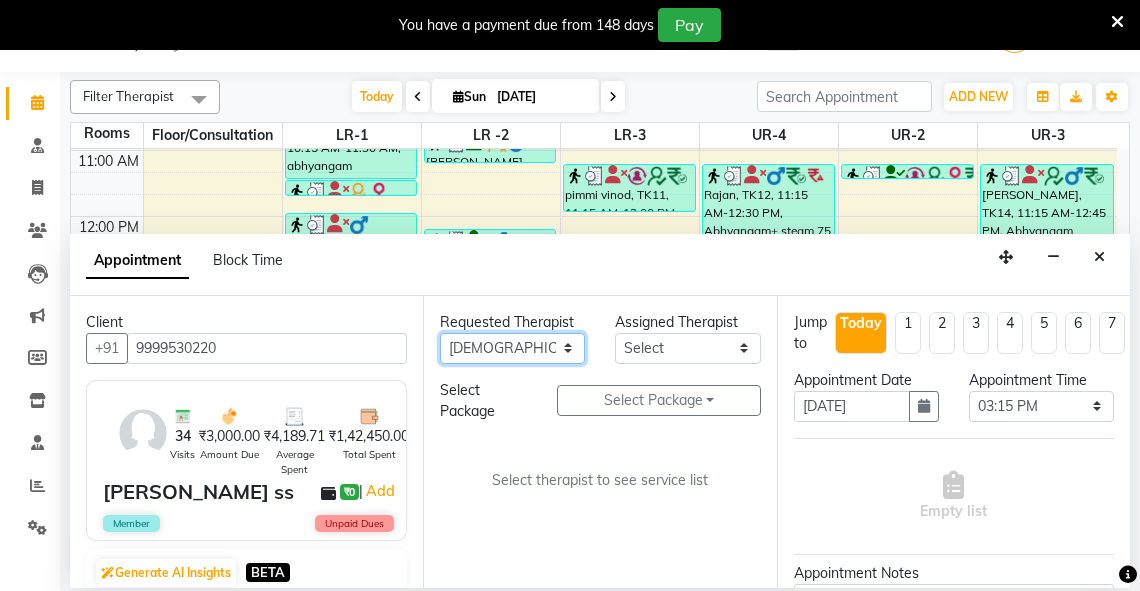 click on "Any [PERSON_NAME] V [PERSON_NAME] [PERSON_NAME] A K [PERSON_NAME] N [PERSON_NAME]  Dhaneesha [PERSON_NAME] K P [PERSON_NAME] [PERSON_NAME] [PERSON_NAME] [PERSON_NAME] [PERSON_NAME] a [PERSON_NAME] K M OTHER BRANCH Sardinia [PERSON_NAME] [PERSON_NAME] [PERSON_NAME] [PERSON_NAME]" at bounding box center (512, 348) 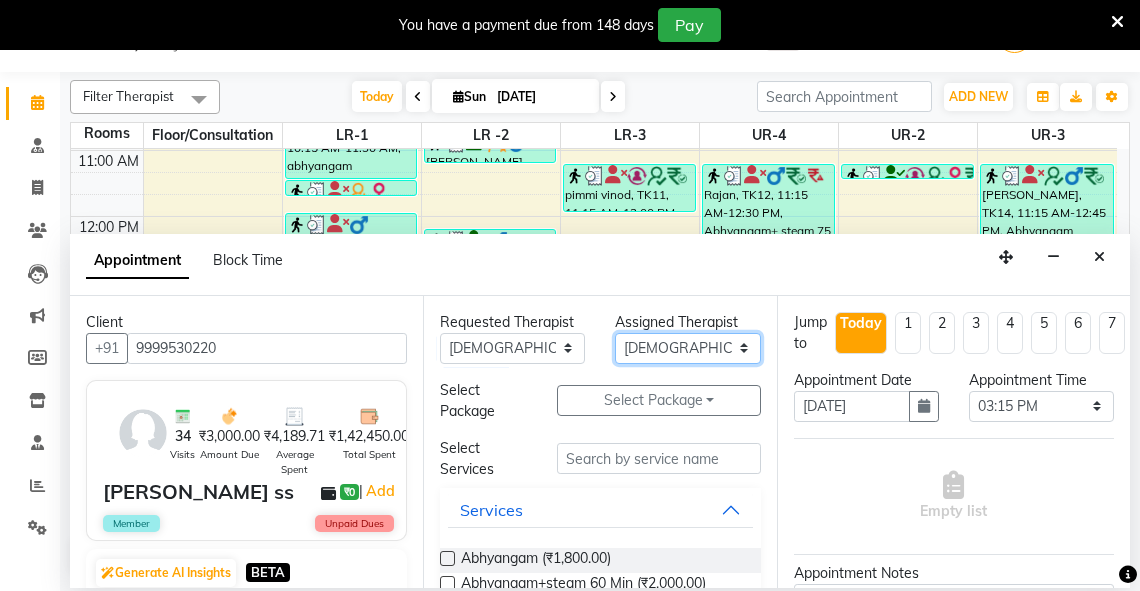 drag, startPoint x: 676, startPoint y: 344, endPoint x: 676, endPoint y: 333, distance: 11 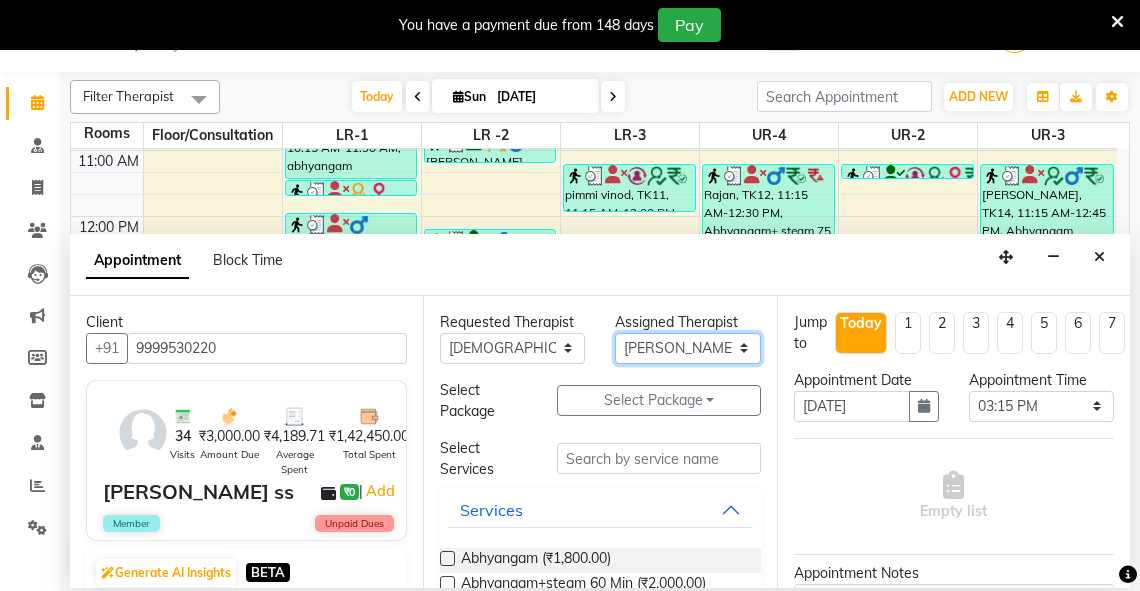 click on "Select [PERSON_NAME] V [PERSON_NAME] [PERSON_NAME] A K [PERSON_NAME] N [PERSON_NAME]  Dhaneesha [PERSON_NAME] K P [PERSON_NAME] [PERSON_NAME] [PERSON_NAME] [PERSON_NAME] [PERSON_NAME] a [PERSON_NAME] K M OTHER BRANCH Sardinia [PERSON_NAME] [PERSON_NAME] [PERSON_NAME] [PERSON_NAME]" at bounding box center [687, 348] 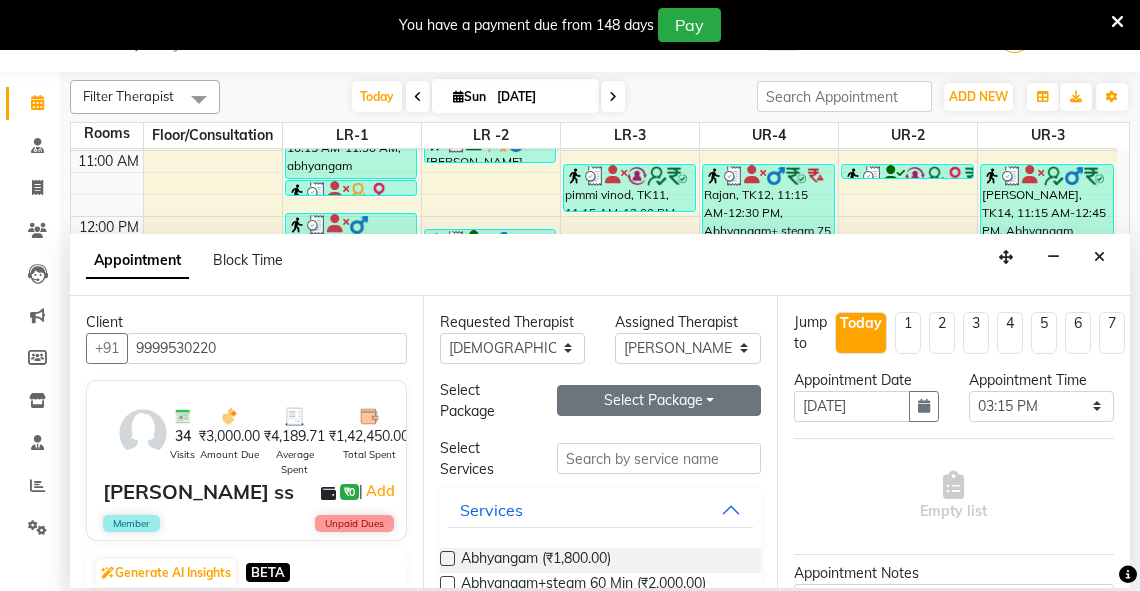 click on "Select Package  Toggle Dropdown" at bounding box center [659, 400] 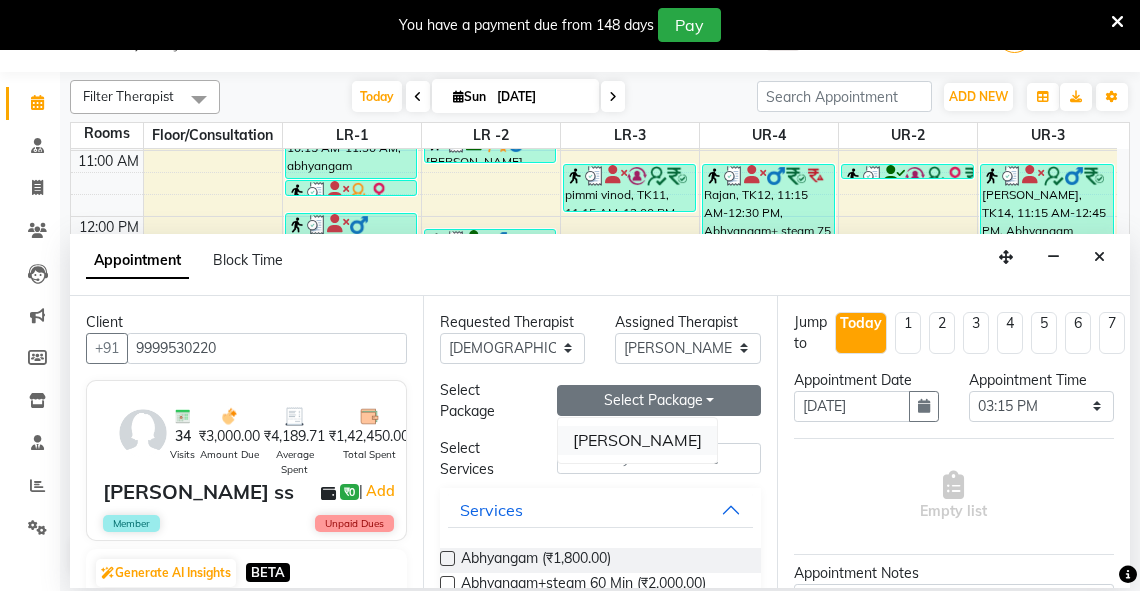 click on "swaroop aditi" at bounding box center [637, 440] 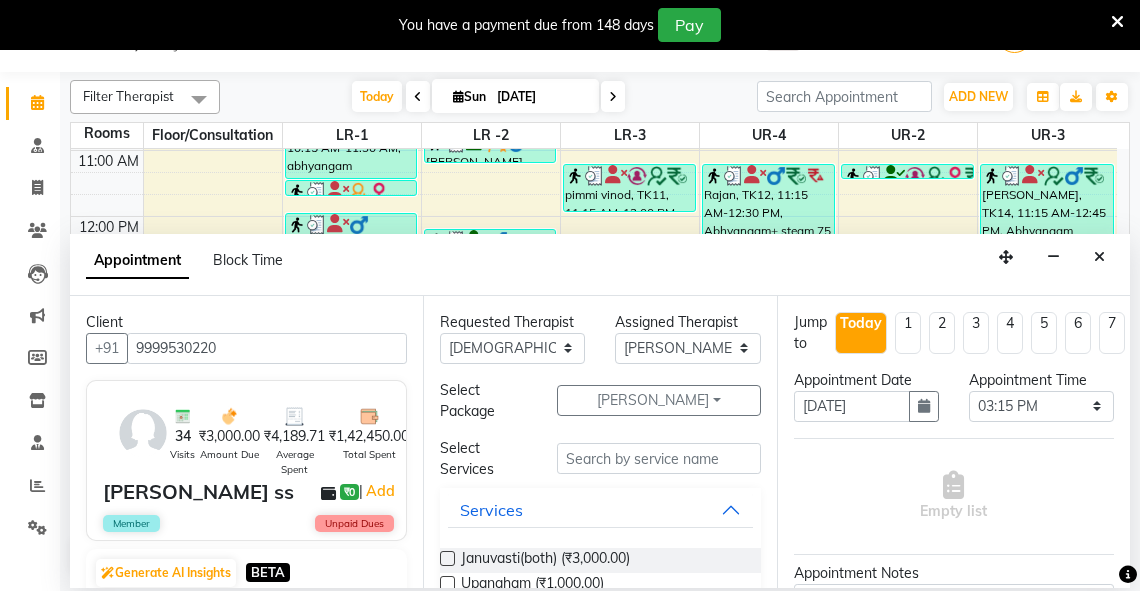 click at bounding box center (447, 558) 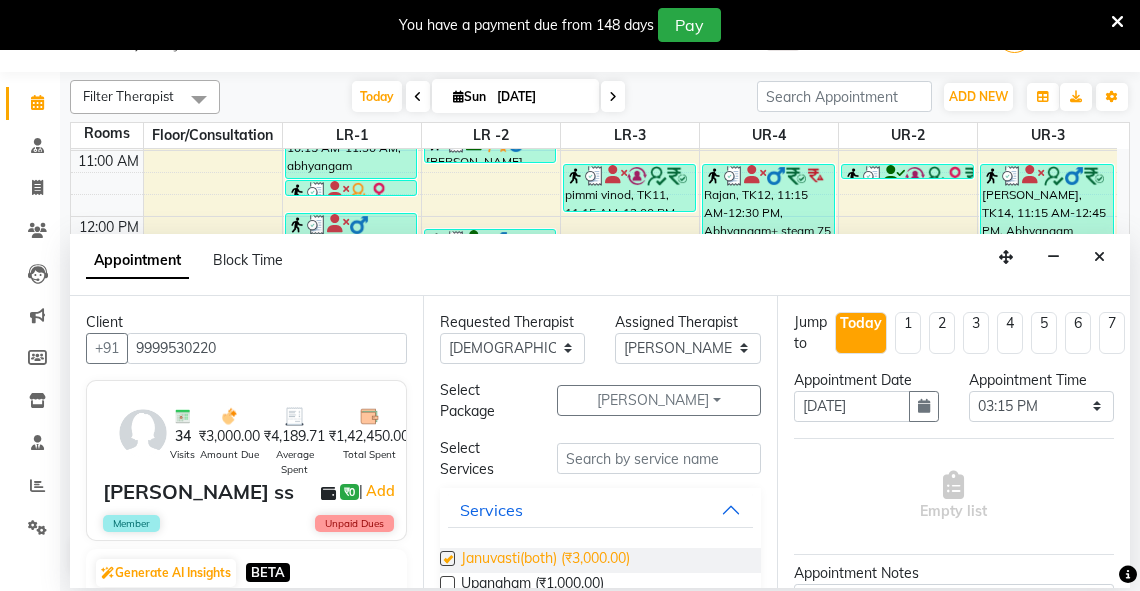 select on "2650" 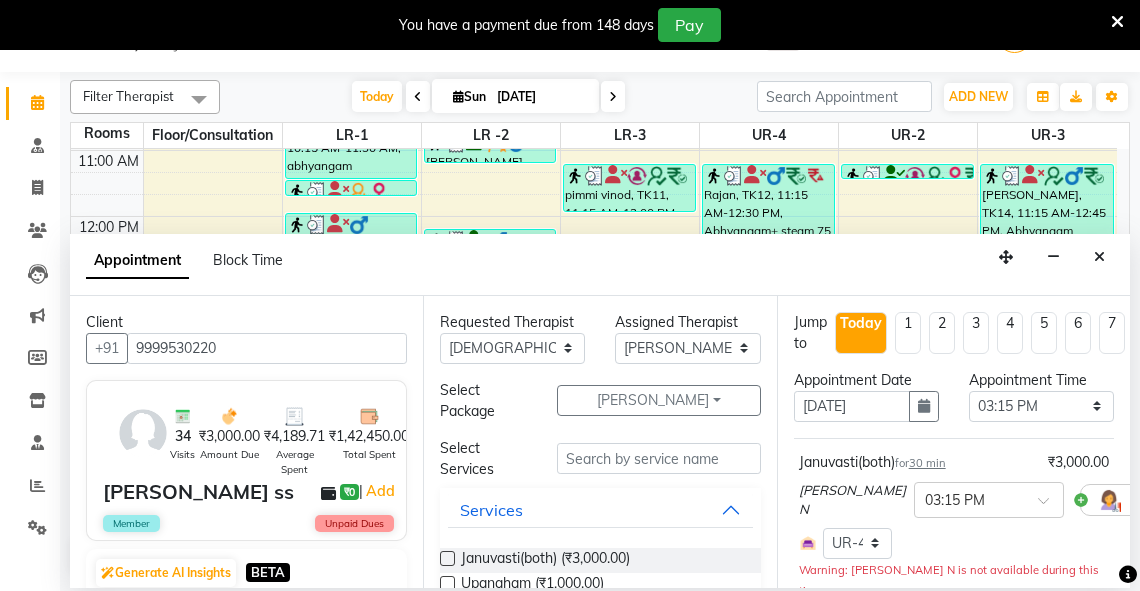 checkbox on "false" 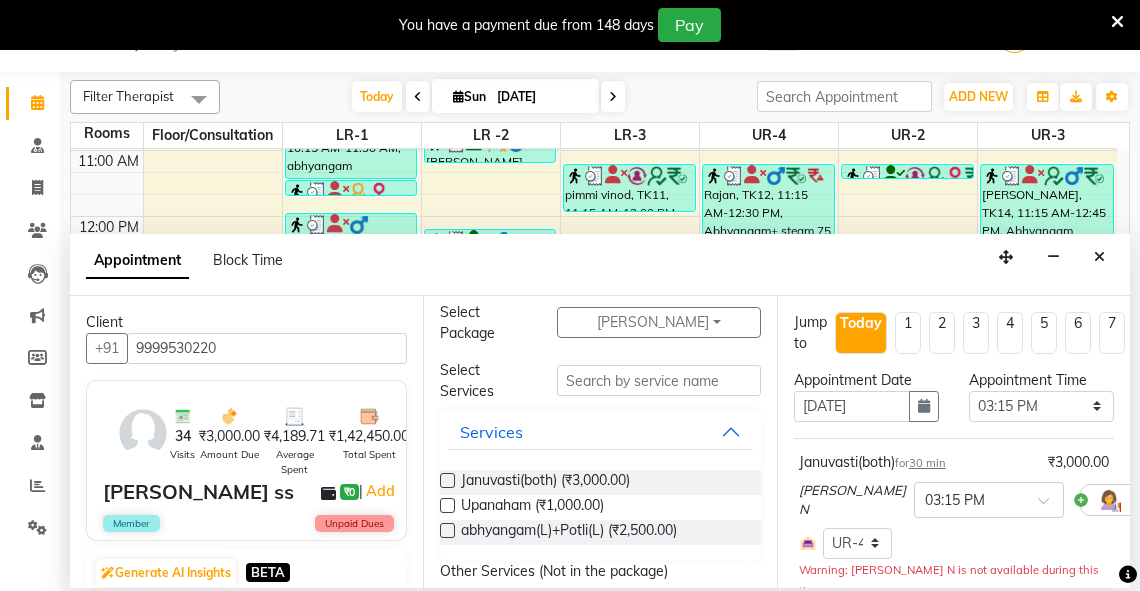 scroll, scrollTop: 130, scrollLeft: 0, axis: vertical 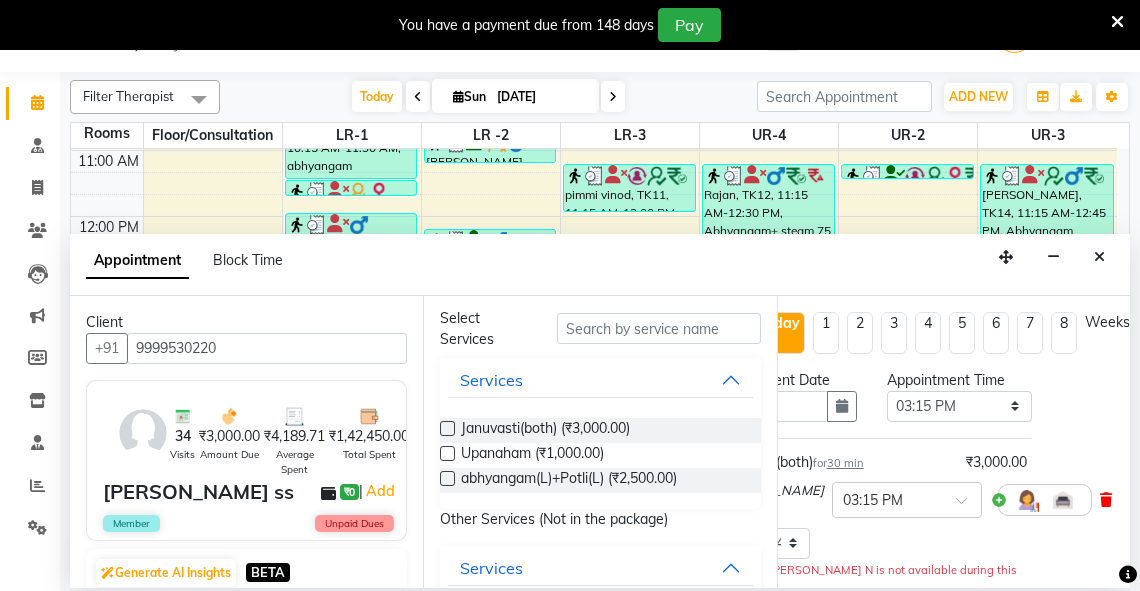 click at bounding box center [1106, 500] 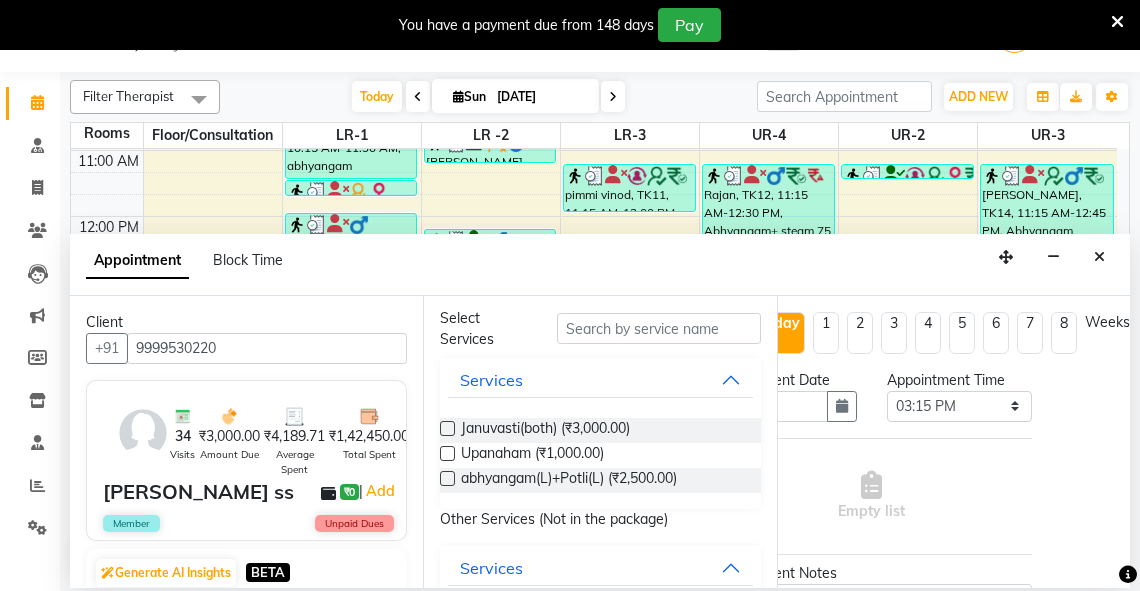 click at bounding box center [447, 478] 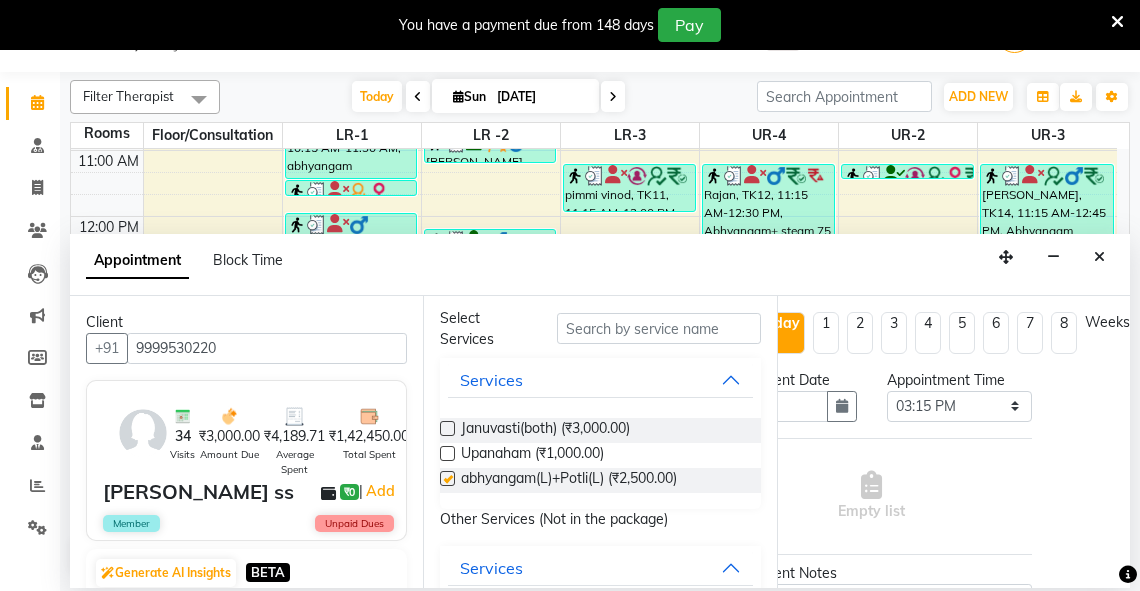 select on "2650" 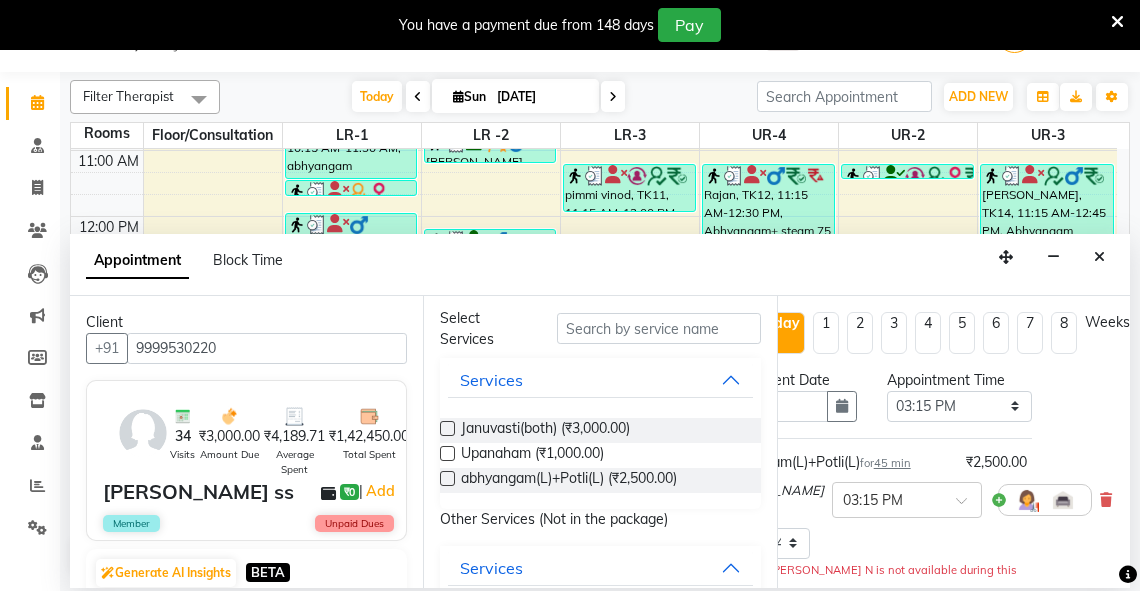 checkbox on "false" 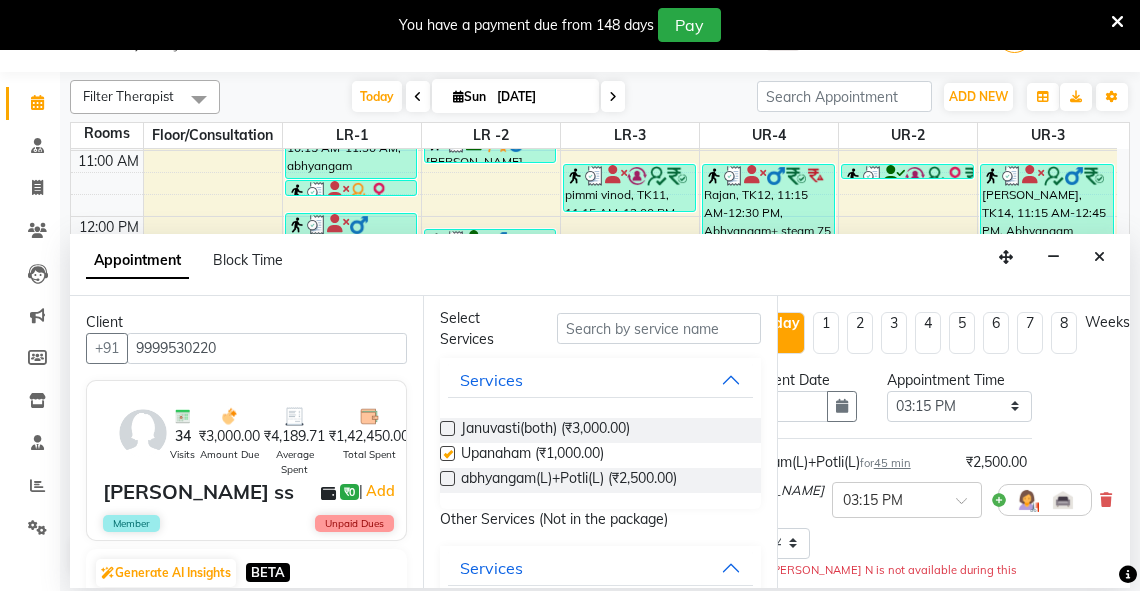 select on "2650" 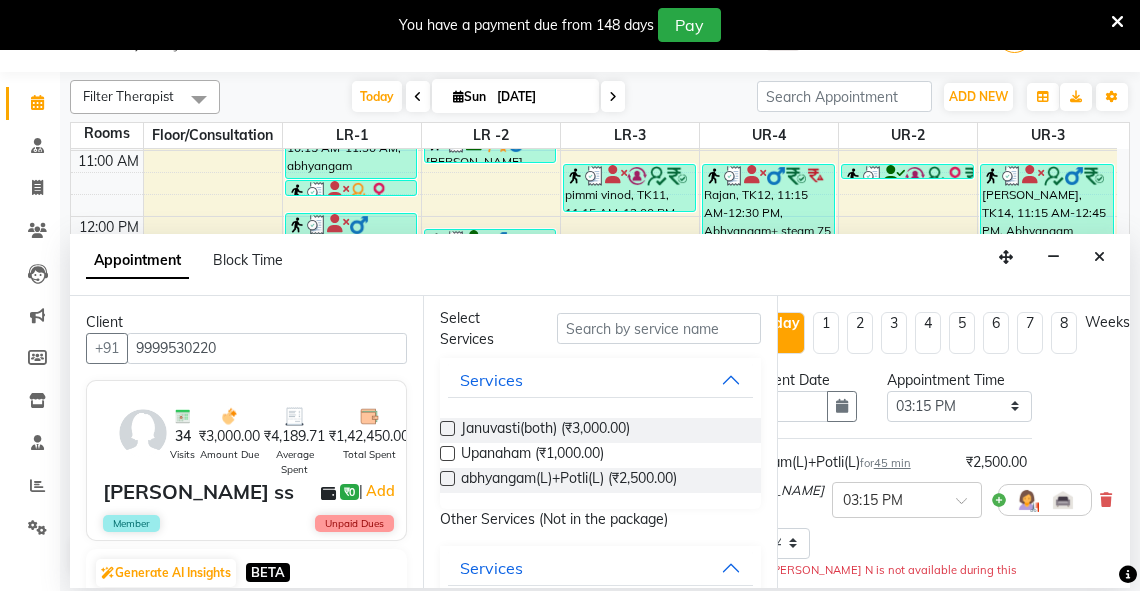checkbox on "false" 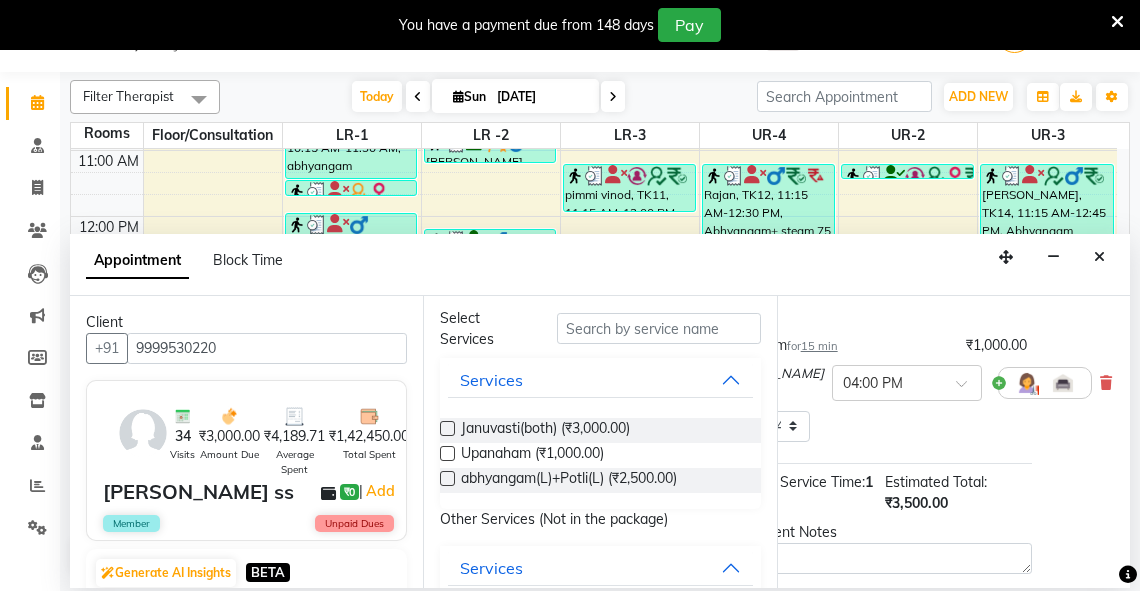 scroll, scrollTop: 462, scrollLeft: 91, axis: both 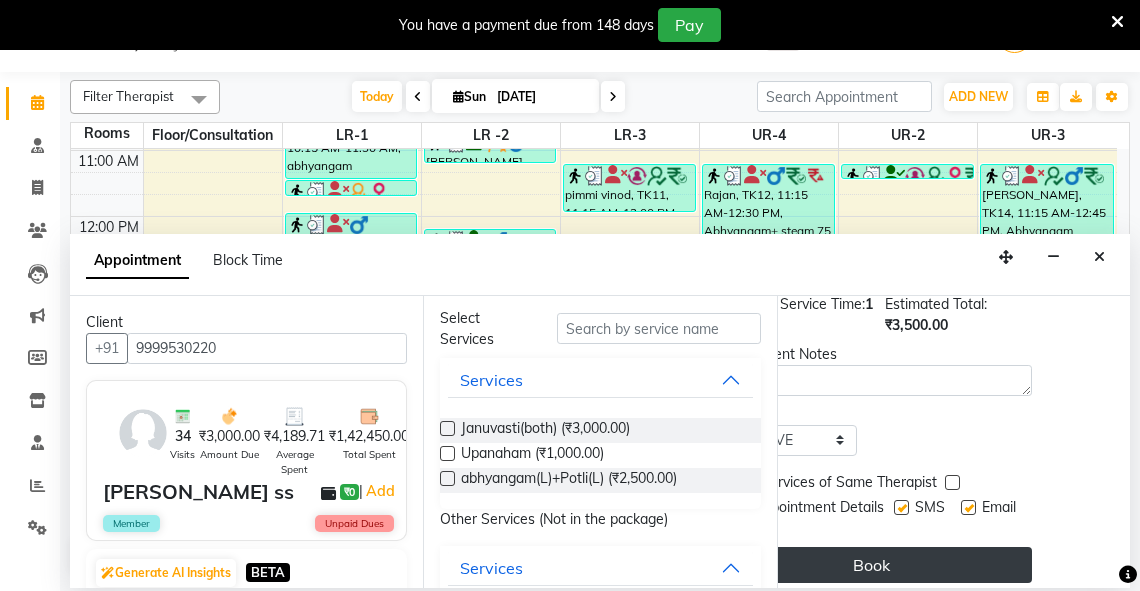 click on "Book" at bounding box center (872, 565) 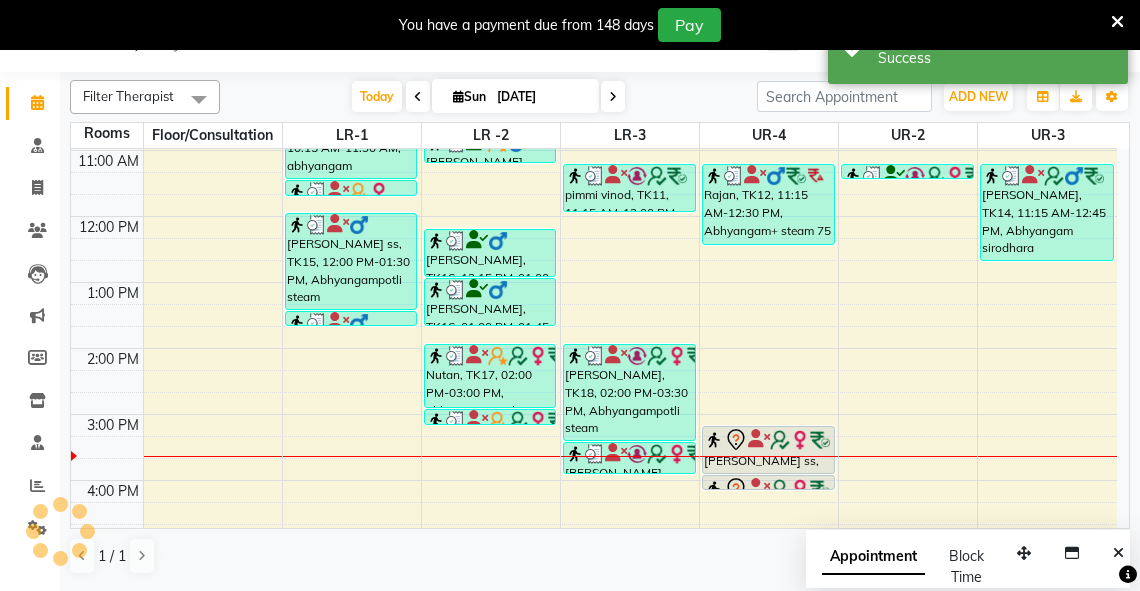 scroll, scrollTop: 0, scrollLeft: 0, axis: both 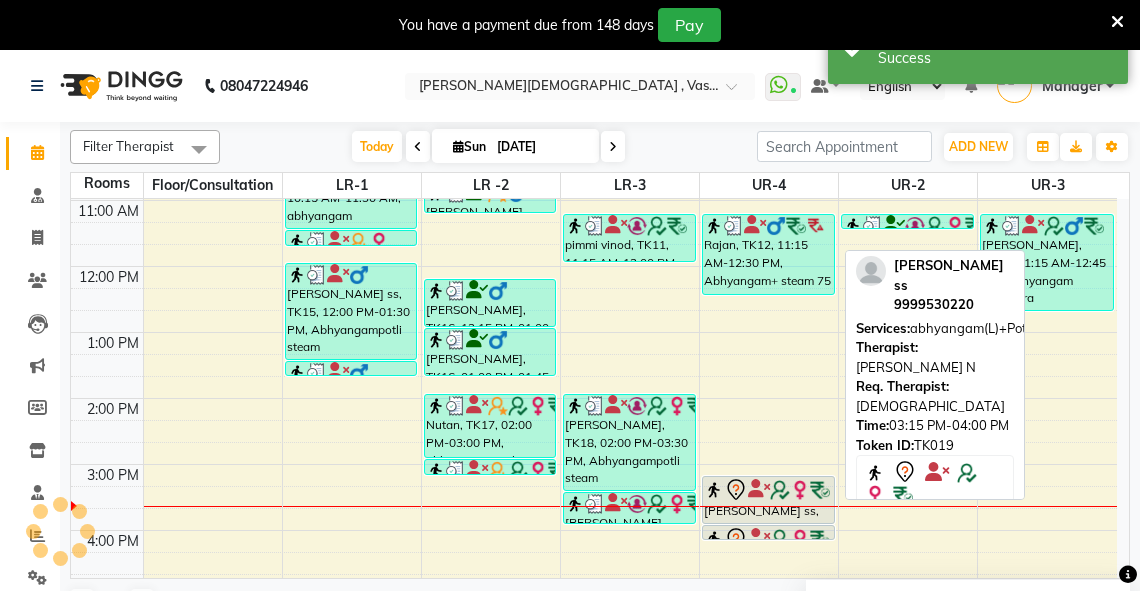 select on "7" 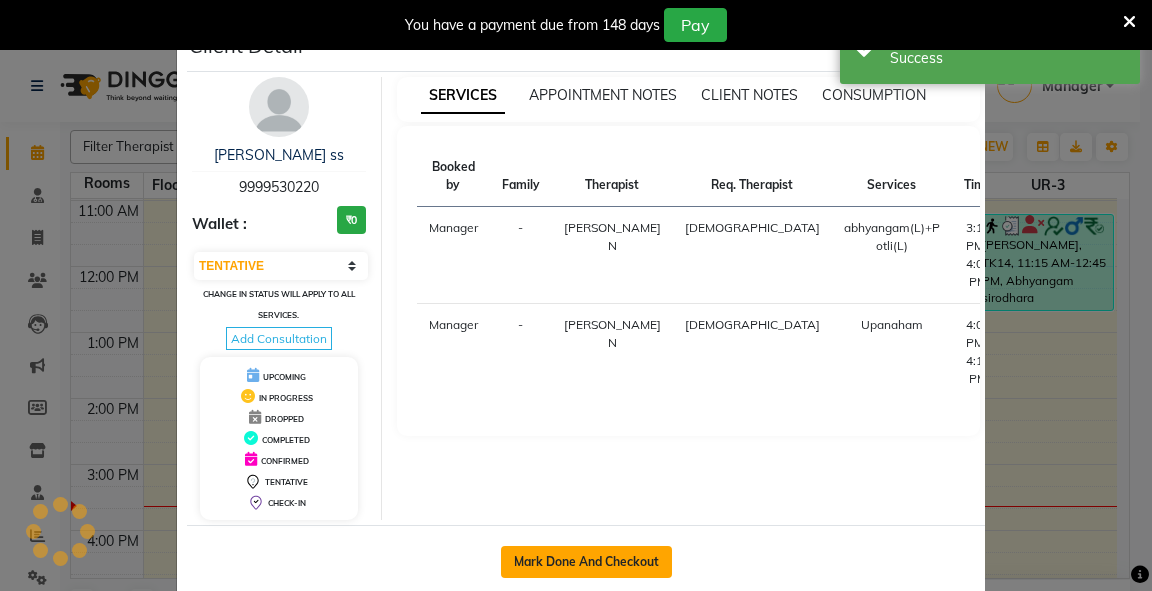 click on "Mark Done And Checkout" 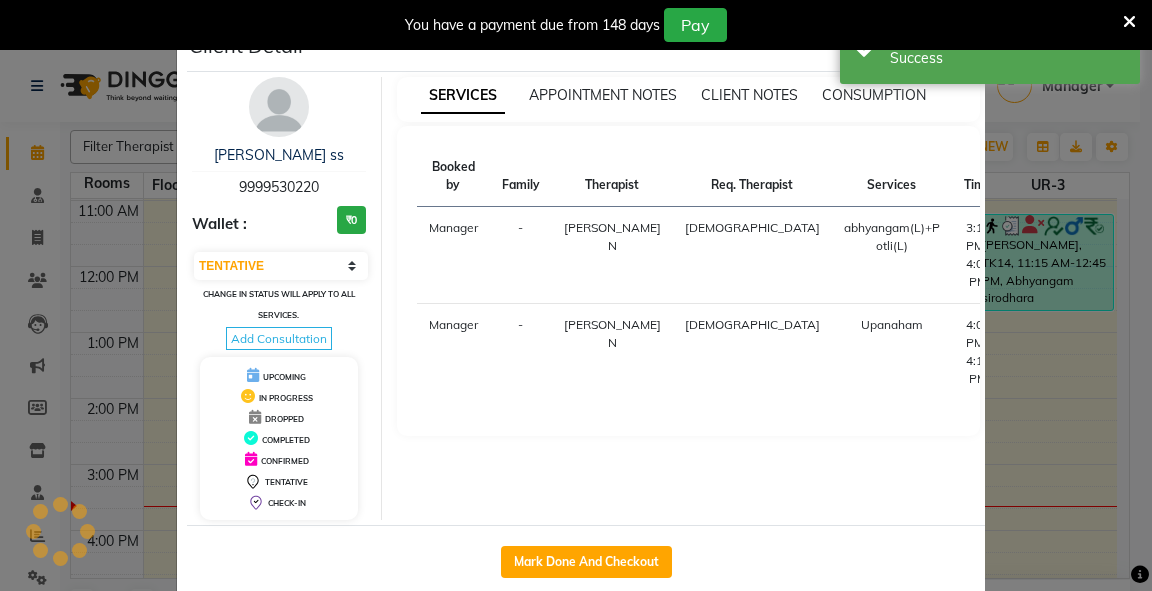 select on "service" 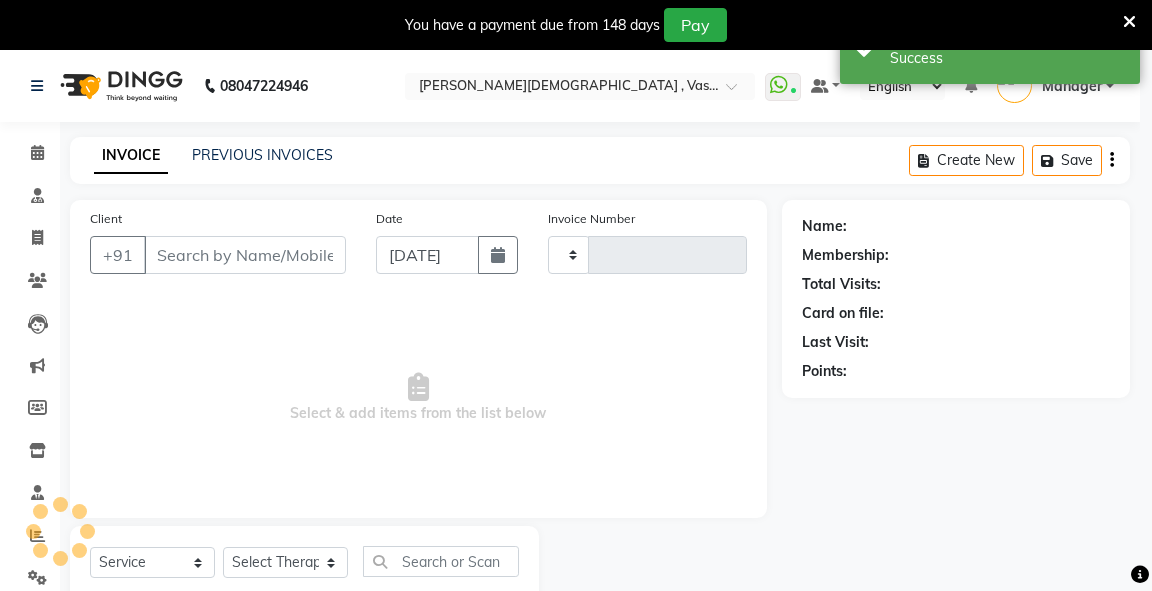 type on "1892" 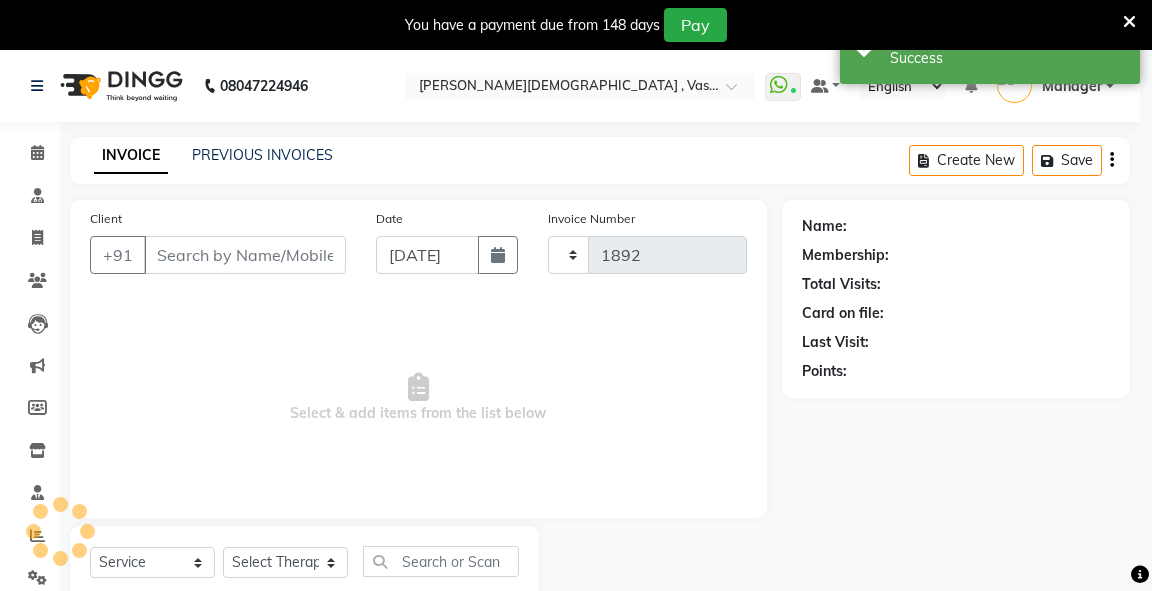 select on "5571" 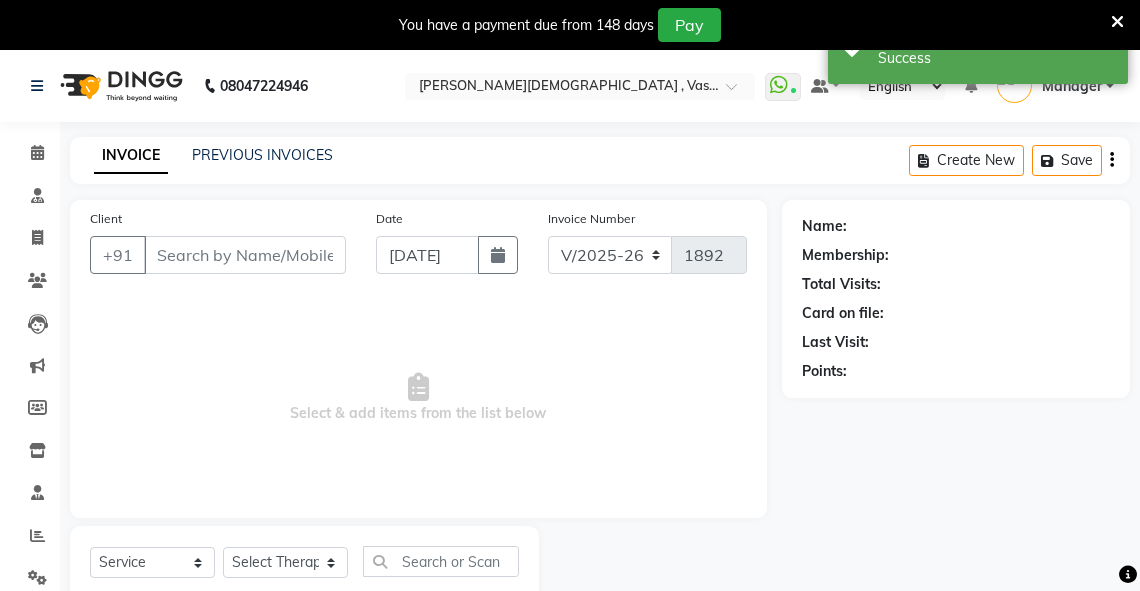 type on "9999530220" 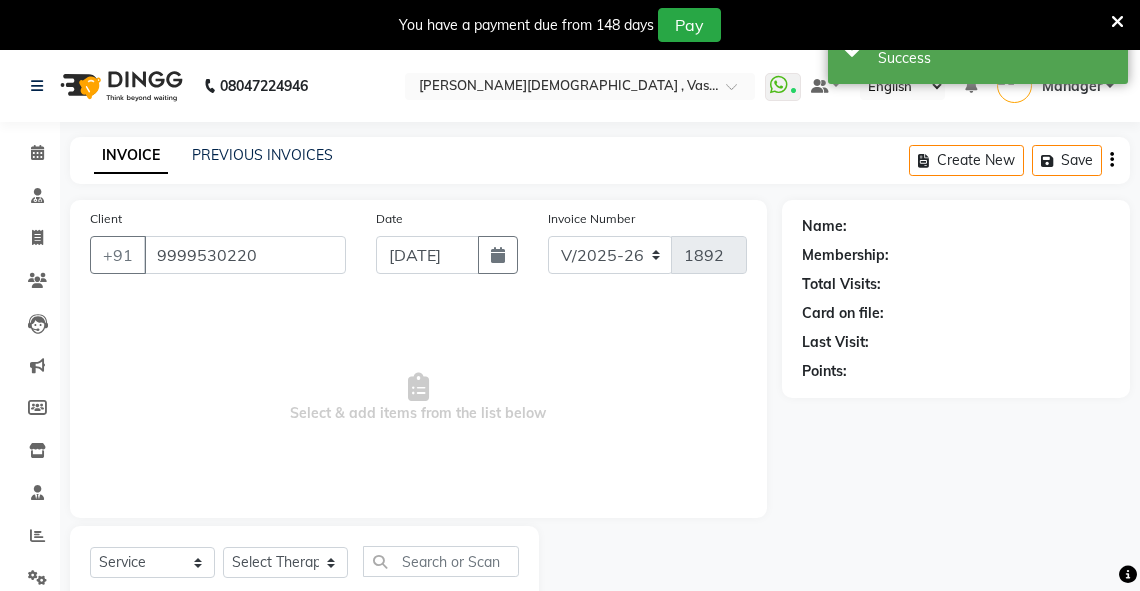 select on "79270" 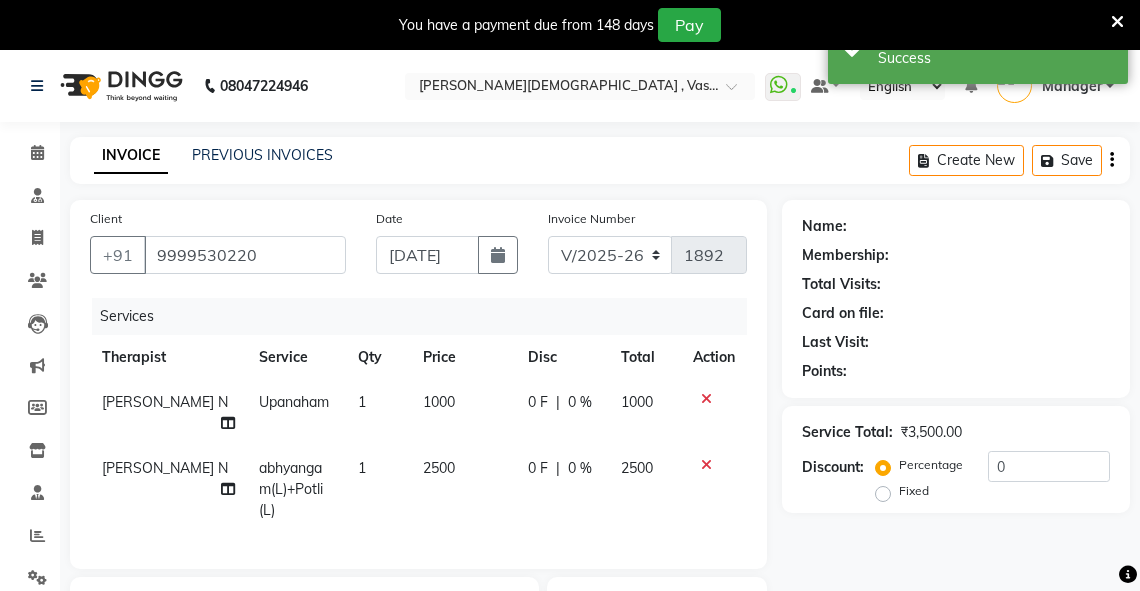 select on "1: Object" 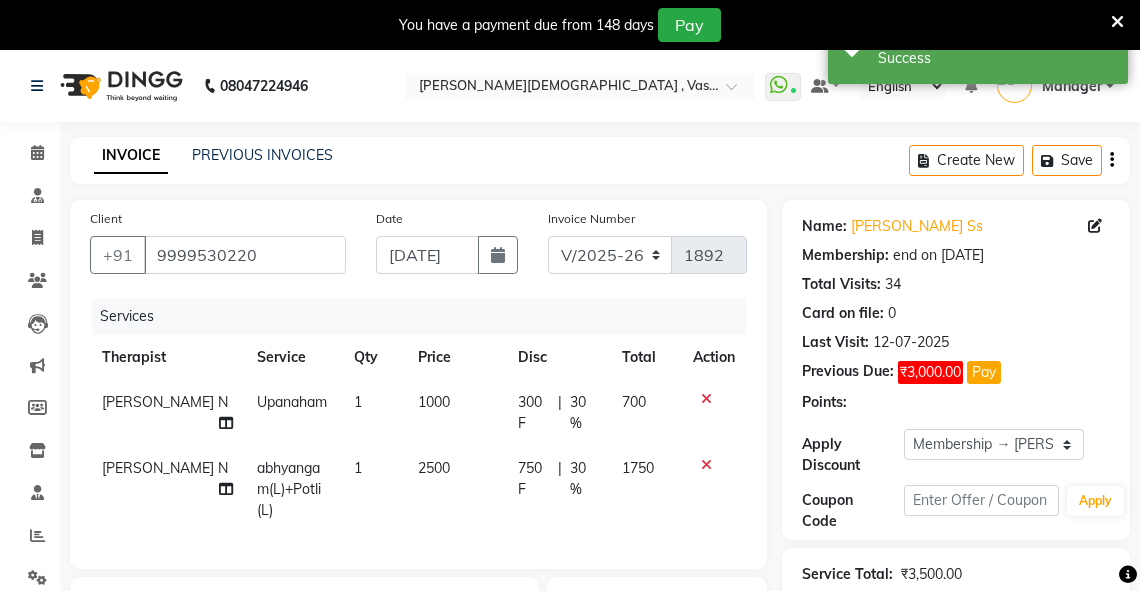 type on "30" 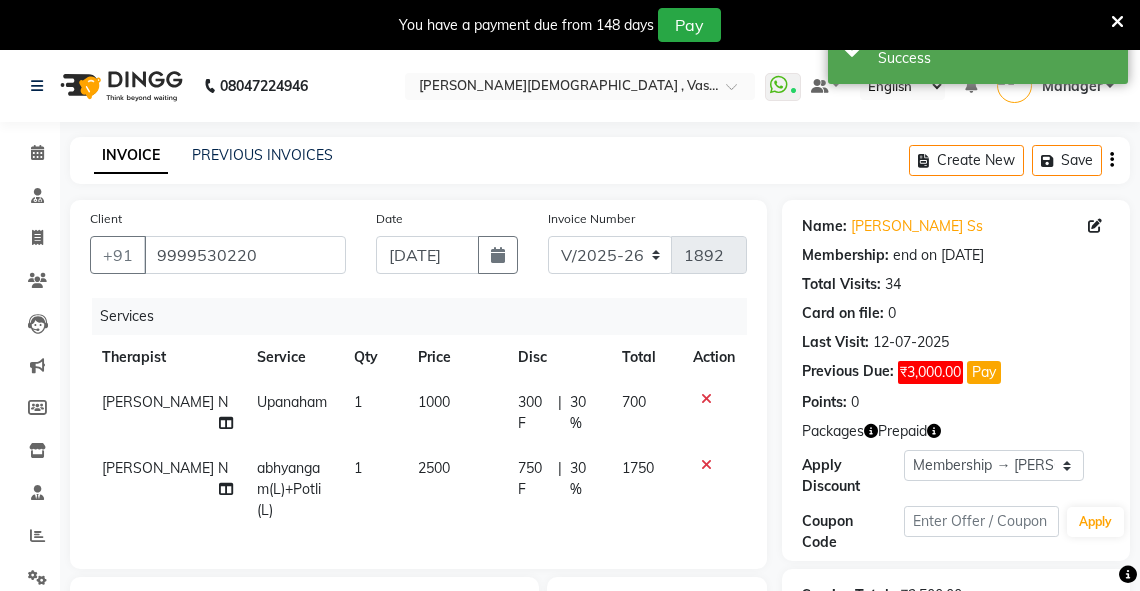 scroll, scrollTop: 392, scrollLeft: 0, axis: vertical 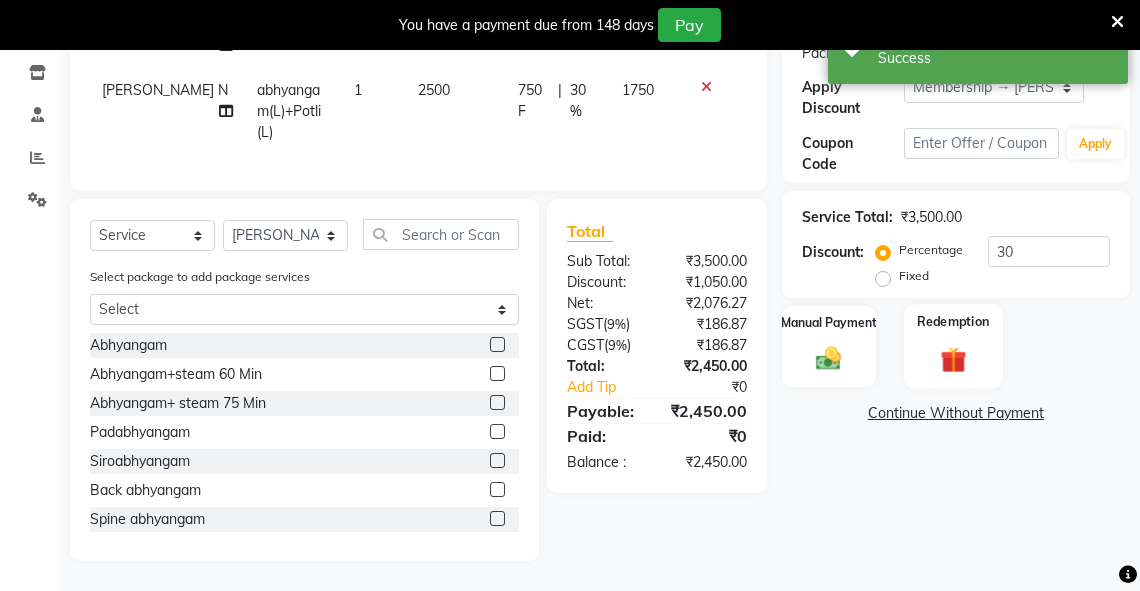 click on "Redemption" 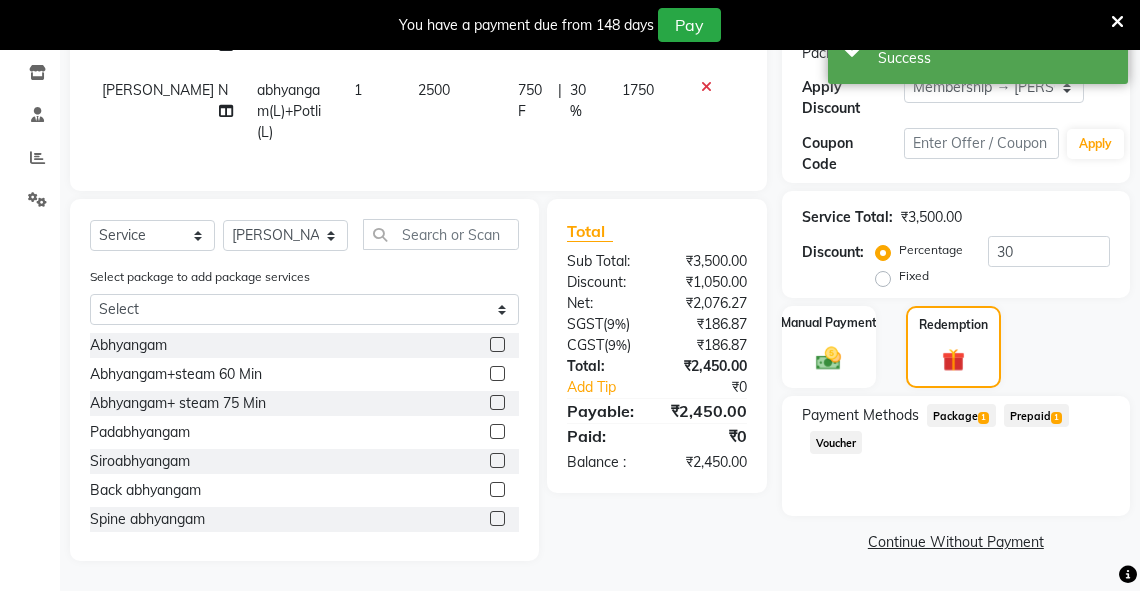 click on "Package  1" 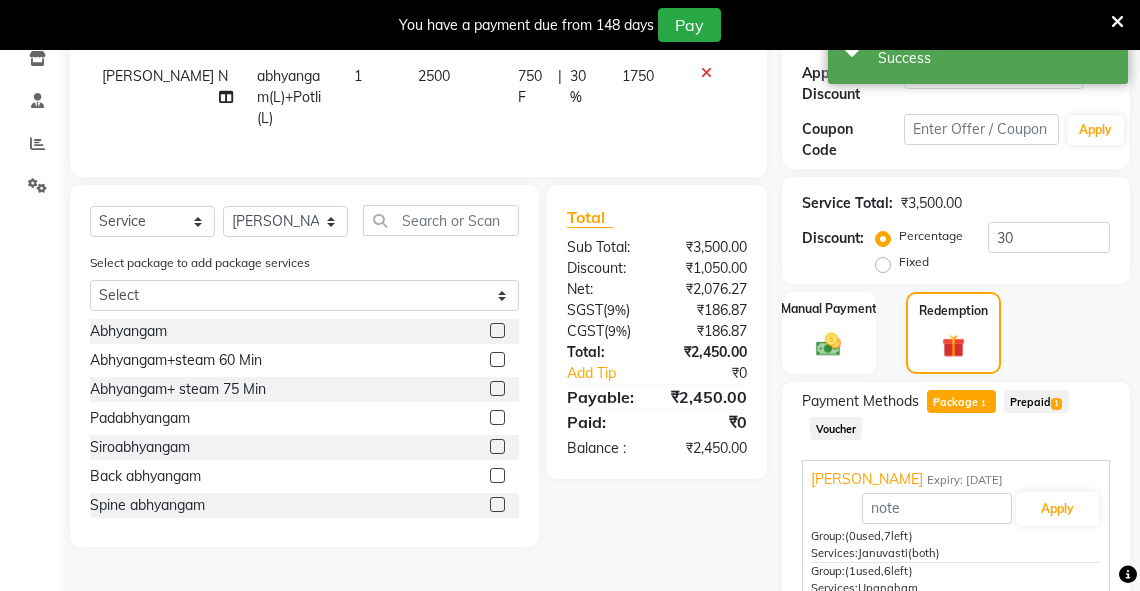 scroll, scrollTop: 536, scrollLeft: 0, axis: vertical 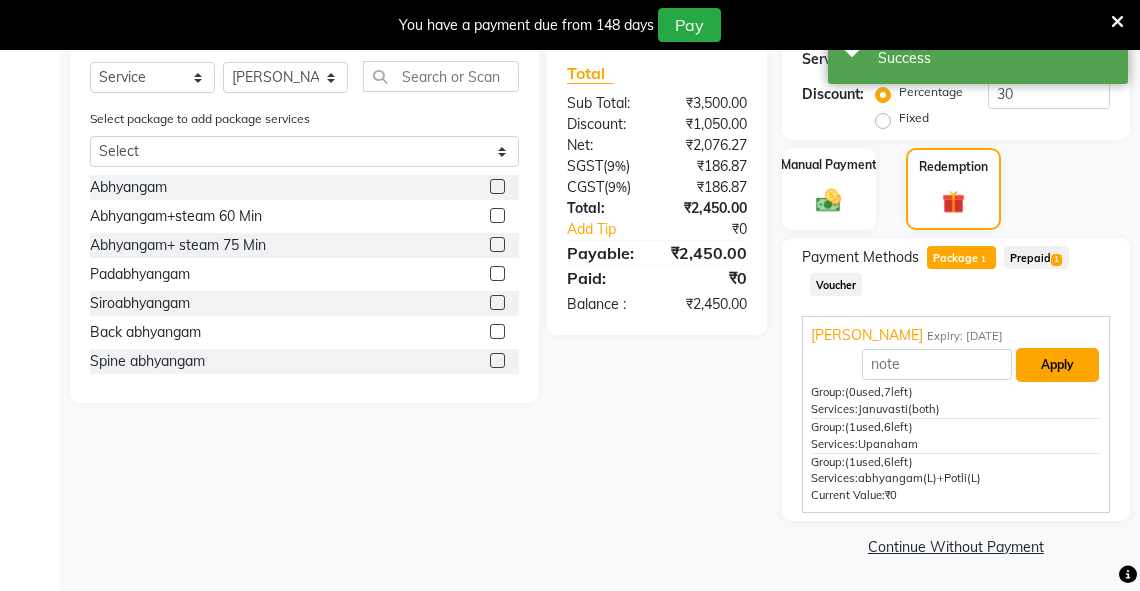 click on "Apply" at bounding box center (1057, 365) 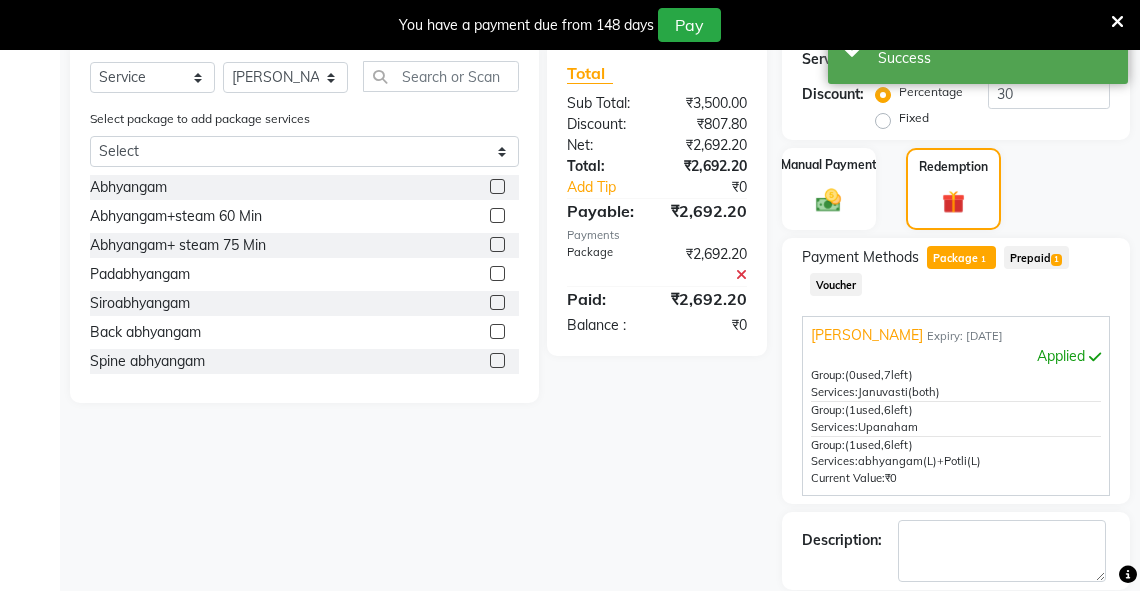 scroll, scrollTop: 632, scrollLeft: 0, axis: vertical 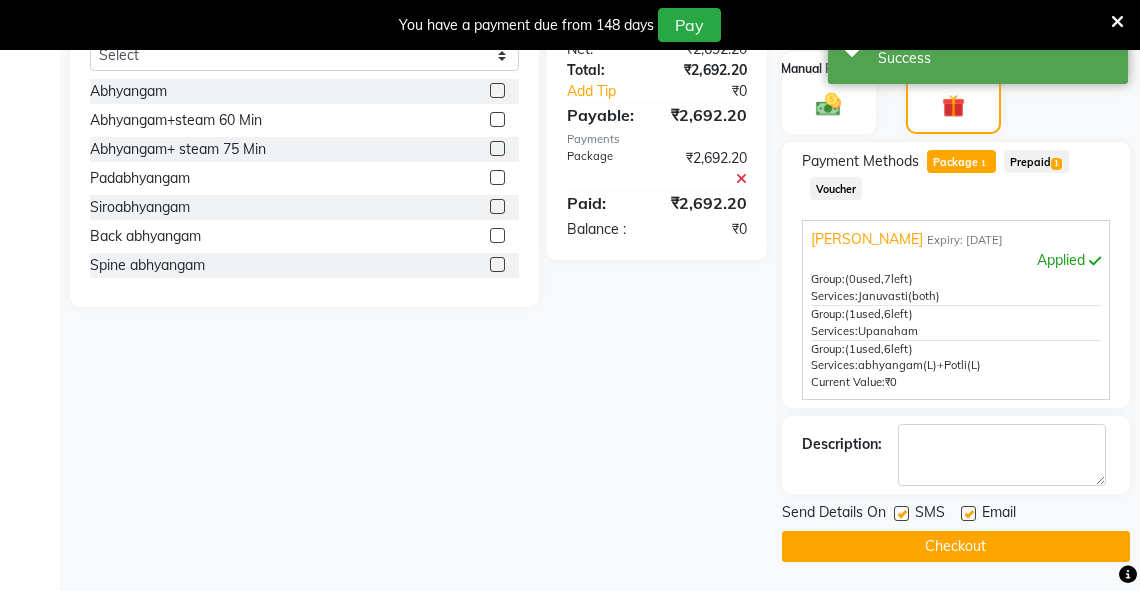 click on "Checkout" 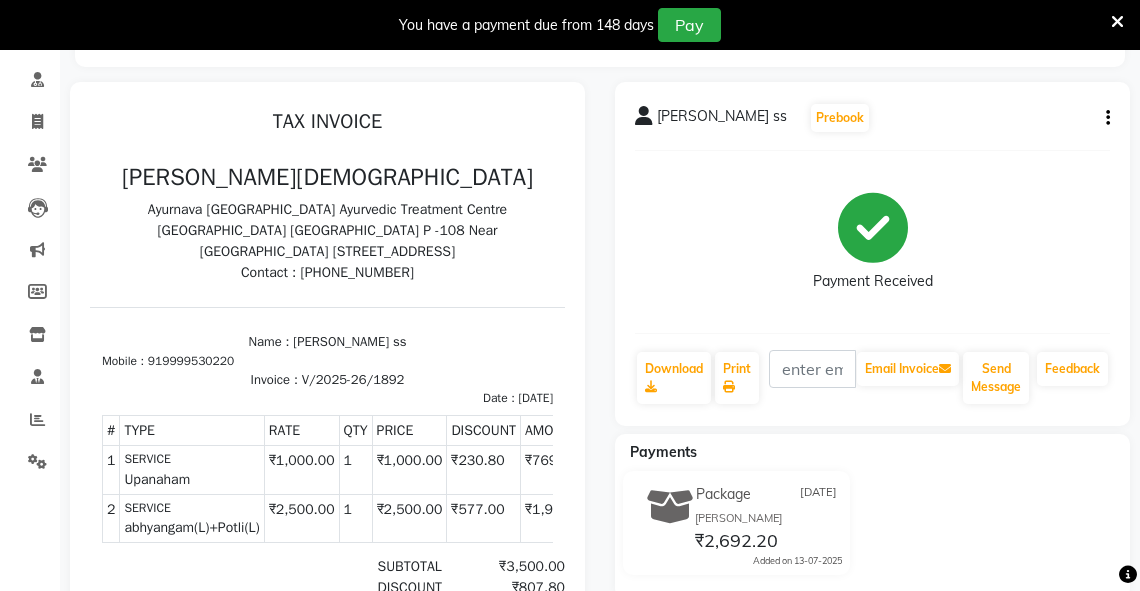 scroll, scrollTop: 0, scrollLeft: 0, axis: both 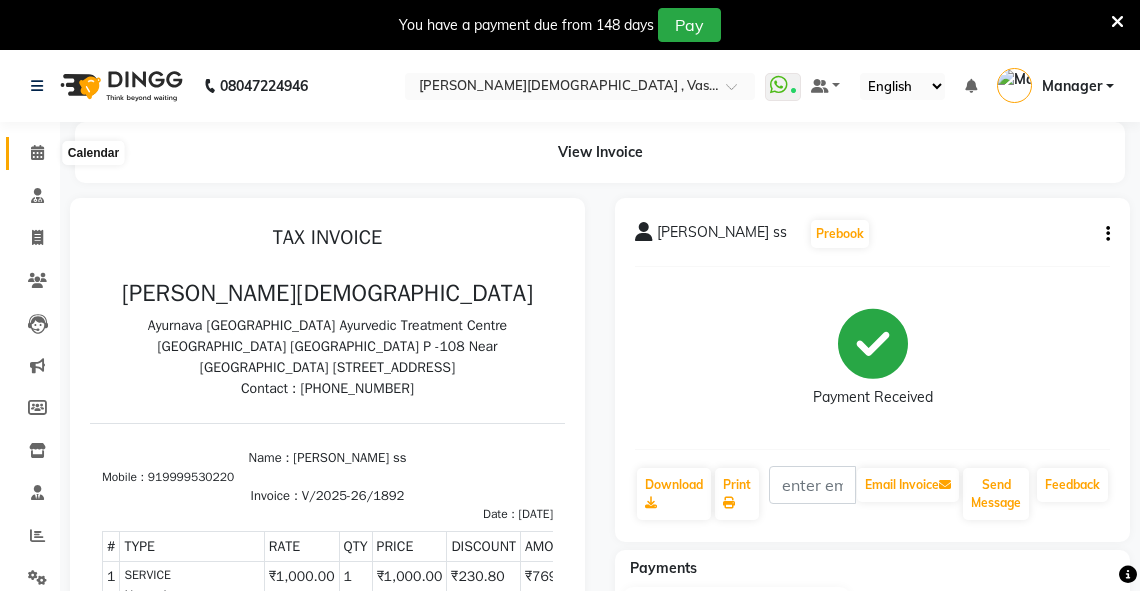 click 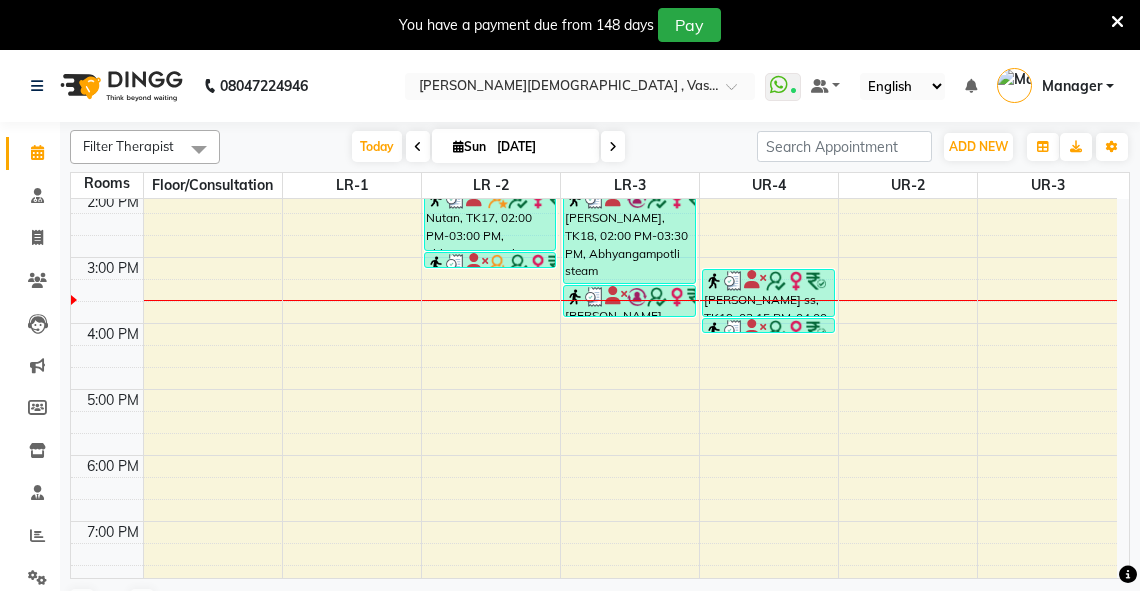 scroll, scrollTop: 526, scrollLeft: 0, axis: vertical 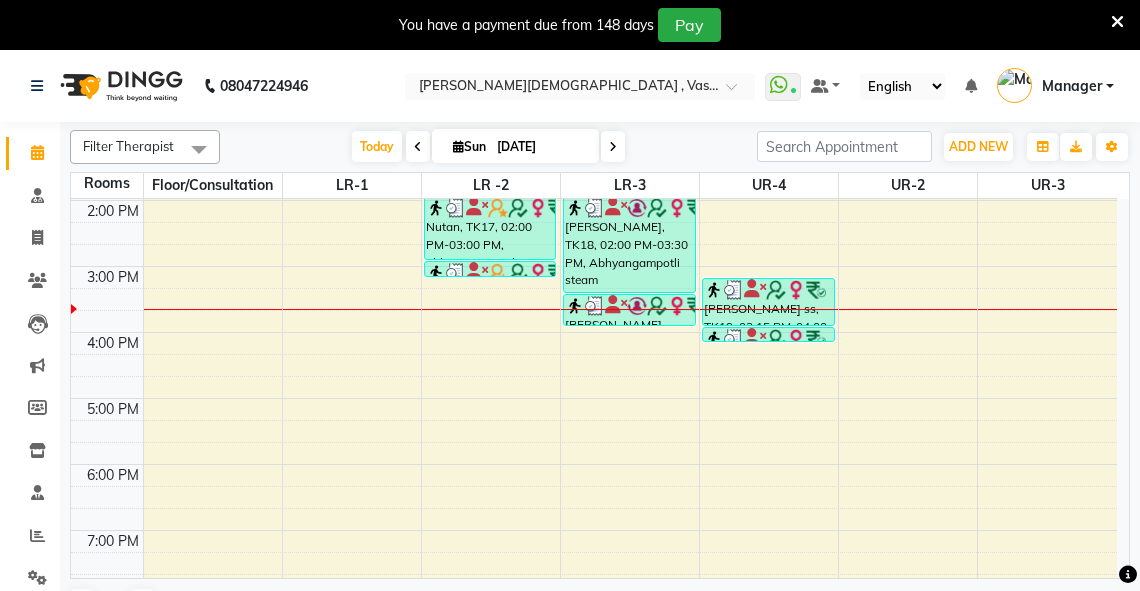 click on "6:00 AM 7:00 AM 8:00 AM 9:00 AM 10:00 AM 11:00 AM 12:00 PM 1:00 PM 2:00 PM 3:00 PM 4:00 PM 5:00 PM 6:00 PM 7:00 PM 8:00 PM     sheen T 25%, TK05, 09:15 AM-10:00 AM,  abhyangam(L)+Potli(L)     sheen T 25%, TK05, 10:00 AM-10:45 AM,  abhyangam(L)+Potli(L)     VICKY AGRAWAL 1120, TK01, 08:30 AM-09:15 AM,  abhyangam(L)+Potli(L)     Rakhi cghs, TK06, 10:15 AM-11:30 AM, abhyangam udwarthanam STEAM     Rakhi cghs, TK06, 11:30 AM-11:45 AM, matra vasti     parikshit ss, TK15, 12:00 PM-01:30 PM, Abhyangampotli steam     parikshit ss, TK15, 01:30 PM-01:45 PM, Lepam bandage     VICKY AGRAWAL 1120, TK02, 08:35 AM-09:20 AM,  abhyangam(L)+Potli(L)     M M Sharma, TK07, 10:15 AM-10:45 AM, abhyangam swedam cghs     M M Sharma, TK07, 10:45 AM-11:15 AM, januvasti cghs     Aneesh, TK16, 12:15 PM-01:00 PM, Abhyangam     Aneesh, TK16, 01:00 PM-01:45 PM, Abhyangam     Nutan, TK17, 02:00 PM-03:00 PM, abhyangam potli     Nutan, TK17, 03:00 PM-03:15 PM, Lepam bandage     paramjeet kaur, TK03, 08:00 AM-09:00 AM, Abhyangam+steam 60 Min" at bounding box center (594, 167) 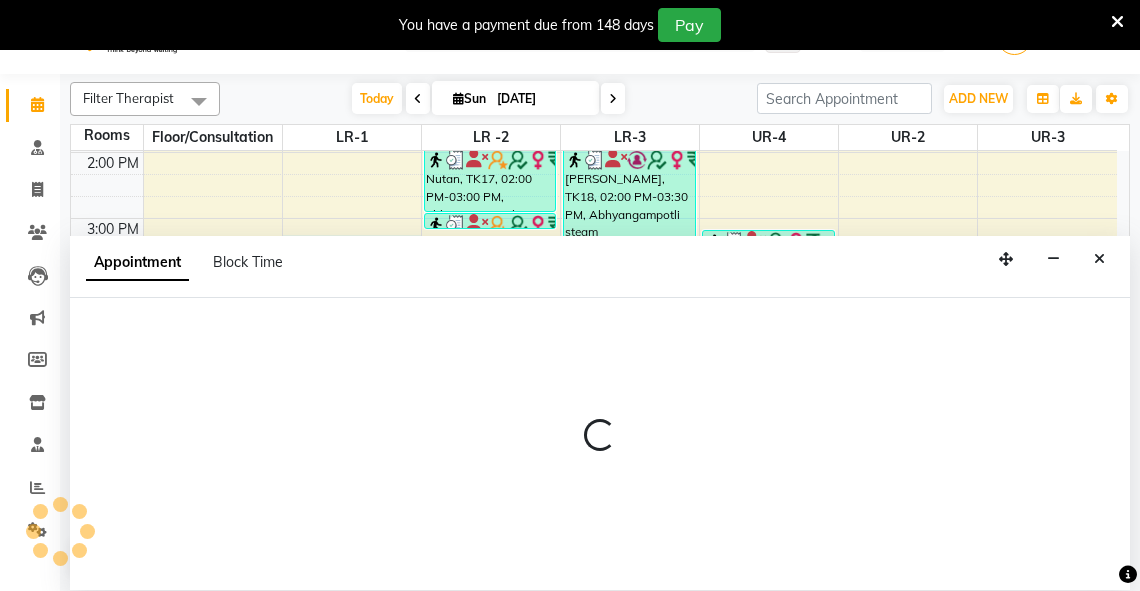 scroll, scrollTop: 50, scrollLeft: 0, axis: vertical 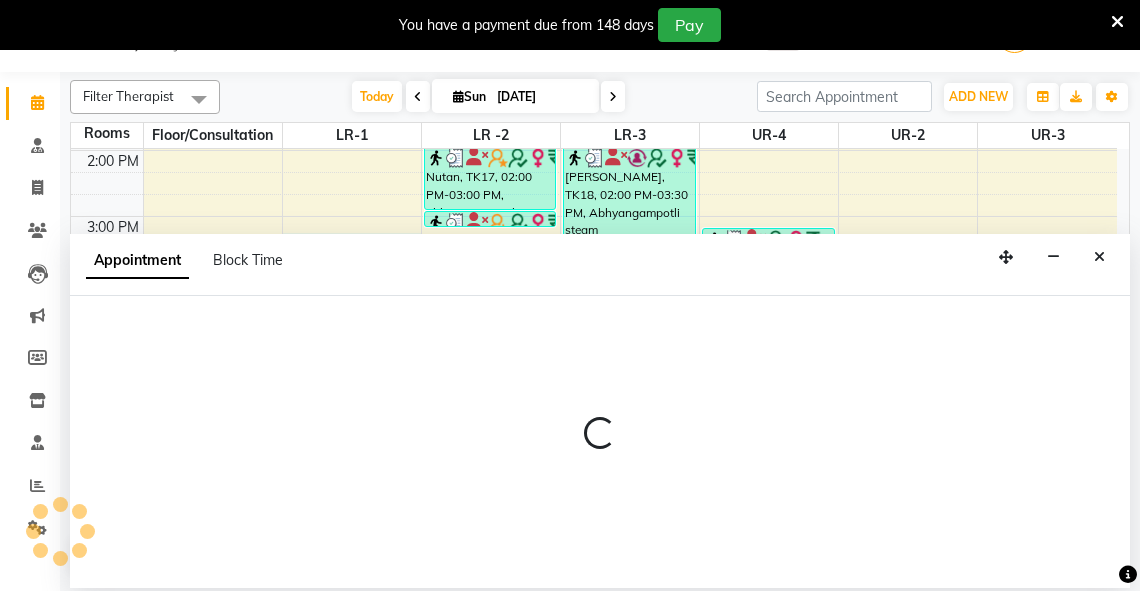 select on "tentative" 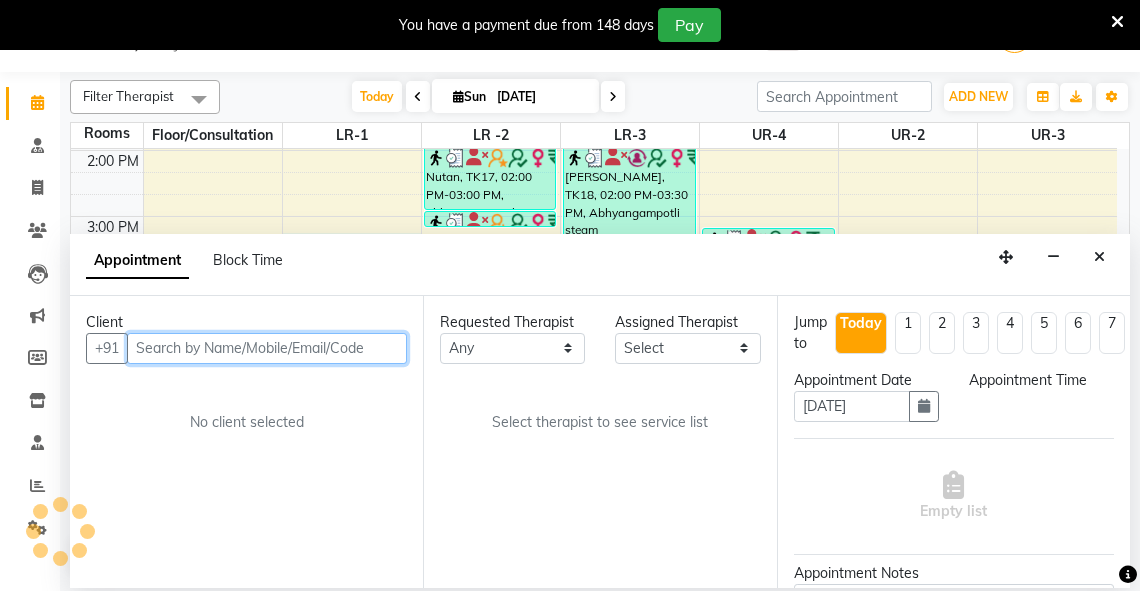 select on "915" 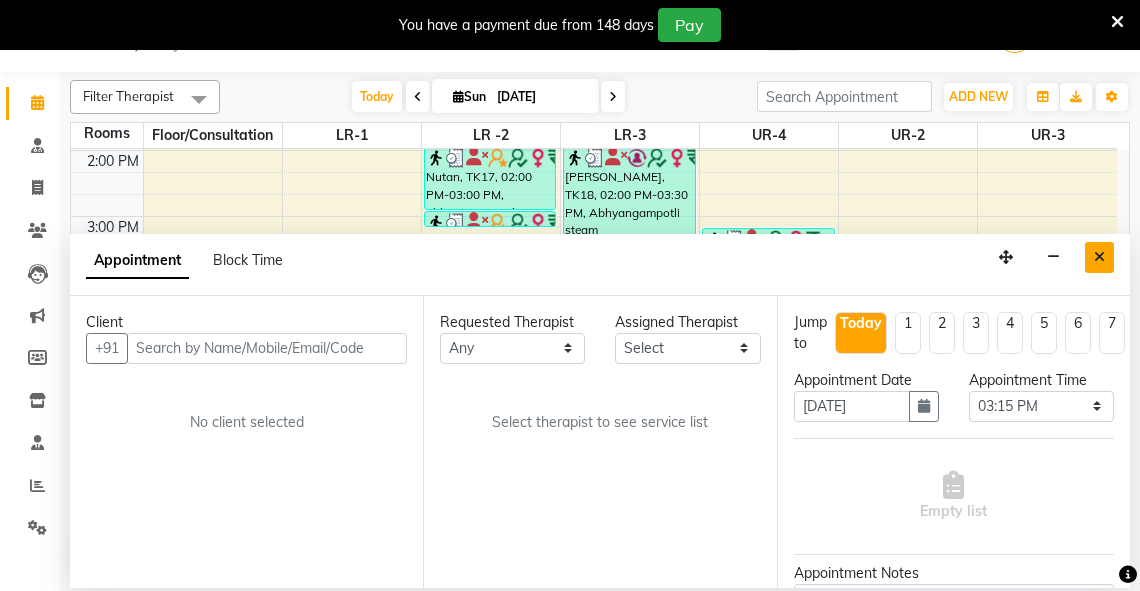 click at bounding box center (1099, 257) 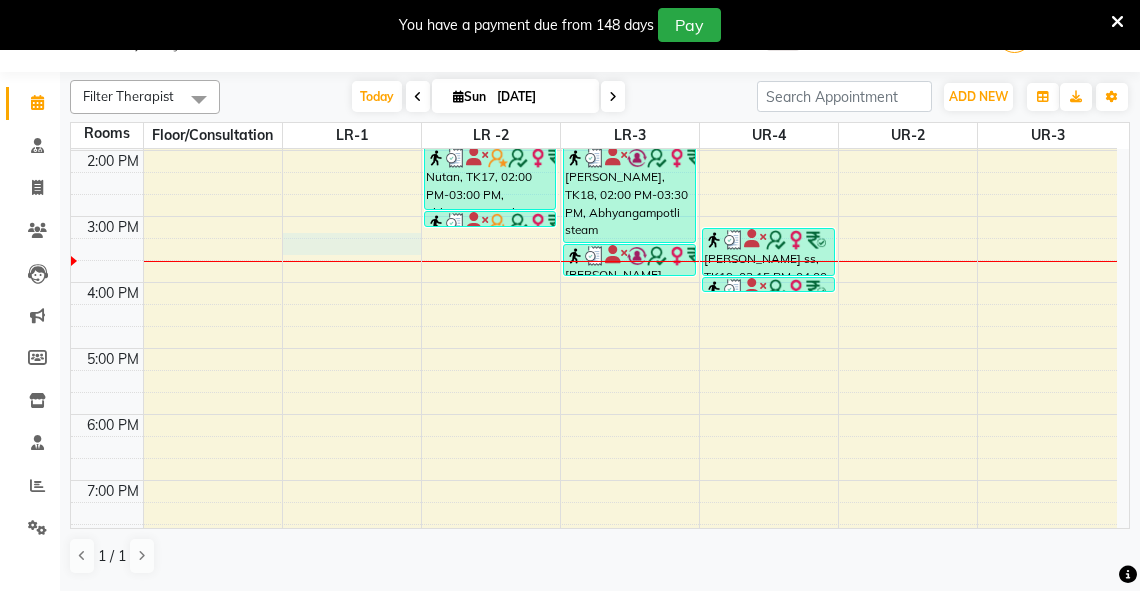 click on "6:00 AM 7:00 AM 8:00 AM 9:00 AM 10:00 AM 11:00 AM 12:00 PM 1:00 PM 2:00 PM 3:00 PM 4:00 PM 5:00 PM 6:00 PM 7:00 PM 8:00 PM     sheen T 25%, TK05, 09:15 AM-10:00 AM,  abhyangam(L)+Potli(L)     sheen T 25%, TK05, 10:00 AM-10:45 AM,  abhyangam(L)+Potli(L)     VICKY AGRAWAL 1120, TK01, 08:30 AM-09:15 AM,  abhyangam(L)+Potli(L)     Rakhi cghs, TK06, 10:15 AM-11:30 AM, abhyangam udwarthanam STEAM     Rakhi cghs, TK06, 11:30 AM-11:45 AM, matra vasti     parikshit ss, TK15, 12:00 PM-01:30 PM, Abhyangampotli steam     parikshit ss, TK15, 01:30 PM-01:45 PM, Lepam bandage     VICKY AGRAWAL 1120, TK02, 08:35 AM-09:20 AM,  abhyangam(L)+Potli(L)     M M Sharma, TK07, 10:15 AM-10:45 AM, abhyangam swedam cghs     M M Sharma, TK07, 10:45 AM-11:15 AM, januvasti cghs     Aneesh, TK16, 12:15 PM-01:00 PM, Abhyangam     Aneesh, TK16, 01:00 PM-01:45 PM, Abhyangam     Nutan, TK17, 02:00 PM-03:00 PM, abhyangam potli     Nutan, TK17, 03:00 PM-03:15 PM, Lepam bandage     paramjeet kaur, TK03, 08:00 AM-09:00 AM, Abhyangam+steam 60 Min" at bounding box center [594, 117] 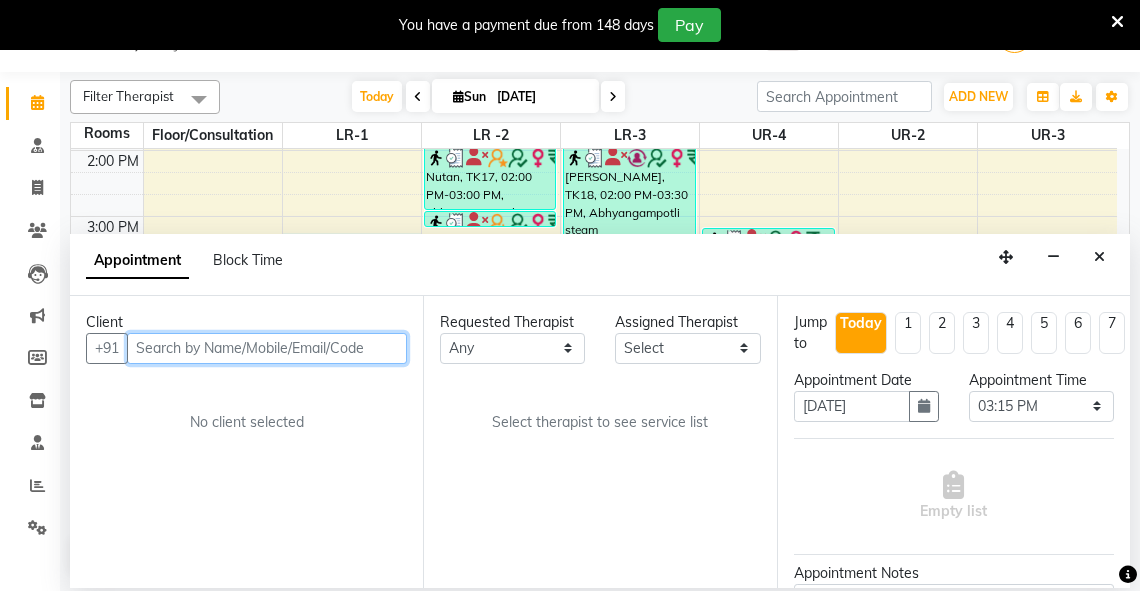 click at bounding box center (267, 348) 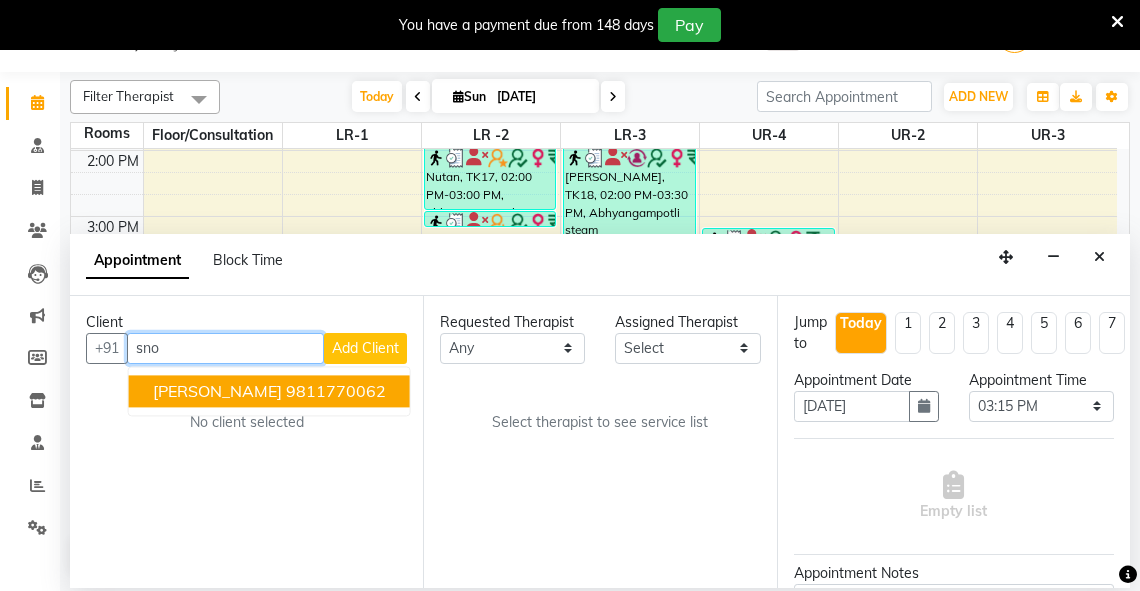 click on "[PERSON_NAME]" at bounding box center [217, 391] 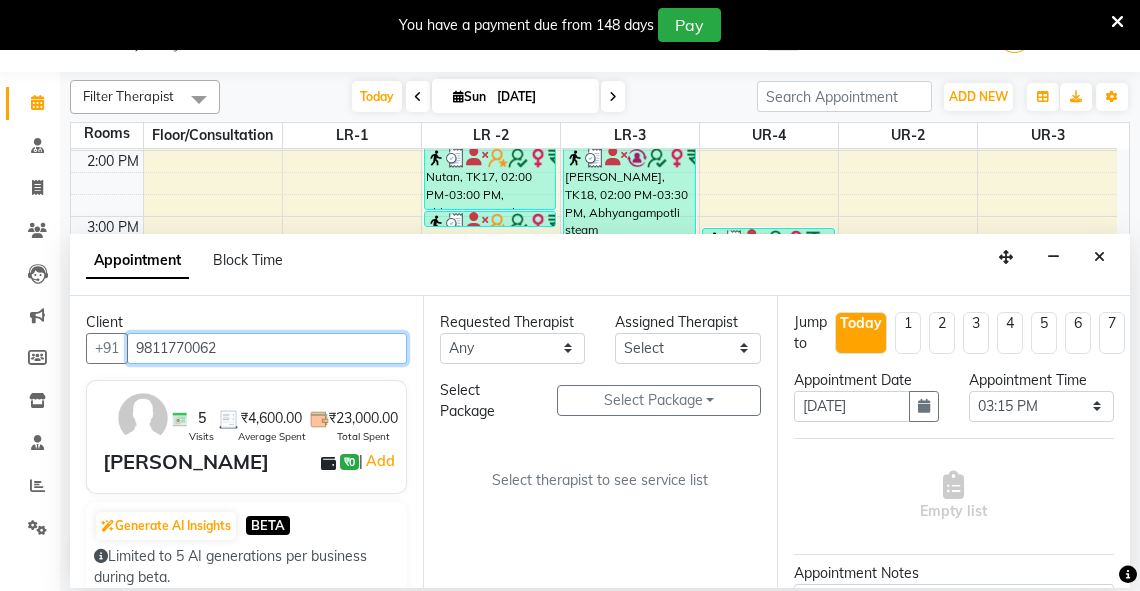 type on "9811770062" 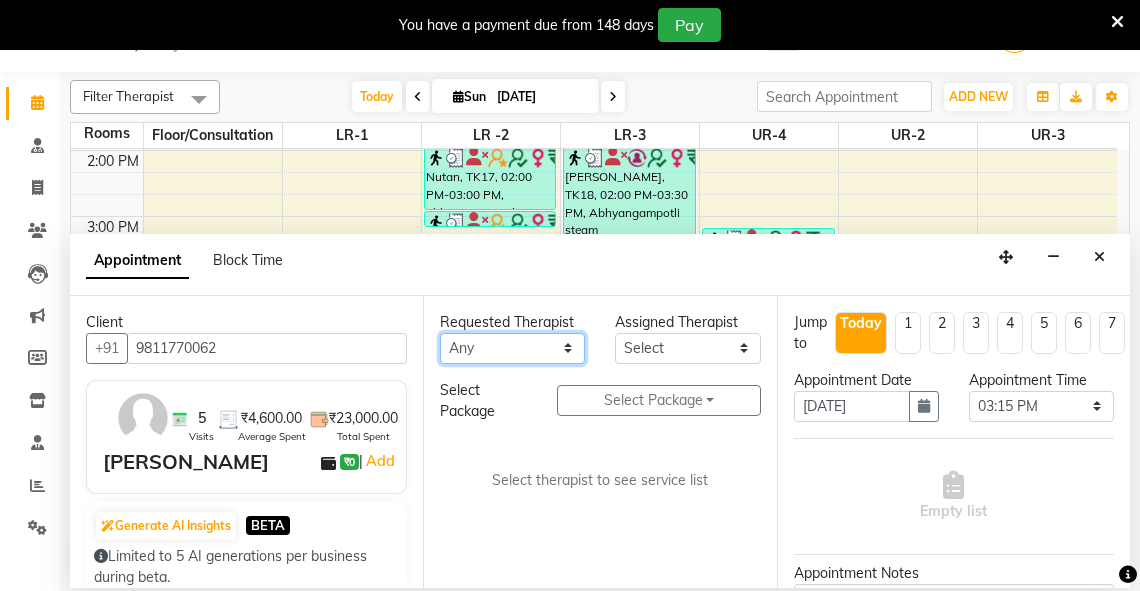 click on "Any [PERSON_NAME] V [PERSON_NAME] [PERSON_NAME] A K [PERSON_NAME] N [PERSON_NAME]  Dhaneesha [PERSON_NAME] K P [PERSON_NAME] [PERSON_NAME] [PERSON_NAME] [PERSON_NAME] [PERSON_NAME] a [PERSON_NAME] K M OTHER BRANCH Sardinia [PERSON_NAME] [PERSON_NAME] [PERSON_NAME] [PERSON_NAME]" at bounding box center [512, 348] 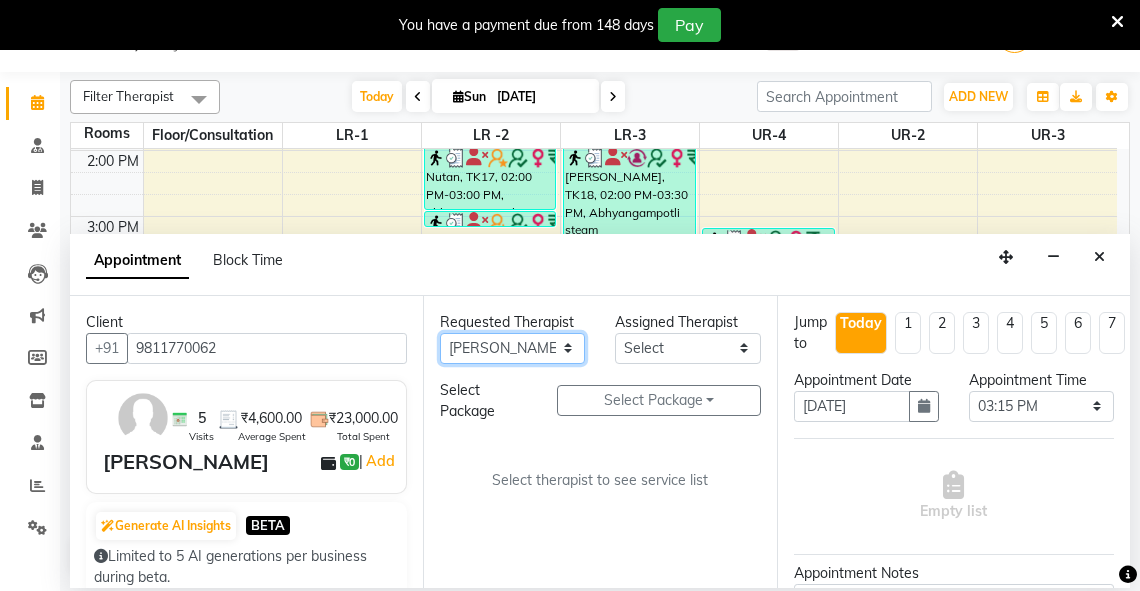 click on "Any [PERSON_NAME] V [PERSON_NAME] [PERSON_NAME] A K [PERSON_NAME] N [PERSON_NAME]  Dhaneesha [PERSON_NAME] K P [PERSON_NAME] [PERSON_NAME] [PERSON_NAME] [PERSON_NAME] [PERSON_NAME] a [PERSON_NAME] K M OTHER BRANCH Sardinia [PERSON_NAME] [PERSON_NAME] [PERSON_NAME] [PERSON_NAME]" at bounding box center [512, 348] 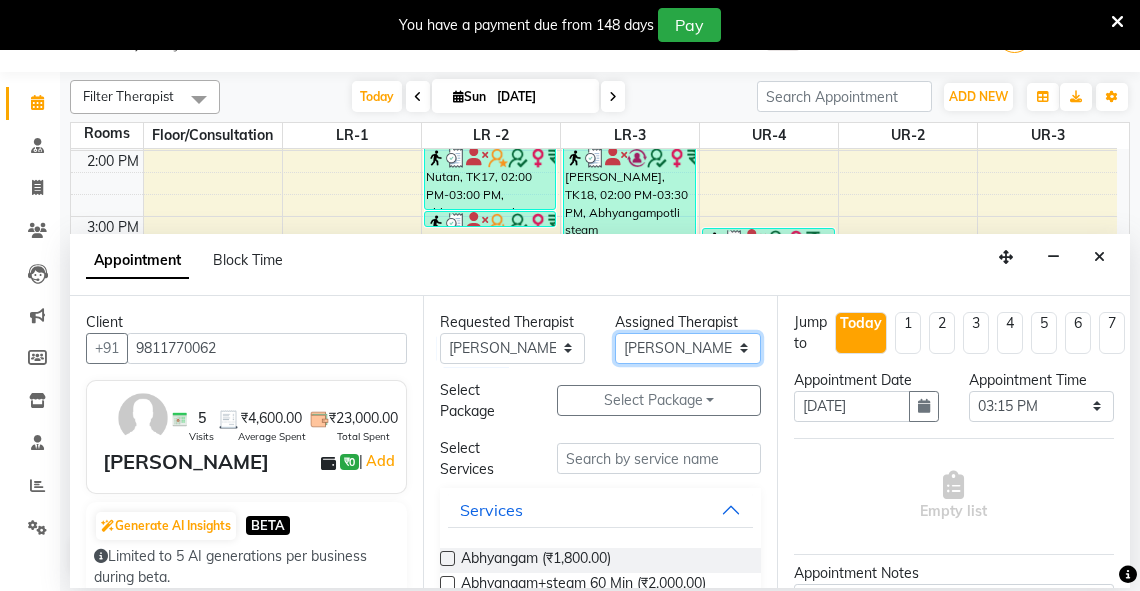 drag, startPoint x: 701, startPoint y: 344, endPoint x: 713, endPoint y: 333, distance: 16.27882 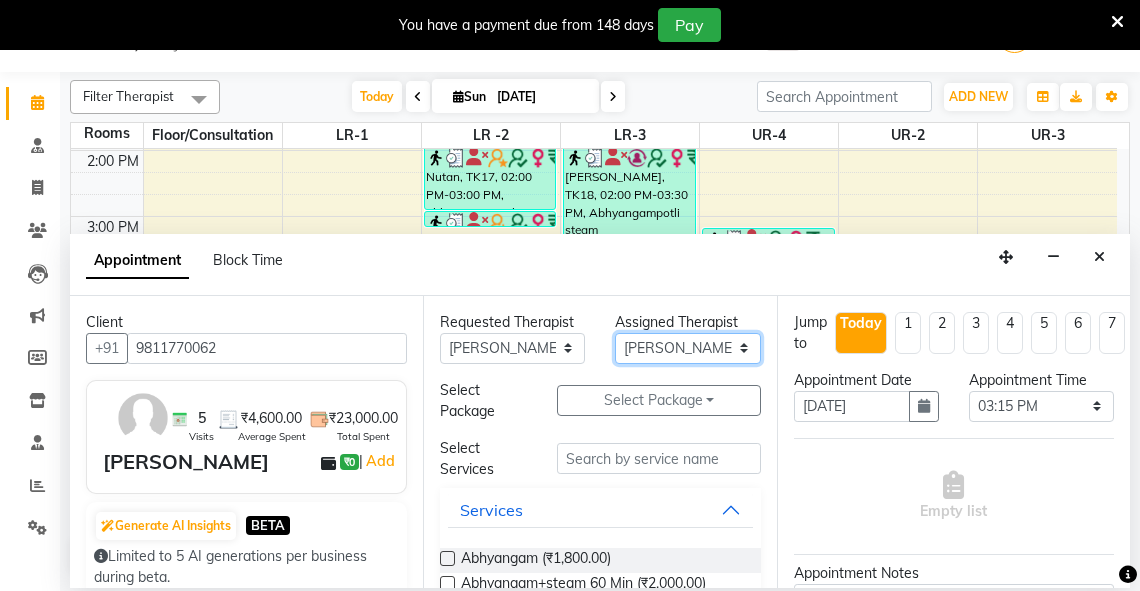 select on "72191" 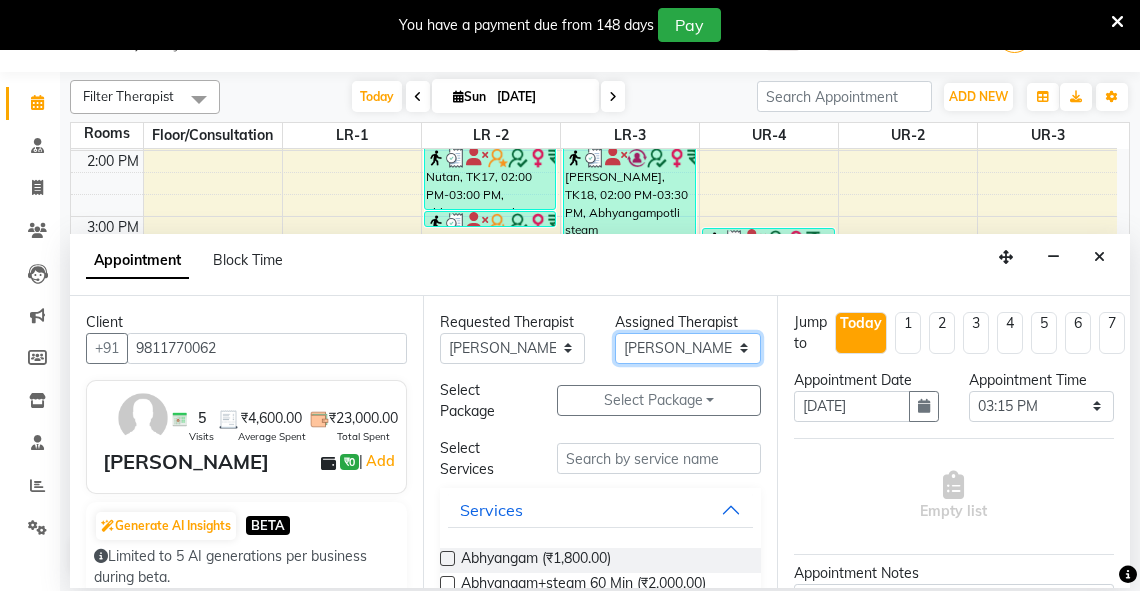 click on "Select [PERSON_NAME] V [PERSON_NAME] [PERSON_NAME] A K [PERSON_NAME] N [PERSON_NAME]  Dhaneesha [PERSON_NAME] K P [PERSON_NAME] [PERSON_NAME] [PERSON_NAME] [PERSON_NAME] [PERSON_NAME] a [PERSON_NAME] K M OTHER BRANCH Sardinia [PERSON_NAME] [PERSON_NAME] [PERSON_NAME] [PERSON_NAME]" at bounding box center [687, 348] 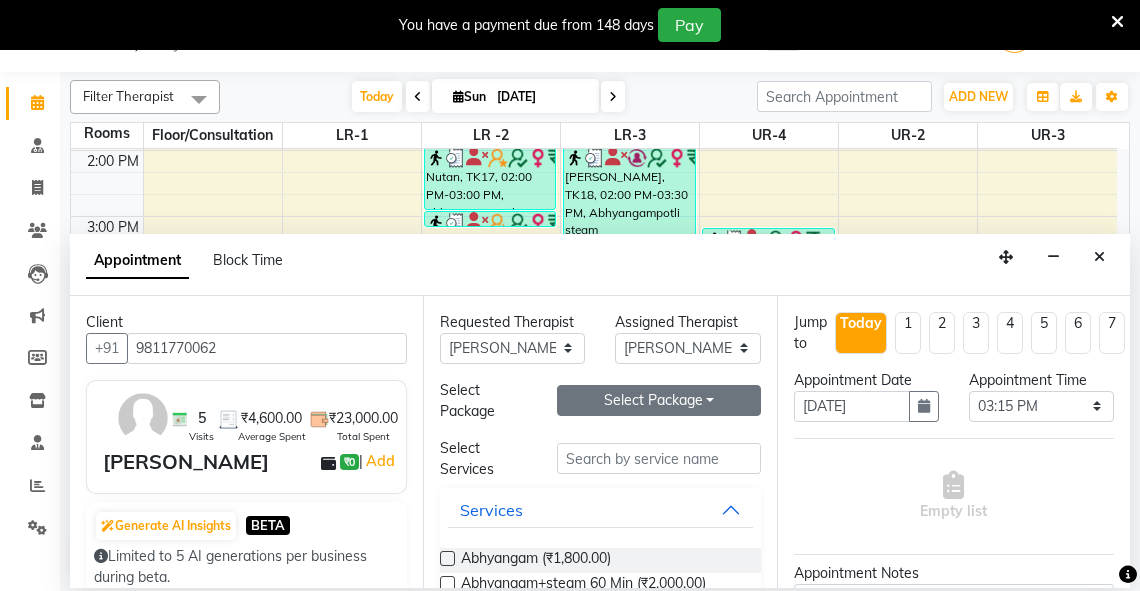 click on "Select Package  Toggle Dropdown" at bounding box center [659, 400] 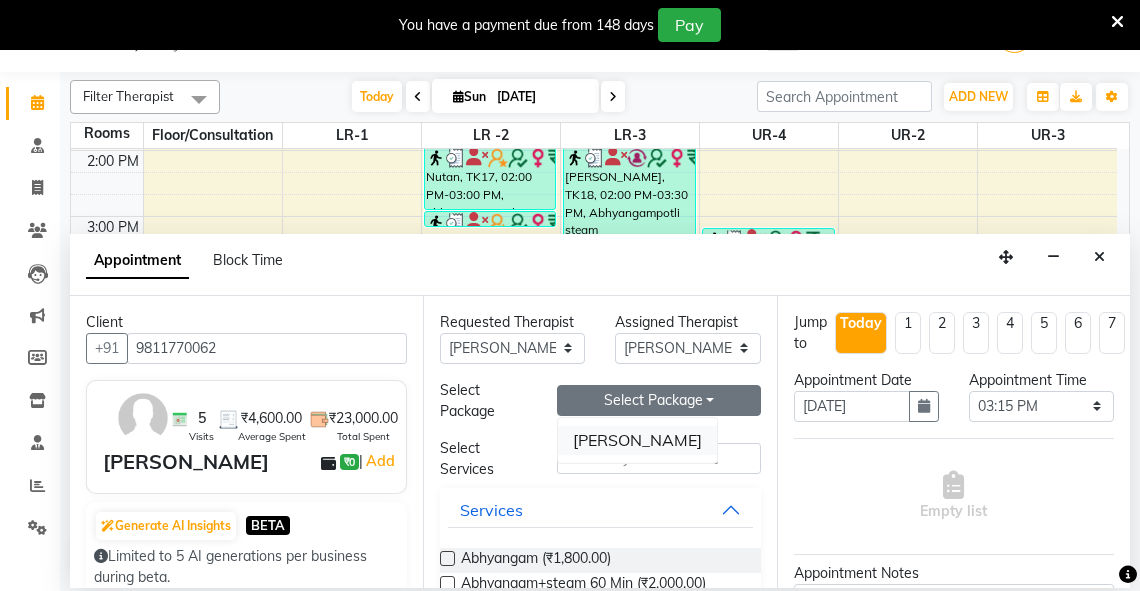 click on "[PERSON_NAME]" at bounding box center (637, 440) 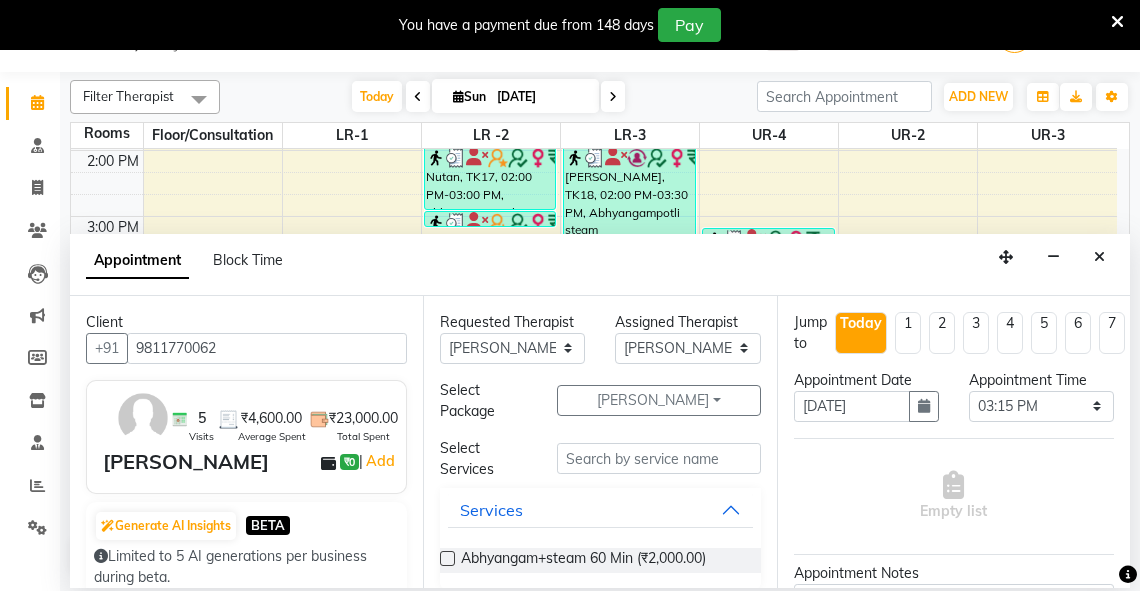 click at bounding box center [447, 558] 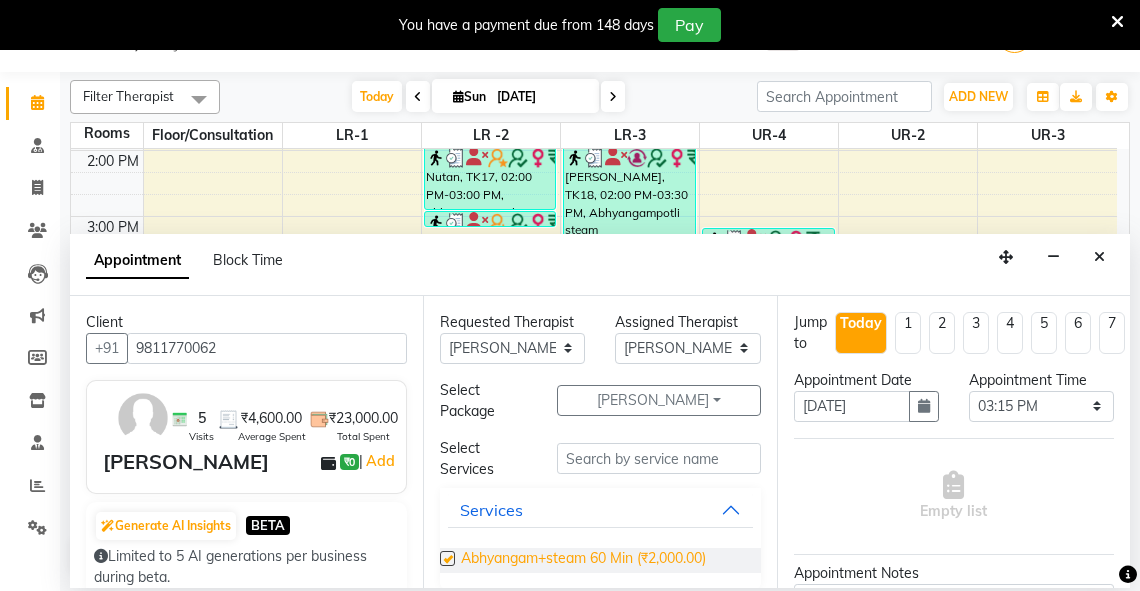 select on "2647" 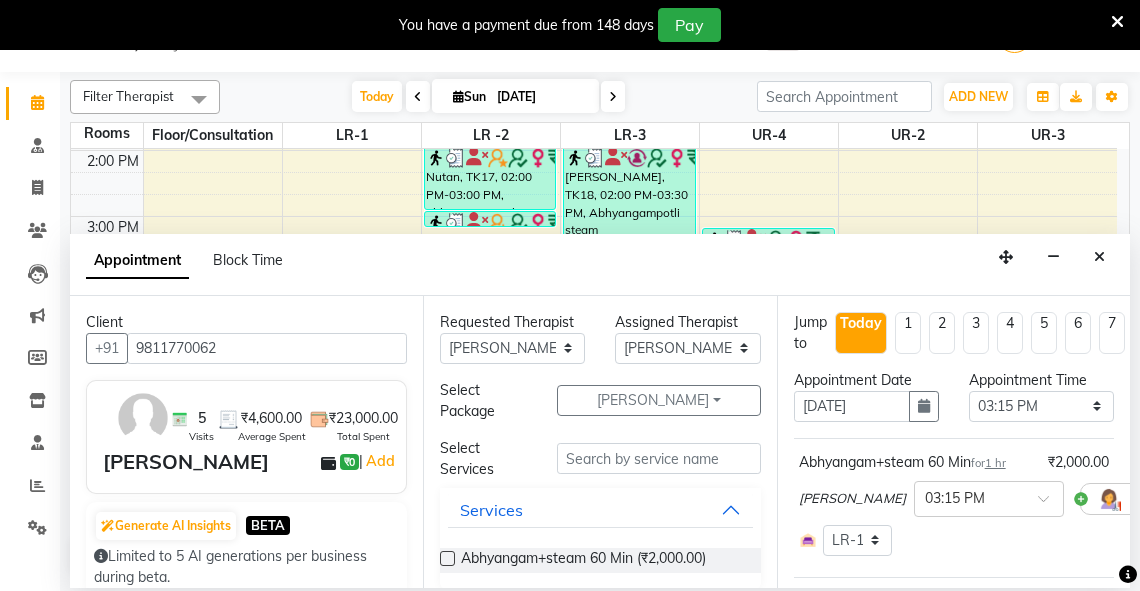 checkbox on "false" 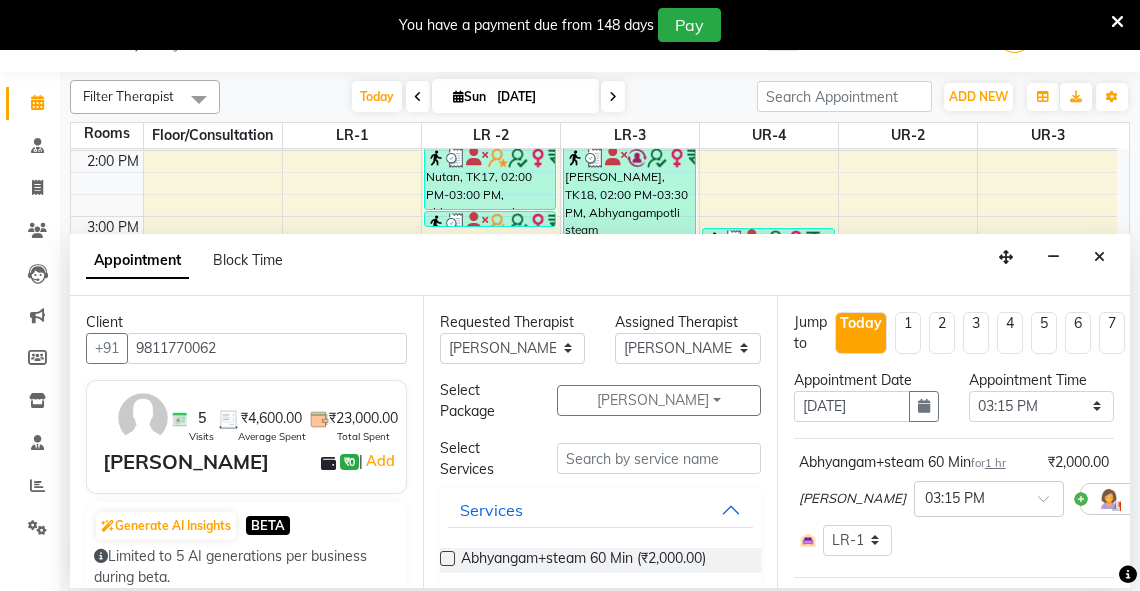 scroll, scrollTop: 313, scrollLeft: 0, axis: vertical 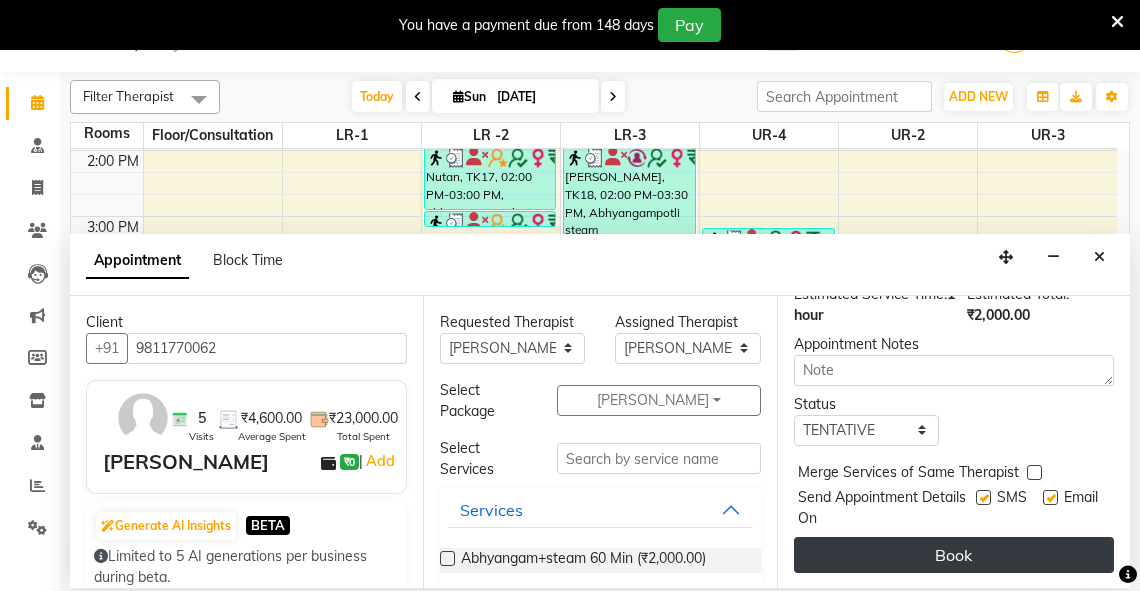 click on "Book" at bounding box center (954, 555) 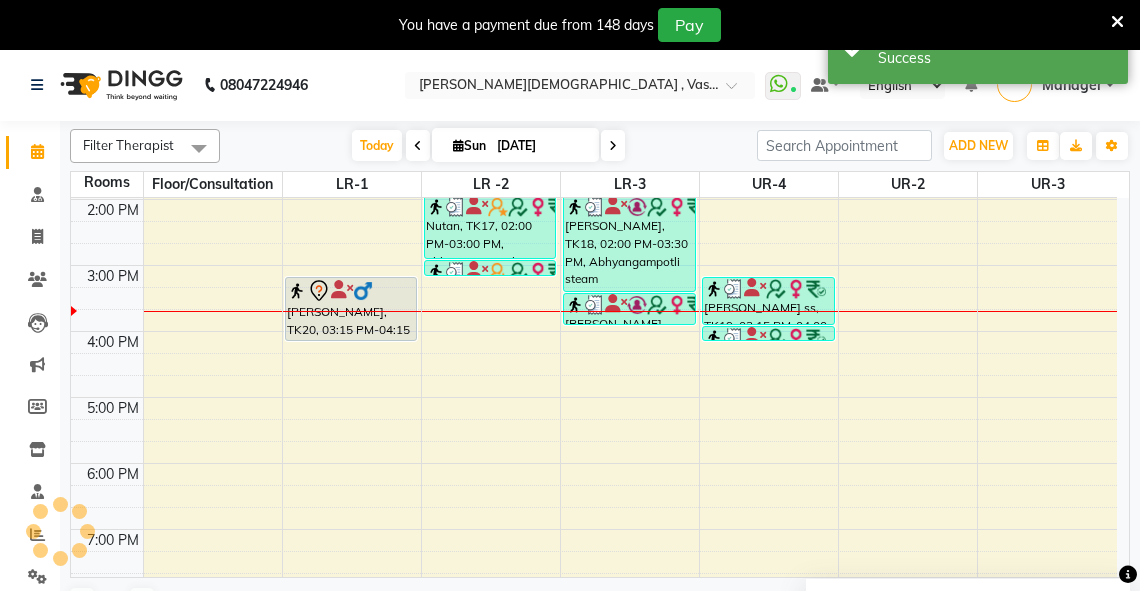 scroll, scrollTop: 0, scrollLeft: 0, axis: both 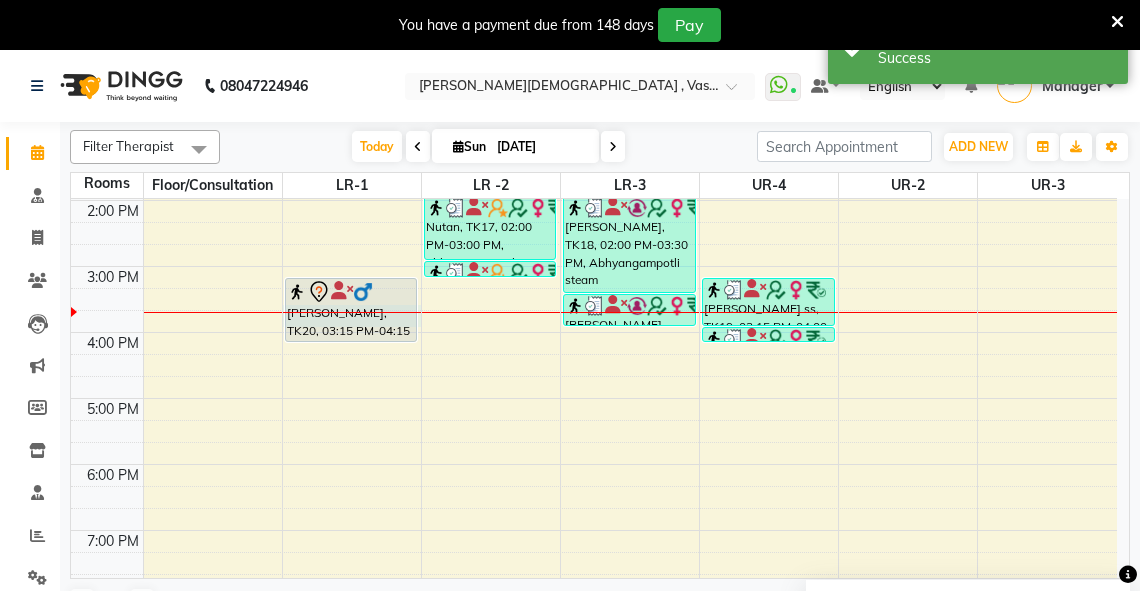 click at bounding box center [352, 312] 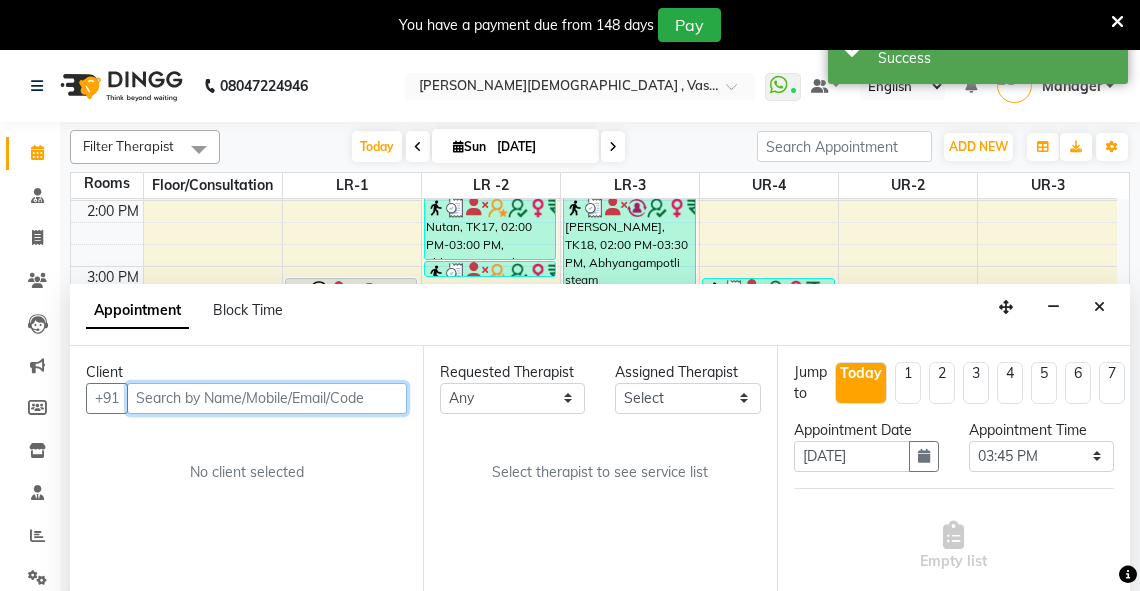 scroll, scrollTop: 50, scrollLeft: 0, axis: vertical 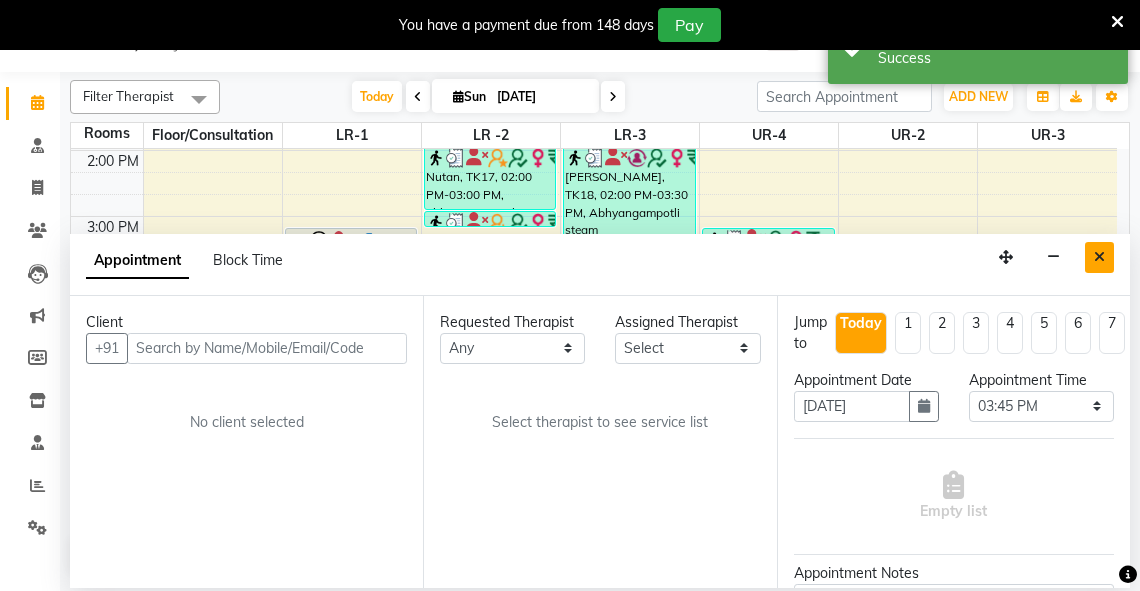 click at bounding box center [1099, 257] 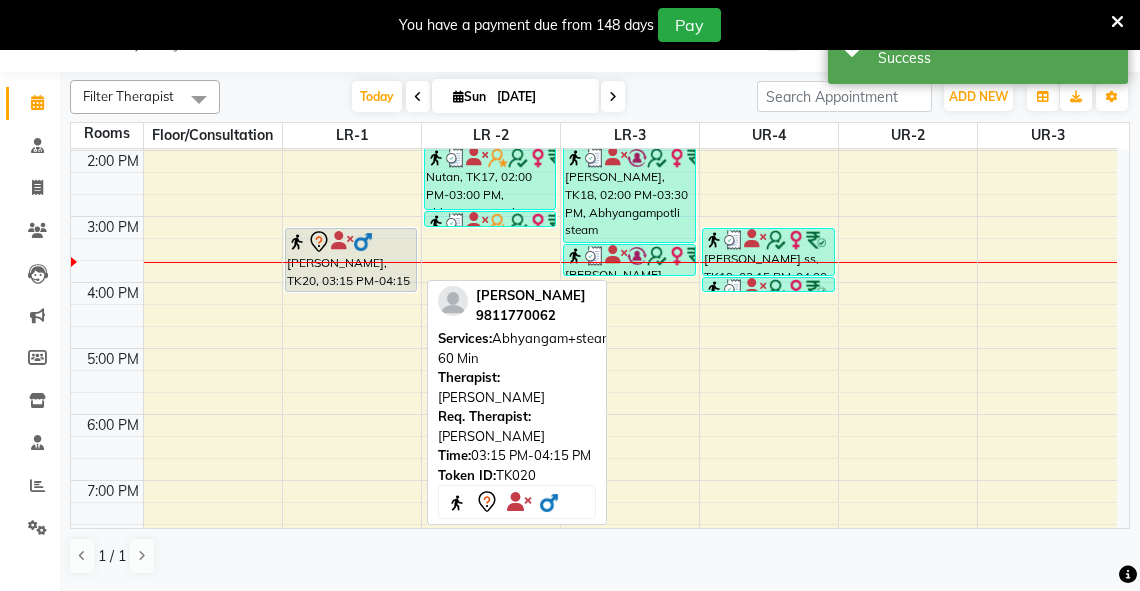 click on "[PERSON_NAME], TK20, 03:15 PM-04:15 PM, Abhyangam+steam 60 Min" at bounding box center (351, 260) 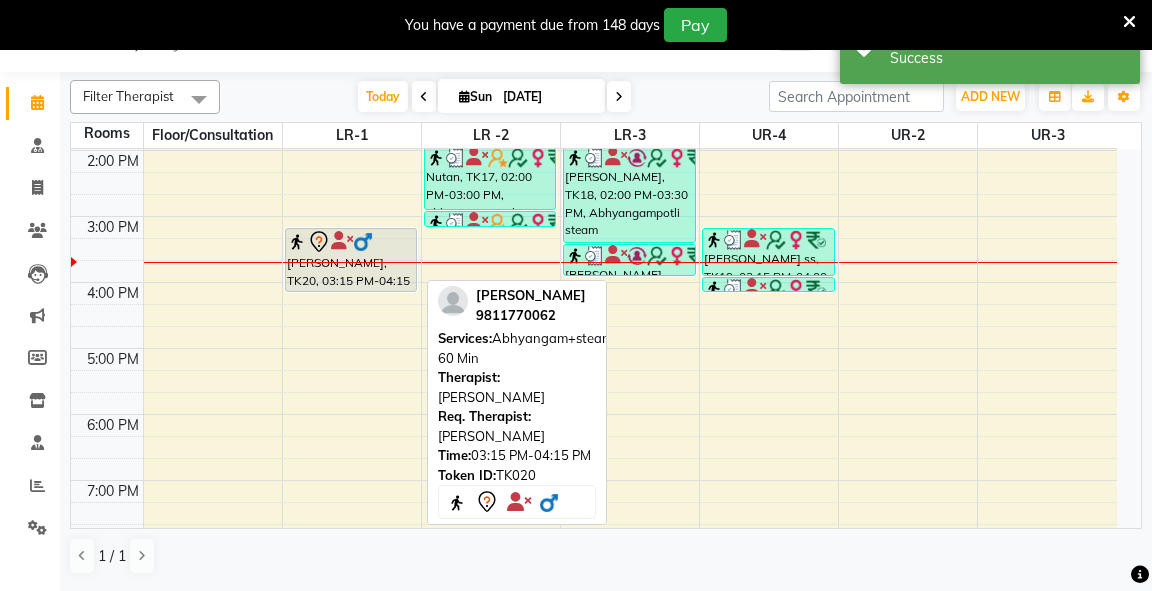 select on "7" 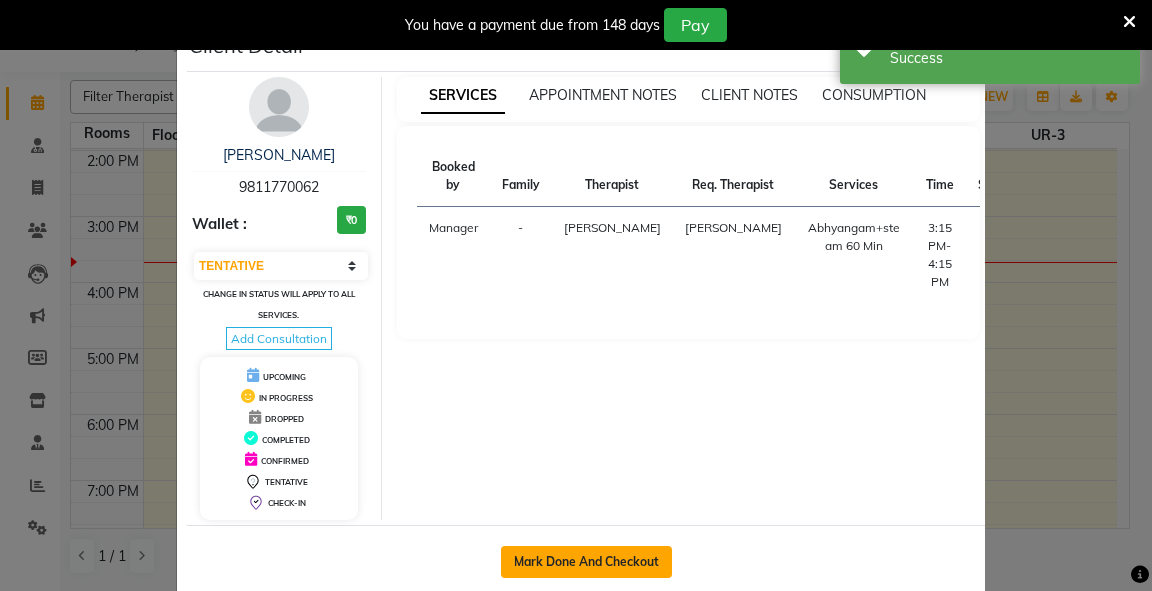 click on "Mark Done And Checkout" 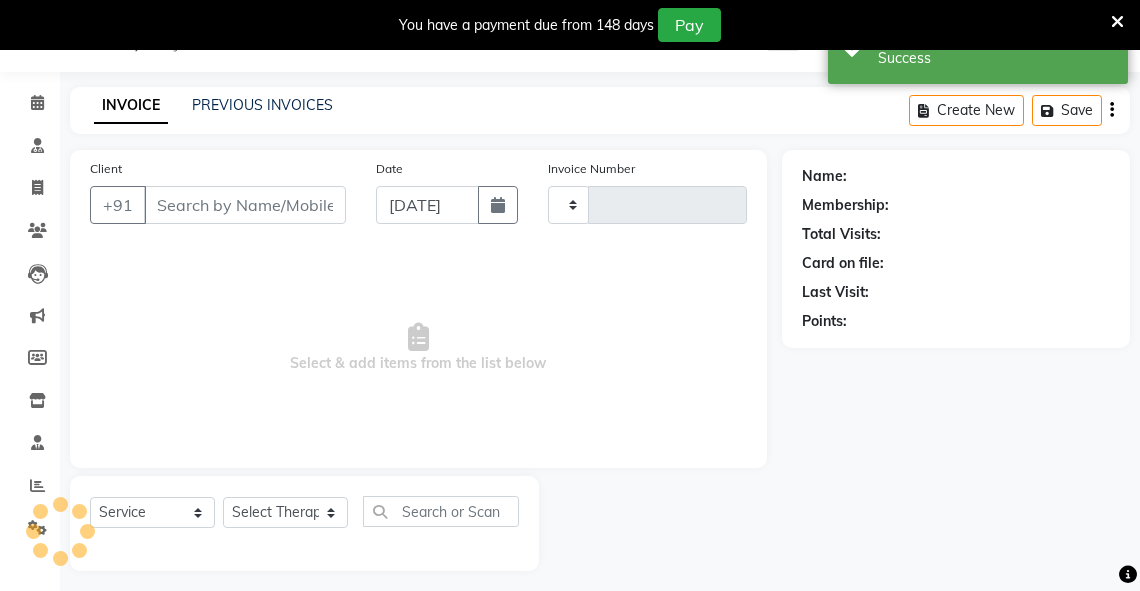 type on "1893" 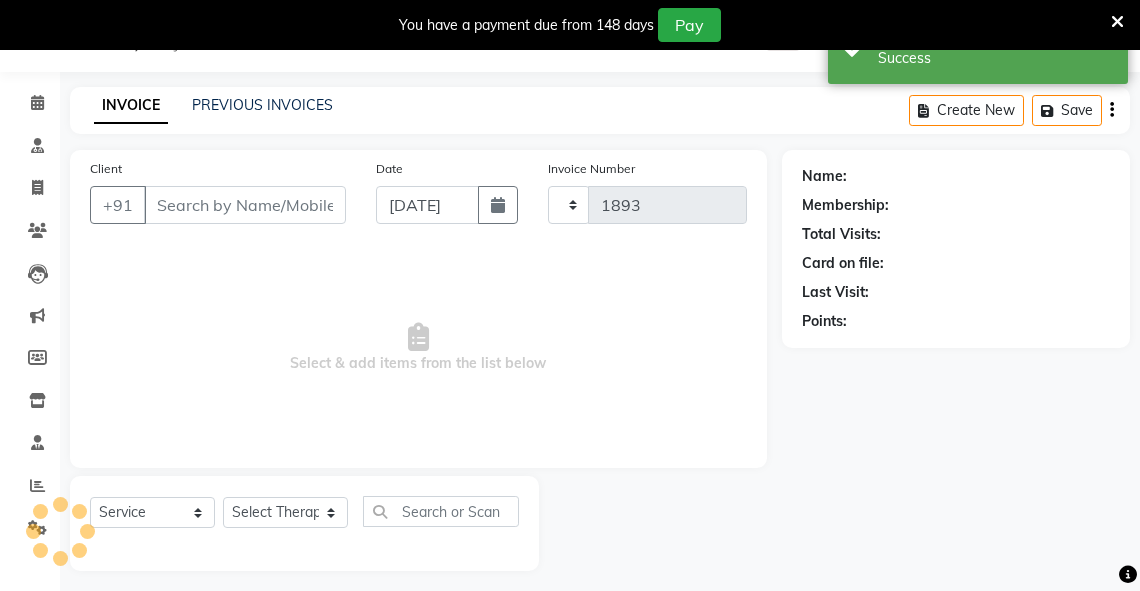 select on "5571" 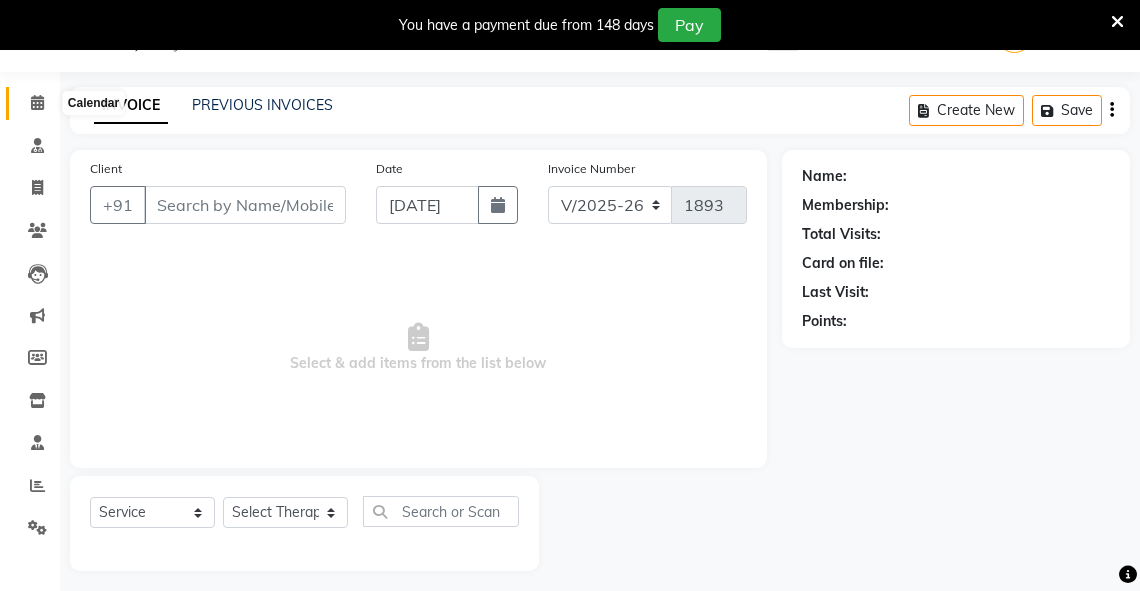 click 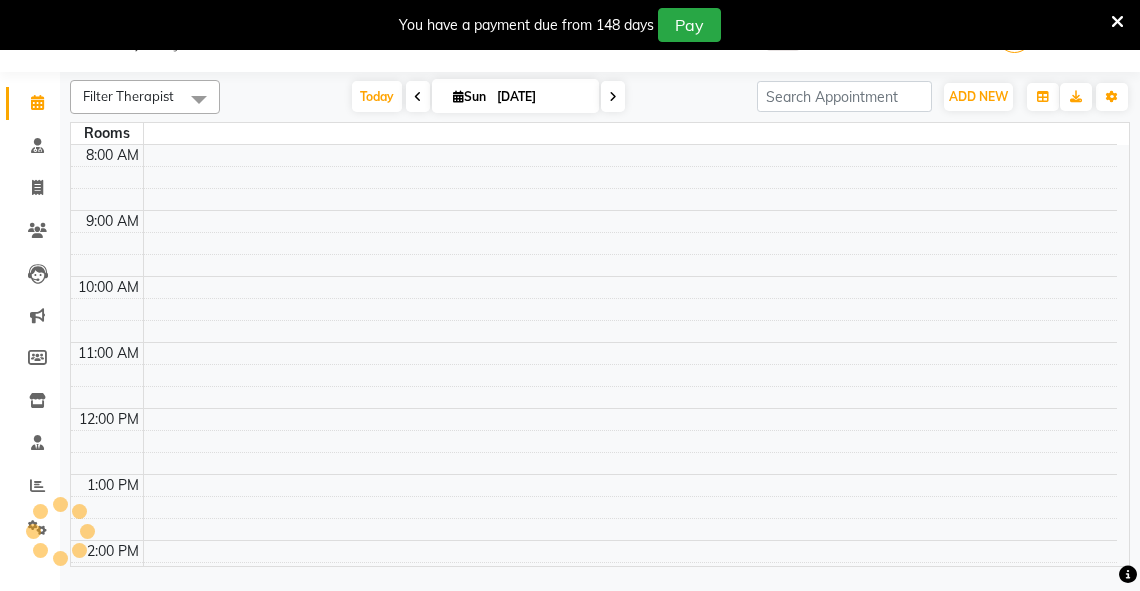 scroll, scrollTop: 0, scrollLeft: 0, axis: both 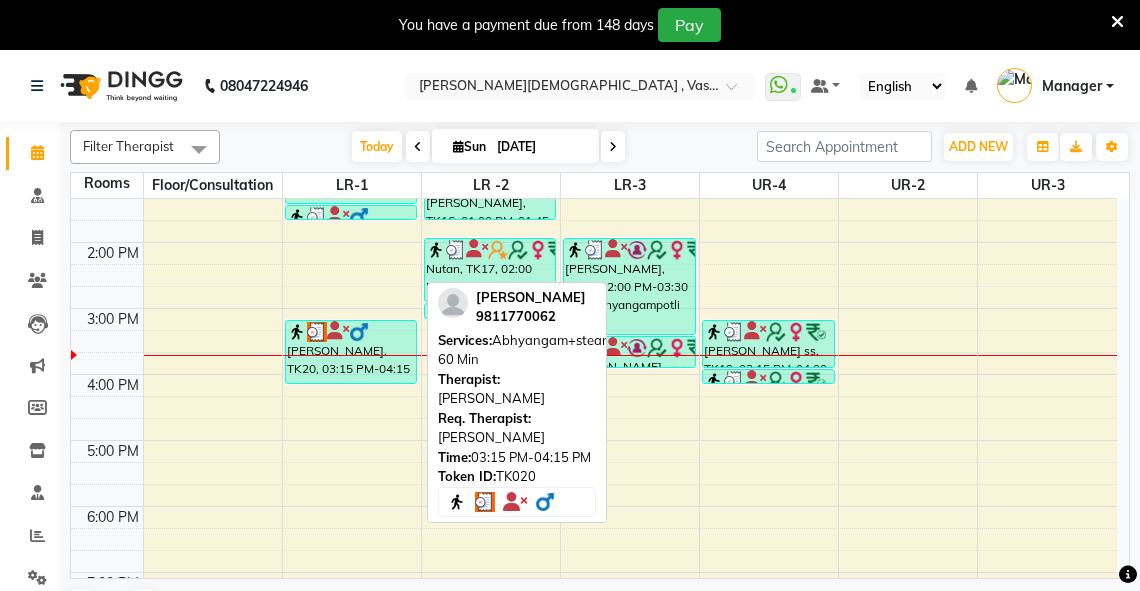 click on "[PERSON_NAME], TK20, 03:15 PM-04:15 PM, Abhyangam+steam 60 Min" at bounding box center (351, 352) 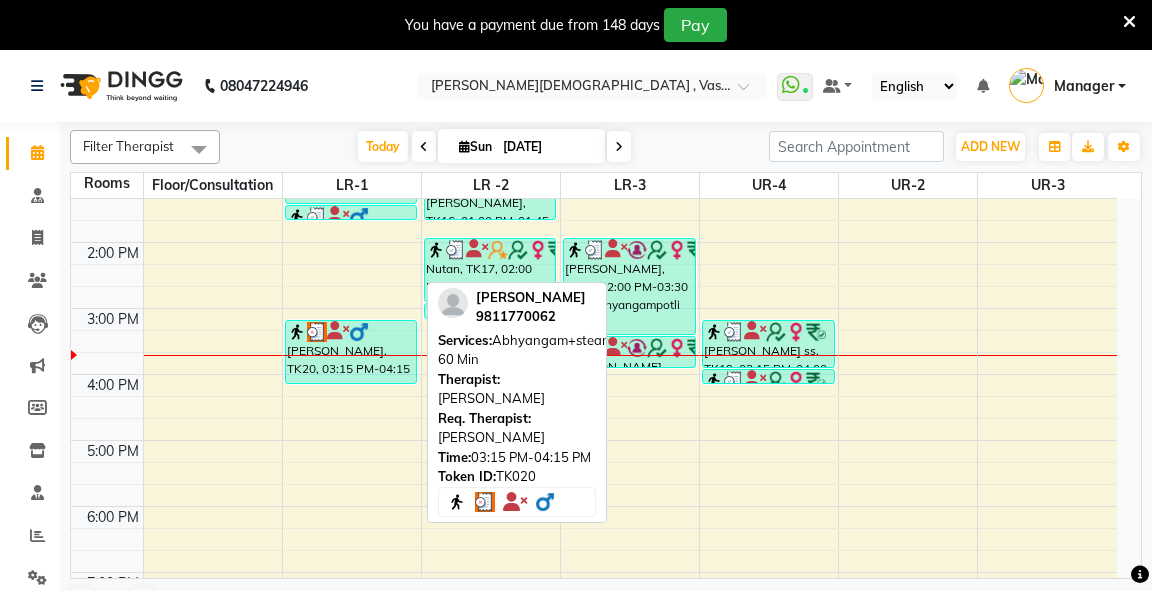select on "3" 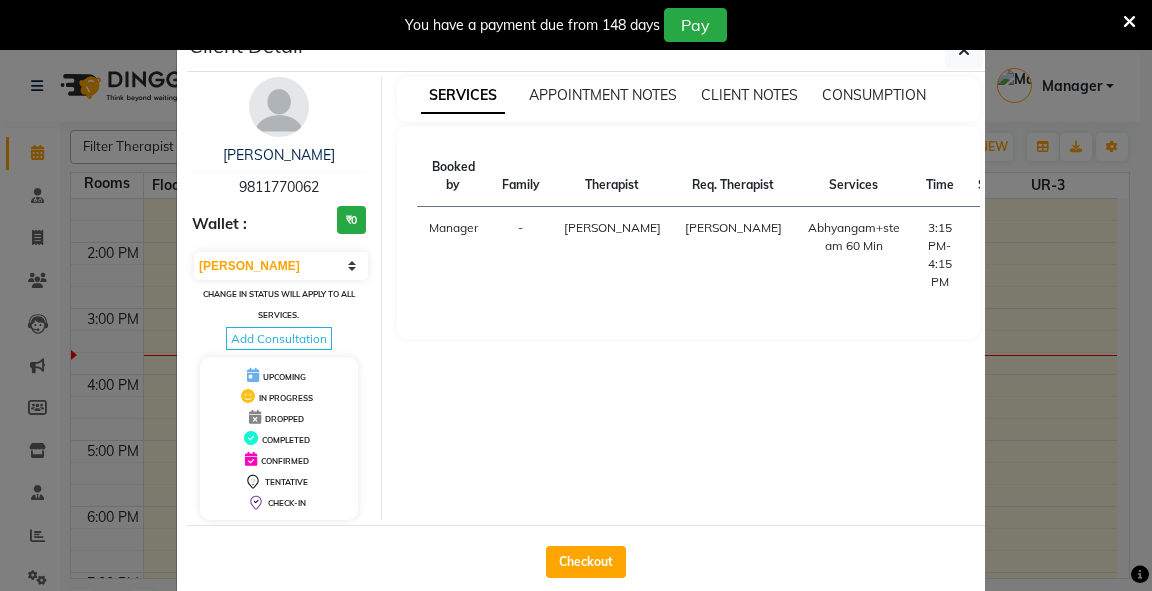 drag, startPoint x: 570, startPoint y: 560, endPoint x: 664, endPoint y: 532, distance: 98.0816 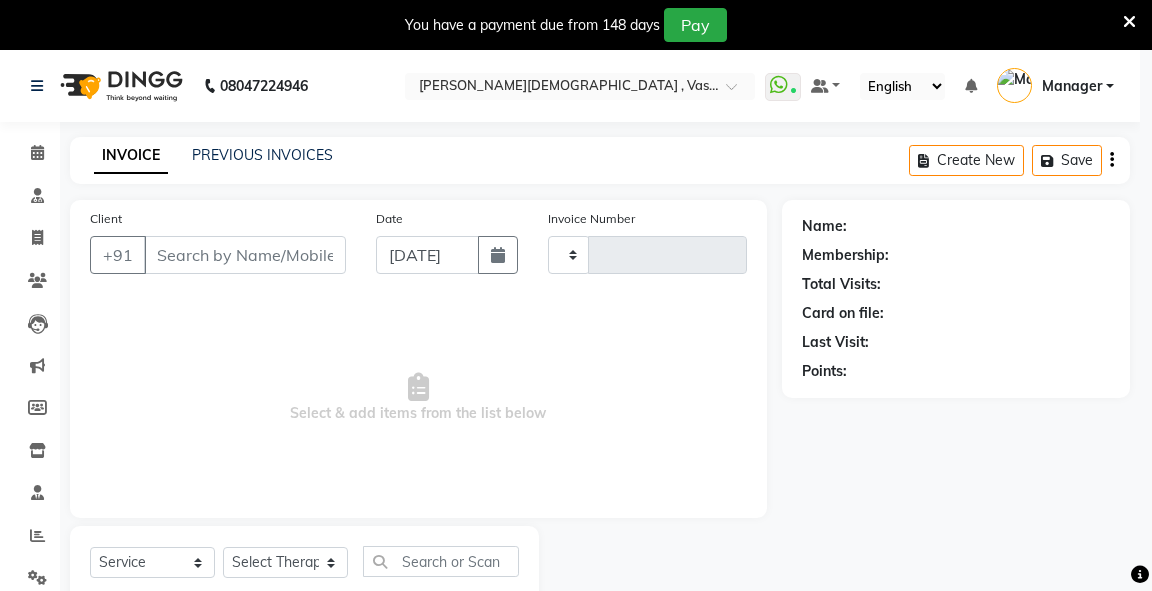 type on "1893" 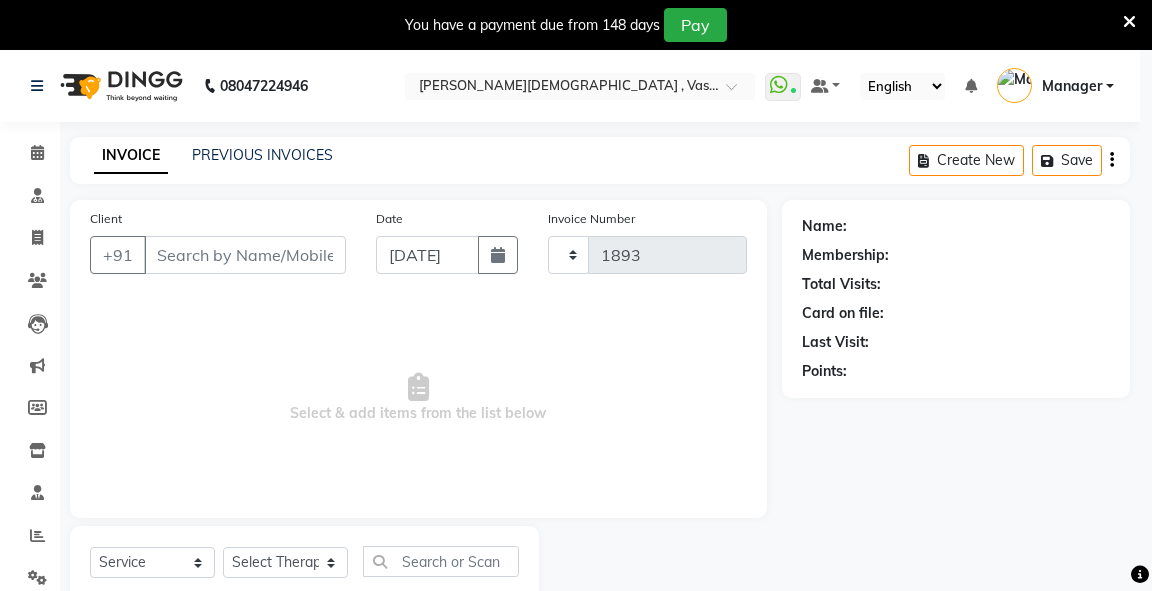 select on "5571" 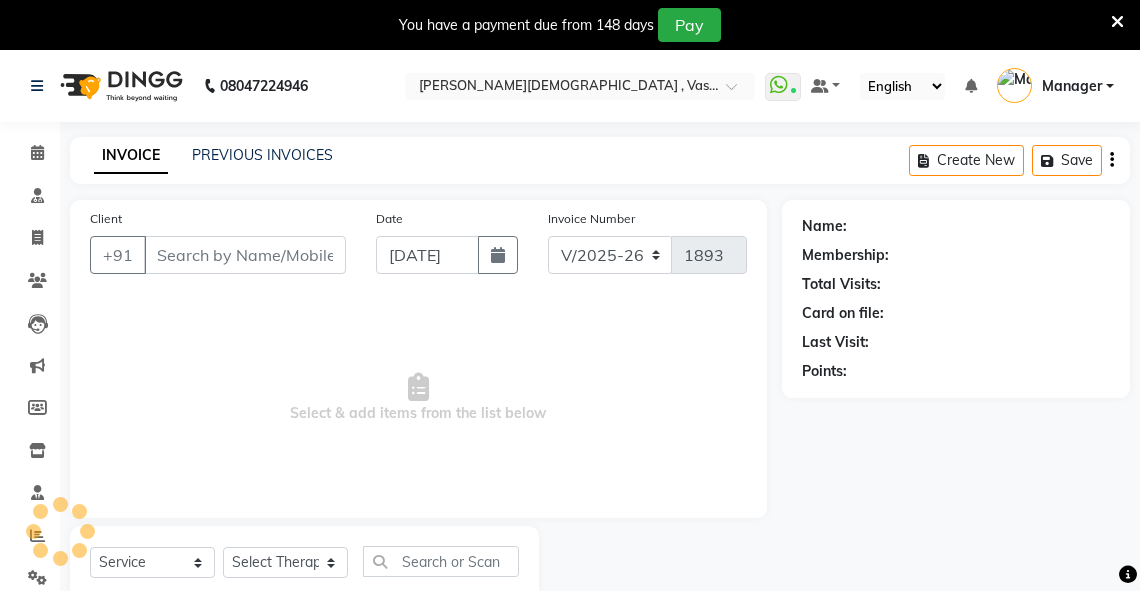 type on "9811770062" 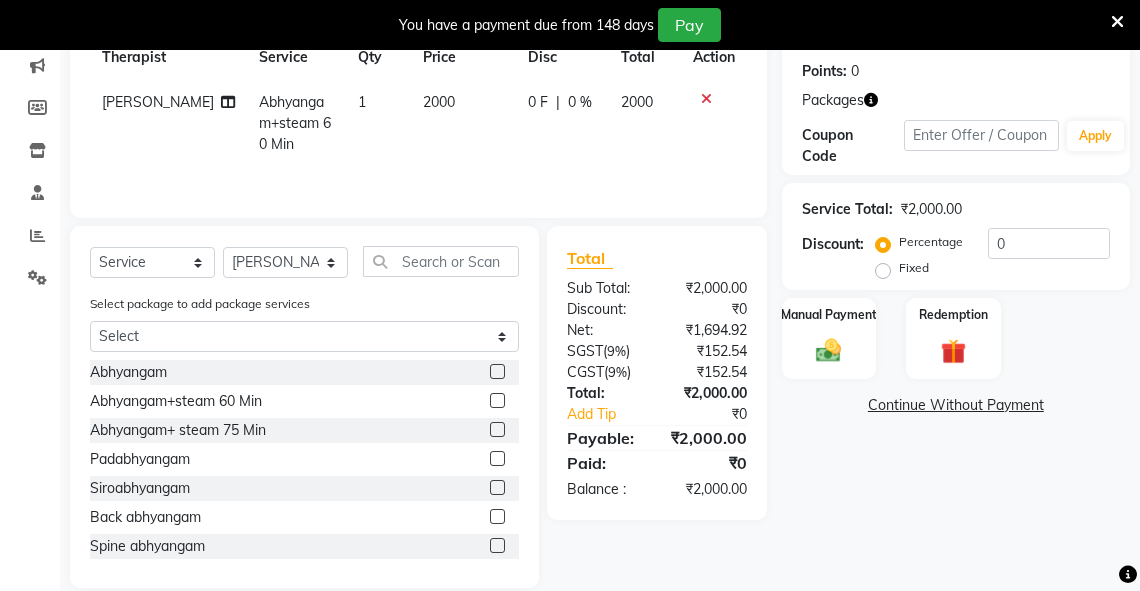 scroll, scrollTop: 328, scrollLeft: 0, axis: vertical 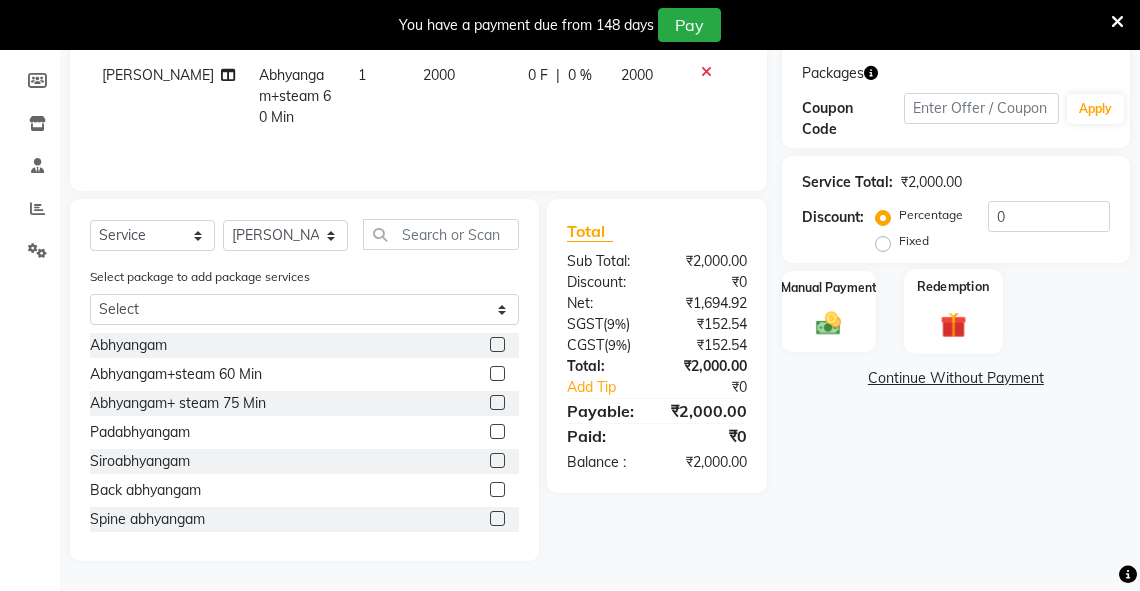 click on "Redemption" 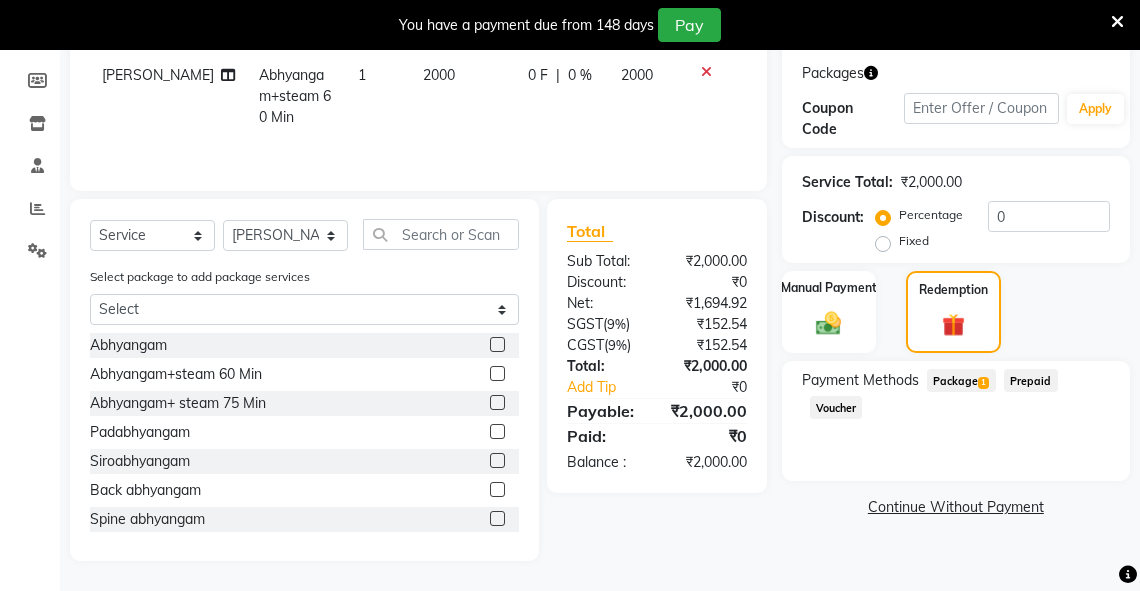 drag, startPoint x: 952, startPoint y: 372, endPoint x: 1036, endPoint y: 420, distance: 96.74709 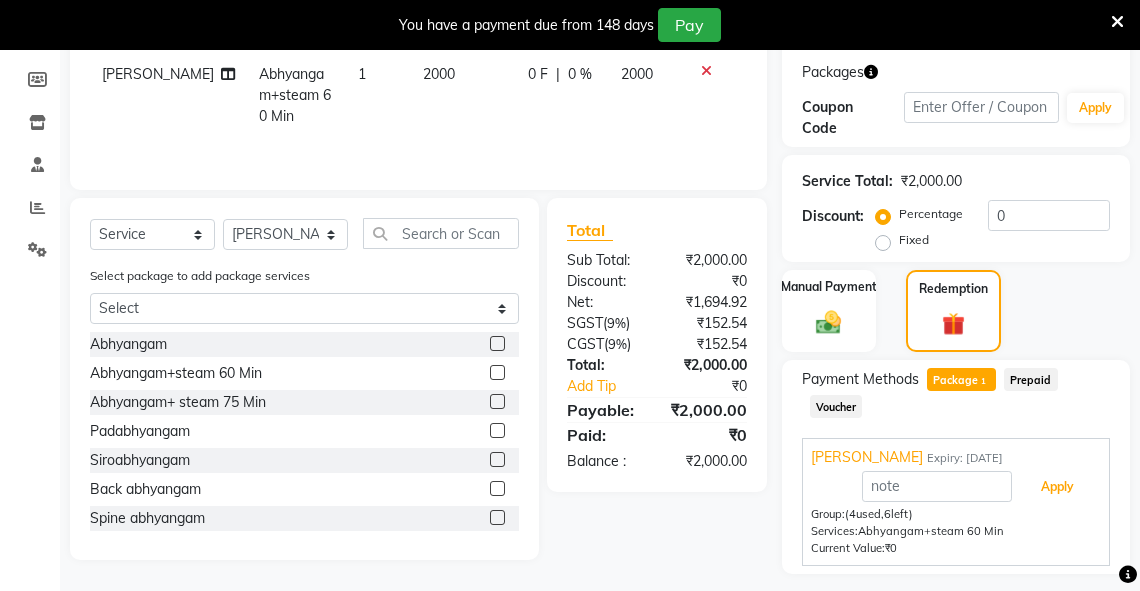 drag, startPoint x: 1046, startPoint y: 484, endPoint x: 1149, endPoint y: 477, distance: 103.23759 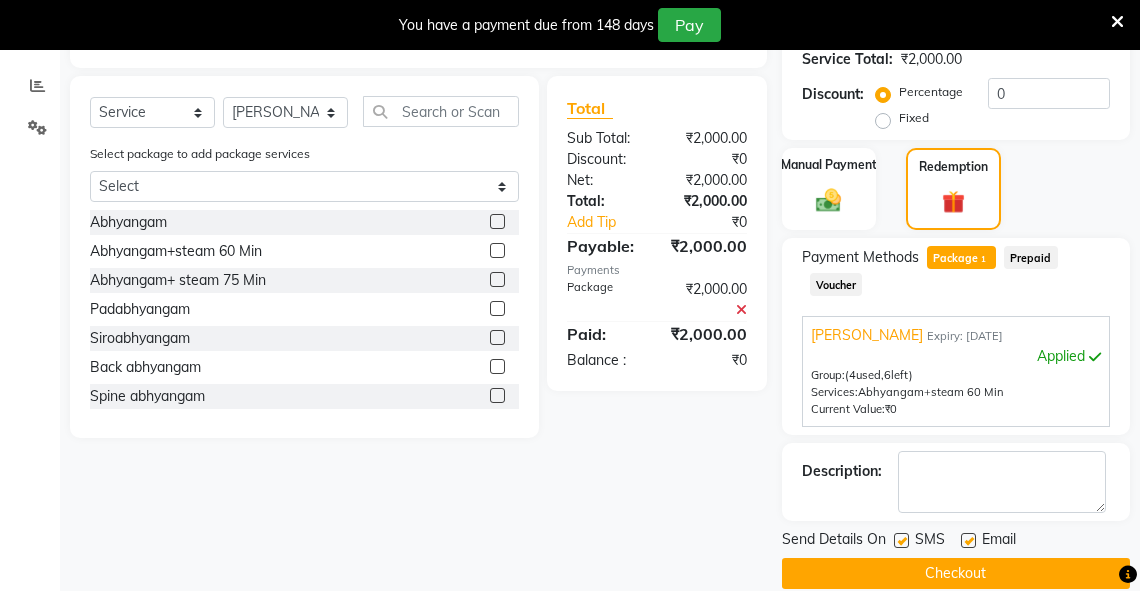 scroll, scrollTop: 476, scrollLeft: 0, axis: vertical 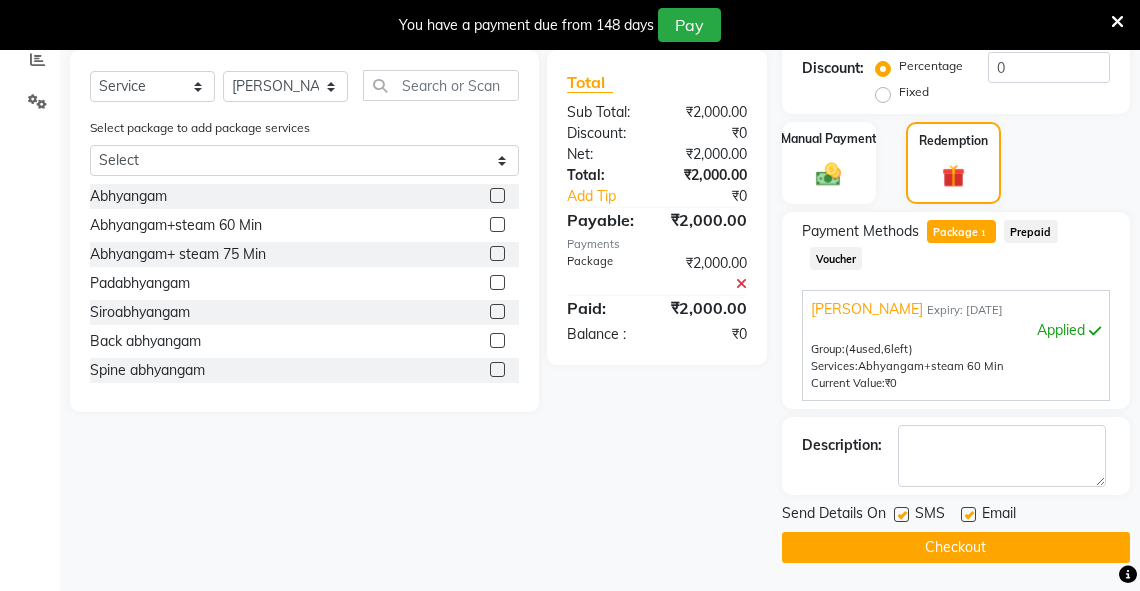 click on "Checkout" 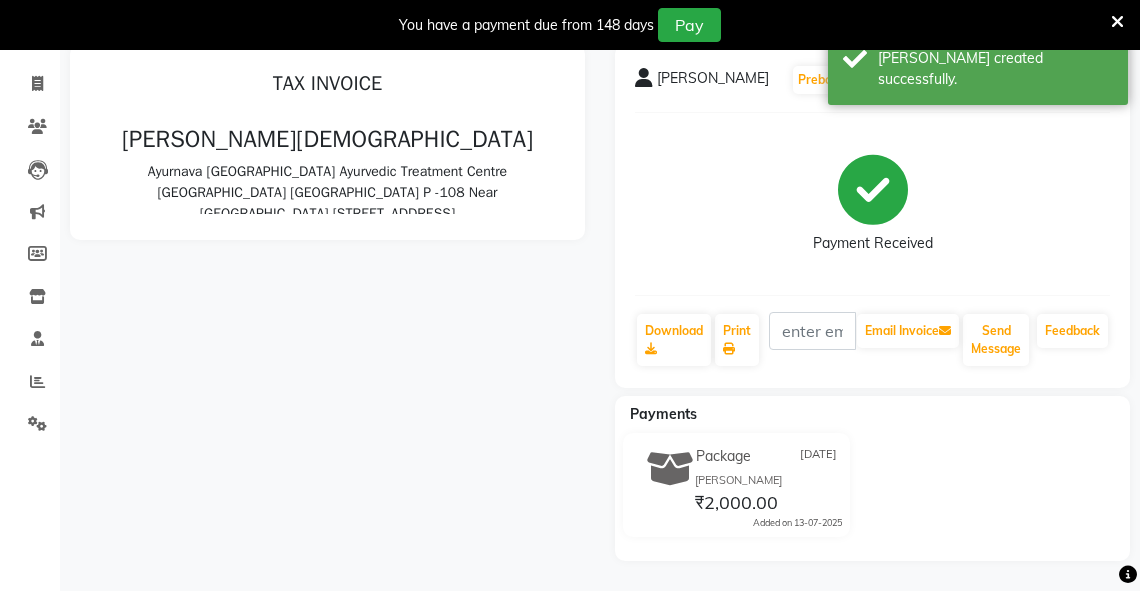 scroll, scrollTop: 0, scrollLeft: 0, axis: both 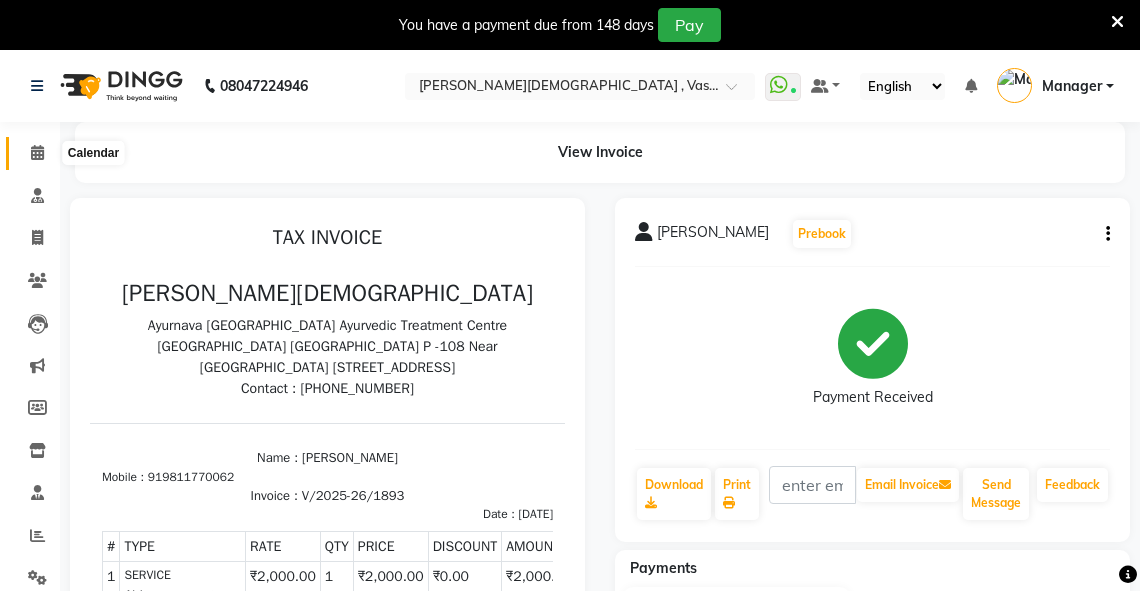 click 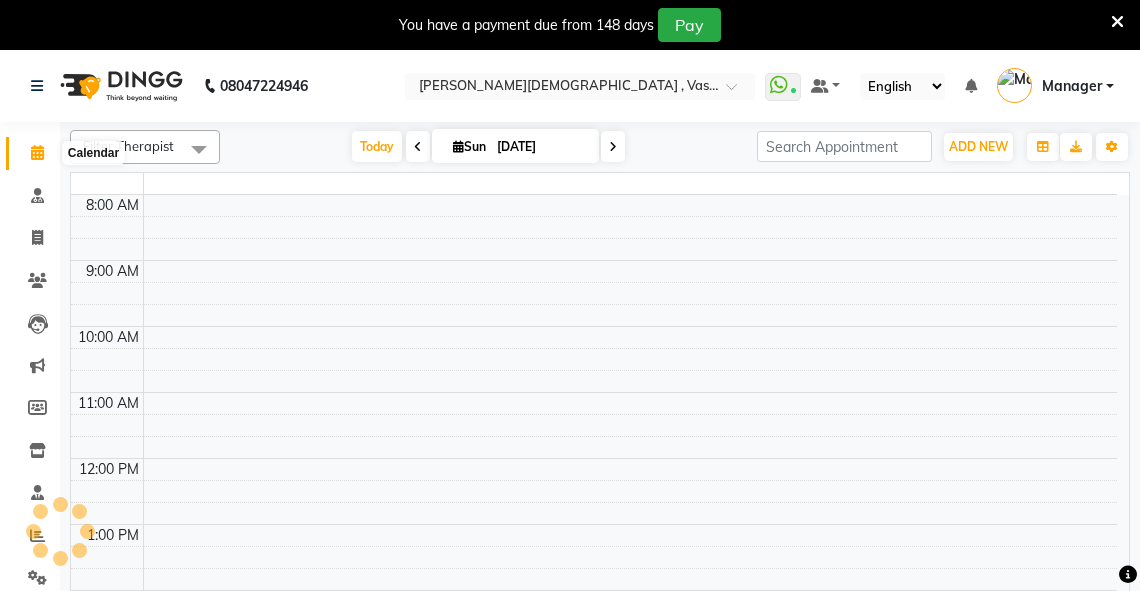 scroll, scrollTop: 0, scrollLeft: 0, axis: both 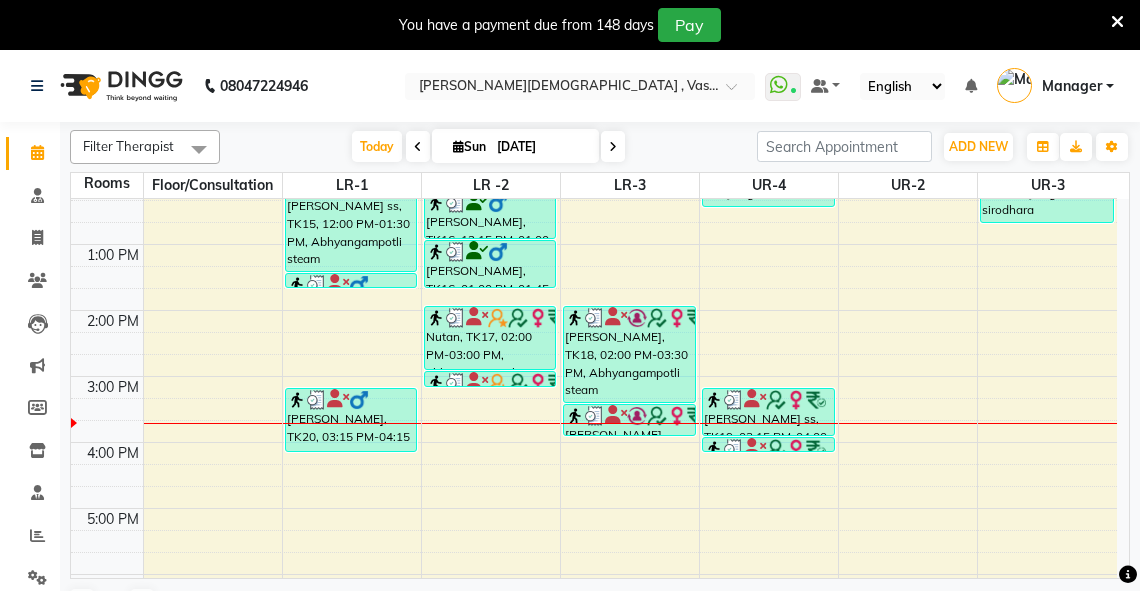 click on "6:00 AM 7:00 AM 8:00 AM 9:00 AM 10:00 AM 11:00 AM 12:00 PM 1:00 PM 2:00 PM 3:00 PM 4:00 PM 5:00 PM 6:00 PM 7:00 PM 8:00 PM     sheen T 25%, TK05, 09:15 AM-10:00 AM,  abhyangam(L)+[PERSON_NAME](L)     sheen T 25%, TK05, 10:00 AM-10:45 AM,  abhyangam(L)+Potli(L)     [PERSON_NAME] 1120, TK01, 08:30 AM-09:15 AM,  abhyangam(L)+Potli(L)     Rakhi cghs, TK06, 10:15 AM-11:30 AM, abhyangam udwarthanam STEAM     Rakhi cghs, TK06, 11:30 AM-11:45 AM, matra [PERSON_NAME] ss, TK15, 12:00 PM-01:30 PM, Abhyangampotli steam     [PERSON_NAME] ss, TK15, 01:30 PM-01:45 PM, Lepam bandage     [PERSON_NAME], TK20, 03:15 PM-04:15 PM, Abhyangam+steam 60 Min     [PERSON_NAME] 1120, TK02, 08:35 AM-09:20 AM,  [PERSON_NAME](L)+[PERSON_NAME](L)     [PERSON_NAME], TK07, 10:15 AM-10:45 AM, abhyangam swedam cghs     [PERSON_NAME], TK07, 10:45 AM-11:15 AM, januvasti cghs     [PERSON_NAME], TK16, 12:15 PM-01:00 PM, Abhyangam     [PERSON_NAME], TK16, 01:00 PM-01:45 PM, Abhyangam     Nutan, TK17, 02:00 PM-03:00 PM, abhyangam potli     Nutan, TK17, 03:00 PM-03:15 PM, Lepam bandage" at bounding box center (594, 277) 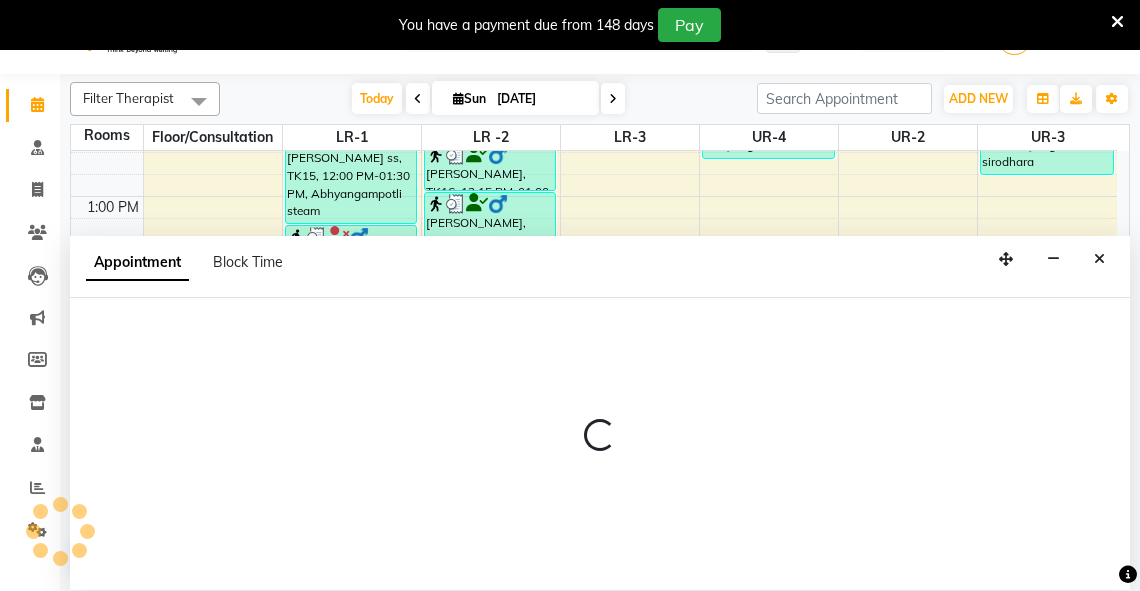 scroll, scrollTop: 50, scrollLeft: 0, axis: vertical 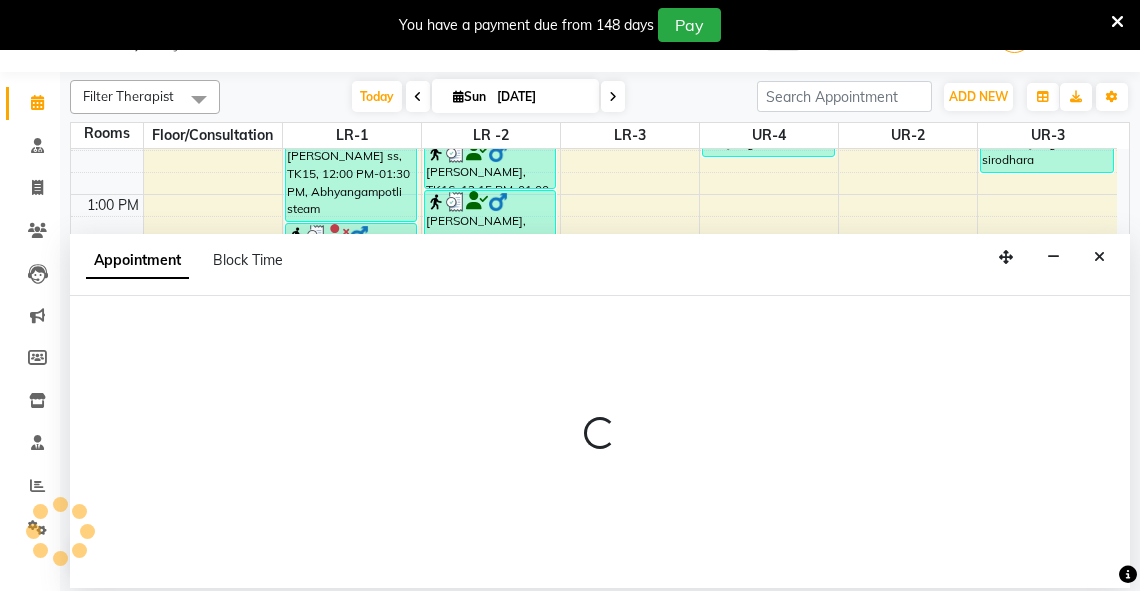 select on "915" 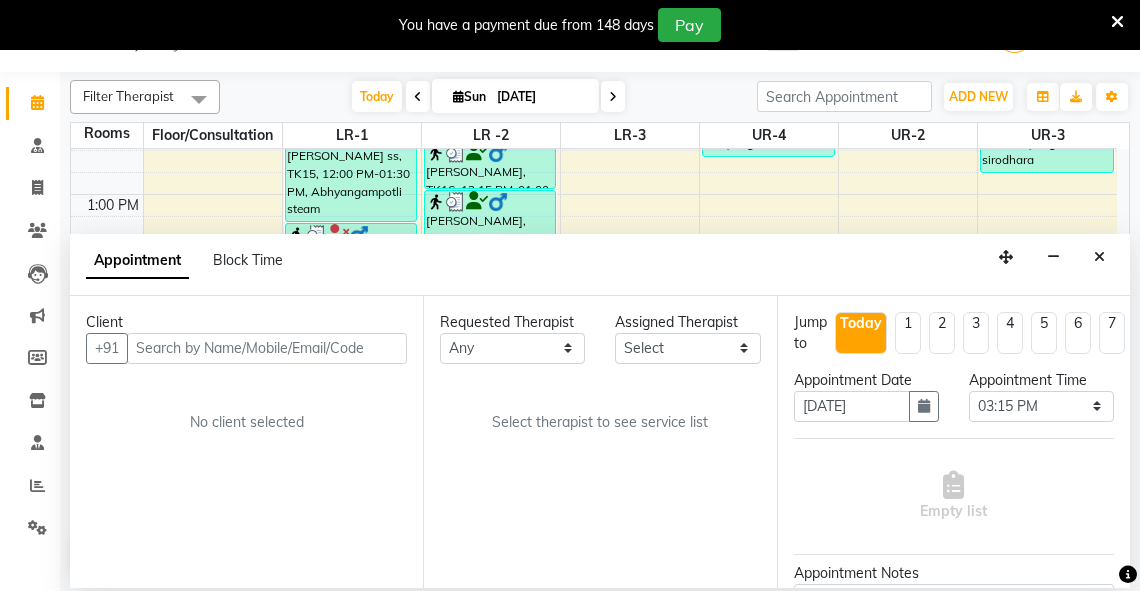 click at bounding box center [267, 348] 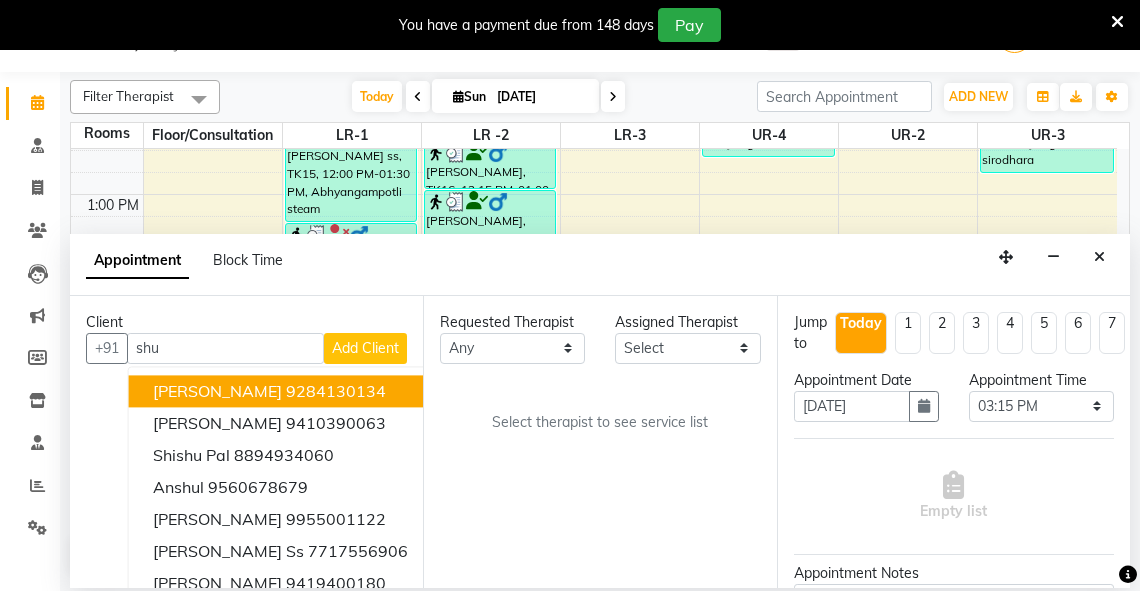 click on "[PERSON_NAME]" at bounding box center [217, 391] 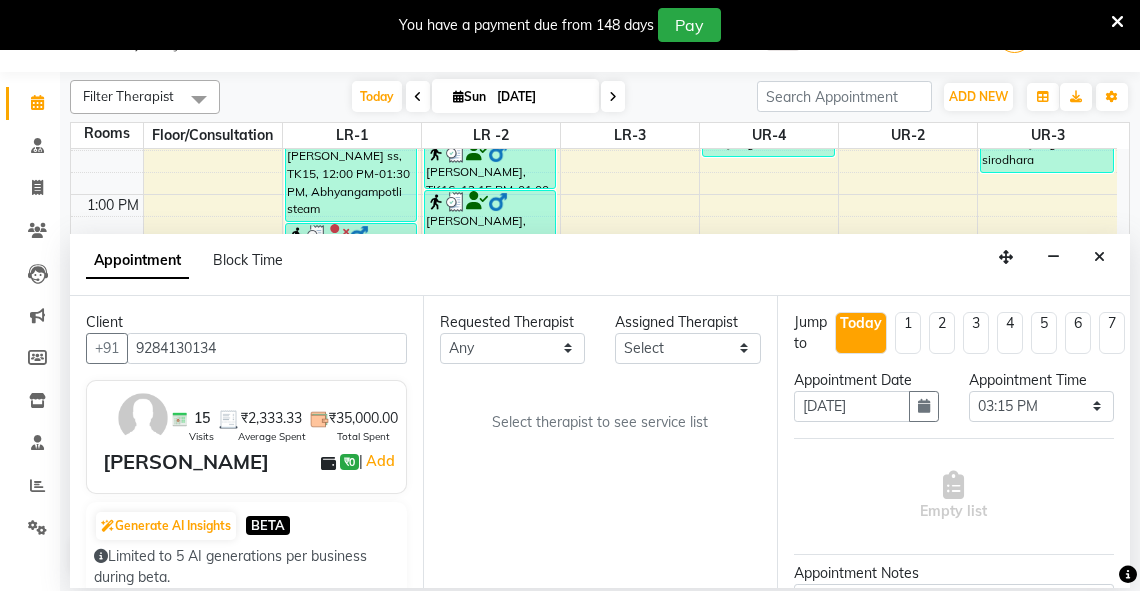 type on "9284130134" 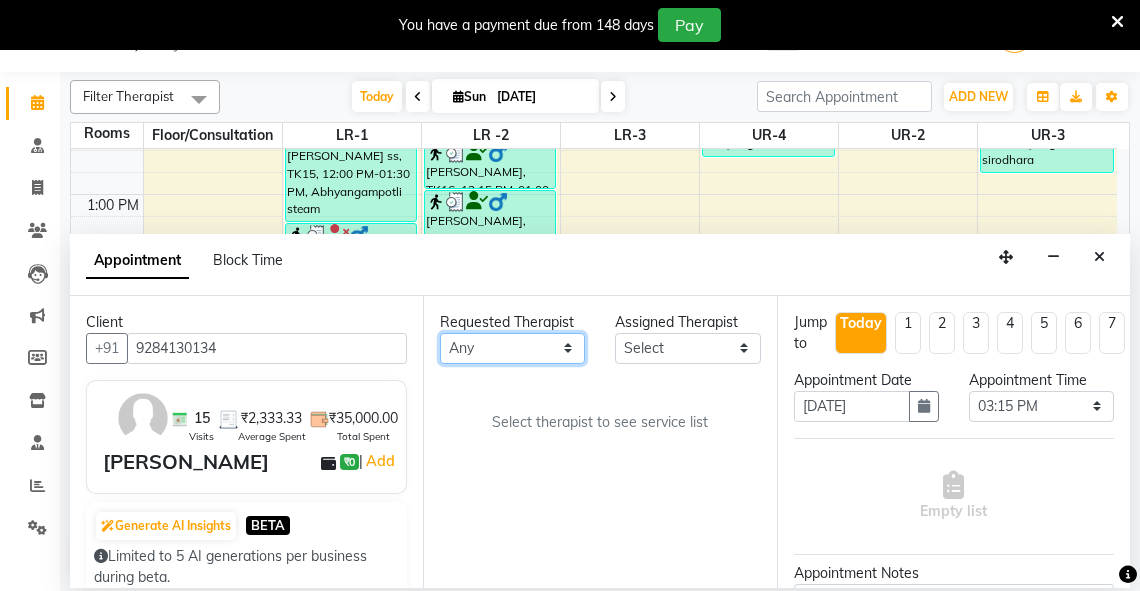 click on "Any [PERSON_NAME] V [PERSON_NAME] [PERSON_NAME] A K [PERSON_NAME] N [PERSON_NAME]  Dhaneesha [PERSON_NAME] K P [PERSON_NAME] [PERSON_NAME] [PERSON_NAME] [PERSON_NAME] [PERSON_NAME] a [PERSON_NAME] K M OTHER BRANCH Sardinia [PERSON_NAME] [PERSON_NAME] [PERSON_NAME] [PERSON_NAME]" at bounding box center (512, 348) 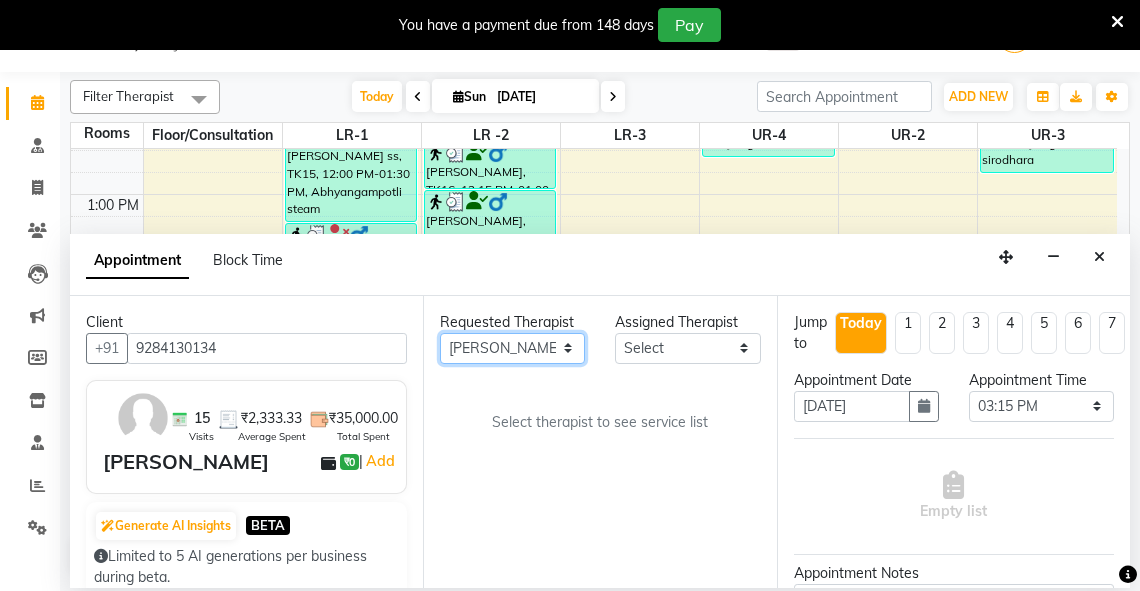 click on "Any [PERSON_NAME] V [PERSON_NAME] [PERSON_NAME] A K [PERSON_NAME] N [PERSON_NAME]  Dhaneesha [PERSON_NAME] K P [PERSON_NAME] [PERSON_NAME] [PERSON_NAME] [PERSON_NAME] [PERSON_NAME] a [PERSON_NAME] K M OTHER BRANCH Sardinia [PERSON_NAME] [PERSON_NAME] [PERSON_NAME] [PERSON_NAME]" at bounding box center [512, 348] 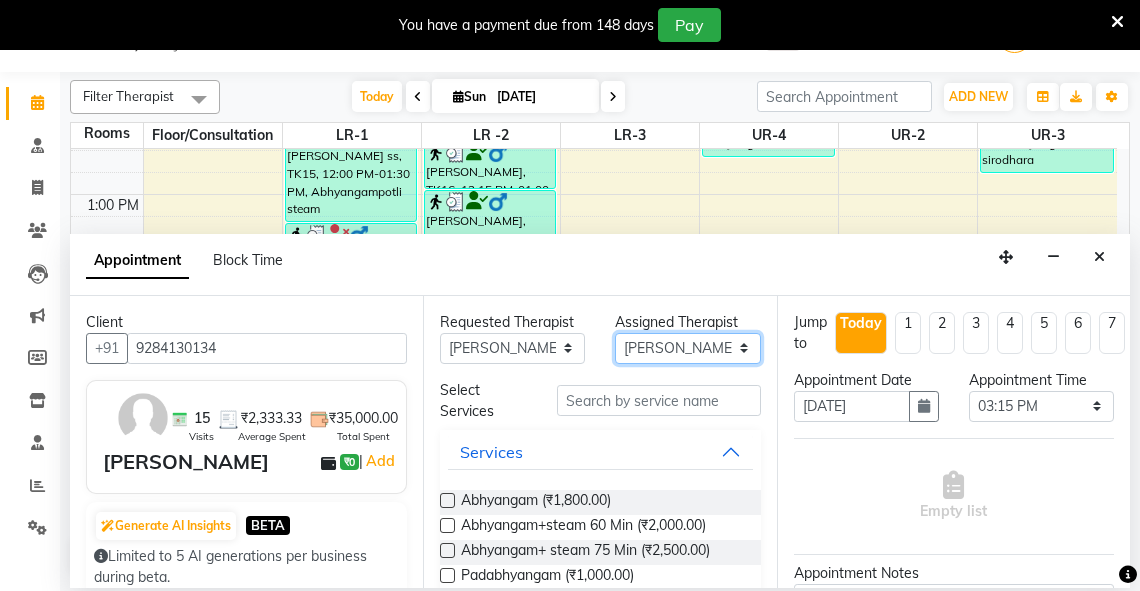 click on "Select [PERSON_NAME] V [PERSON_NAME] [PERSON_NAME] A K [PERSON_NAME] N [PERSON_NAME]  Dhaneesha [PERSON_NAME] K P [PERSON_NAME] [PERSON_NAME] [PERSON_NAME] [PERSON_NAME] [PERSON_NAME] a [PERSON_NAME] K M OTHER BRANCH Sardinia [PERSON_NAME] [PERSON_NAME] [PERSON_NAME] [PERSON_NAME]" at bounding box center (687, 348) 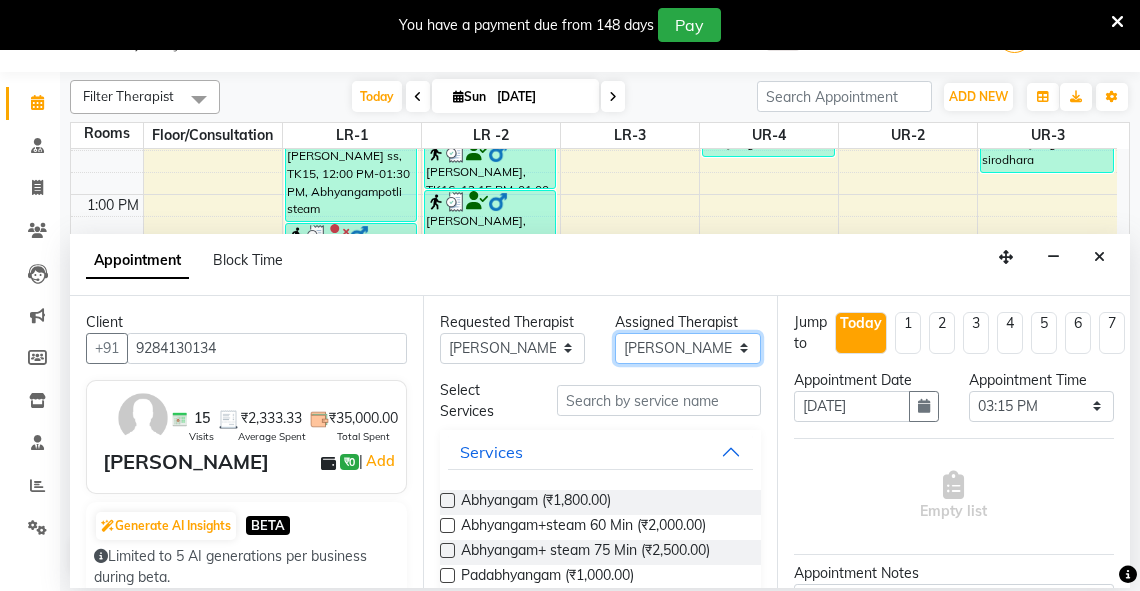 select on "81006" 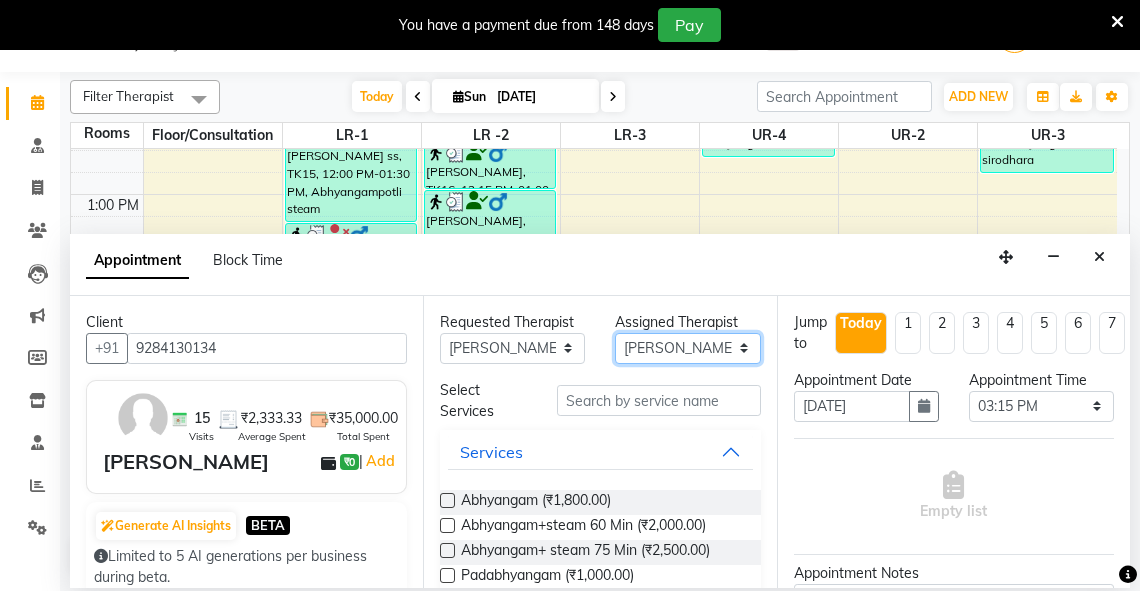click on "Select [PERSON_NAME] V [PERSON_NAME] [PERSON_NAME] A K [PERSON_NAME] N [PERSON_NAME]  Dhaneesha [PERSON_NAME] K P [PERSON_NAME] [PERSON_NAME] [PERSON_NAME] [PERSON_NAME] [PERSON_NAME] a [PERSON_NAME] K M OTHER BRANCH Sardinia [PERSON_NAME] [PERSON_NAME] [PERSON_NAME] [PERSON_NAME]" at bounding box center [687, 348] 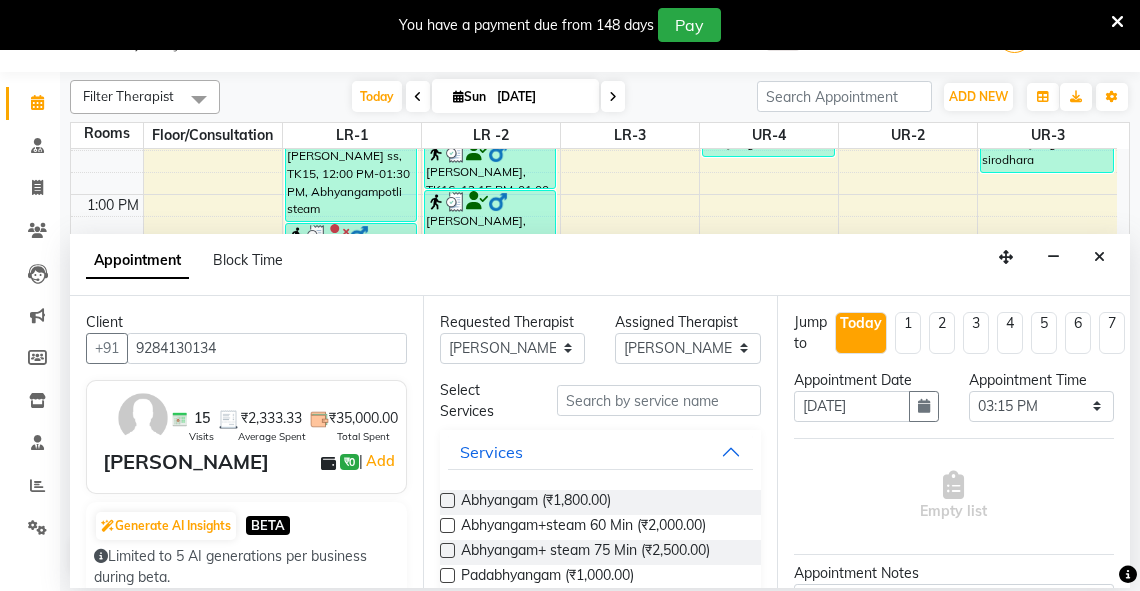 click at bounding box center (447, 550) 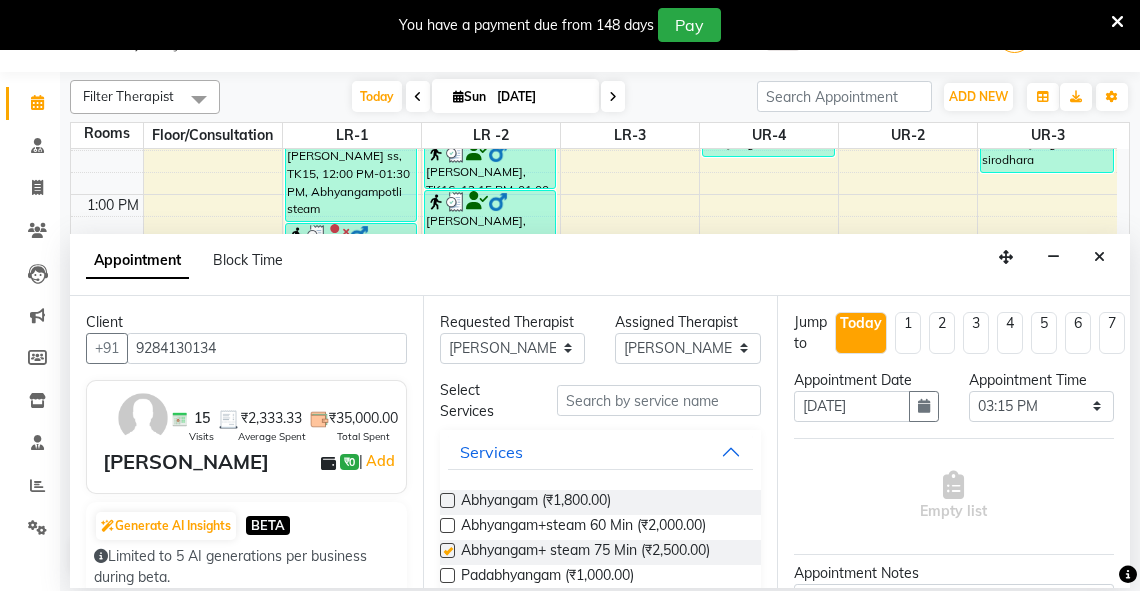 select on "4234" 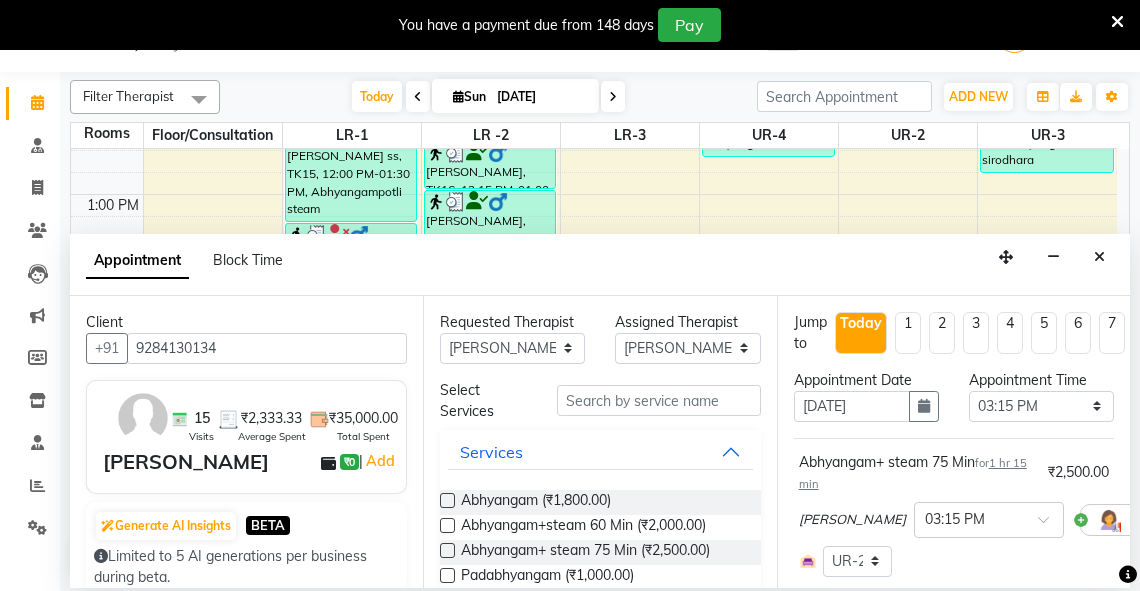 checkbox on "false" 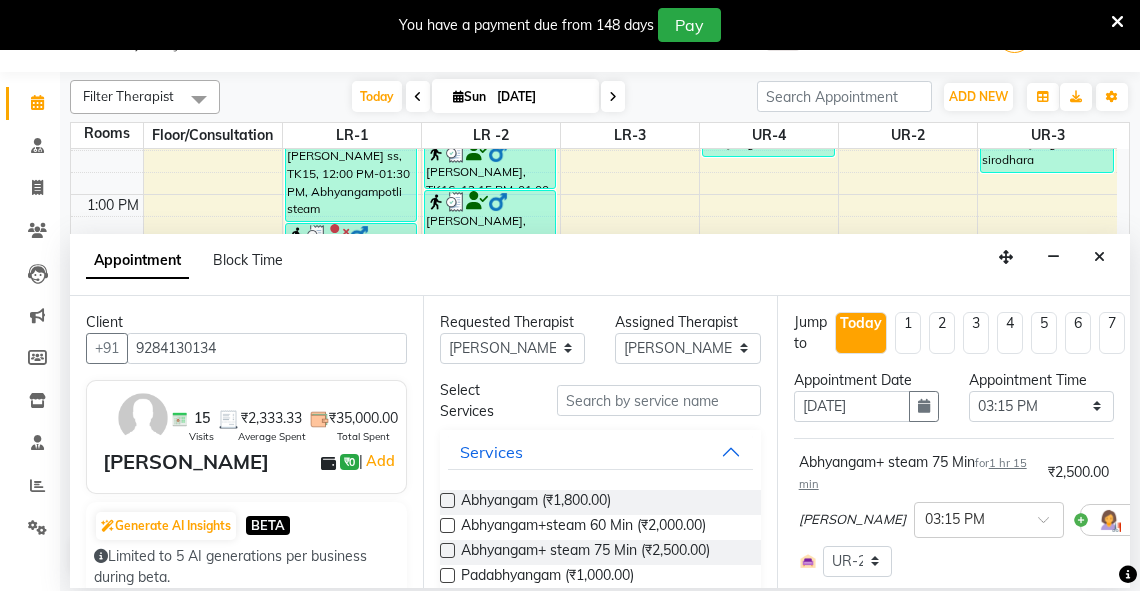 scroll, scrollTop: 337, scrollLeft: 0, axis: vertical 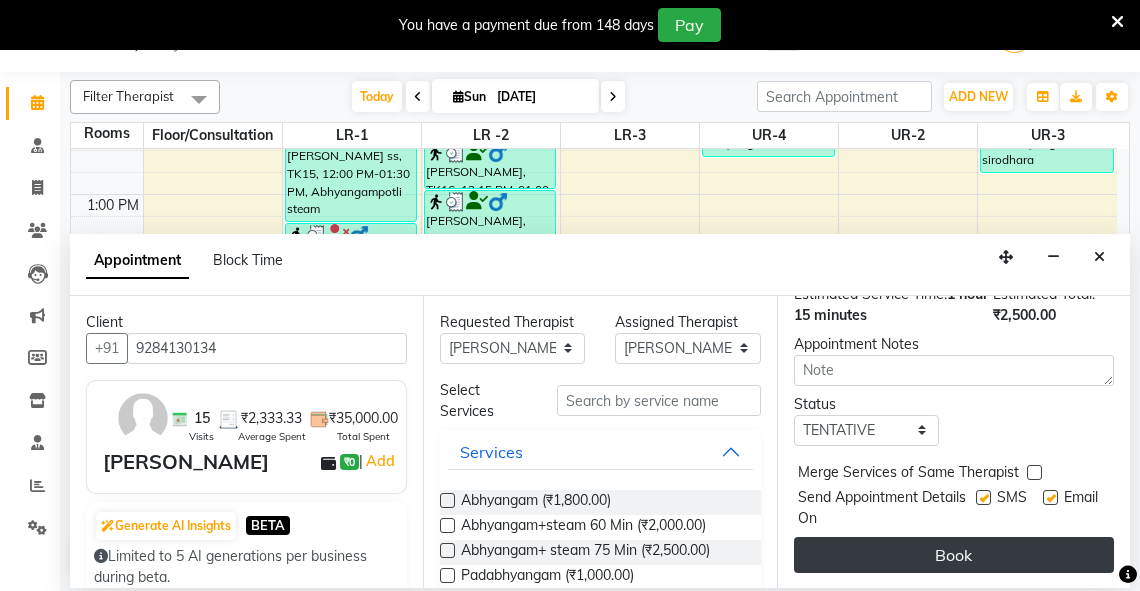 click on "Book" at bounding box center (954, 555) 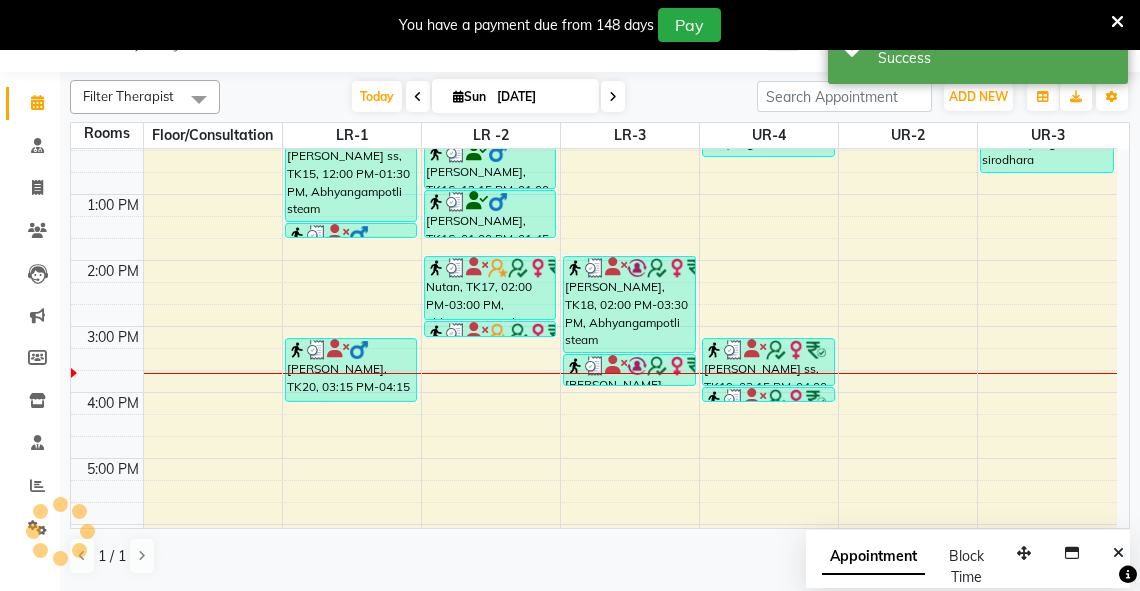 scroll, scrollTop: 0, scrollLeft: 0, axis: both 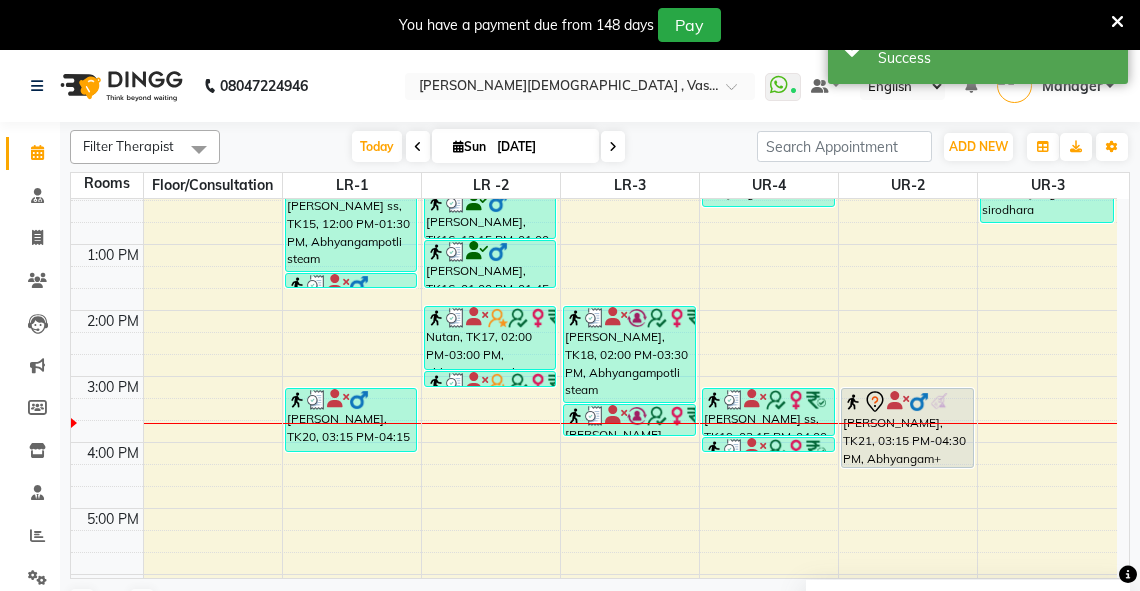 click on "6:00 AM 7:00 AM 8:00 AM 9:00 AM 10:00 AM 11:00 AM 12:00 PM 1:00 PM 2:00 PM 3:00 PM 4:00 PM 5:00 PM 6:00 PM 7:00 PM 8:00 PM     sheen T 25%, TK05, 09:15 AM-10:00 AM,  abhyangam(L)+[PERSON_NAME](L)     sheen T 25%, TK05, 10:00 AM-10:45 AM,  abhyangam(L)+Potli(L)     [PERSON_NAME] 1120, TK01, 08:30 AM-09:15 AM,  abhyangam(L)+Potli(L)     Rakhi cghs, TK06, 10:15 AM-11:30 AM, abhyangam udwarthanam STEAM     Rakhi cghs, TK06, 11:30 AM-11:45 AM, matra [PERSON_NAME] ss, TK15, 12:00 PM-01:30 PM, Abhyangampotli steam     [PERSON_NAME] ss, TK15, 01:30 PM-01:45 PM, Lepam bandage     [PERSON_NAME], TK20, 03:15 PM-04:15 PM, Abhyangam+steam 60 Min     [PERSON_NAME] 1120, TK02, 08:35 AM-09:20 AM,  [PERSON_NAME](L)+[PERSON_NAME](L)     [PERSON_NAME], TK07, 10:15 AM-10:45 AM, abhyangam swedam cghs     [PERSON_NAME], TK07, 10:45 AM-11:15 AM, januvasti cghs     [PERSON_NAME], TK16, 12:15 PM-01:00 PM, Abhyangam     [PERSON_NAME], TK16, 01:00 PM-01:45 PM, Abhyangam     Nutan, TK17, 02:00 PM-03:00 PM, abhyangam potli     Nutan, TK17, 03:00 PM-03:15 PM, Lepam bandage" at bounding box center [594, 277] 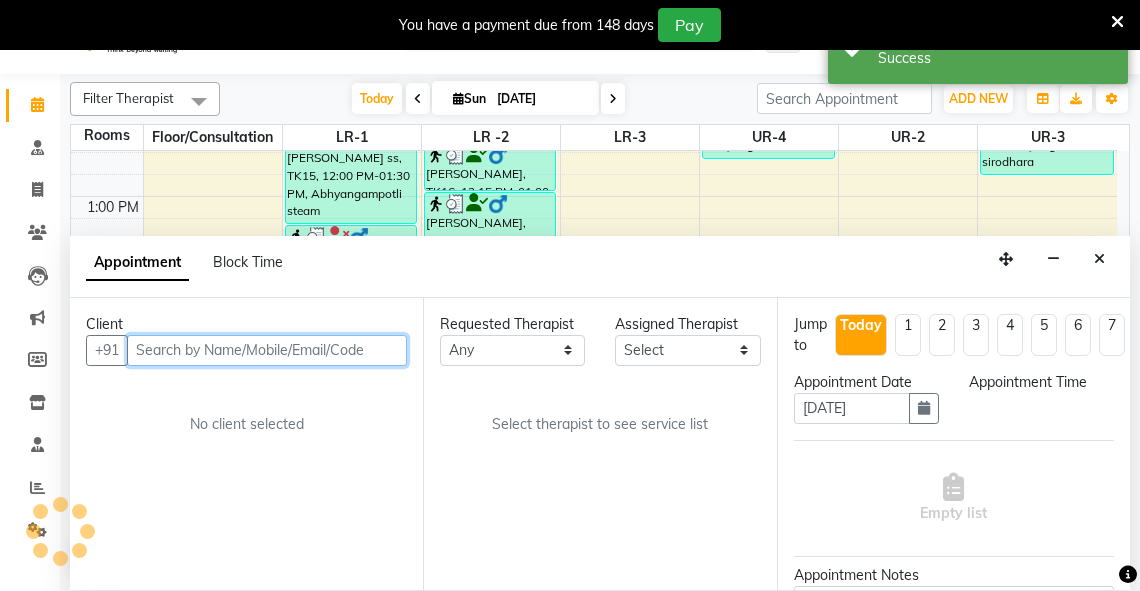 select on "915" 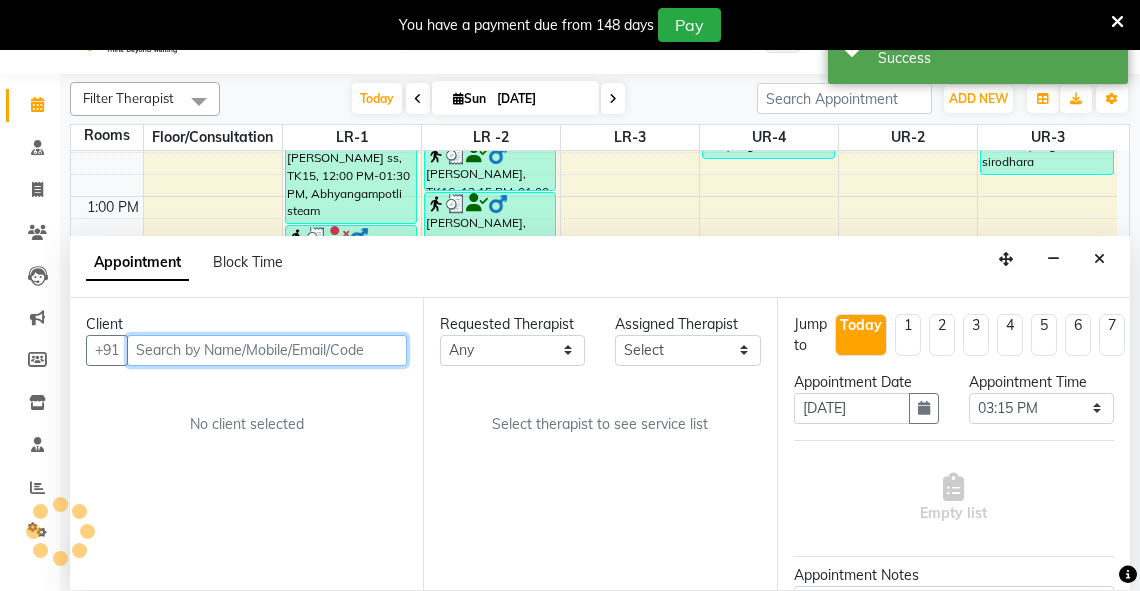 scroll, scrollTop: 50, scrollLeft: 0, axis: vertical 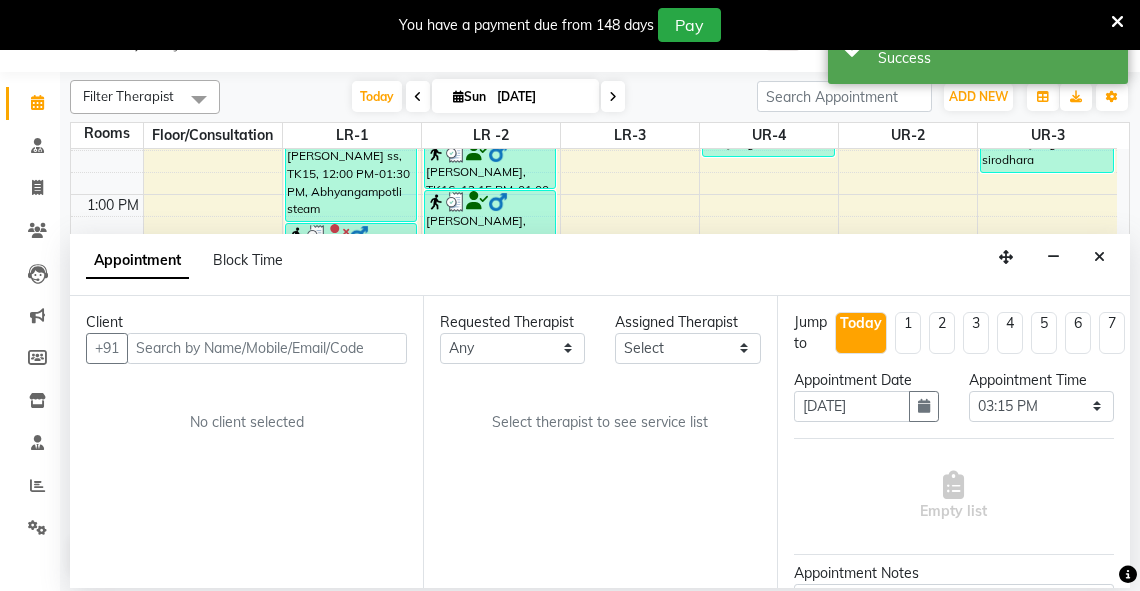 click on "Client +91  No client selected" at bounding box center [246, 442] 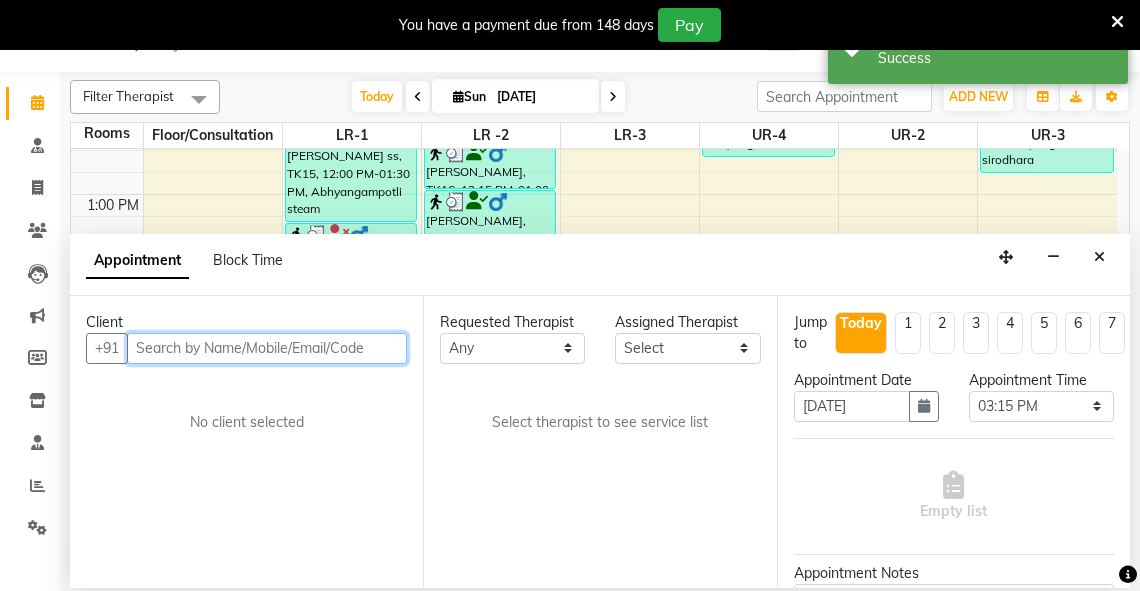 click at bounding box center [267, 348] 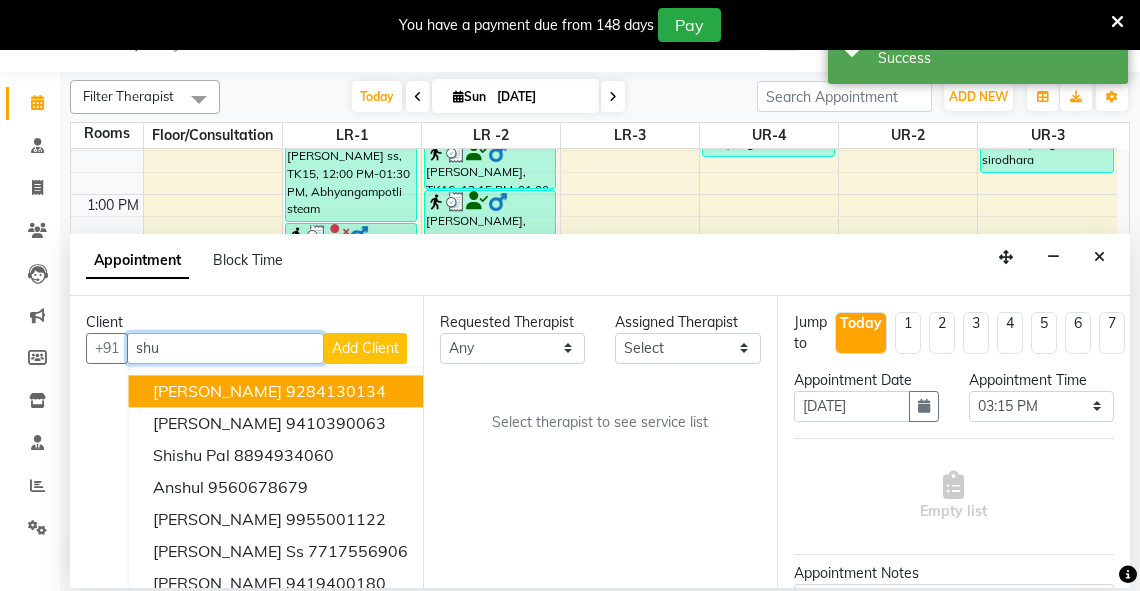 click on "[PERSON_NAME]" at bounding box center (217, 391) 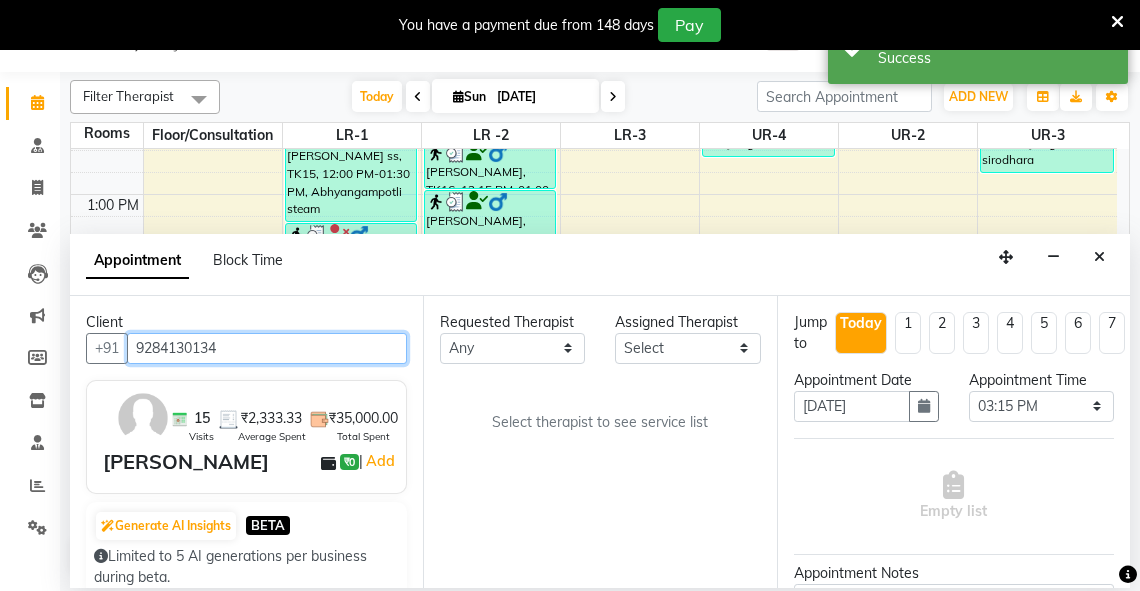 type on "9284130134" 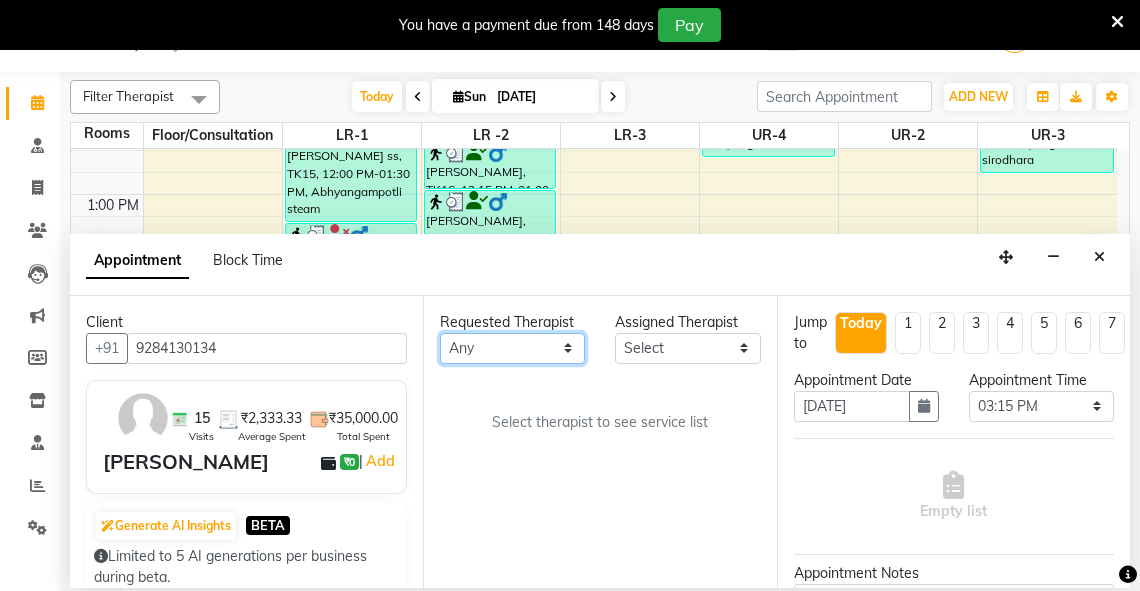 click on "Any [PERSON_NAME] V [PERSON_NAME] [PERSON_NAME] A K [PERSON_NAME] N [PERSON_NAME]  Dhaneesha [PERSON_NAME] K P [PERSON_NAME] [PERSON_NAME] [PERSON_NAME] [PERSON_NAME] [PERSON_NAME] a [PERSON_NAME] K M OTHER BRANCH Sardinia [PERSON_NAME] [PERSON_NAME] [PERSON_NAME] [PERSON_NAME]" at bounding box center [512, 348] 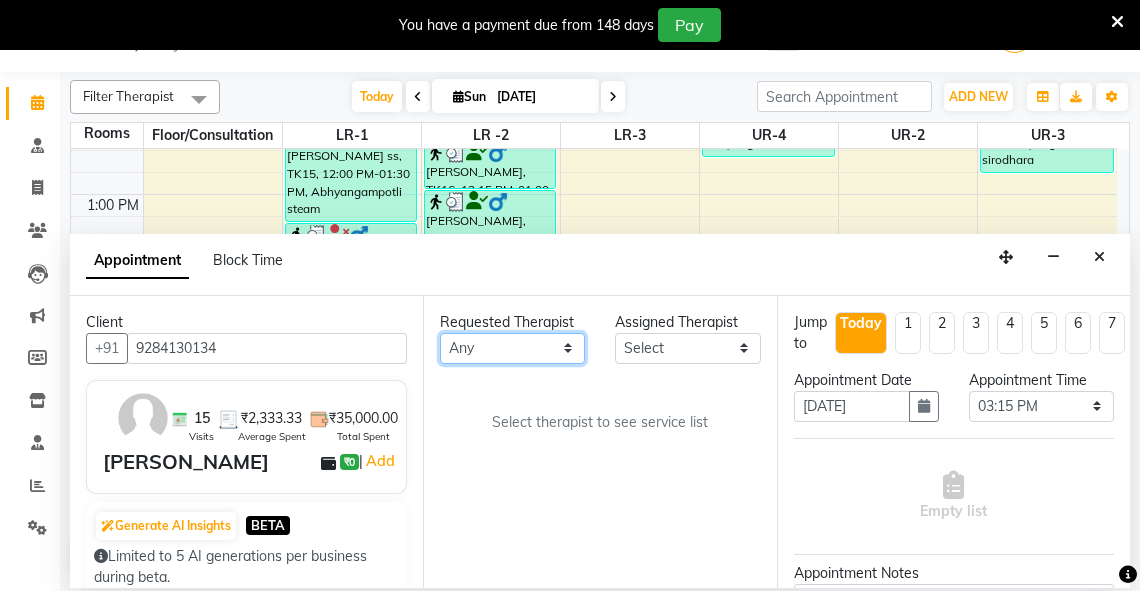 select on "39169" 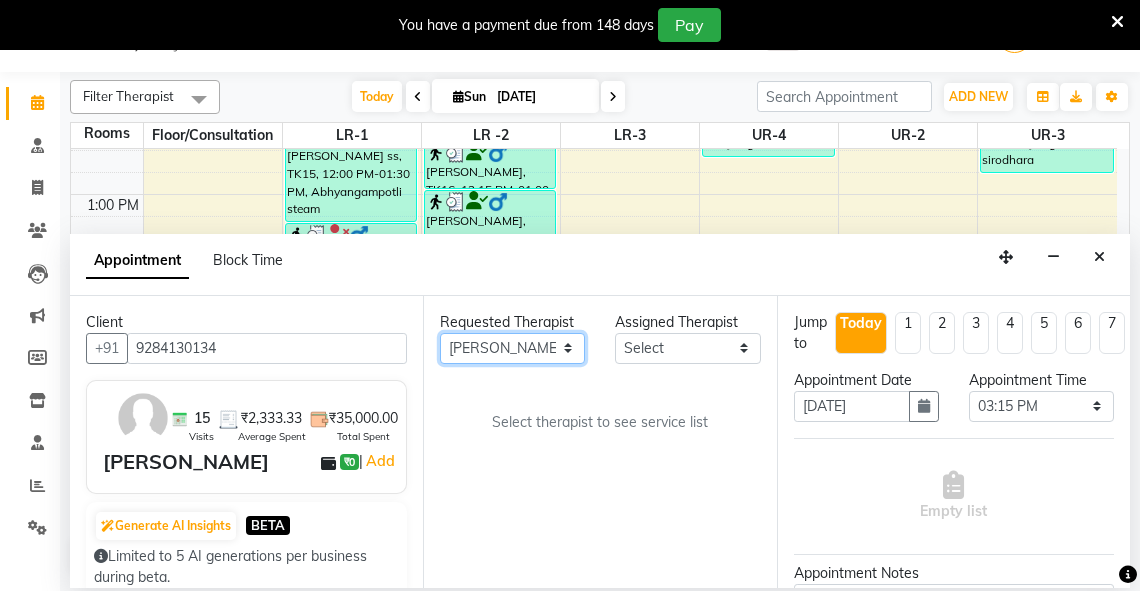 click on "Any [PERSON_NAME] V [PERSON_NAME] [PERSON_NAME] A K [PERSON_NAME] N [PERSON_NAME]  Dhaneesha [PERSON_NAME] K P [PERSON_NAME] [PERSON_NAME] [PERSON_NAME] [PERSON_NAME] [PERSON_NAME] a [PERSON_NAME] K M OTHER BRANCH Sardinia [PERSON_NAME] [PERSON_NAME] [PERSON_NAME] [PERSON_NAME]" at bounding box center [512, 348] 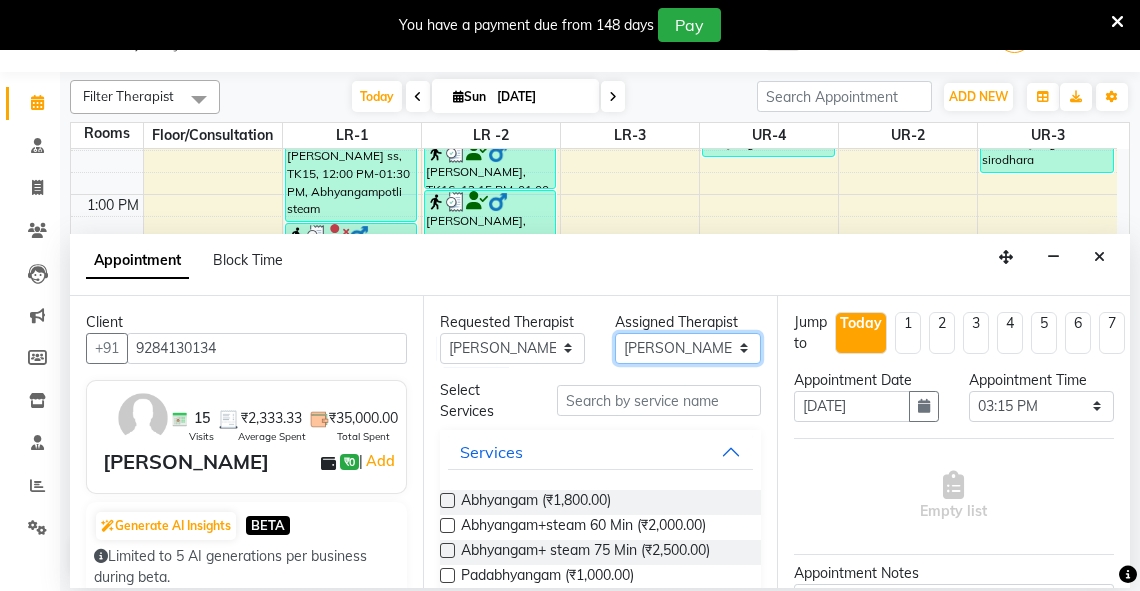 click on "Select [PERSON_NAME] V [PERSON_NAME] [PERSON_NAME] A K [PERSON_NAME] N [PERSON_NAME]  Dhaneesha [PERSON_NAME] K P [PERSON_NAME] [PERSON_NAME] [PERSON_NAME] [PERSON_NAME] [PERSON_NAME] a [PERSON_NAME] K M OTHER BRANCH Sardinia [PERSON_NAME] [PERSON_NAME] [PERSON_NAME] [PERSON_NAME]" at bounding box center (687, 348) 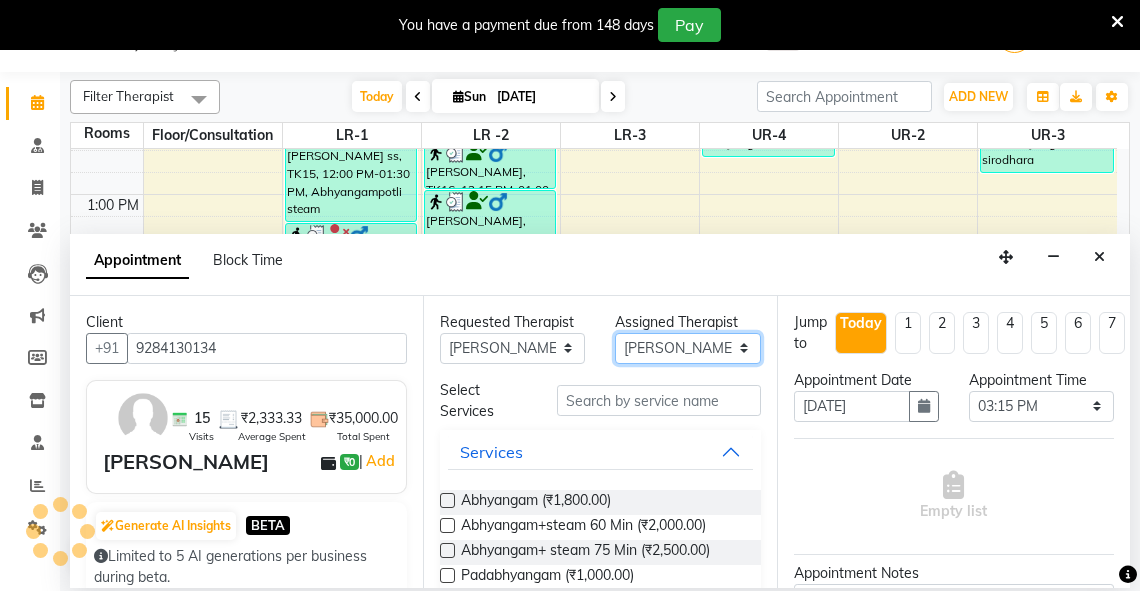 select on "41713" 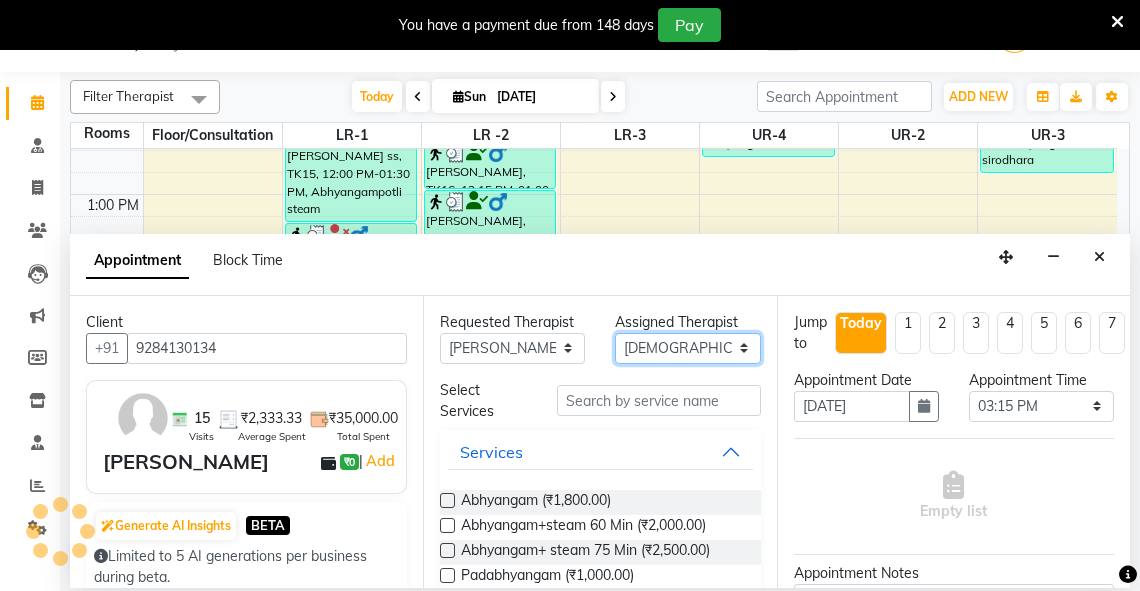 click on "Select [PERSON_NAME] V [PERSON_NAME] [PERSON_NAME] A K [PERSON_NAME] N [PERSON_NAME]  Dhaneesha [PERSON_NAME] K P [PERSON_NAME] [PERSON_NAME] [PERSON_NAME] [PERSON_NAME] [PERSON_NAME] a [PERSON_NAME] K M OTHER BRANCH Sardinia [PERSON_NAME] [PERSON_NAME] [PERSON_NAME] [PERSON_NAME]" at bounding box center (687, 348) 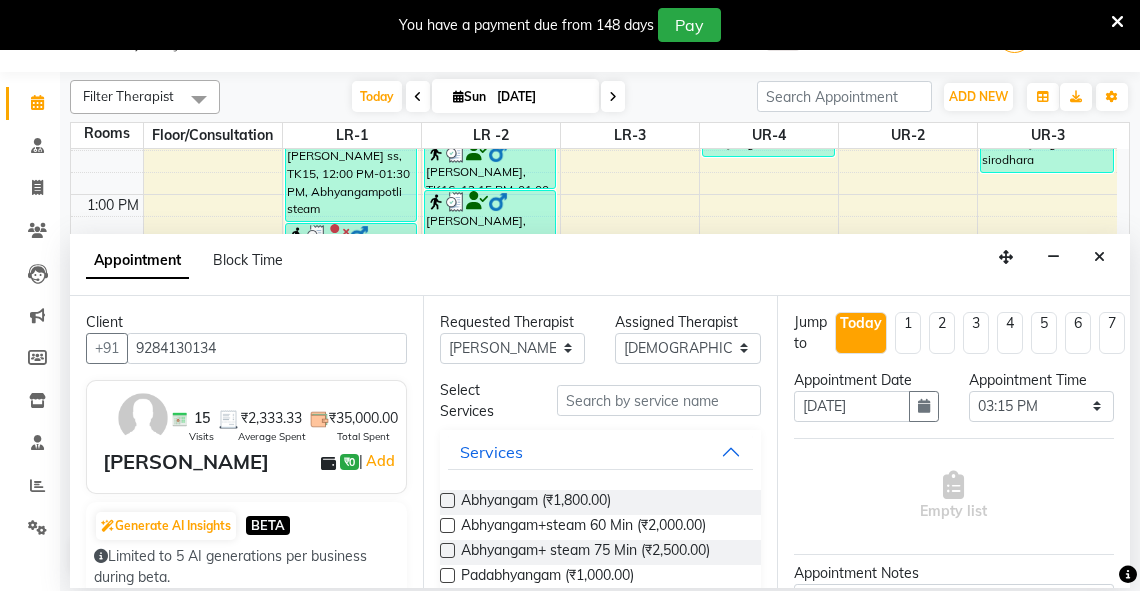 click at bounding box center [447, 550] 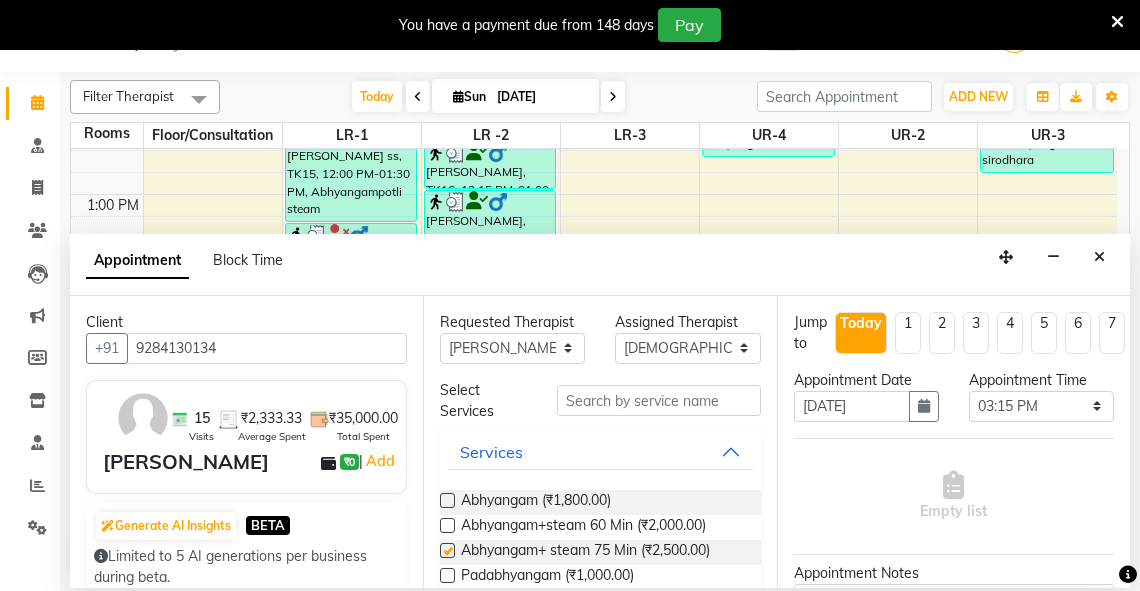 select on "4235" 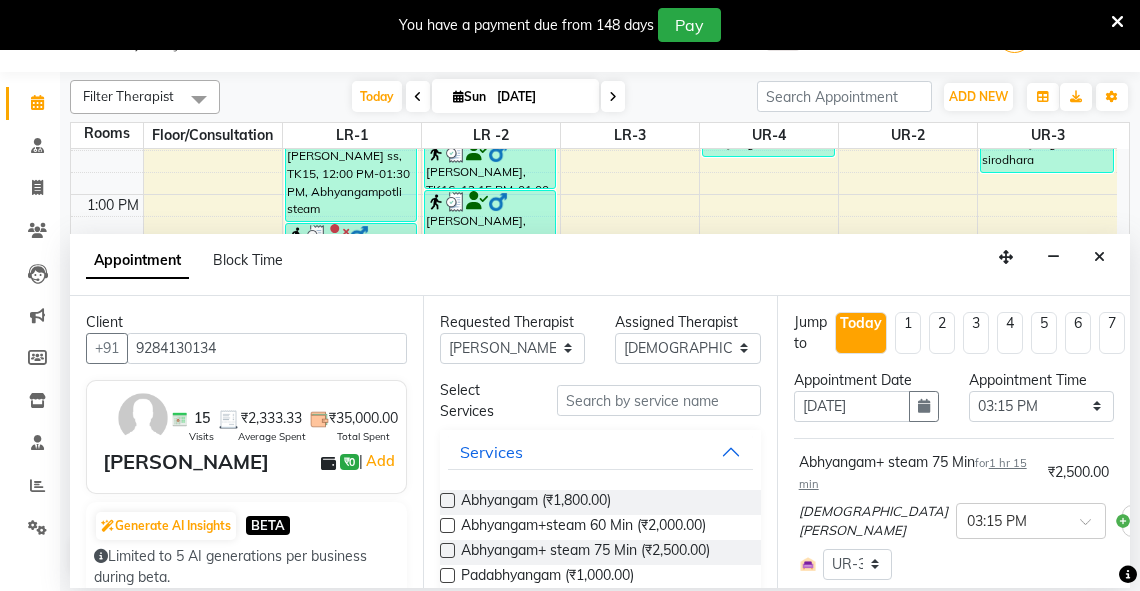 checkbox on "false" 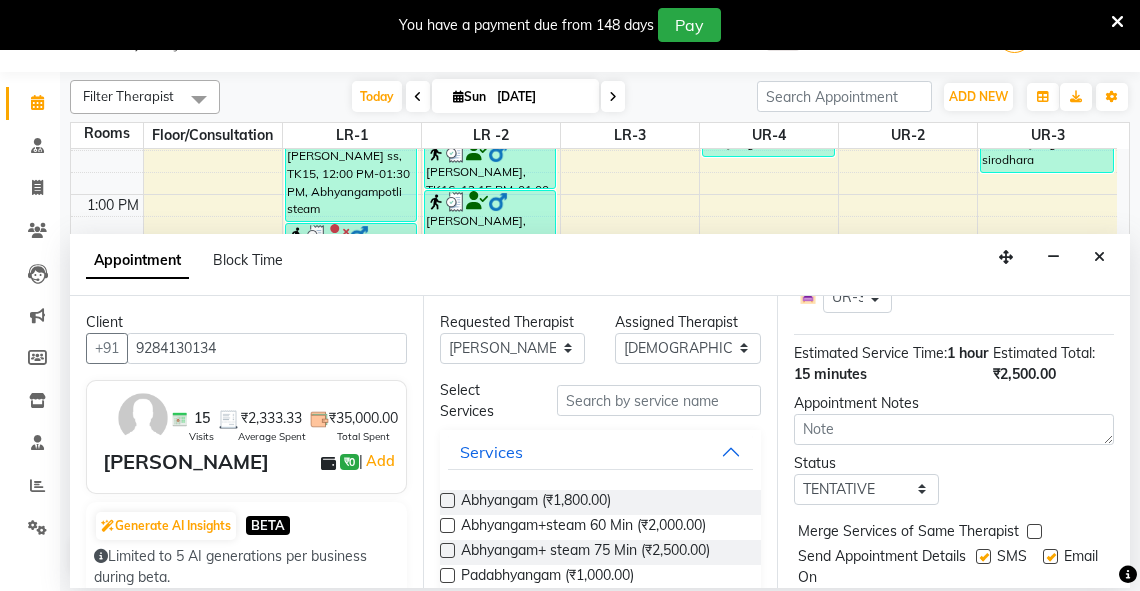 scroll, scrollTop: 337, scrollLeft: 0, axis: vertical 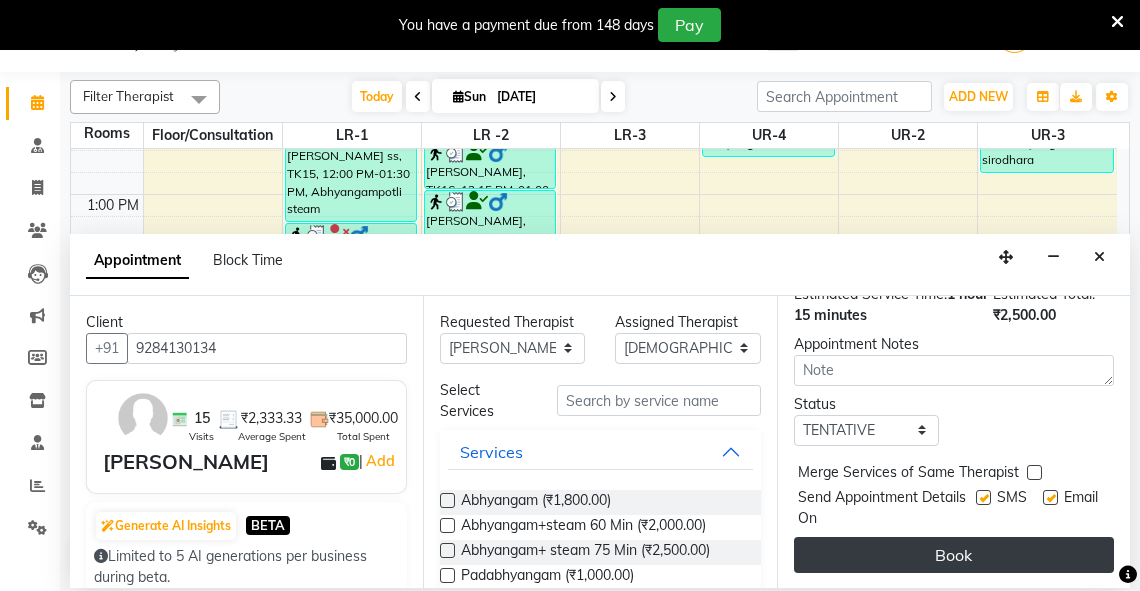 click on "Book" at bounding box center (954, 555) 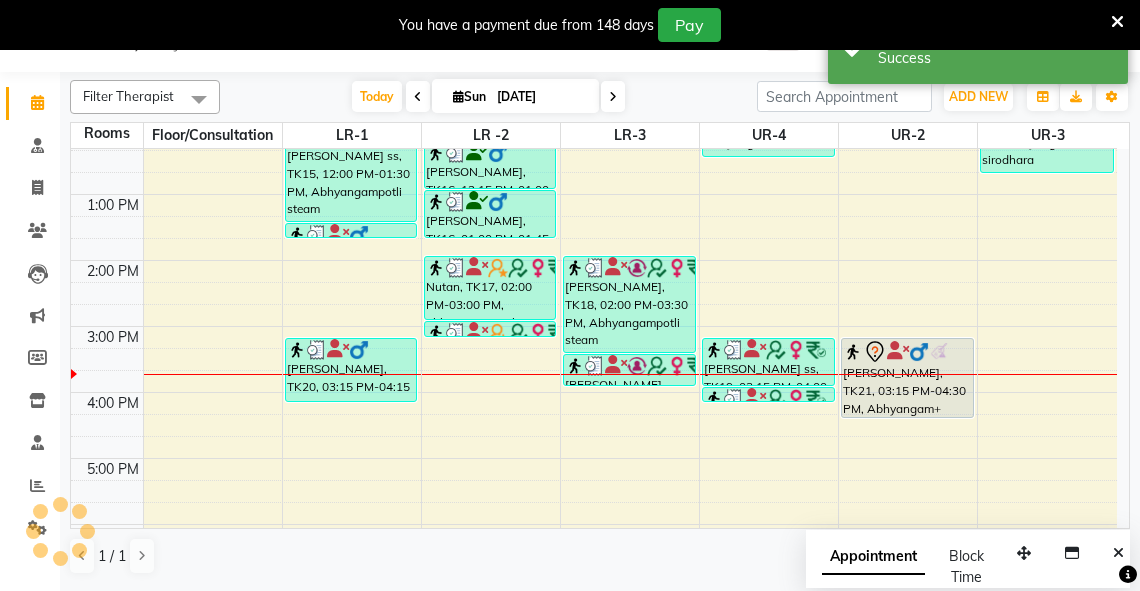 scroll, scrollTop: 0, scrollLeft: 0, axis: both 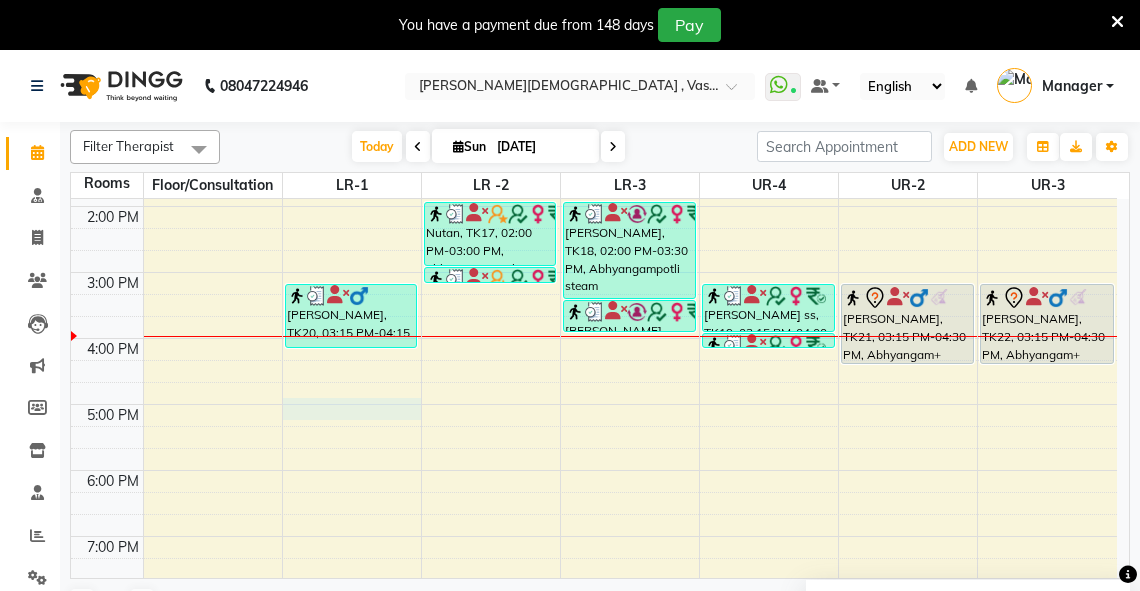 click on "6:00 AM 7:00 AM 8:00 AM 9:00 AM 10:00 AM 11:00 AM 12:00 PM 1:00 PM 2:00 PM 3:00 PM 4:00 PM 5:00 PM 6:00 PM 7:00 PM 8:00 PM     sheen T 25%, TK05, 09:15 AM-10:00 AM,  abhyangam(L)+[PERSON_NAME](L)     sheen T 25%, TK05, 10:00 AM-10:45 AM,  abhyangam(L)+Potli(L)     [PERSON_NAME] 1120, TK01, 08:30 AM-09:15 AM,  abhyangam(L)+Potli(L)     Rakhi cghs, TK06, 10:15 AM-11:30 AM, abhyangam udwarthanam STEAM     Rakhi cghs, TK06, 11:30 AM-11:45 AM, matra [PERSON_NAME] ss, TK15, 12:00 PM-01:30 PM, Abhyangampotli steam     [PERSON_NAME] ss, TK15, 01:30 PM-01:45 PM, Lepam bandage     [PERSON_NAME], TK20, 03:15 PM-04:15 PM, Abhyangam+steam 60 Min     [PERSON_NAME] 1120, TK02, 08:35 AM-09:20 AM,  [PERSON_NAME](L)+[PERSON_NAME](L)     [PERSON_NAME], TK07, 10:15 AM-10:45 AM, abhyangam swedam cghs     [PERSON_NAME], TK07, 10:45 AM-11:15 AM, januvasti cghs     [PERSON_NAME], TK16, 12:15 PM-01:00 PM, Abhyangam     [PERSON_NAME], TK16, 01:00 PM-01:45 PM, Abhyangam     Nutan, TK17, 02:00 PM-03:00 PM, abhyangam potli     Nutan, TK17, 03:00 PM-03:15 PM, Lepam bandage" at bounding box center (594, 173) 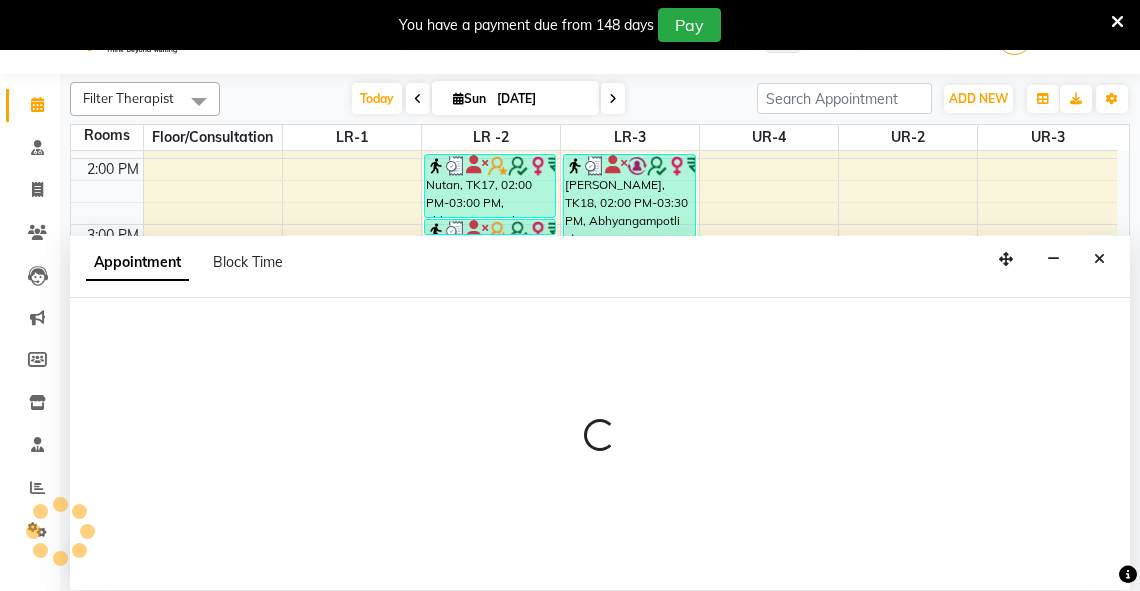 scroll, scrollTop: 50, scrollLeft: 0, axis: vertical 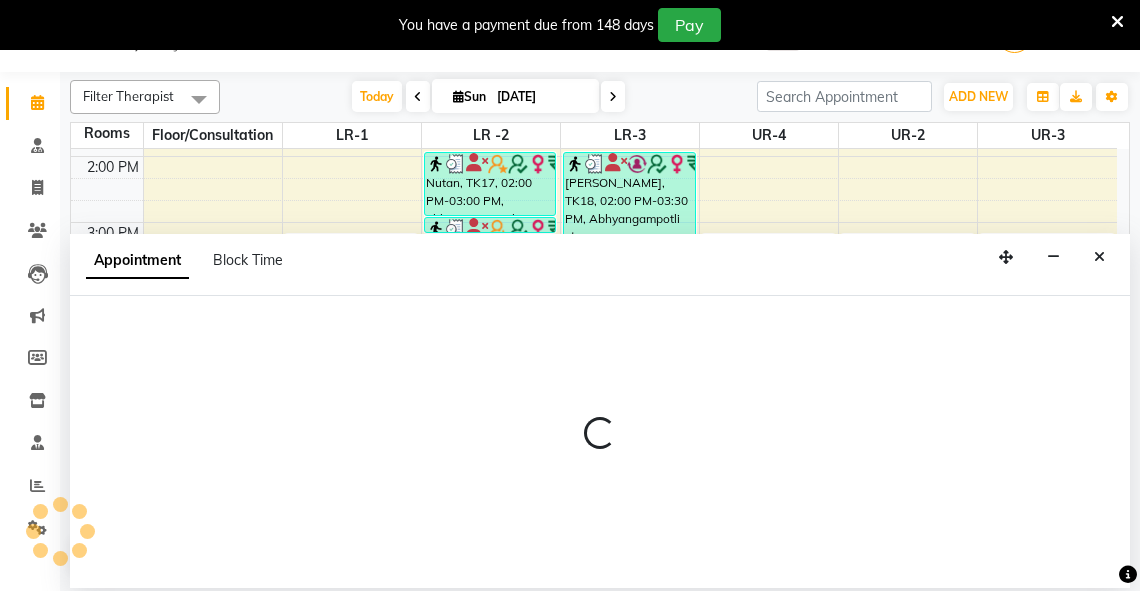 select on "1020" 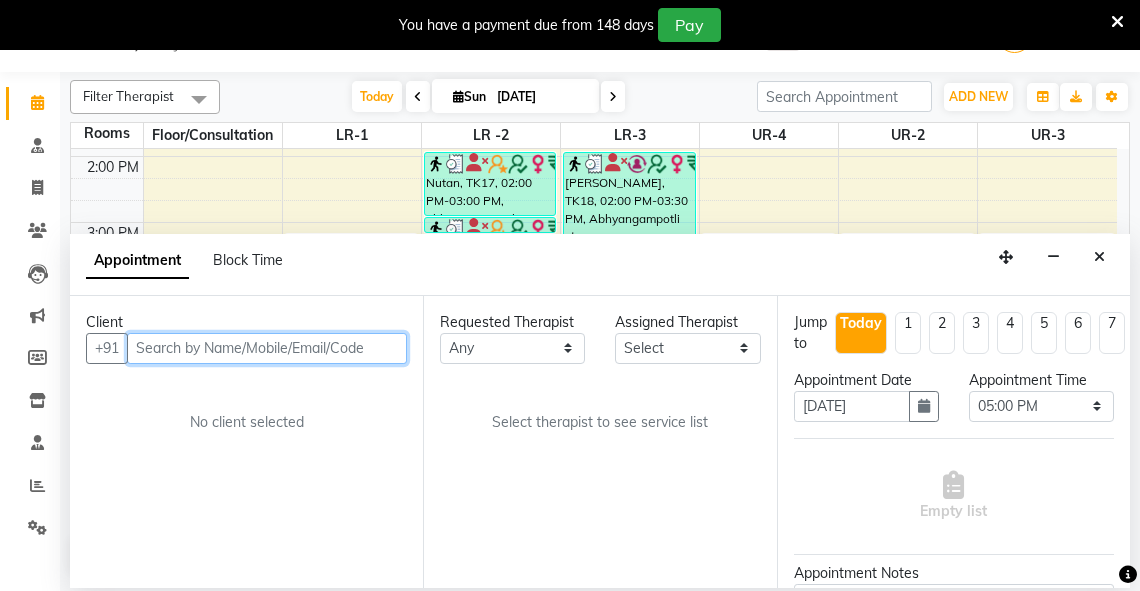 click at bounding box center (267, 348) 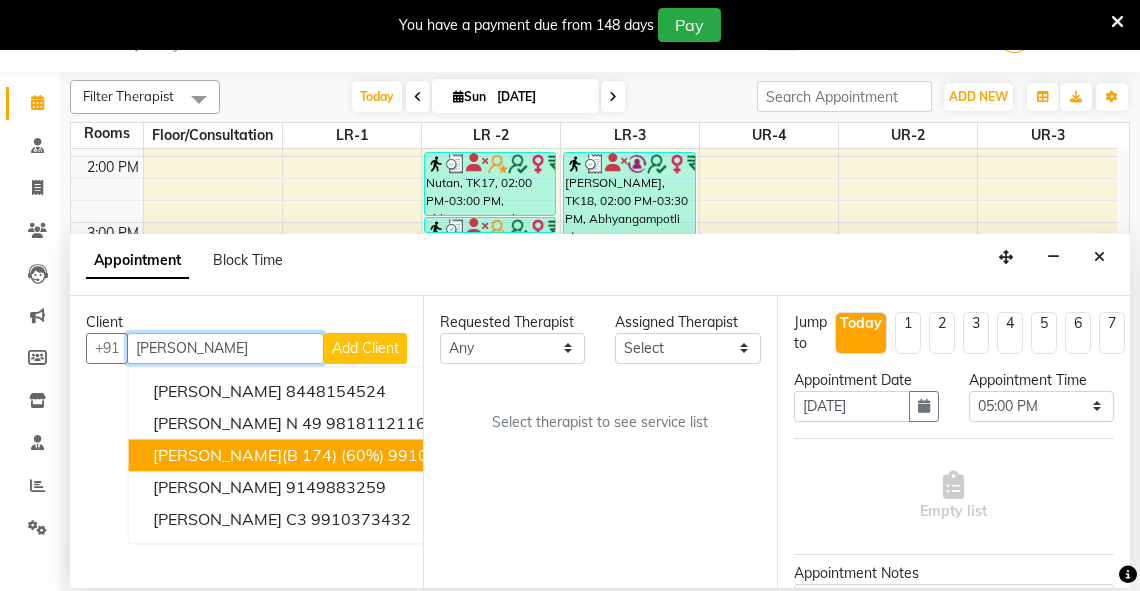 click on "[PERSON_NAME](B 174) (60%)" at bounding box center [268, 455] 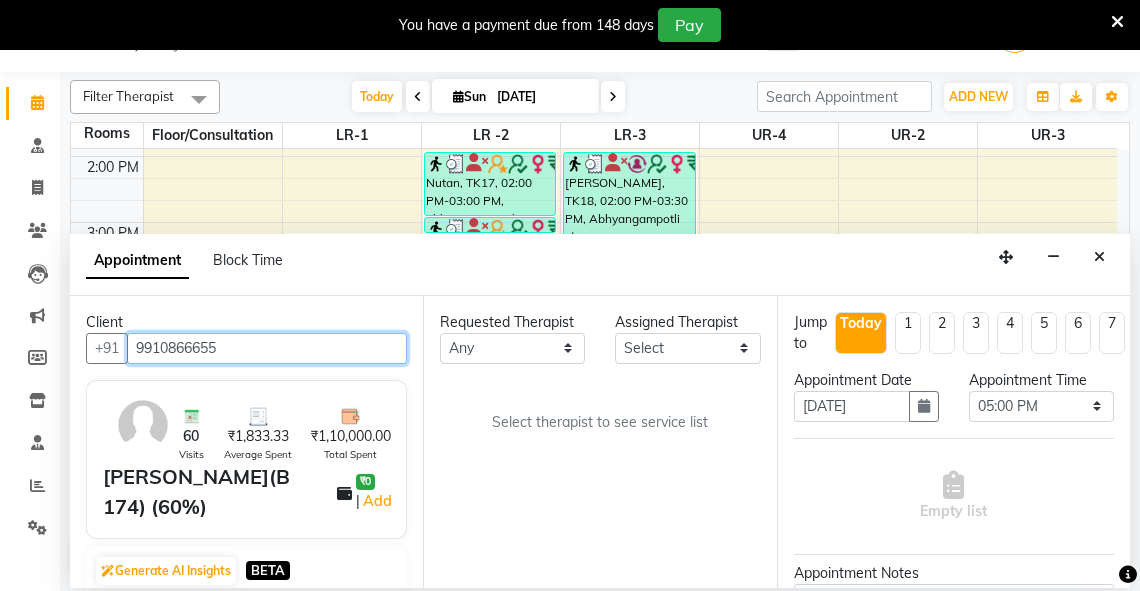 type on "9910866655" 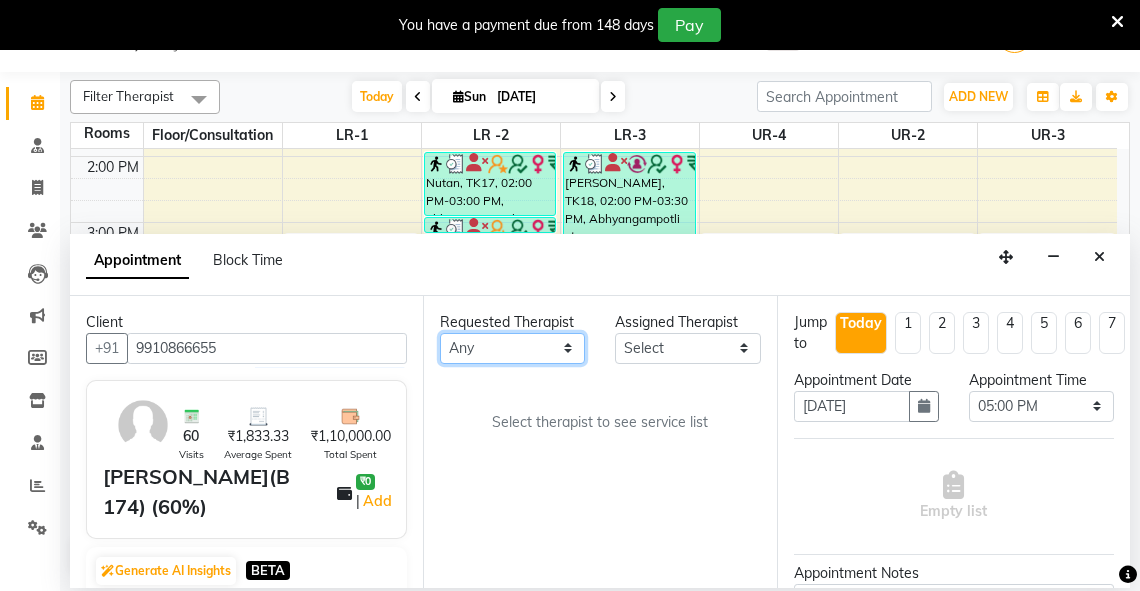 click on "Any [PERSON_NAME] V [PERSON_NAME] [PERSON_NAME] A K [PERSON_NAME] N [PERSON_NAME]  Dhaneesha [PERSON_NAME] K P [PERSON_NAME] [PERSON_NAME] [PERSON_NAME] [PERSON_NAME] [PERSON_NAME] a [PERSON_NAME] K M OTHER BRANCH Sardinia [PERSON_NAME] [PERSON_NAME] [PERSON_NAME] [PERSON_NAME]" at bounding box center [512, 348] 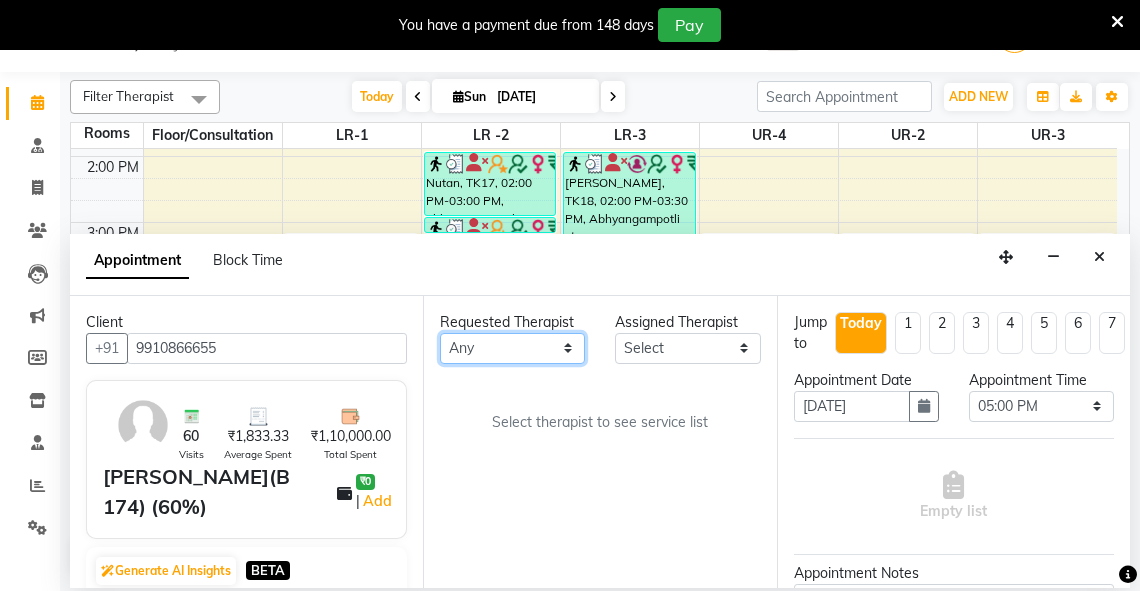 select on "39036" 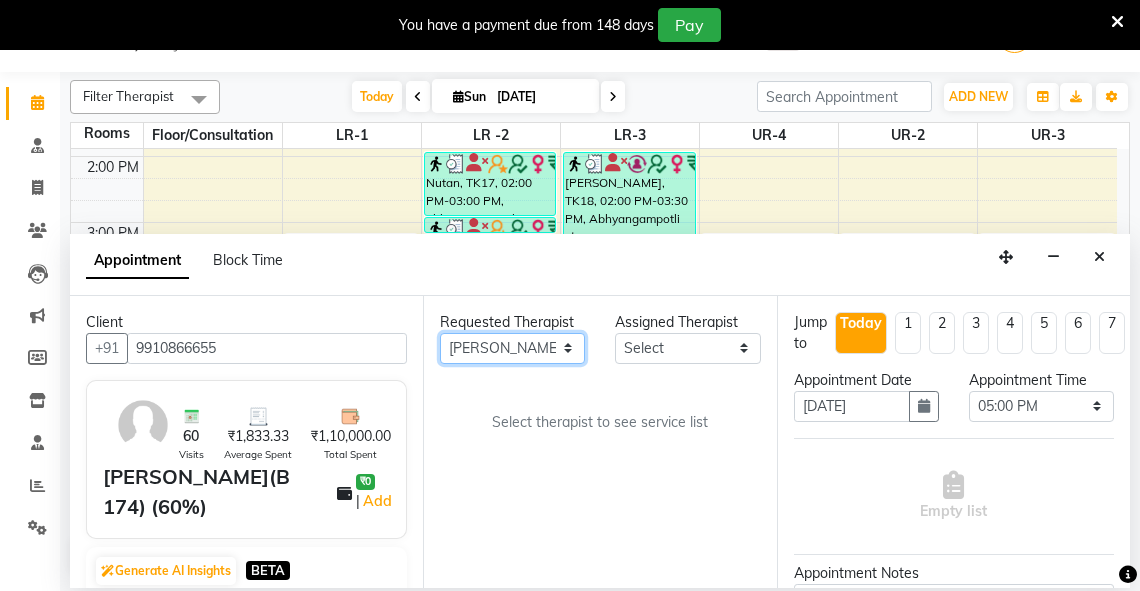 click on "Any [PERSON_NAME] V [PERSON_NAME] [PERSON_NAME] A K [PERSON_NAME] N [PERSON_NAME]  Dhaneesha [PERSON_NAME] K P [PERSON_NAME] [PERSON_NAME] [PERSON_NAME] [PERSON_NAME] [PERSON_NAME] a [PERSON_NAME] K M OTHER BRANCH Sardinia [PERSON_NAME] [PERSON_NAME] [PERSON_NAME] [PERSON_NAME]" at bounding box center (512, 348) 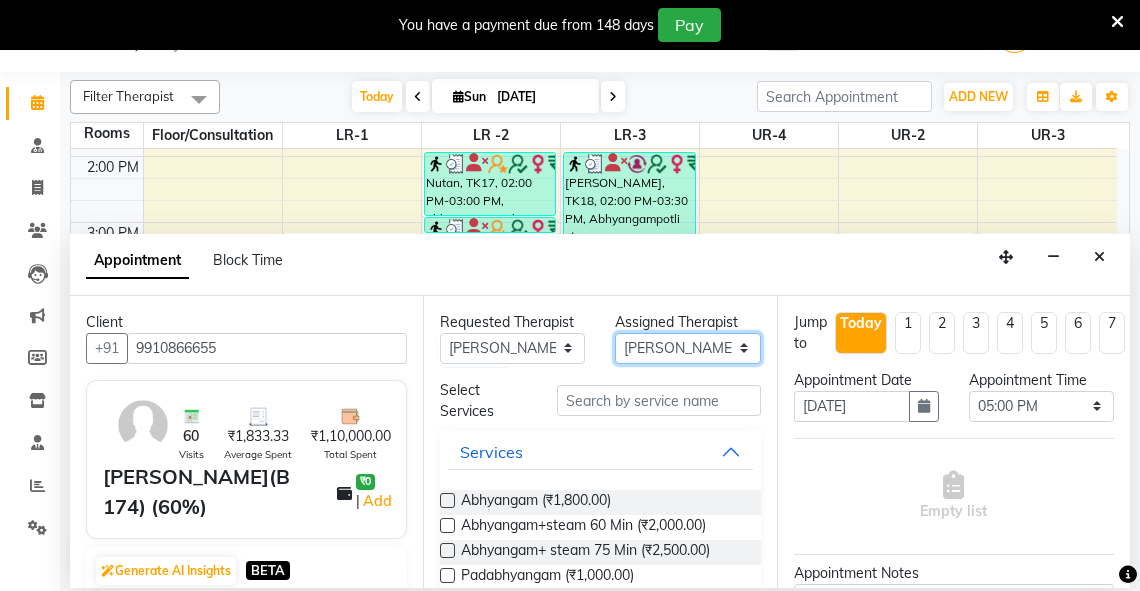 click on "Select [PERSON_NAME] V [PERSON_NAME] [PERSON_NAME] A K [PERSON_NAME] N [PERSON_NAME]  Dhaneesha [PERSON_NAME] K P [PERSON_NAME] [PERSON_NAME] [PERSON_NAME] [PERSON_NAME] [PERSON_NAME] a [PERSON_NAME] K M OTHER BRANCH Sardinia [PERSON_NAME] [PERSON_NAME] [PERSON_NAME] [PERSON_NAME]" at bounding box center [687, 348] 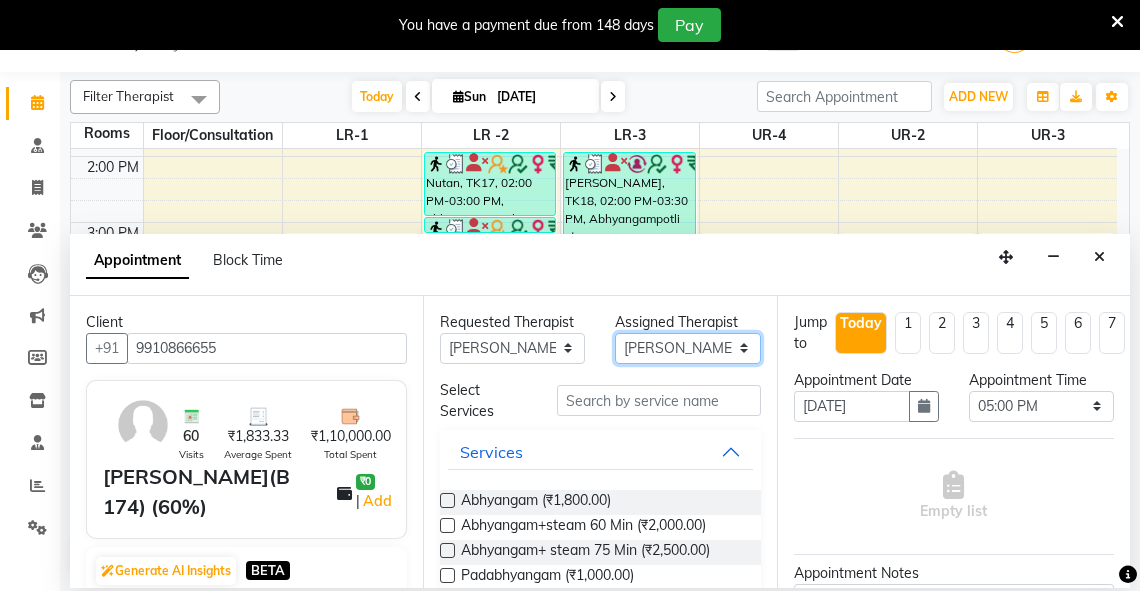 select on "81006" 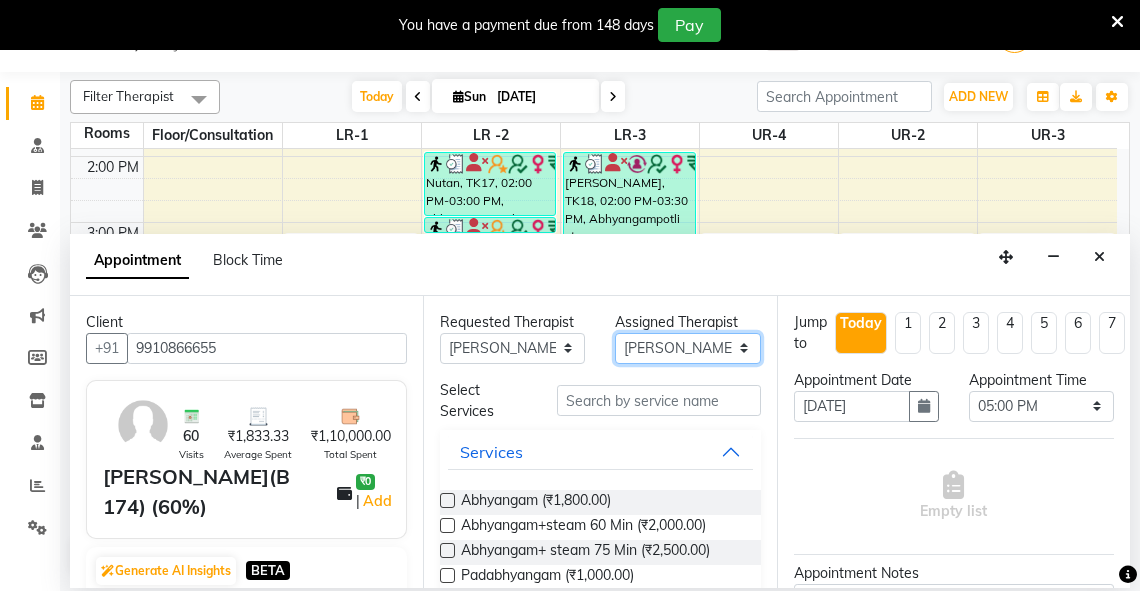 click on "Select [PERSON_NAME] V [PERSON_NAME] [PERSON_NAME] A K [PERSON_NAME] N [PERSON_NAME]  Dhaneesha [PERSON_NAME] K P [PERSON_NAME] [PERSON_NAME] [PERSON_NAME] [PERSON_NAME] [PERSON_NAME] a [PERSON_NAME] K M OTHER BRANCH Sardinia [PERSON_NAME] [PERSON_NAME] [PERSON_NAME] [PERSON_NAME]" at bounding box center [687, 348] 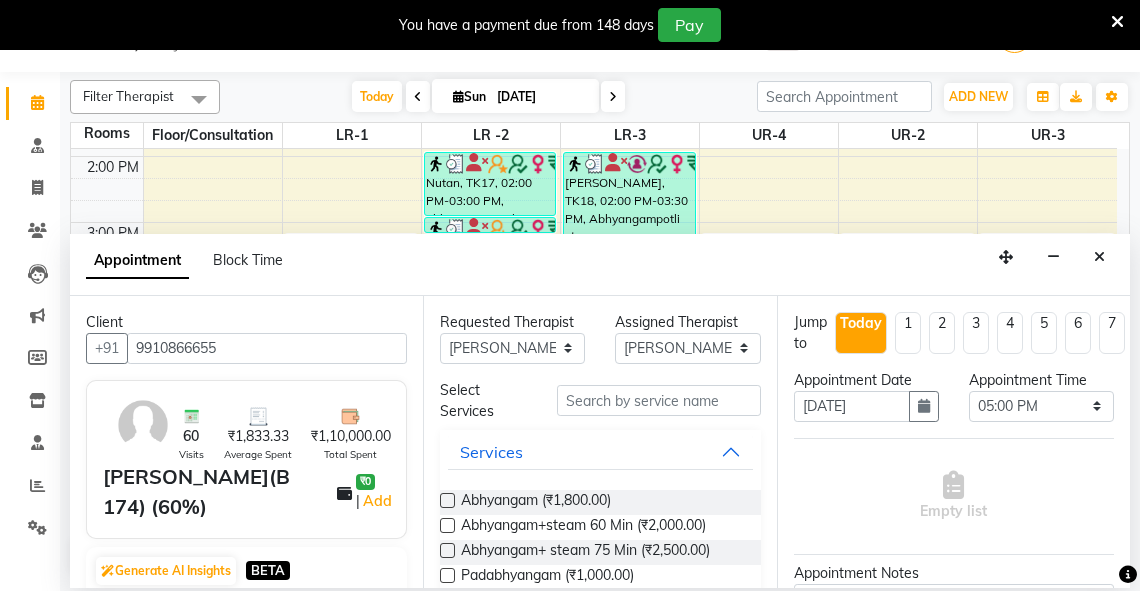 click at bounding box center (447, 525) 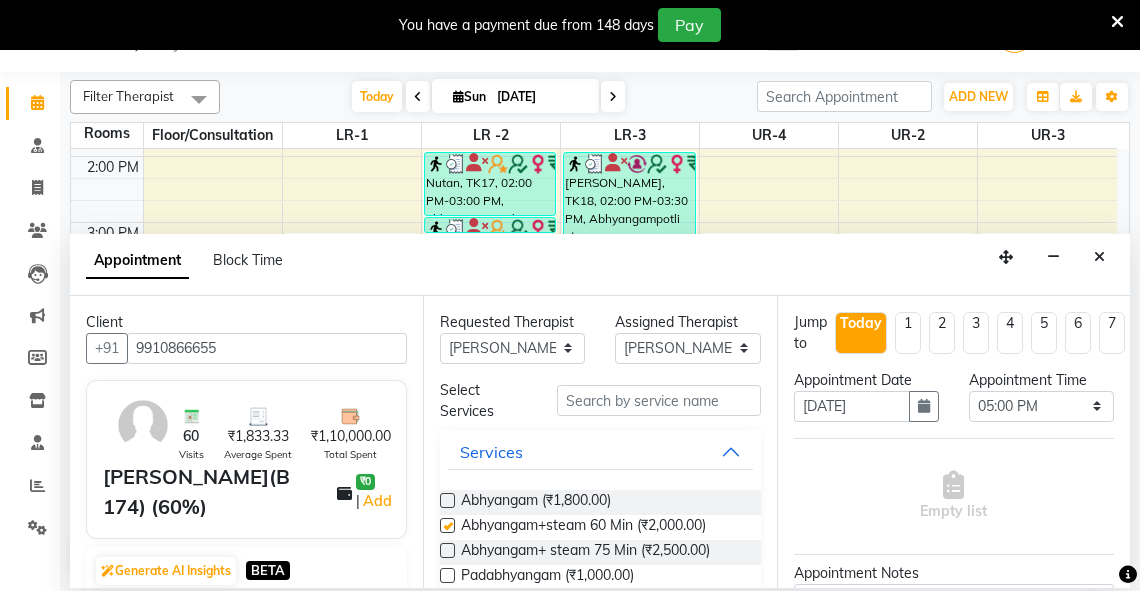select on "2647" 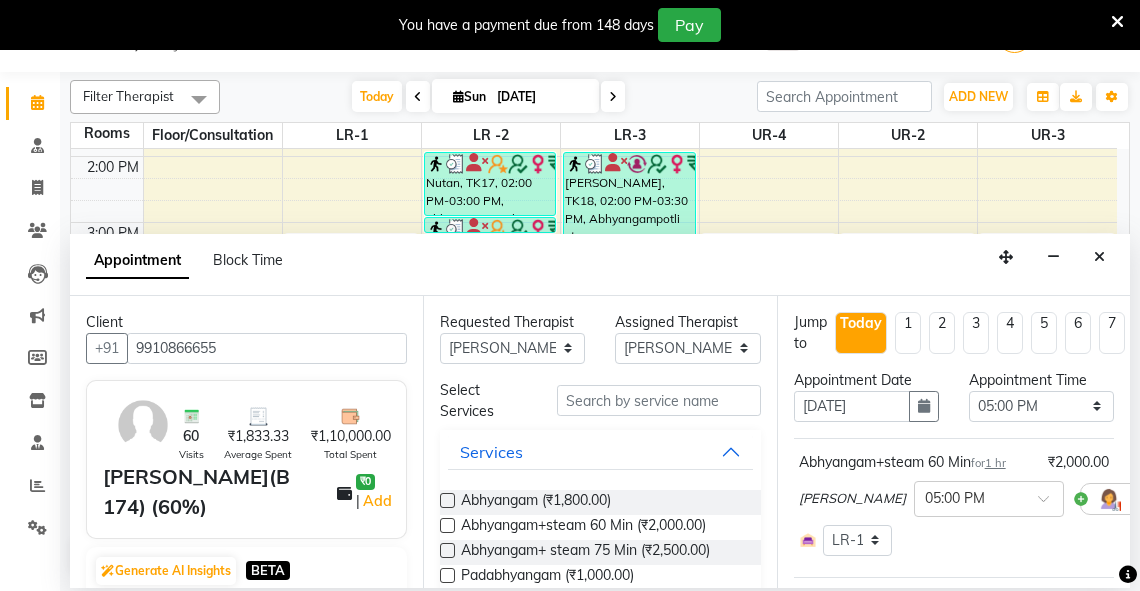 checkbox on "false" 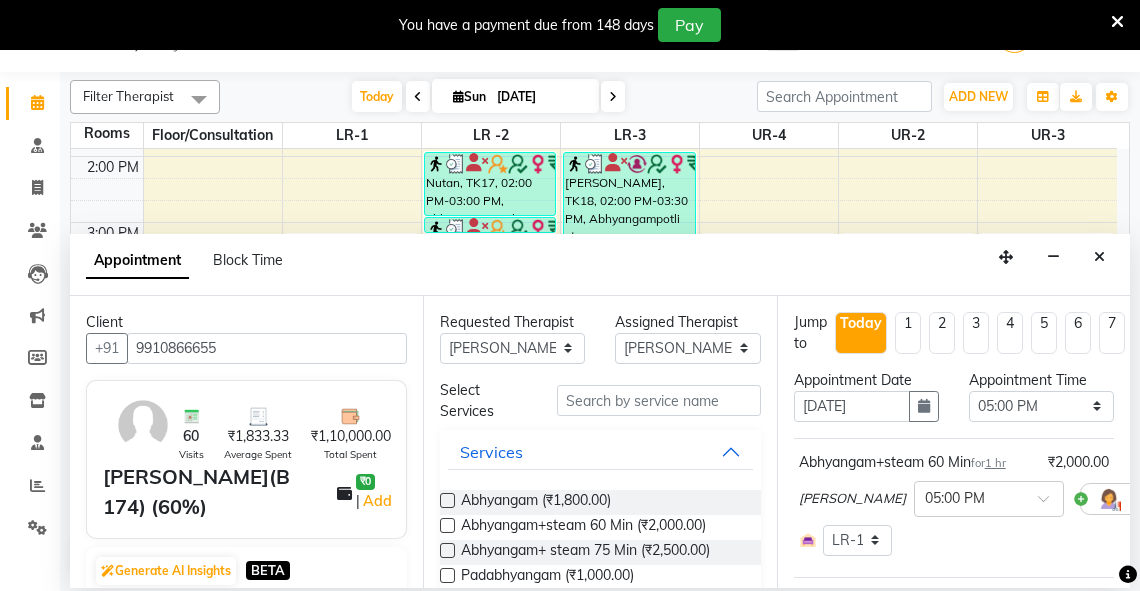 scroll, scrollTop: 316, scrollLeft: 0, axis: vertical 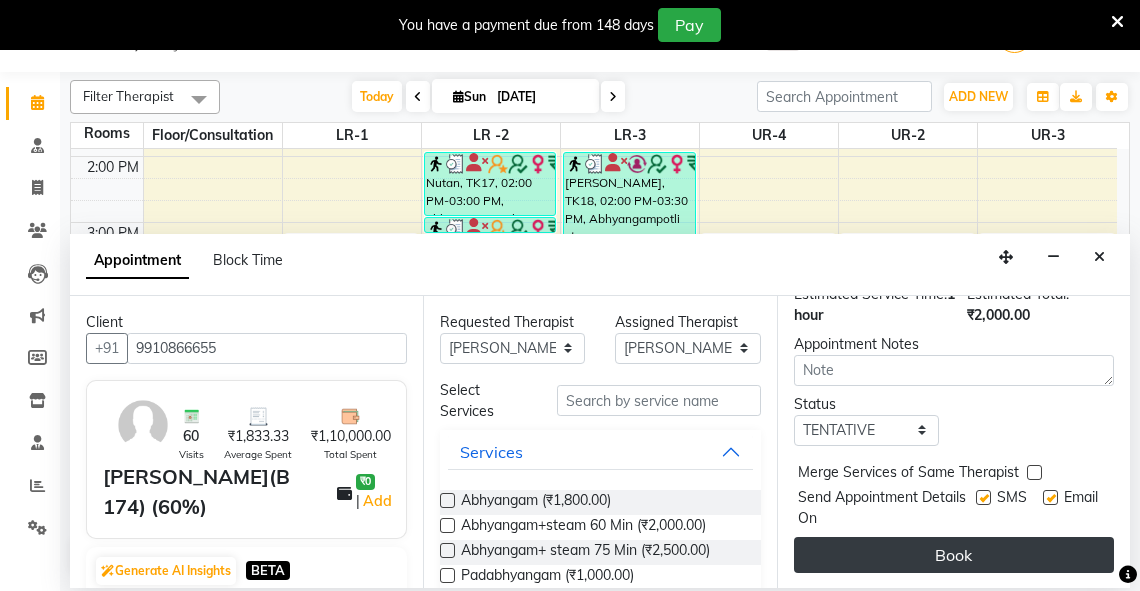 click on "Book" at bounding box center [954, 555] 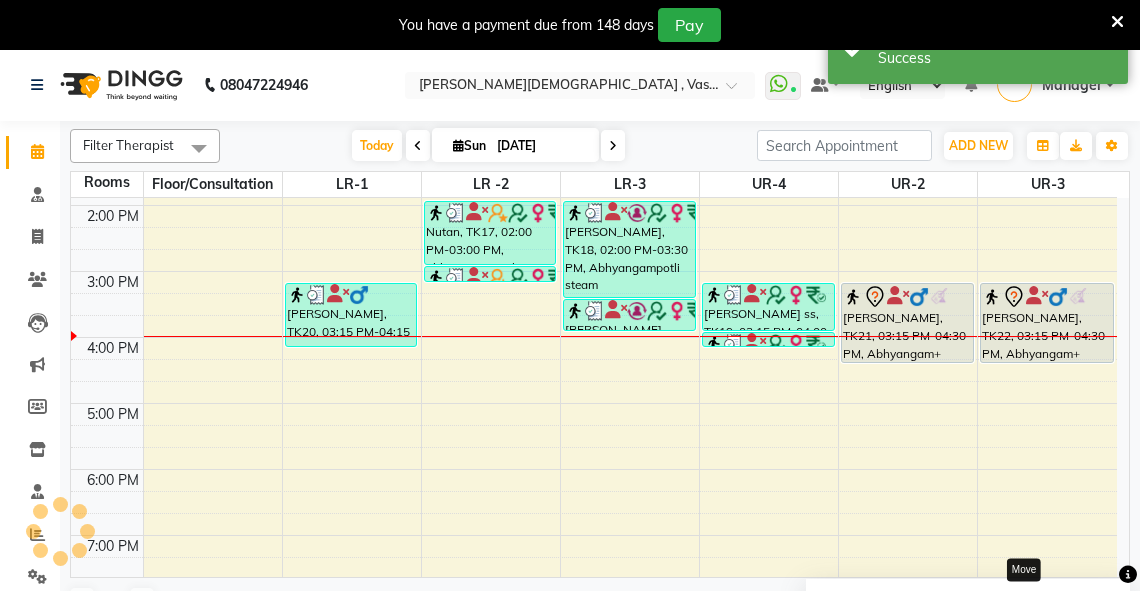 scroll, scrollTop: 0, scrollLeft: 0, axis: both 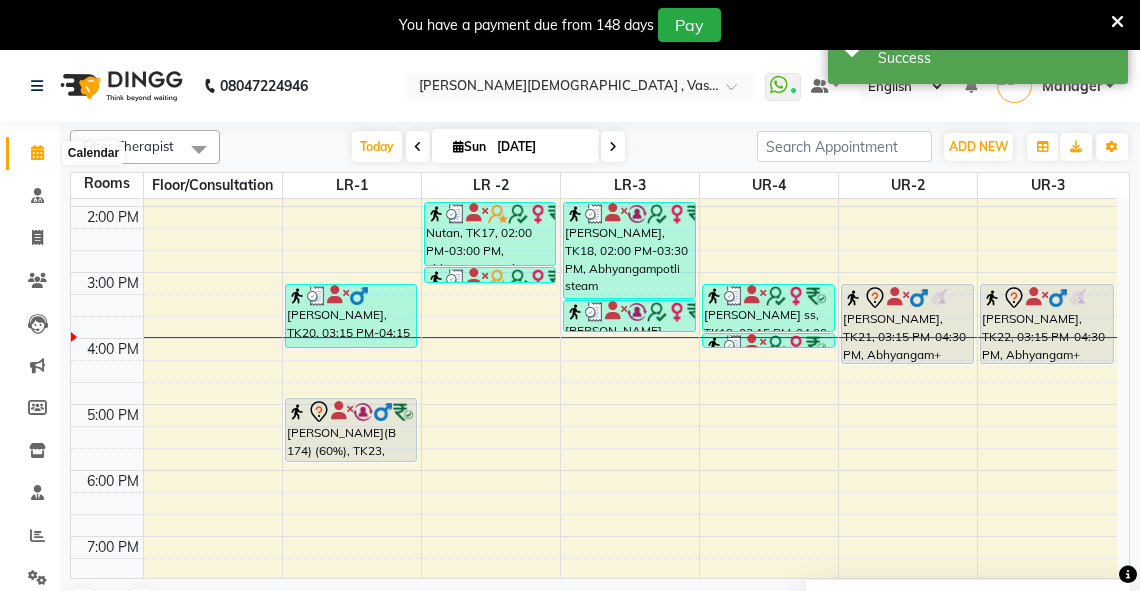 click 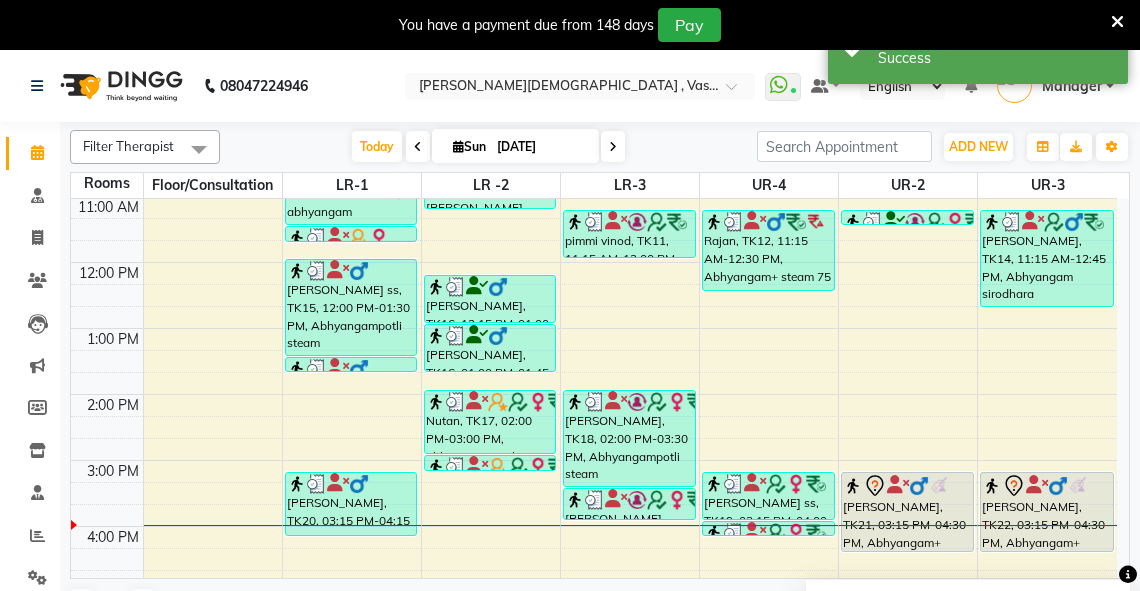 scroll, scrollTop: 268, scrollLeft: 0, axis: vertical 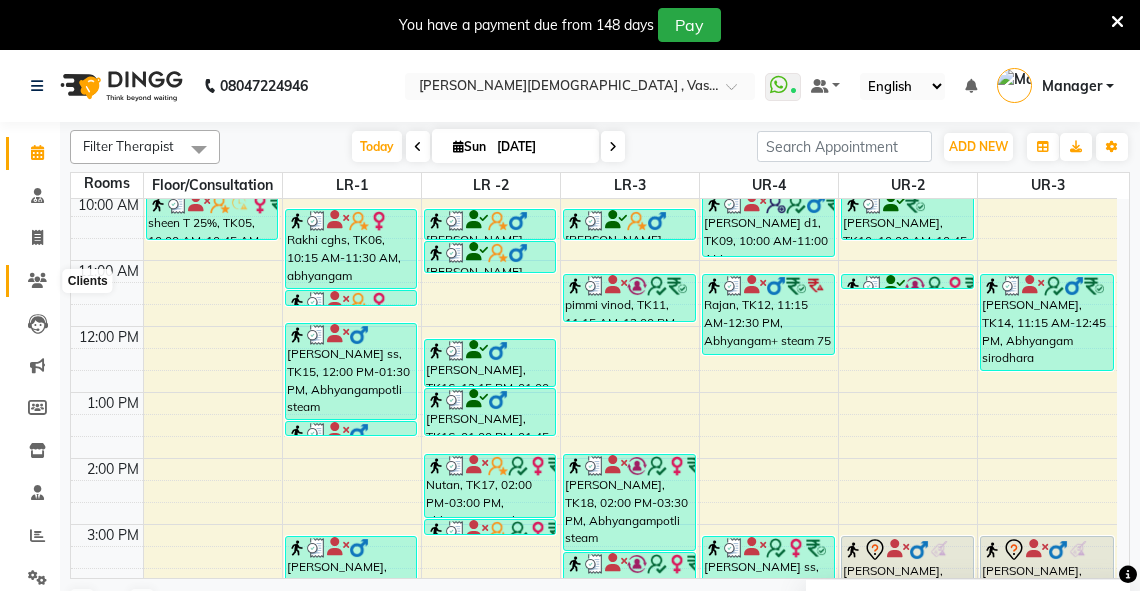 click 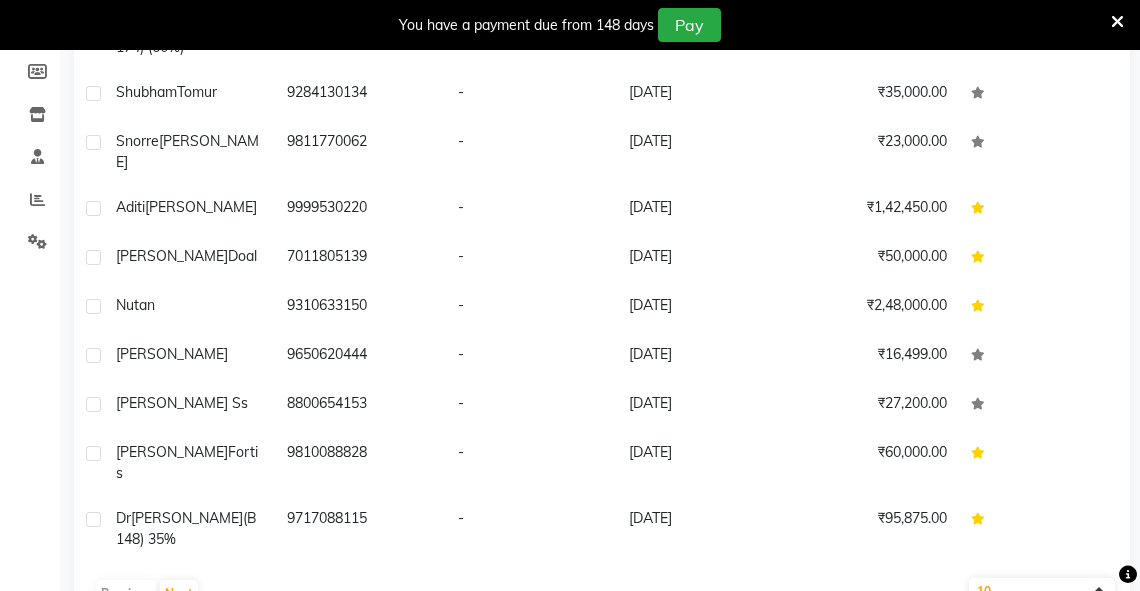 scroll, scrollTop: 341, scrollLeft: 0, axis: vertical 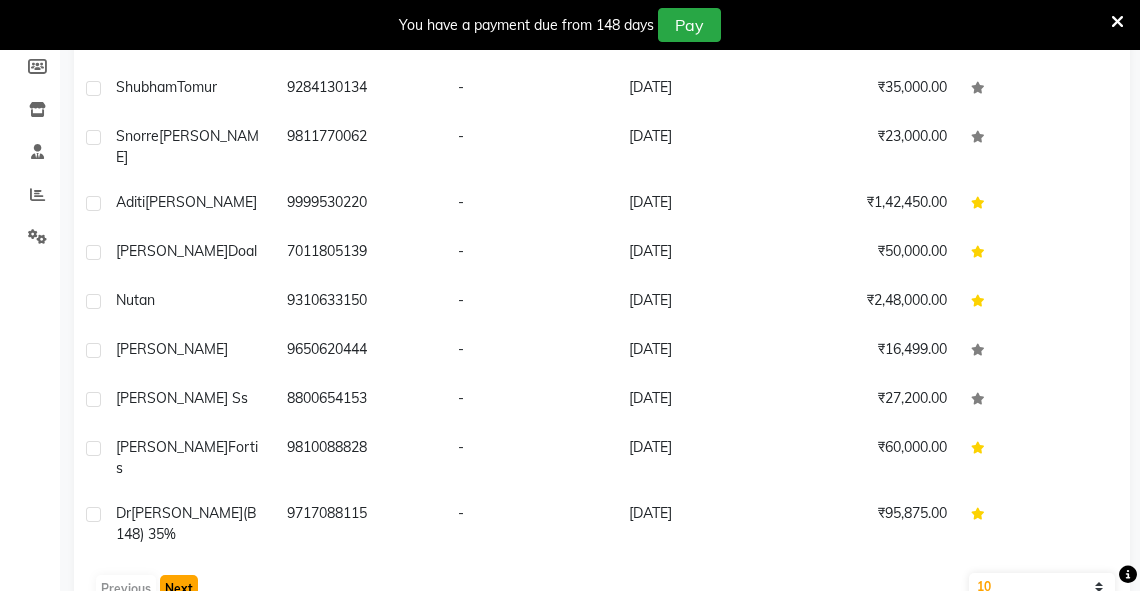 click on "Next" 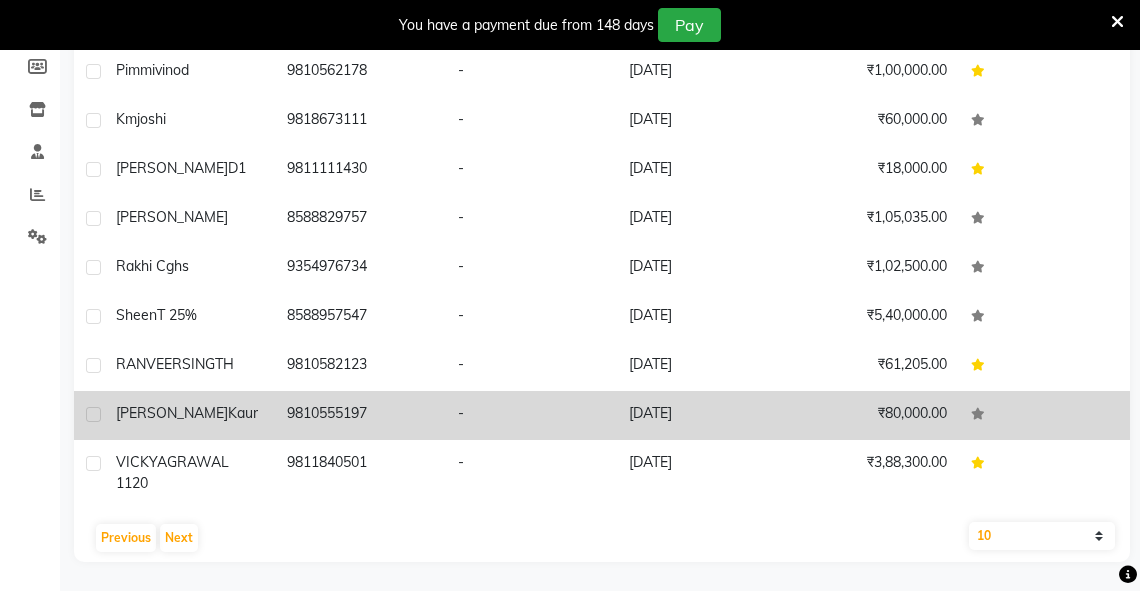click on "[PERSON_NAME]" 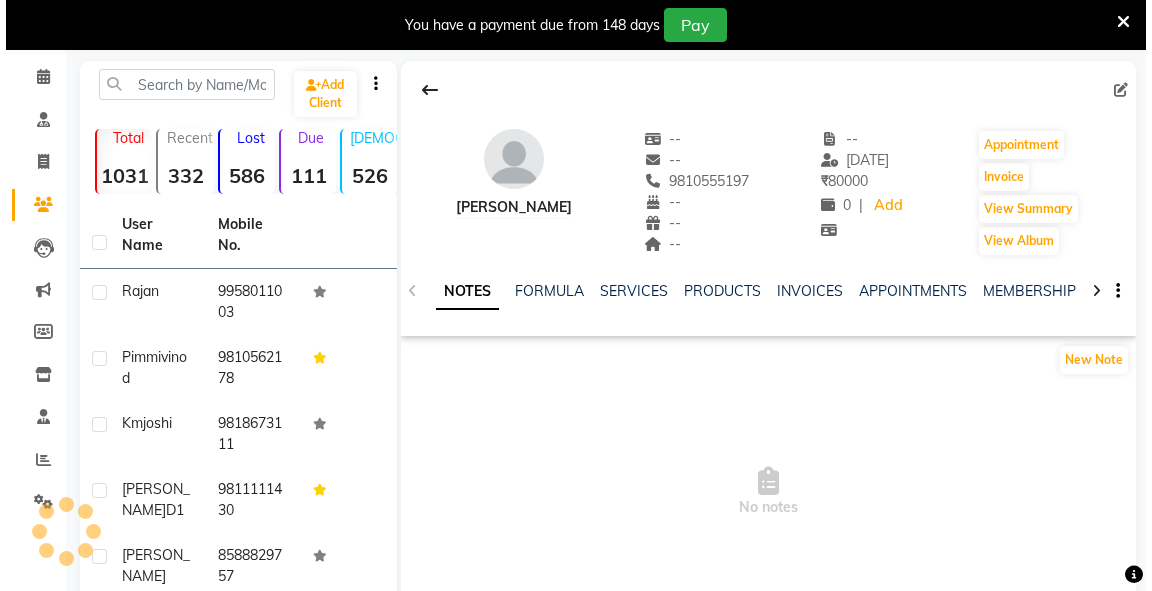 scroll, scrollTop: 0, scrollLeft: 0, axis: both 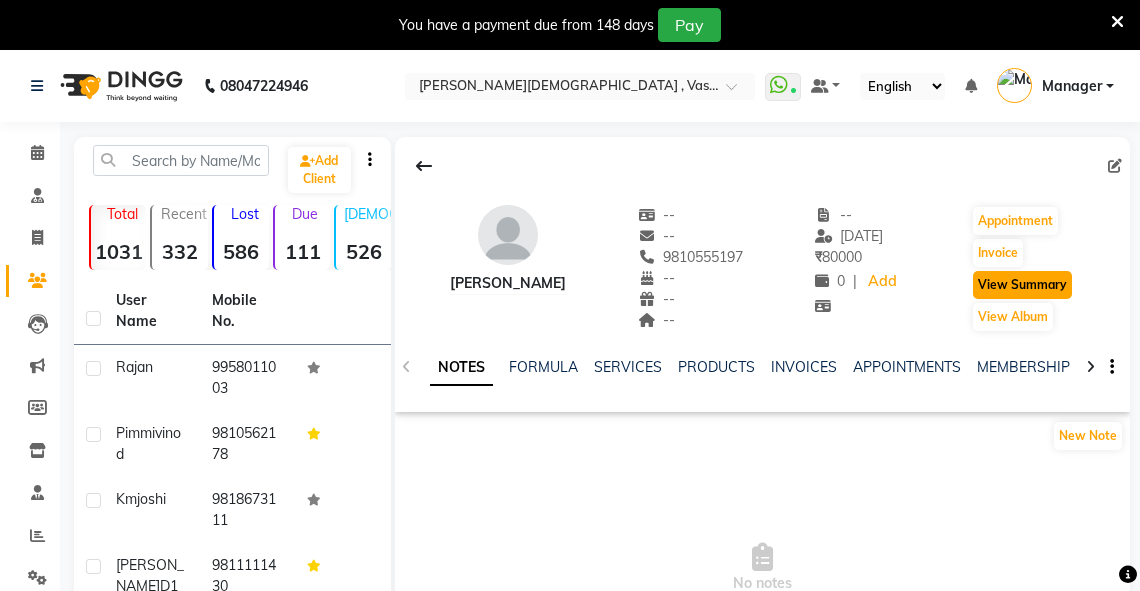 click on "View Summary" 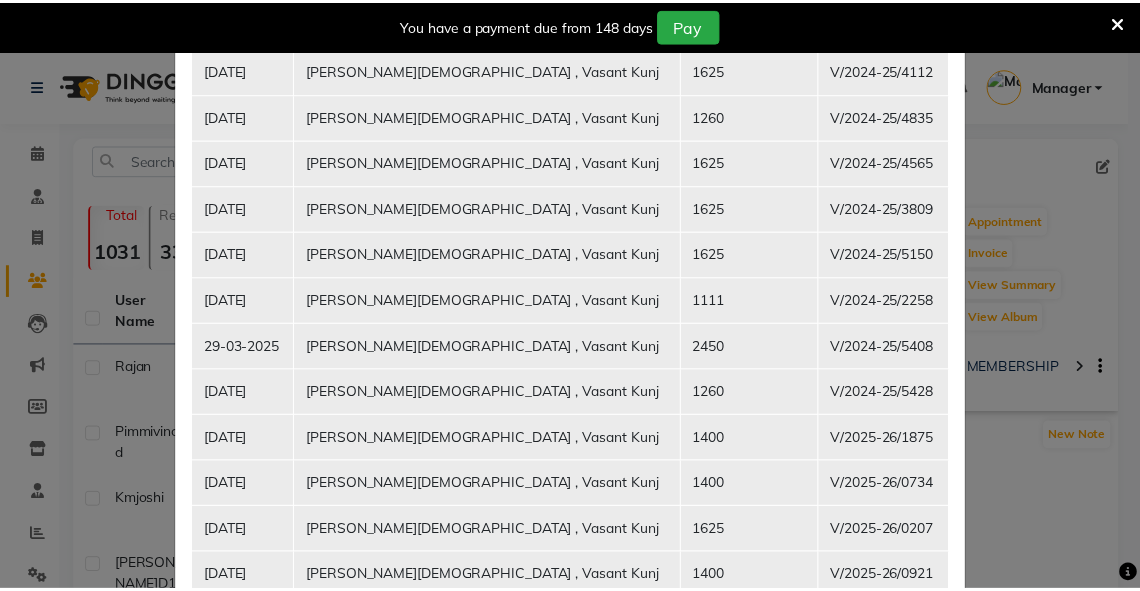 scroll, scrollTop: 0, scrollLeft: 0, axis: both 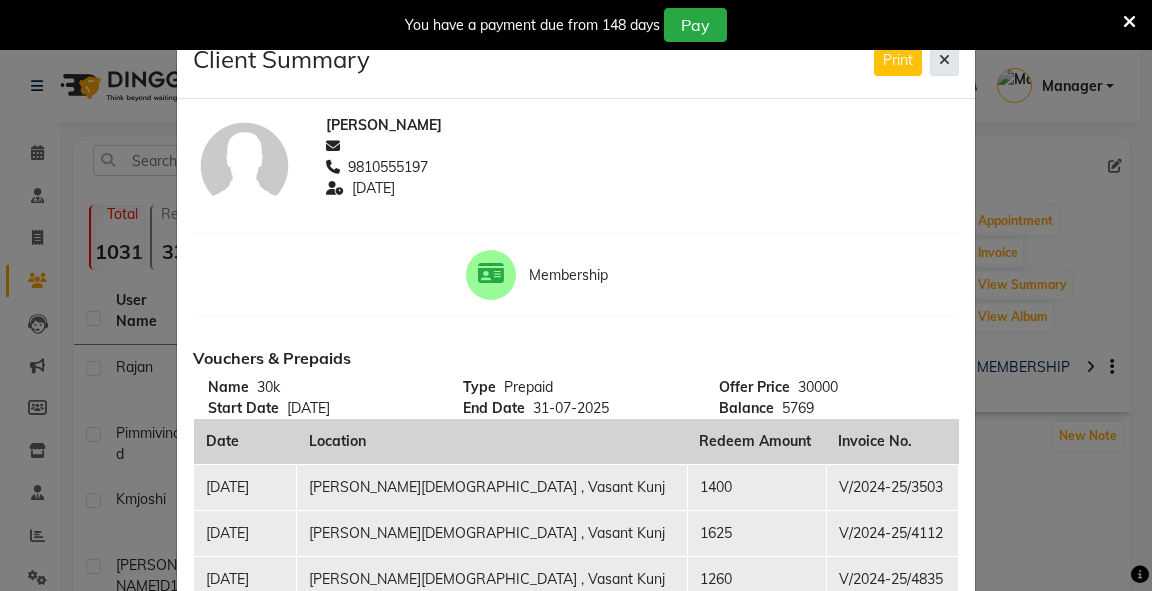 click 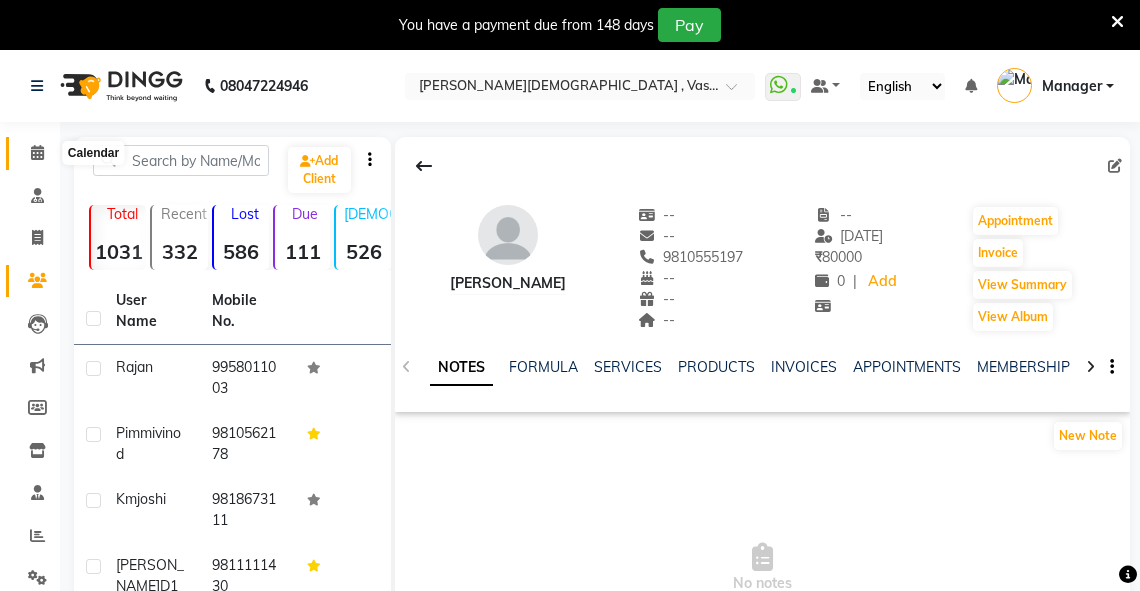 click 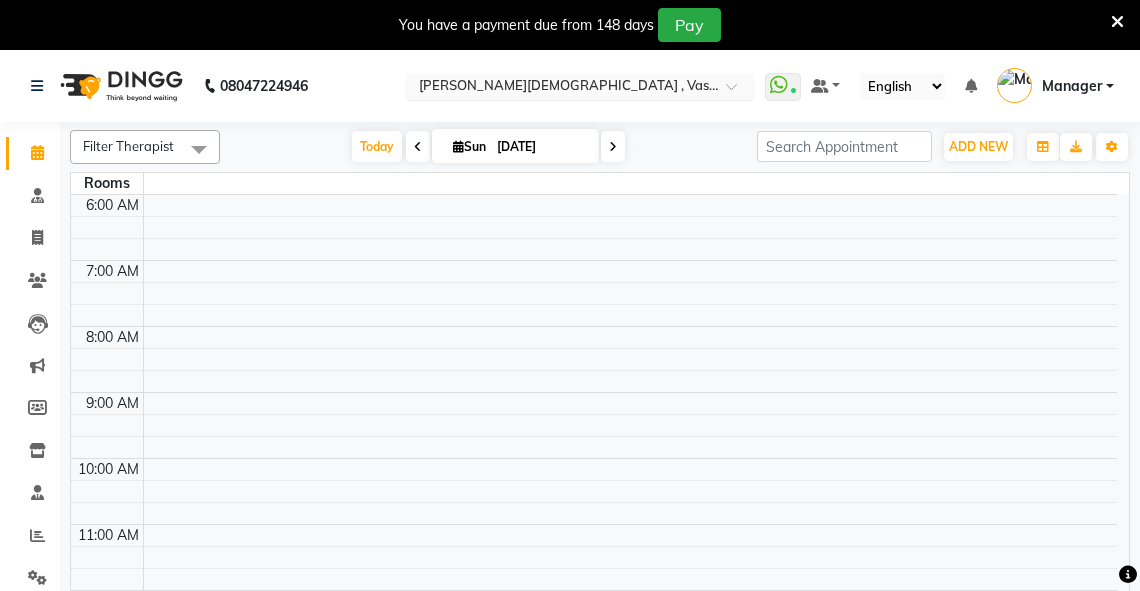 scroll, scrollTop: 0, scrollLeft: 0, axis: both 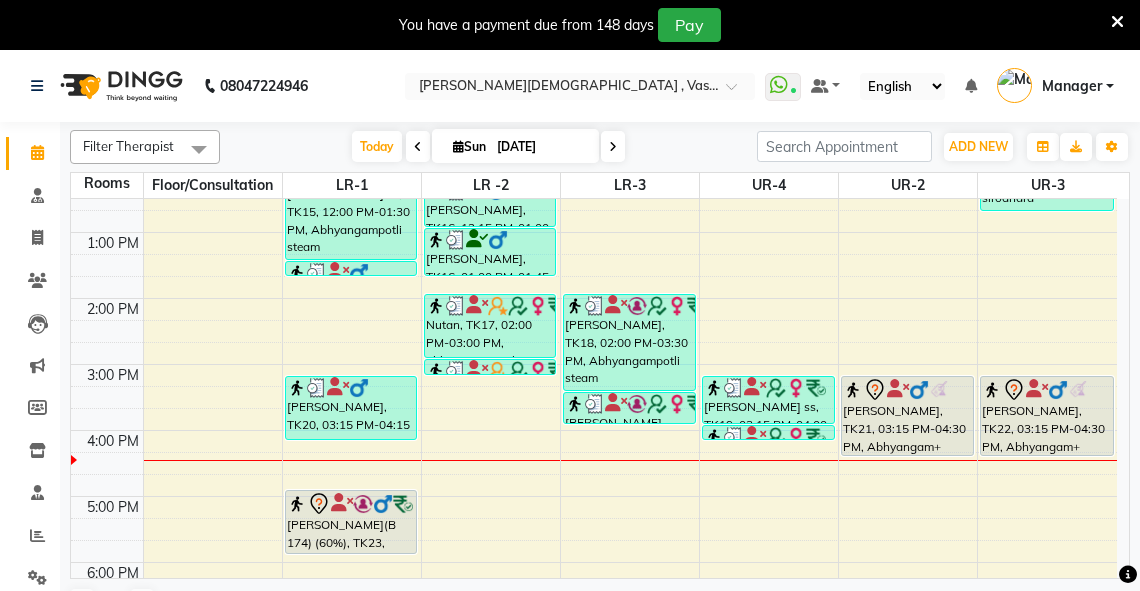 click on "6:00 AM 7:00 AM 8:00 AM 9:00 AM 10:00 AM 11:00 AM 12:00 PM 1:00 PM 2:00 PM 3:00 PM 4:00 PM 5:00 PM 6:00 PM 7:00 PM 8:00 PM     sheen T 25%, TK05, 09:15 AM-10:00 AM,  abhyangam(L)+[PERSON_NAME](L)     sheen T 25%, TK05, 10:00 AM-10:45 AM,  abhyangam(L)+Potli(L)     [PERSON_NAME] 1120, TK01, 08:30 AM-09:15 AM,  abhyangam(L)+Potli(L)     Rakhi cghs, TK06, 10:15 AM-11:30 AM, abhyangam udwarthanam STEAM     Rakhi cghs, TK06, 11:30 AM-11:45 AM, matra [PERSON_NAME] ss, TK15, 12:00 PM-01:30 PM, [GEOGRAPHIC_DATA] steam     [PERSON_NAME] ss, TK15, 01:30 PM-01:45 PM, Lepam bandage     [PERSON_NAME], TK20, 03:15 PM-04:15 PM, Abhyangam+steam 60 Min             [PERSON_NAME](B 174) (60%), TK23, 05:00 PM-06:00 PM, Abhyangam+steam 60 Min     [PERSON_NAME] 1120, TK02, 08:35 AM-09:20 AM,  abhyangam(L)+[PERSON_NAME](L)     [PERSON_NAME], TK07, 10:15 AM-10:45 AM, [PERSON_NAME] swedam cghs     [PERSON_NAME], TK07, 10:45 AM-11:15 AM, januvasti cghs     [PERSON_NAME], TK16, 12:15 PM-01:00 PM, Abhyangam     [PERSON_NAME], TK16, 01:00 PM-01:45 PM, Abhyangam" at bounding box center (594, 265) 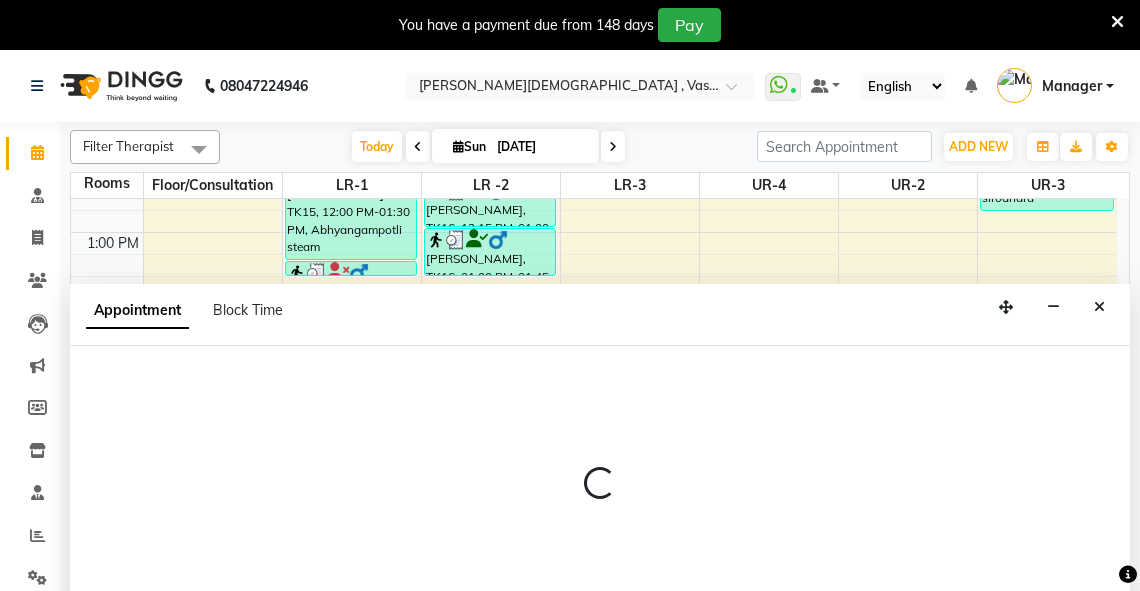 click at bounding box center (600, 492) 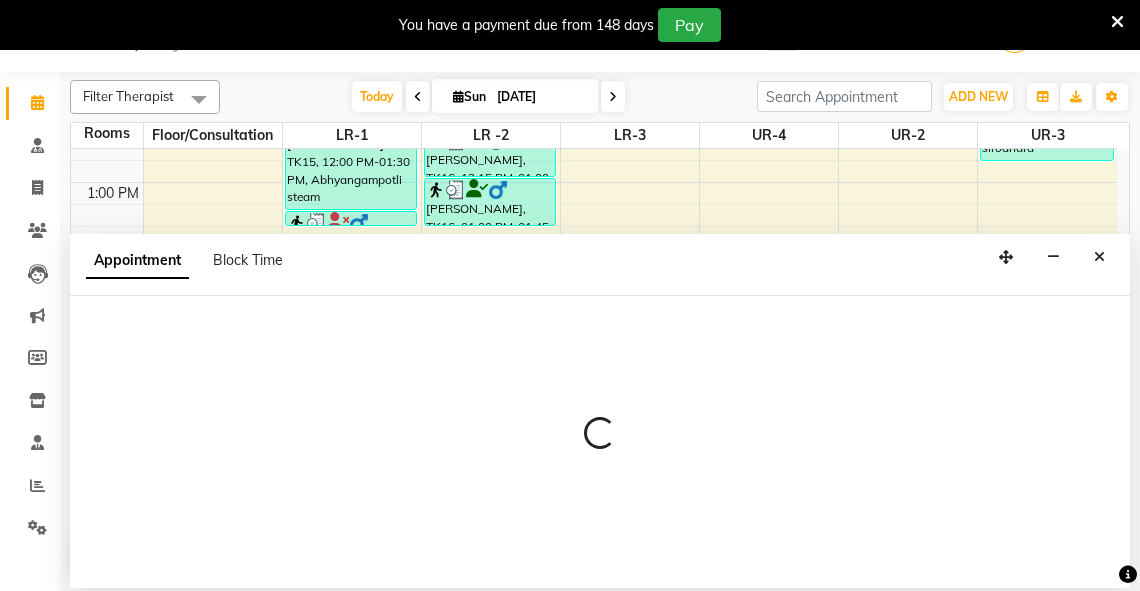 select on "1035" 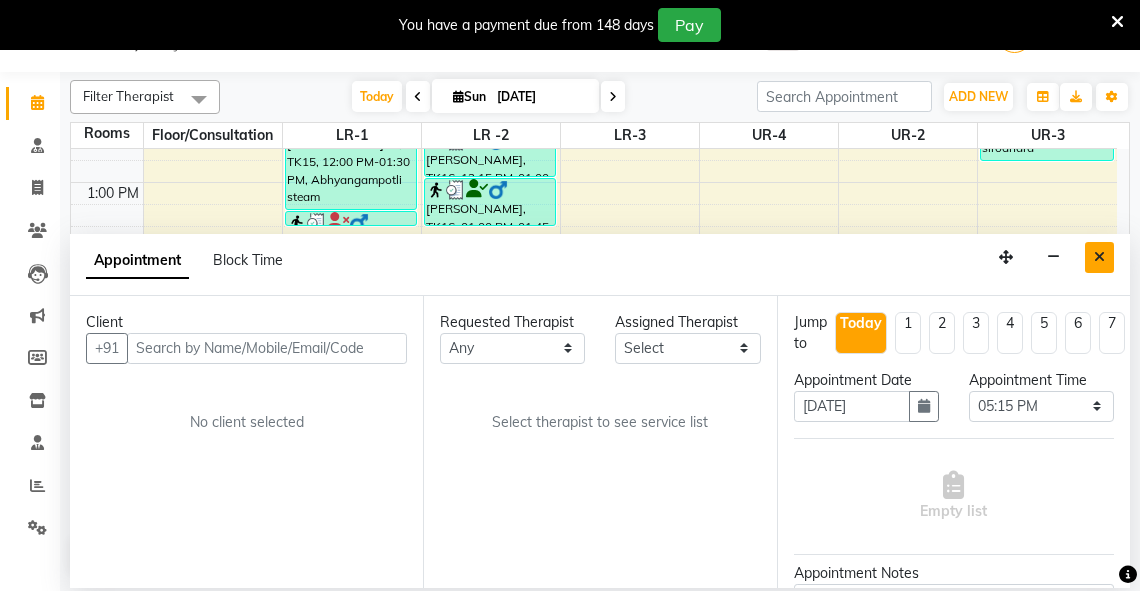 click at bounding box center (1099, 257) 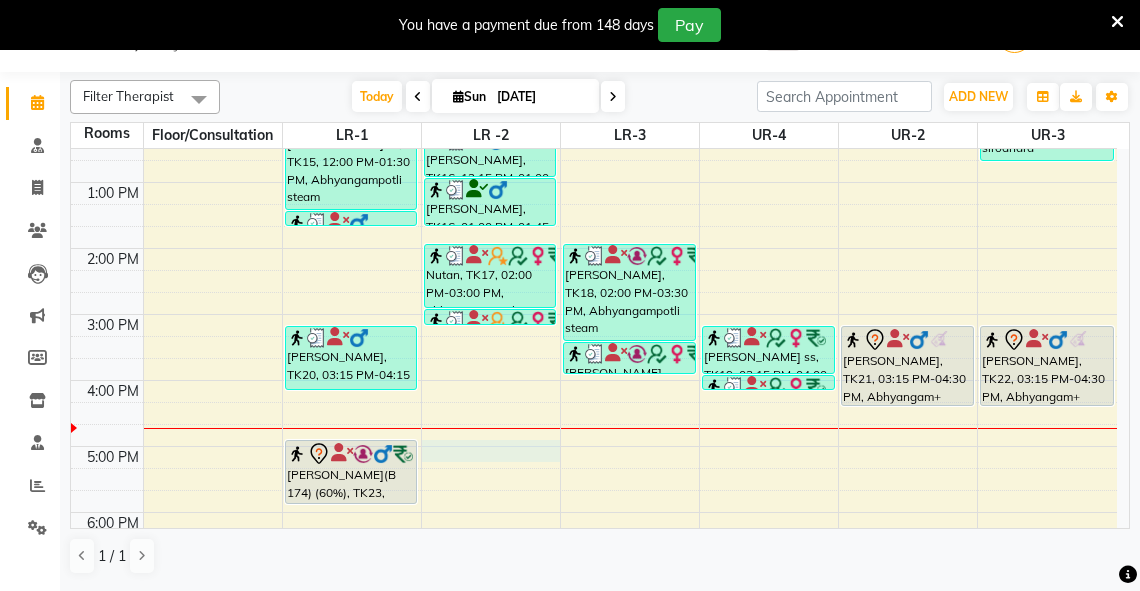click on "6:00 AM 7:00 AM 8:00 AM 9:00 AM 10:00 AM 11:00 AM 12:00 PM 1:00 PM 2:00 PM 3:00 PM 4:00 PM 5:00 PM 6:00 PM 7:00 PM 8:00 PM     sheen T 25%, TK05, 09:15 AM-10:00 AM,  abhyangam(L)+[PERSON_NAME](L)     sheen T 25%, TK05, 10:00 AM-10:45 AM,  abhyangam(L)+Potli(L)     [PERSON_NAME] 1120, TK01, 08:30 AM-09:15 AM,  abhyangam(L)+Potli(L)     Rakhi cghs, TK06, 10:15 AM-11:30 AM, abhyangam udwarthanam STEAM     Rakhi cghs, TK06, 11:30 AM-11:45 AM, matra [PERSON_NAME] ss, TK15, 12:00 PM-01:30 PM, [GEOGRAPHIC_DATA] steam     [PERSON_NAME] ss, TK15, 01:30 PM-01:45 PM, Lepam bandage     [PERSON_NAME], TK20, 03:15 PM-04:15 PM, Abhyangam+steam 60 Min             [PERSON_NAME](B 174) (60%), TK23, 05:00 PM-06:00 PM, Abhyangam+steam 60 Min     [PERSON_NAME] 1120, TK02, 08:35 AM-09:20 AM,  abhyangam(L)+[PERSON_NAME](L)     [PERSON_NAME], TK07, 10:15 AM-10:45 AM, [PERSON_NAME] swedam cghs     [PERSON_NAME], TK07, 10:45 AM-11:15 AM, januvasti cghs     [PERSON_NAME], TK16, 12:15 PM-01:00 PM, Abhyangam     [PERSON_NAME], TK16, 01:00 PM-01:45 PM, Abhyangam" at bounding box center [594, 215] 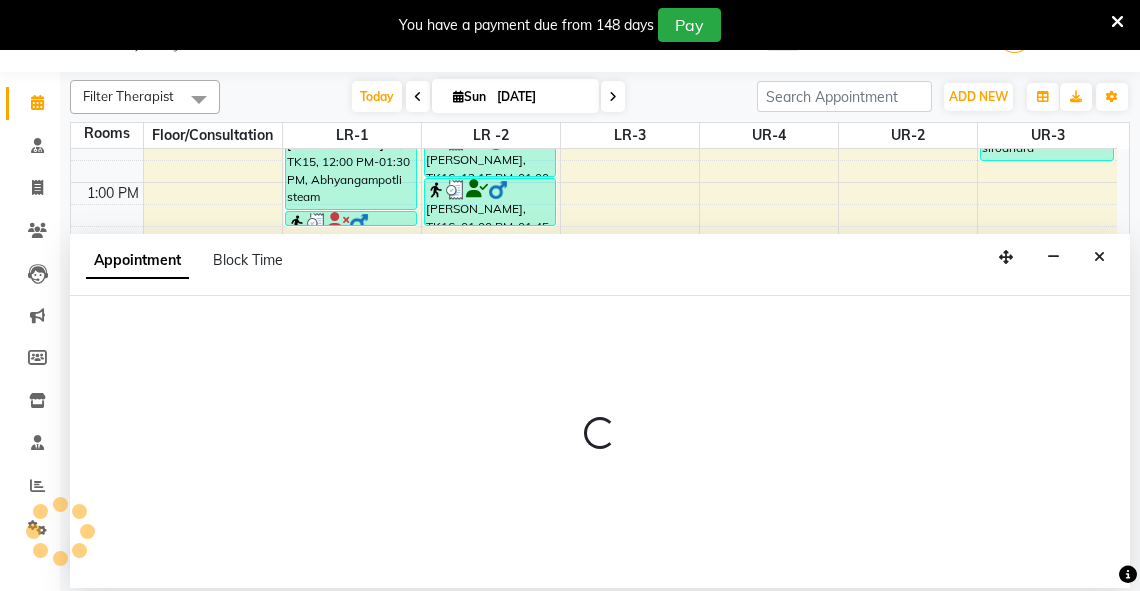 select on "1020" 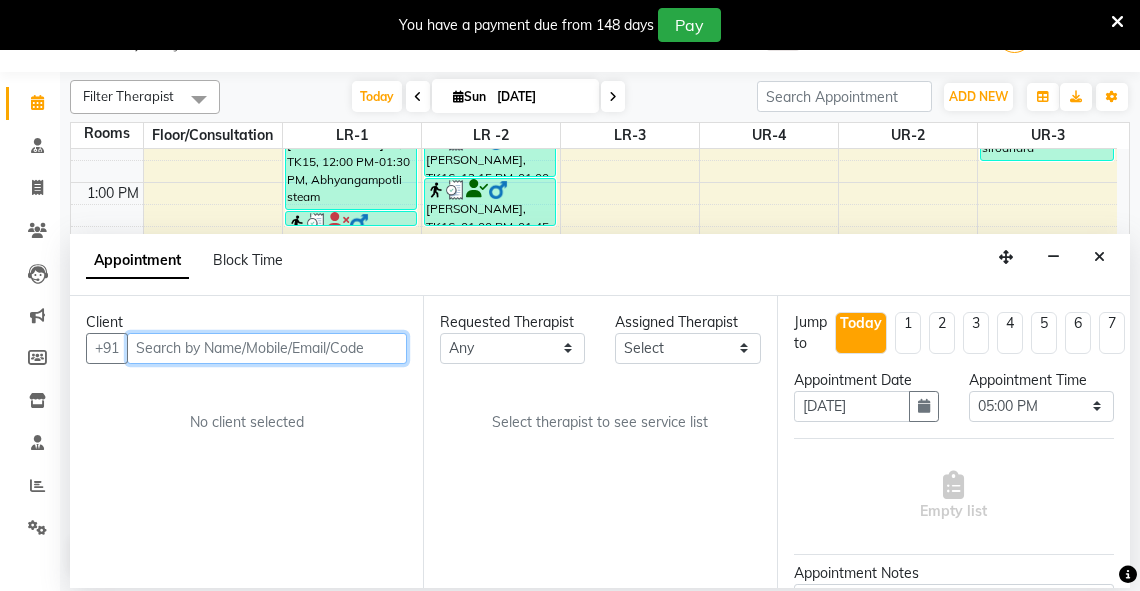 click at bounding box center (267, 348) 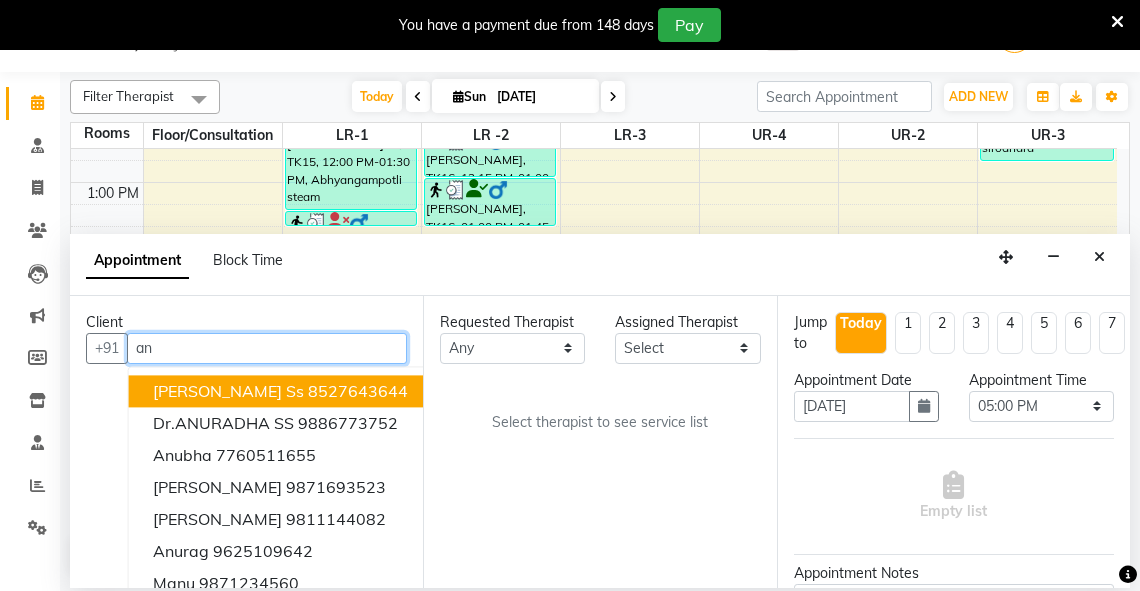 type on "a" 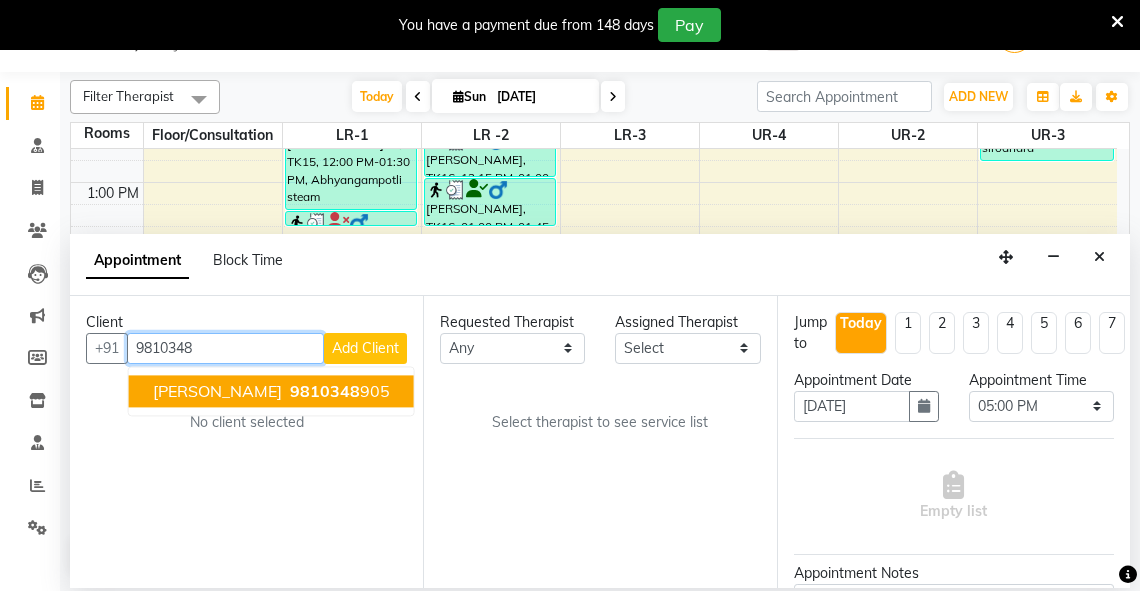 click on "9810348" at bounding box center (325, 391) 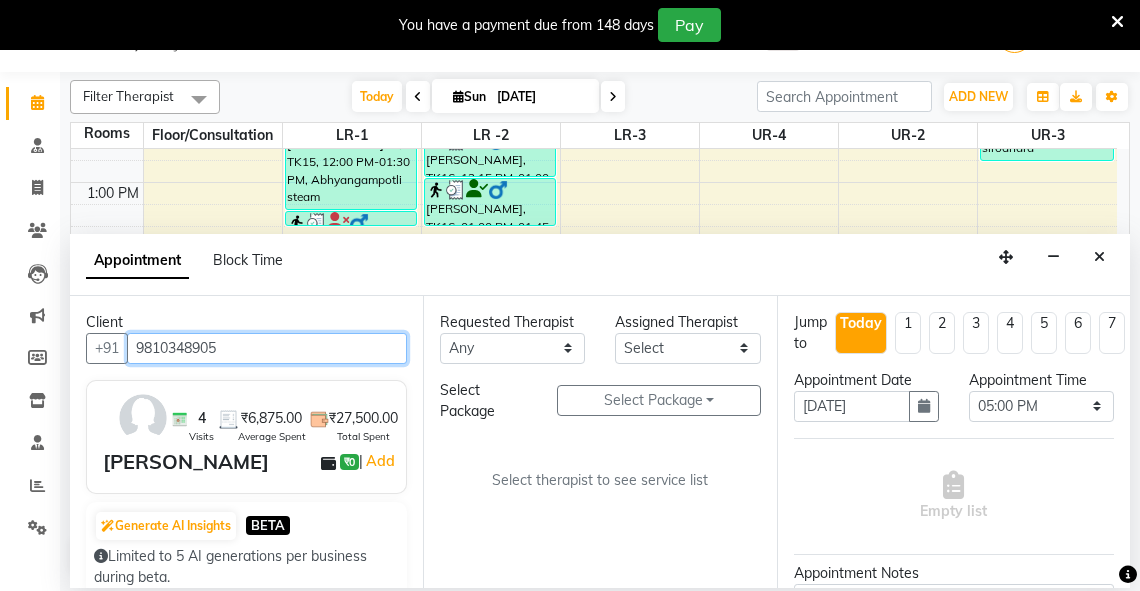 type on "9810348905" 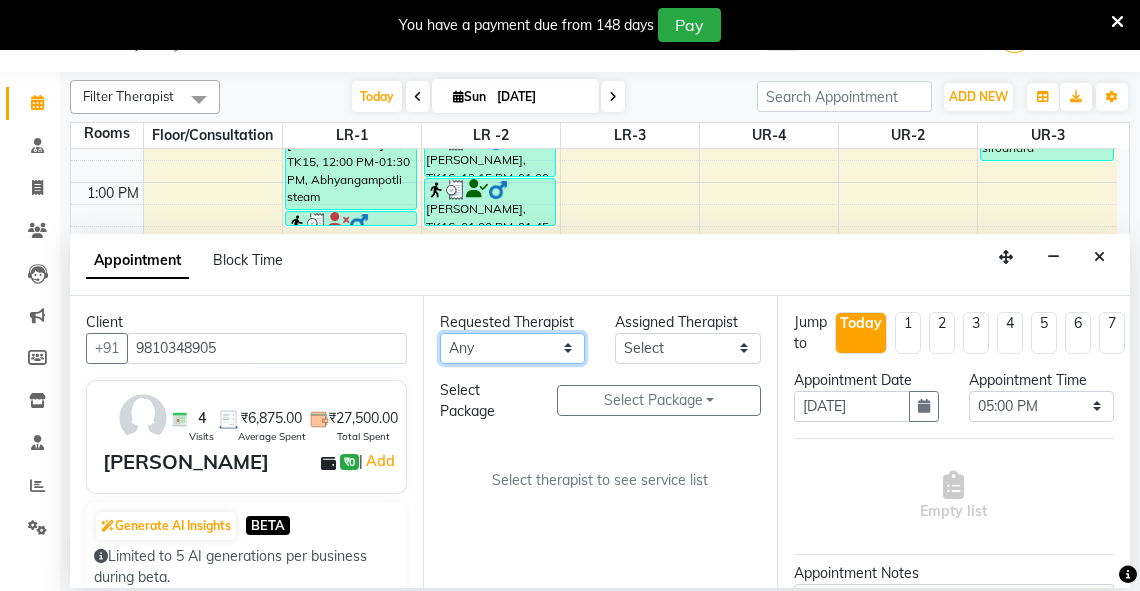 click on "Any [PERSON_NAME] V [PERSON_NAME] [PERSON_NAME] A K [PERSON_NAME] N [PERSON_NAME]  Dhaneesha [PERSON_NAME] K P [PERSON_NAME] [PERSON_NAME] [PERSON_NAME] [PERSON_NAME] [PERSON_NAME] a [PERSON_NAME] K M OTHER BRANCH Sardinia [PERSON_NAME] [PERSON_NAME] [PERSON_NAME] [PERSON_NAME]" at bounding box center (512, 348) 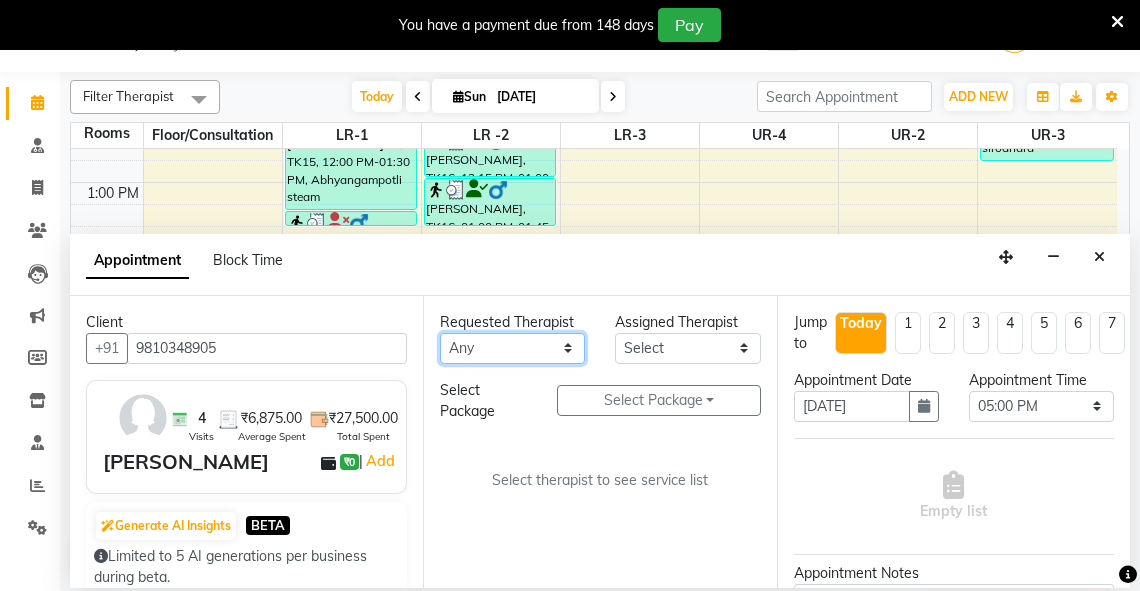 select on "79270" 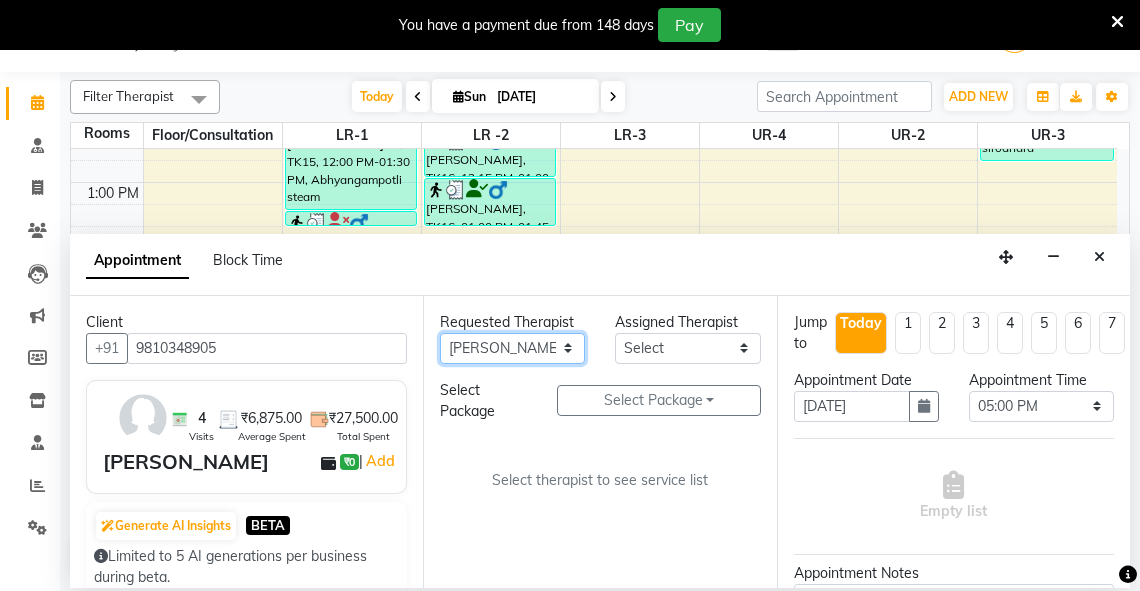 click on "Any [PERSON_NAME] V [PERSON_NAME] [PERSON_NAME] A K [PERSON_NAME] N [PERSON_NAME]  Dhaneesha [PERSON_NAME] K P [PERSON_NAME] [PERSON_NAME] [PERSON_NAME] [PERSON_NAME] [PERSON_NAME] a [PERSON_NAME] K M OTHER BRANCH Sardinia [PERSON_NAME] [PERSON_NAME] [PERSON_NAME] [PERSON_NAME]" at bounding box center (512, 348) 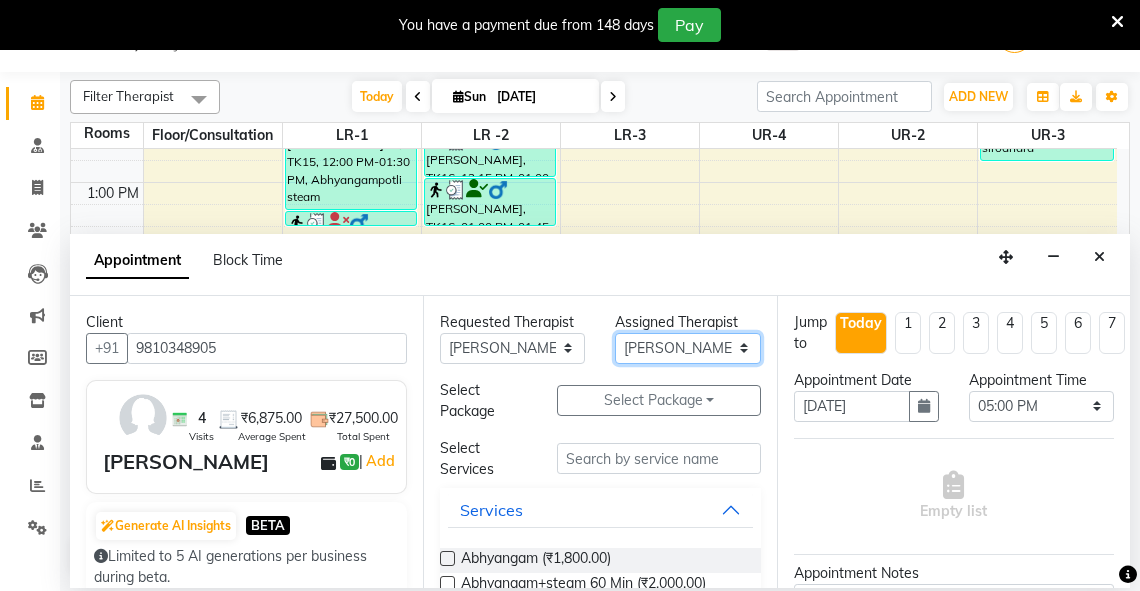 click on "Select [PERSON_NAME] V [PERSON_NAME] [PERSON_NAME] A K [PERSON_NAME] N [PERSON_NAME]  Dhaneesha [PERSON_NAME] K P [PERSON_NAME] [PERSON_NAME] [PERSON_NAME] [PERSON_NAME] [PERSON_NAME] a [PERSON_NAME] K M OTHER BRANCH Sardinia [PERSON_NAME] [PERSON_NAME] [PERSON_NAME] [PERSON_NAME]" at bounding box center [687, 348] 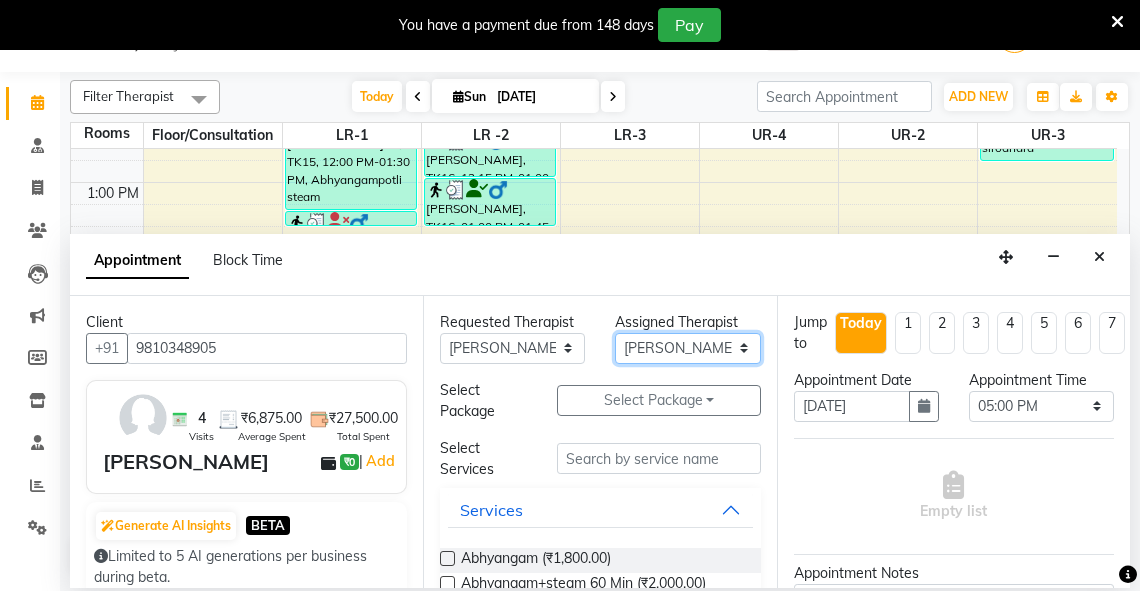 select on "71499" 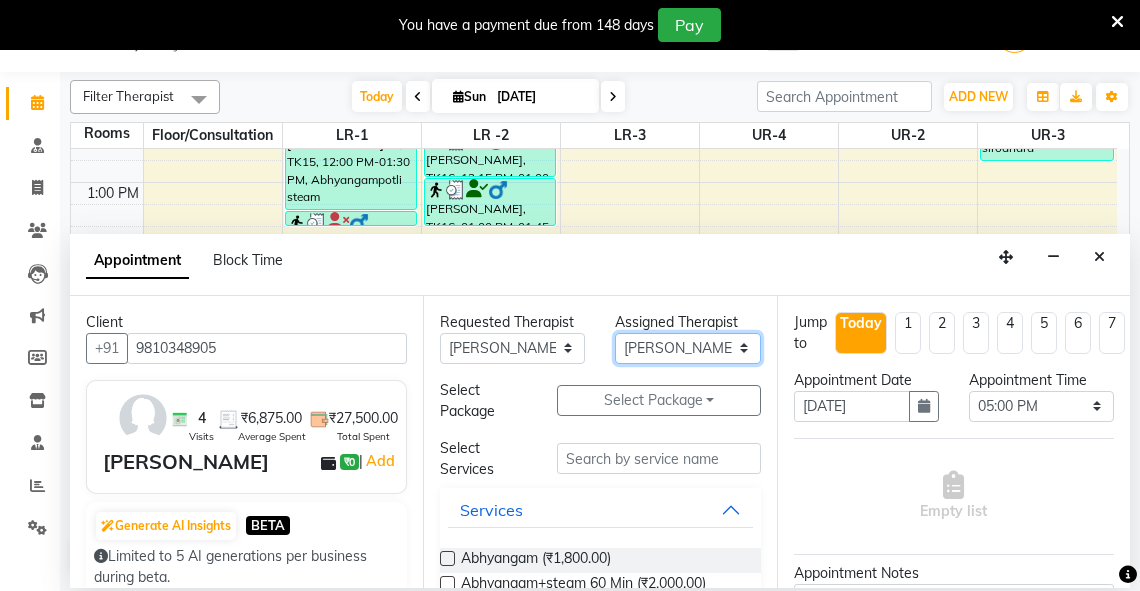 click on "Select [PERSON_NAME] V [PERSON_NAME] [PERSON_NAME] A K [PERSON_NAME] N [PERSON_NAME]  Dhaneesha [PERSON_NAME] K P [PERSON_NAME] [PERSON_NAME] [PERSON_NAME] [PERSON_NAME] [PERSON_NAME] a [PERSON_NAME] K M OTHER BRANCH Sardinia [PERSON_NAME] [PERSON_NAME] [PERSON_NAME] [PERSON_NAME]" at bounding box center (687, 348) 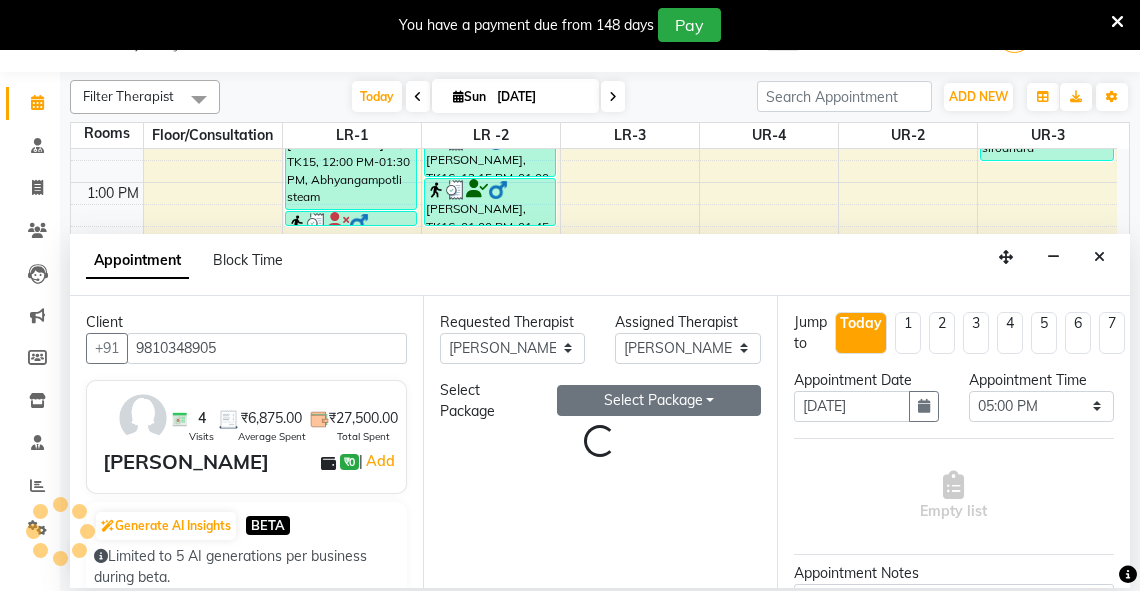 click on "Select Package  Toggle Dropdown" at bounding box center [659, 400] 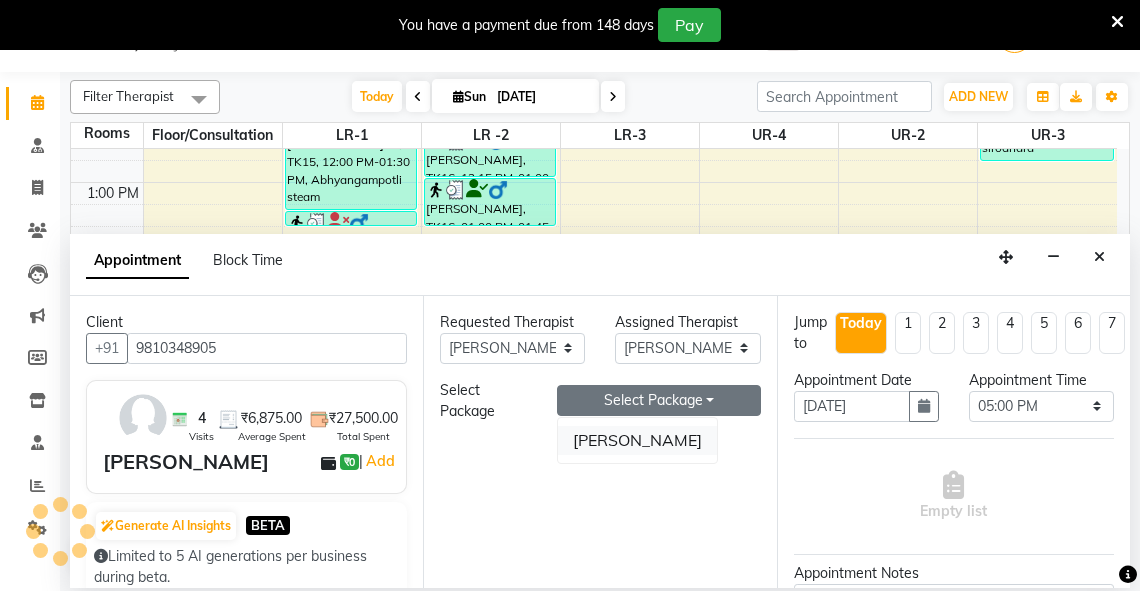 click on "[PERSON_NAME]" at bounding box center (637, 440) 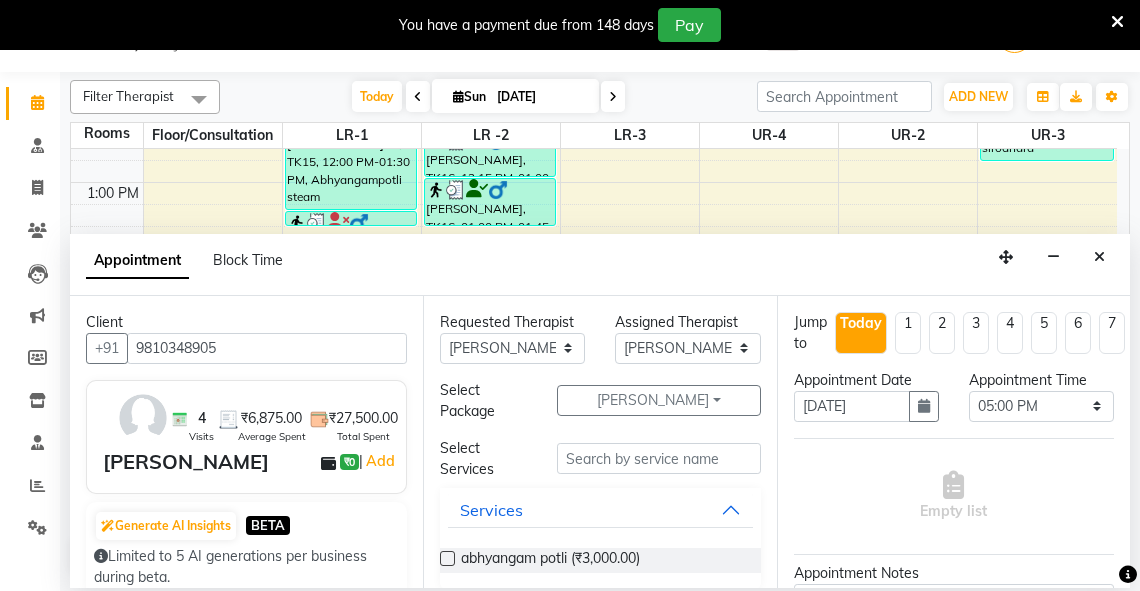 click at bounding box center (447, 558) 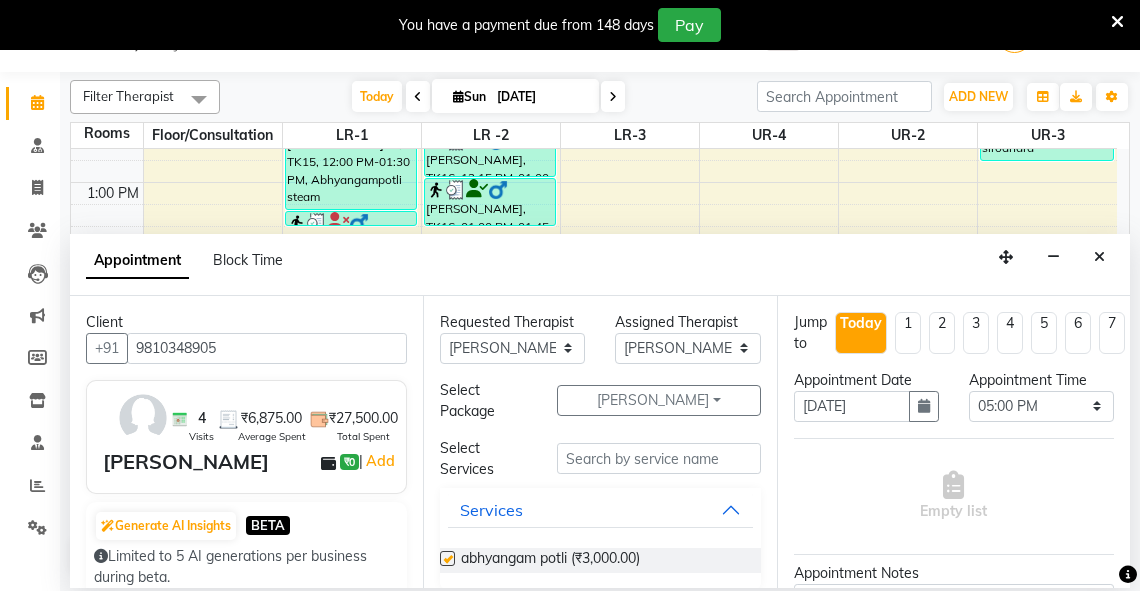 select on "2648" 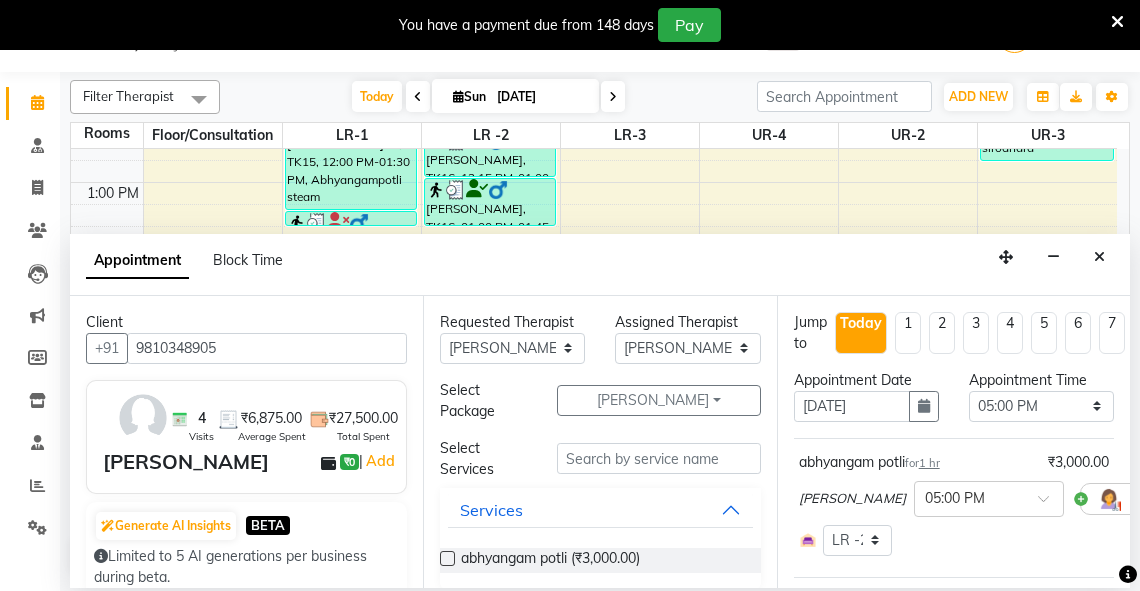 checkbox on "false" 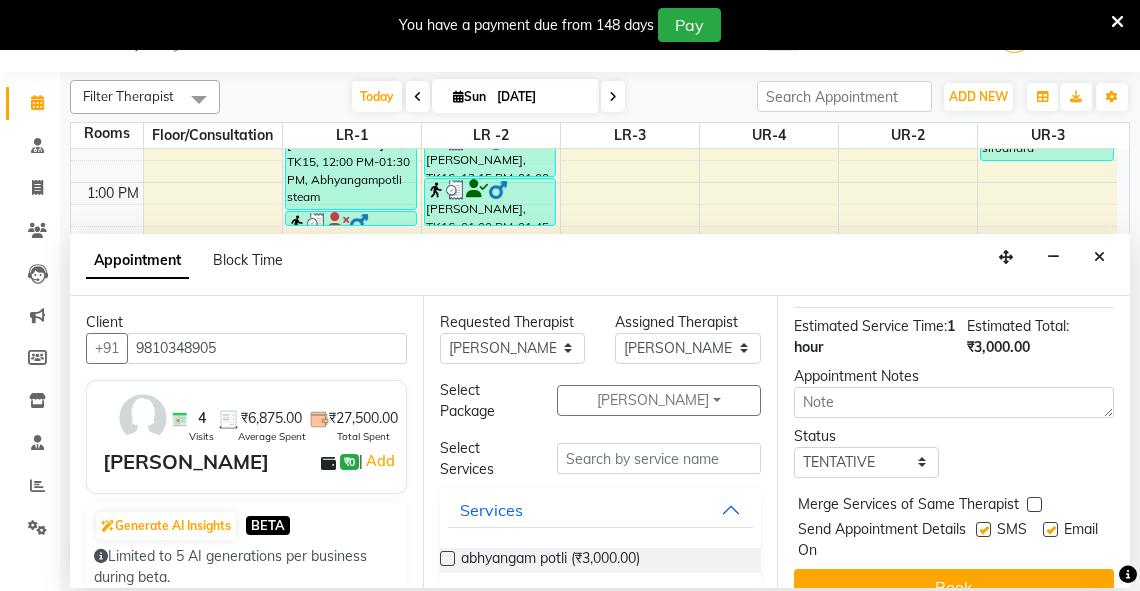 scroll, scrollTop: 313, scrollLeft: 0, axis: vertical 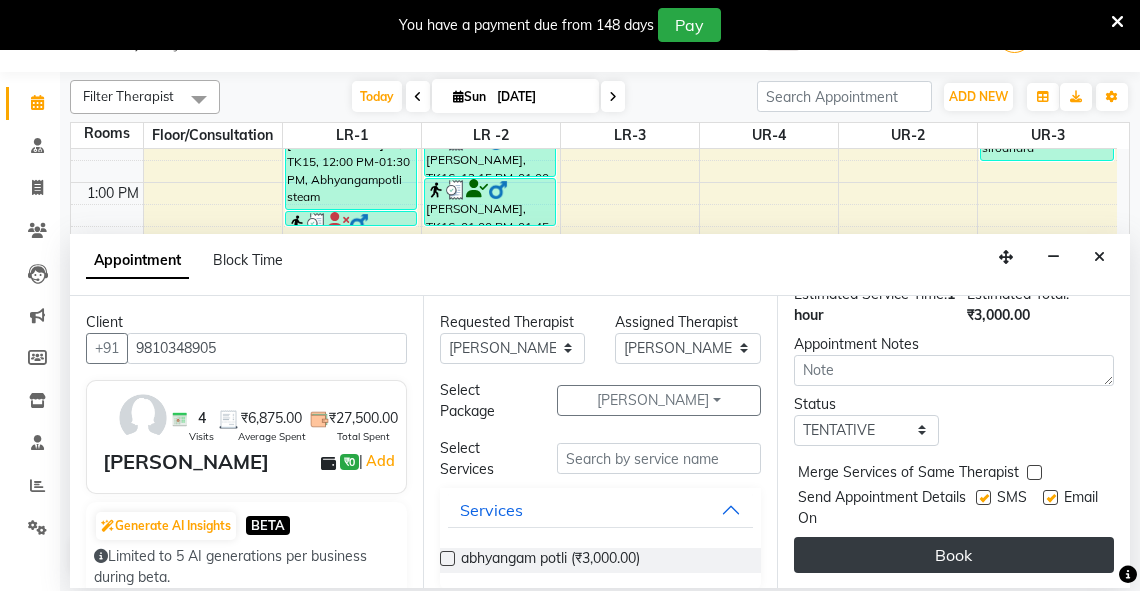 click on "Book" at bounding box center (954, 555) 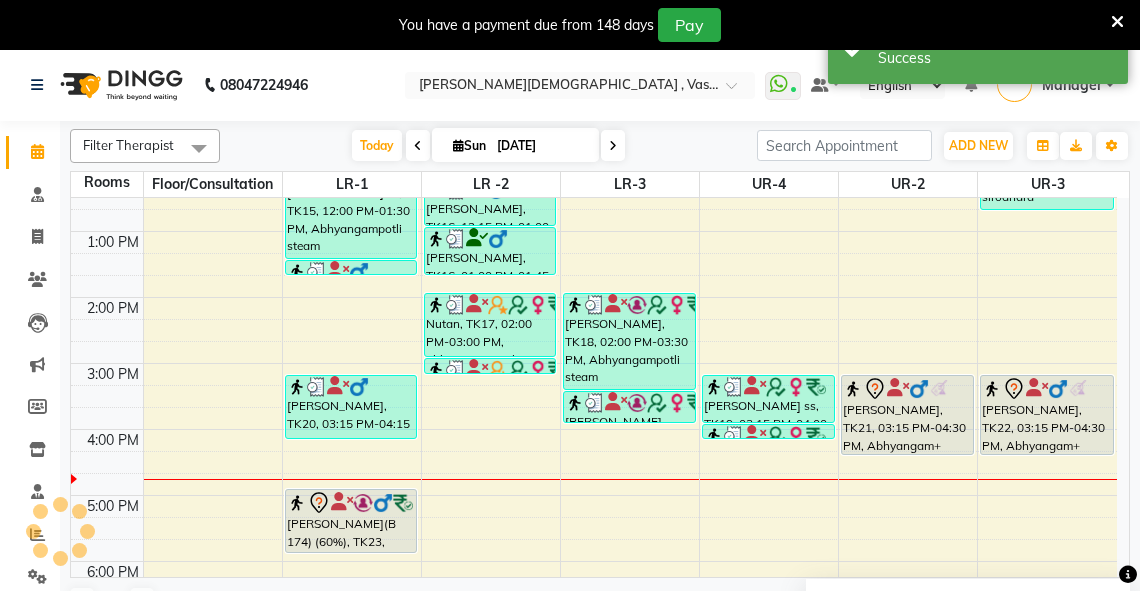 scroll, scrollTop: 0, scrollLeft: 0, axis: both 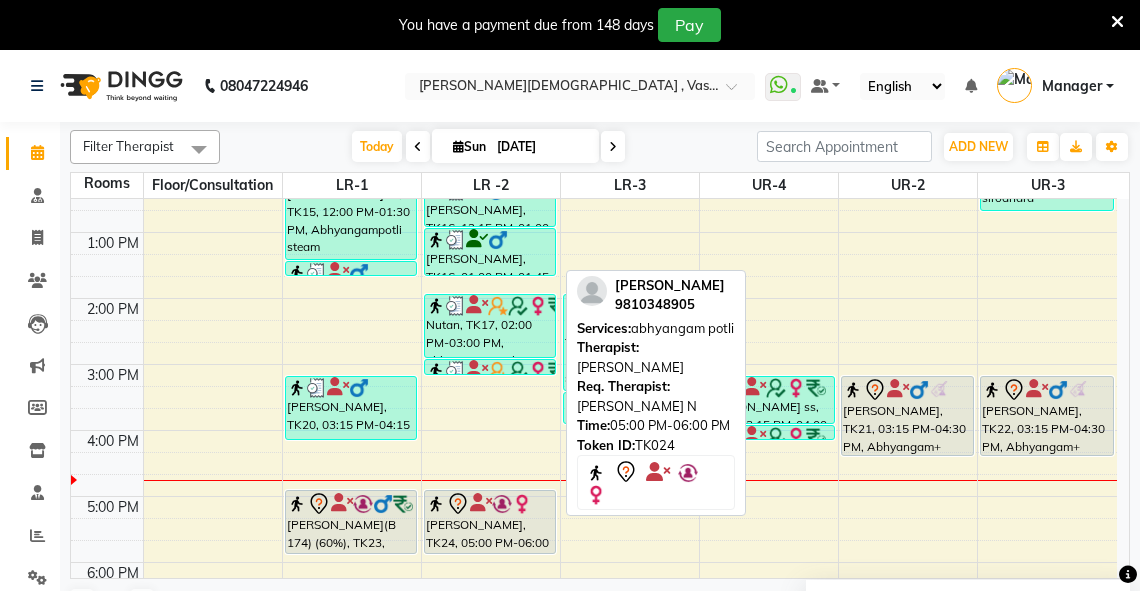 click on "[PERSON_NAME], TK24, 05:00 PM-06:00 PM, abhyangam potli" at bounding box center (490, 522) 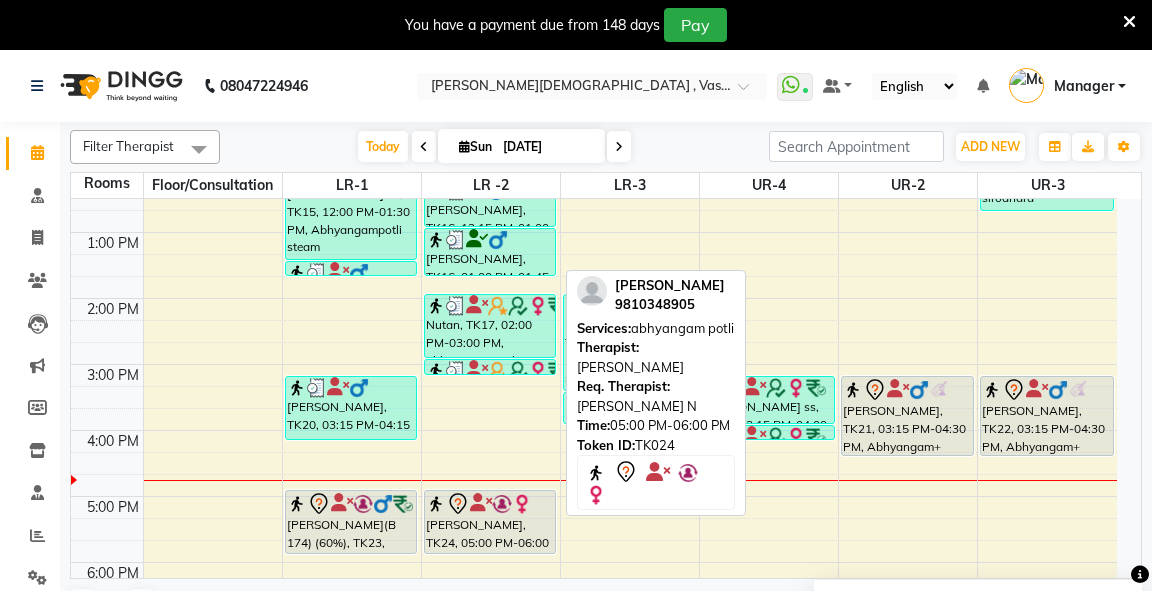 select on "7" 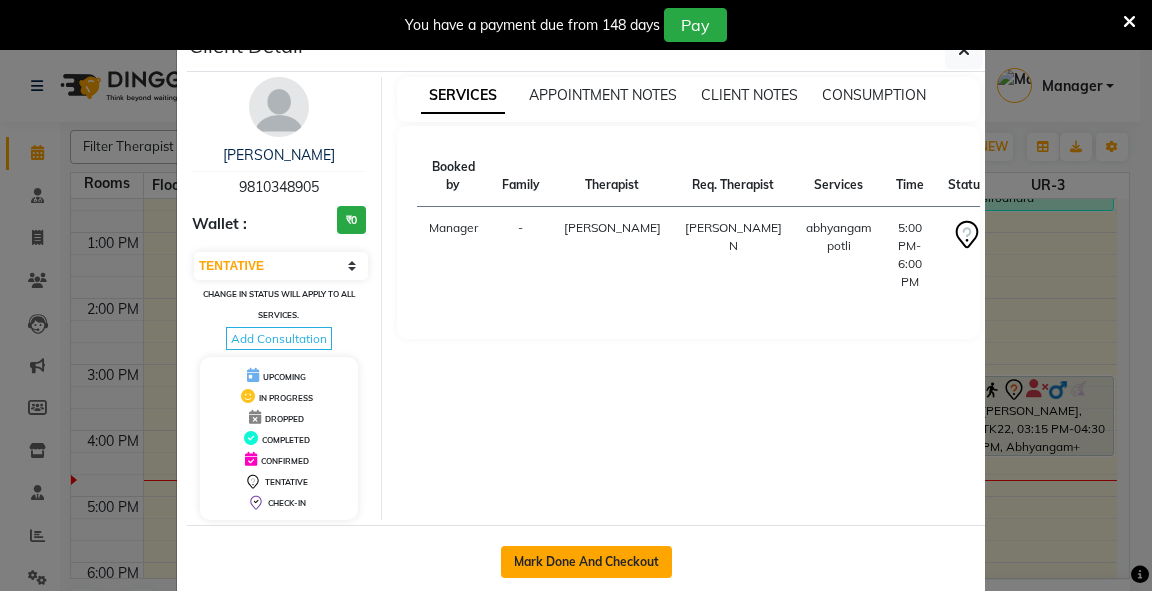 click on "Mark Done And Checkout" 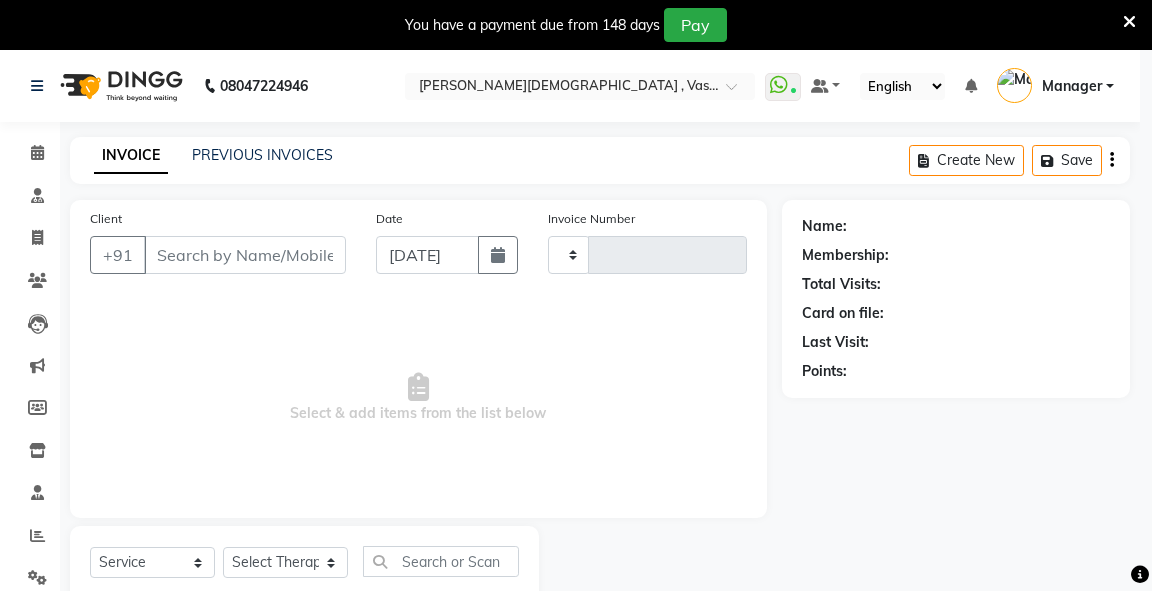 type on "1894" 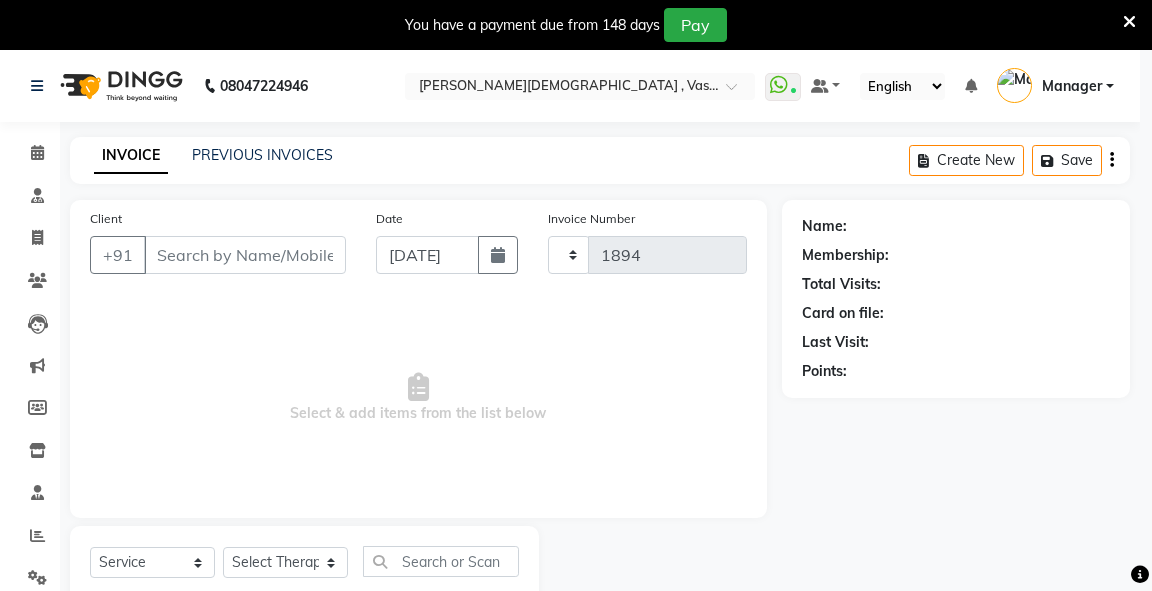 select on "5571" 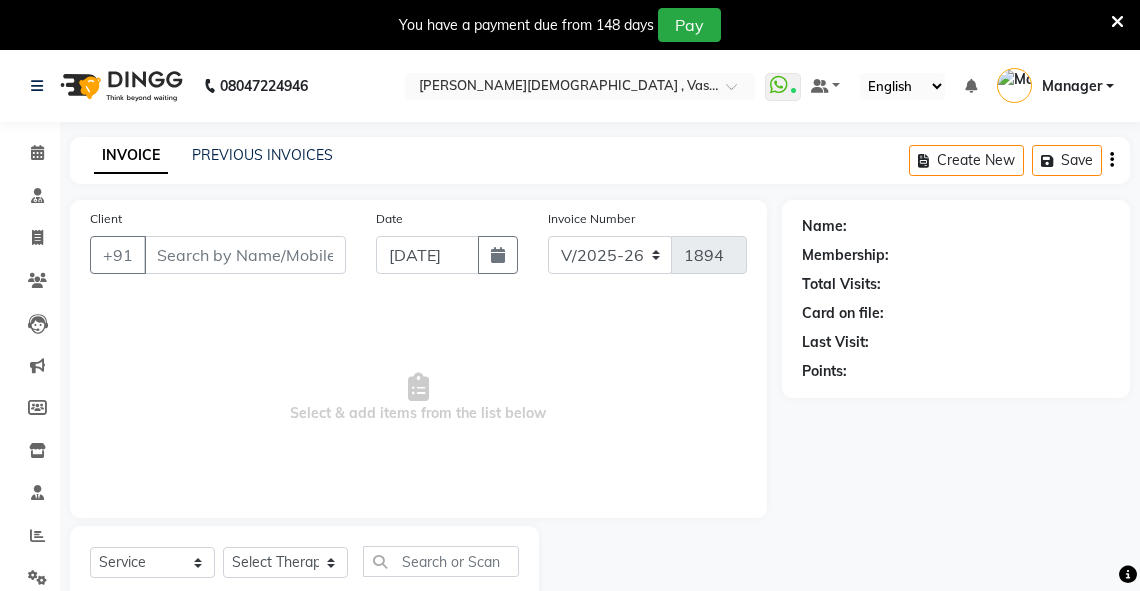 type on "9810348905" 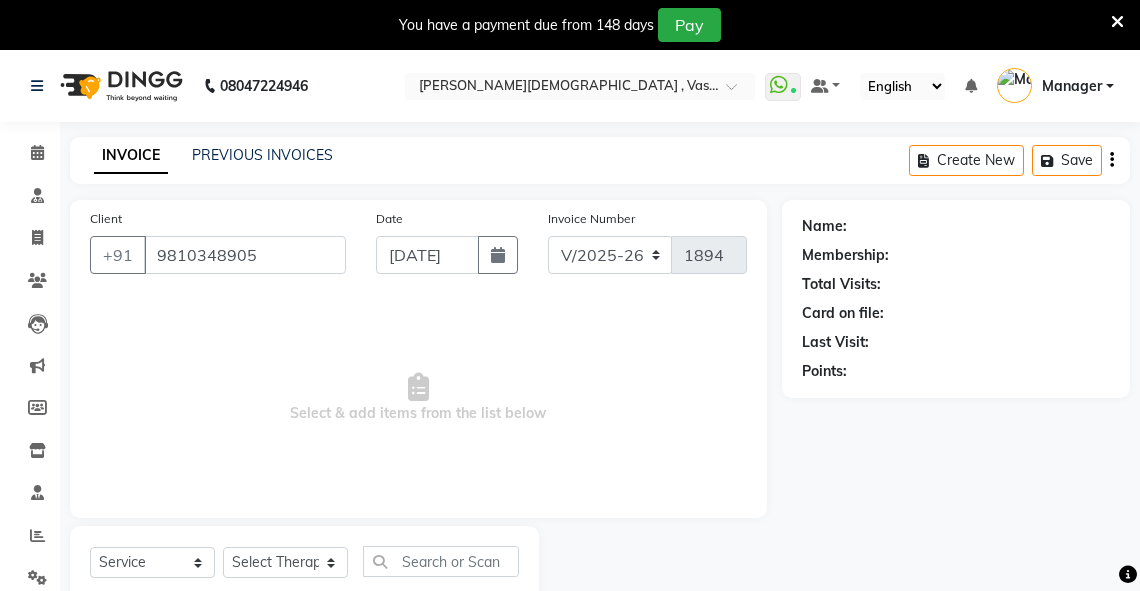 select on "71499" 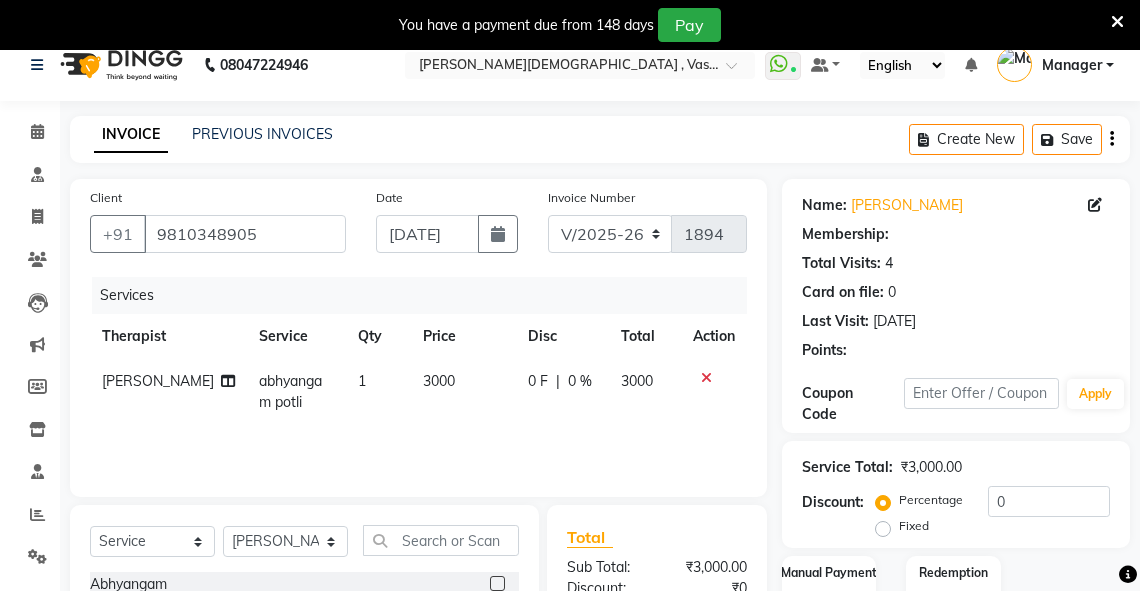 scroll, scrollTop: 260, scrollLeft: 0, axis: vertical 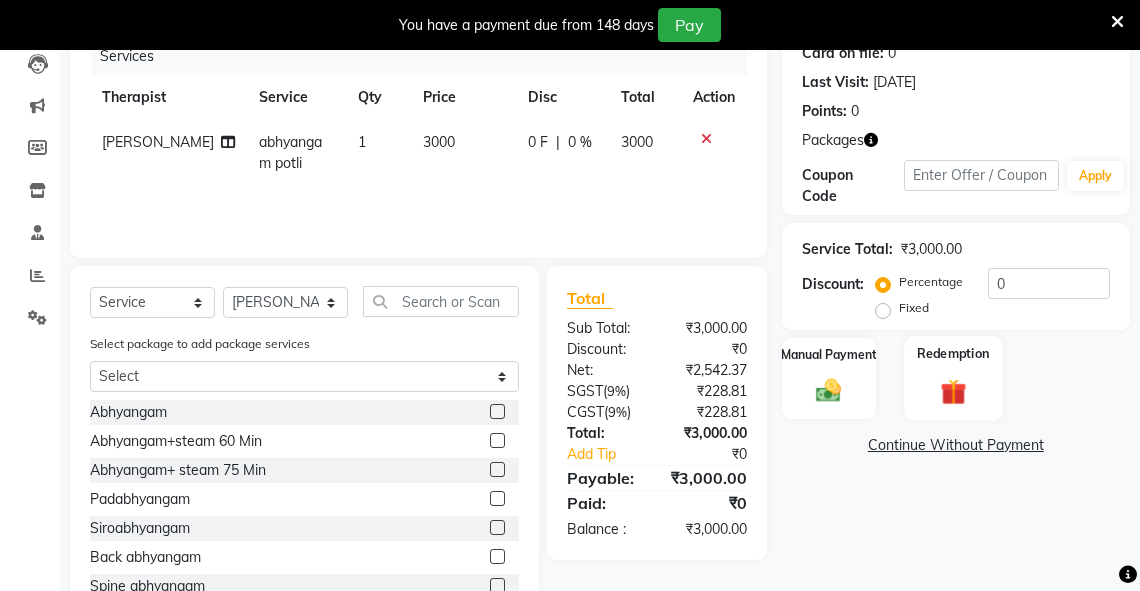 click on "Redemption" 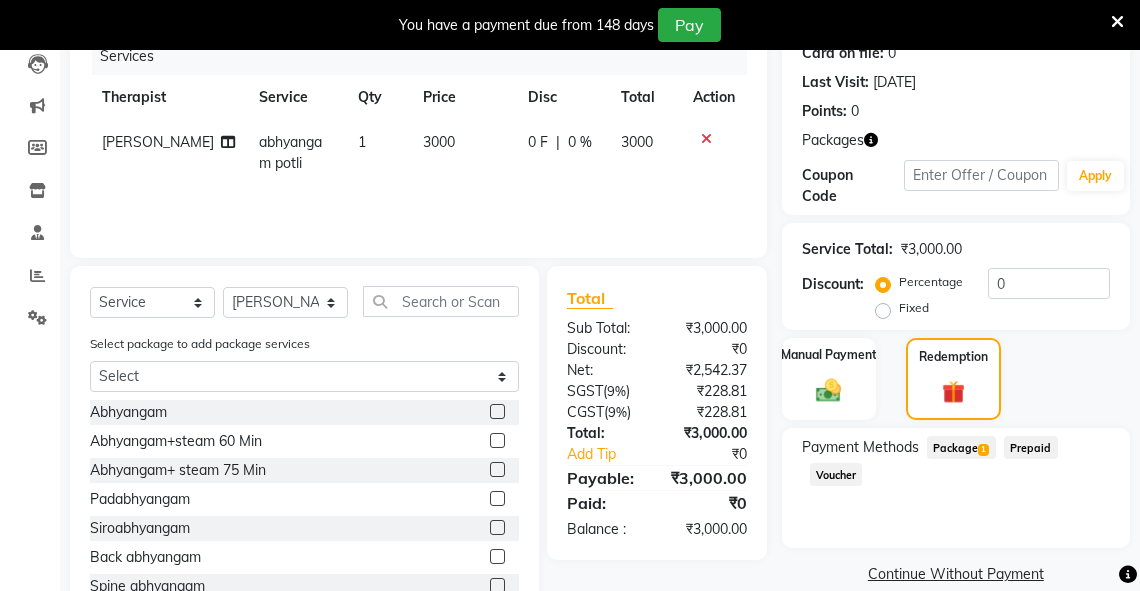 drag, startPoint x: 960, startPoint y: 441, endPoint x: 1088, endPoint y: 441, distance: 128 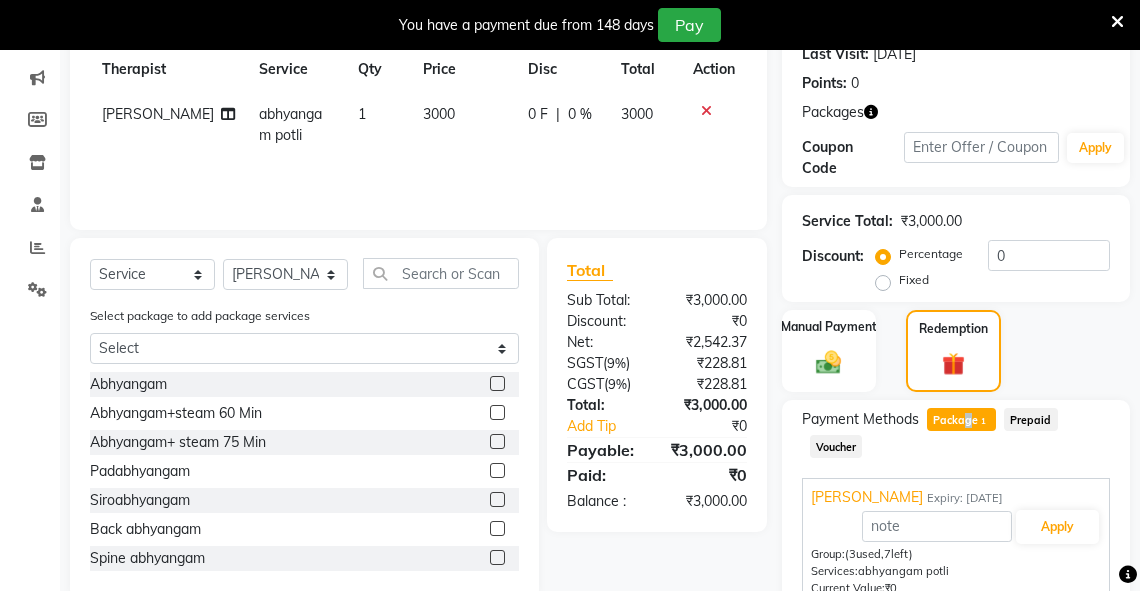 scroll, scrollTop: 381, scrollLeft: 0, axis: vertical 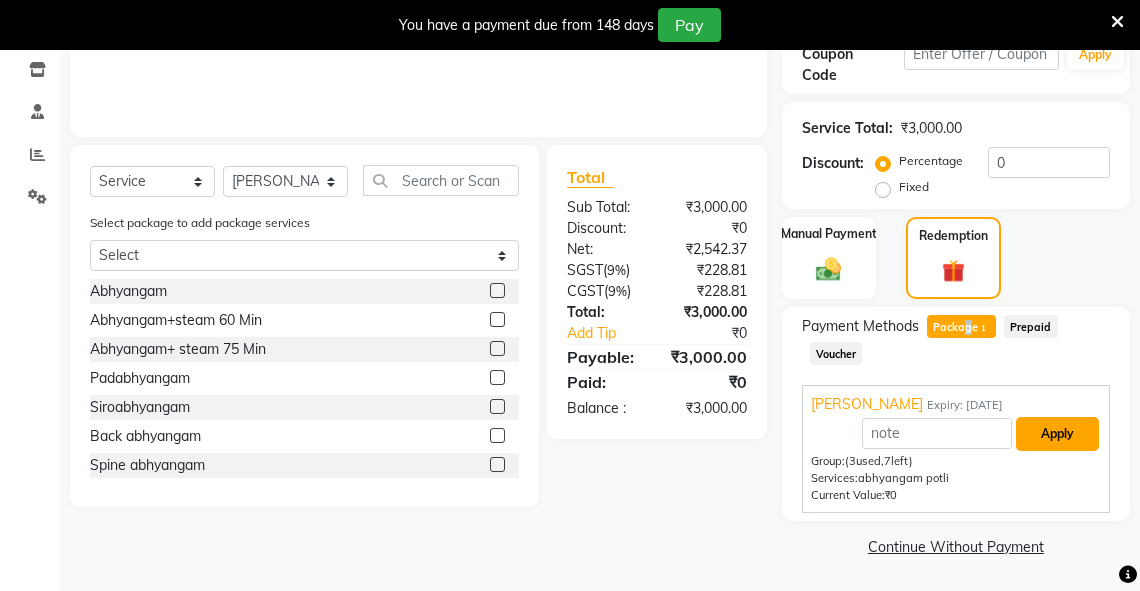 click on "Apply" at bounding box center [1057, 434] 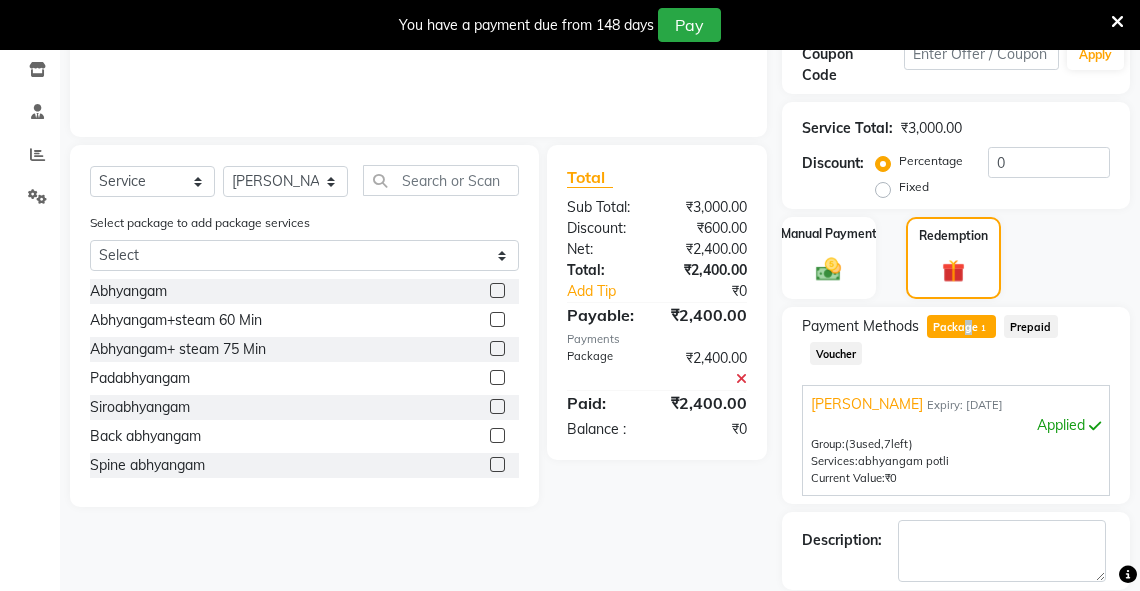 scroll, scrollTop: 476, scrollLeft: 0, axis: vertical 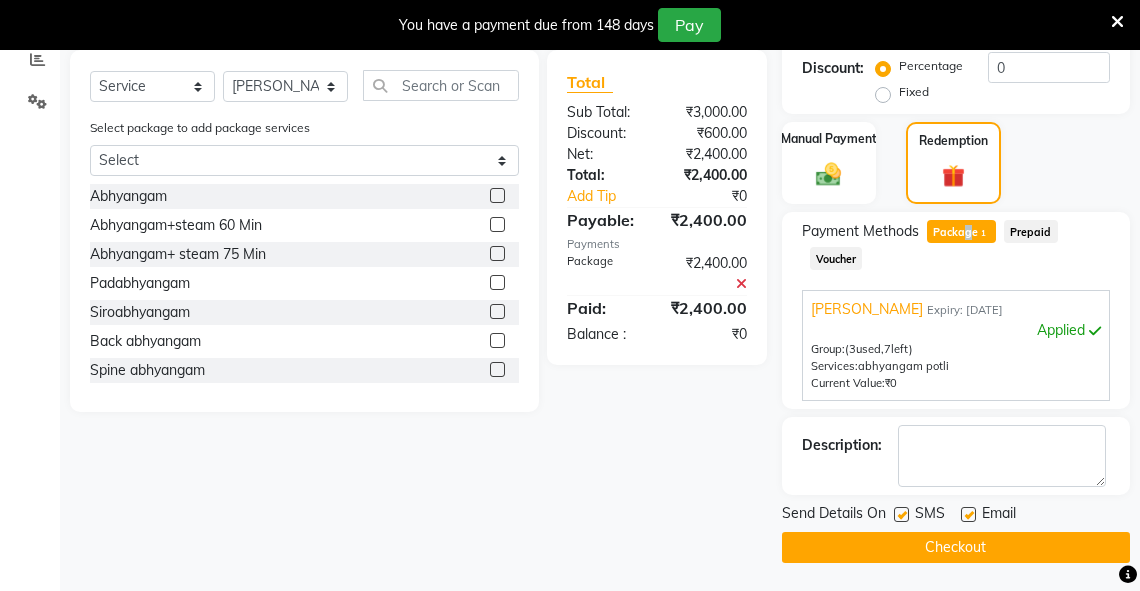 click on "Checkout" 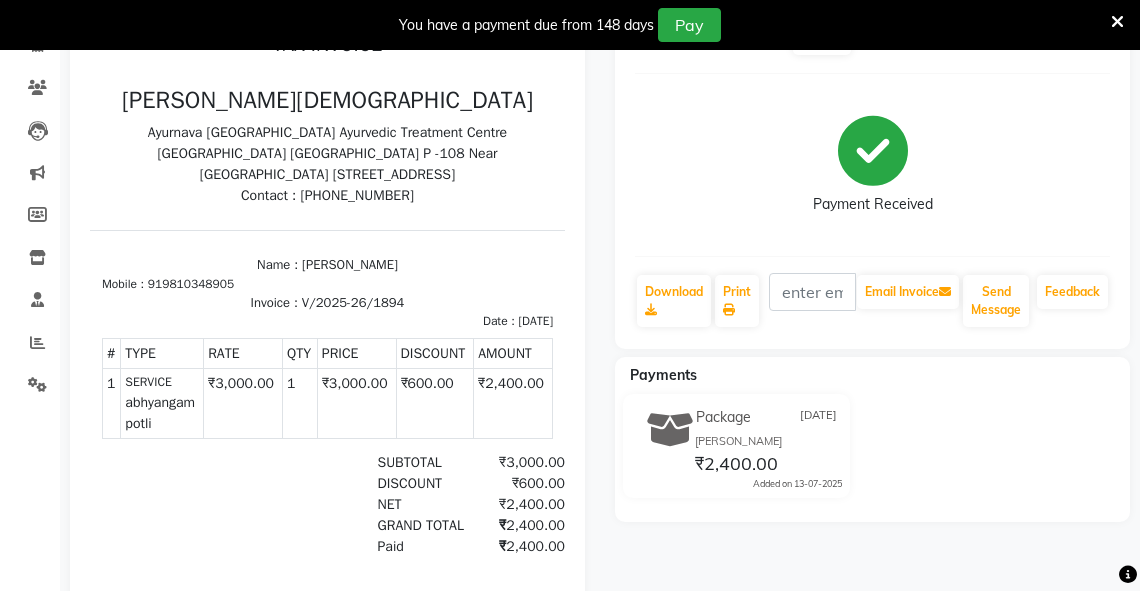 scroll, scrollTop: 0, scrollLeft: 0, axis: both 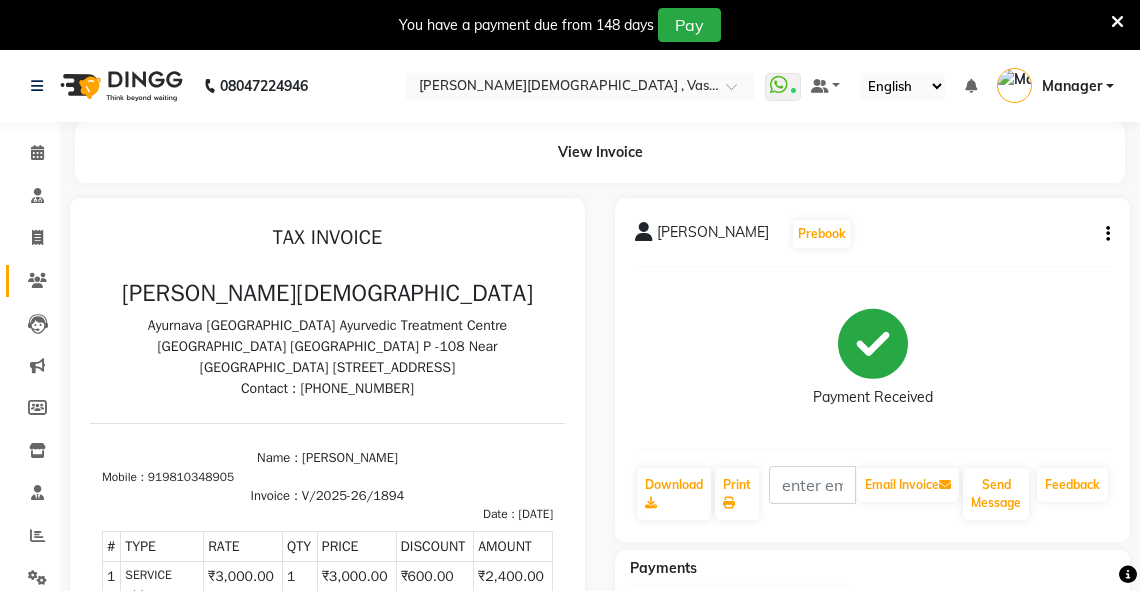 click on "Clients" 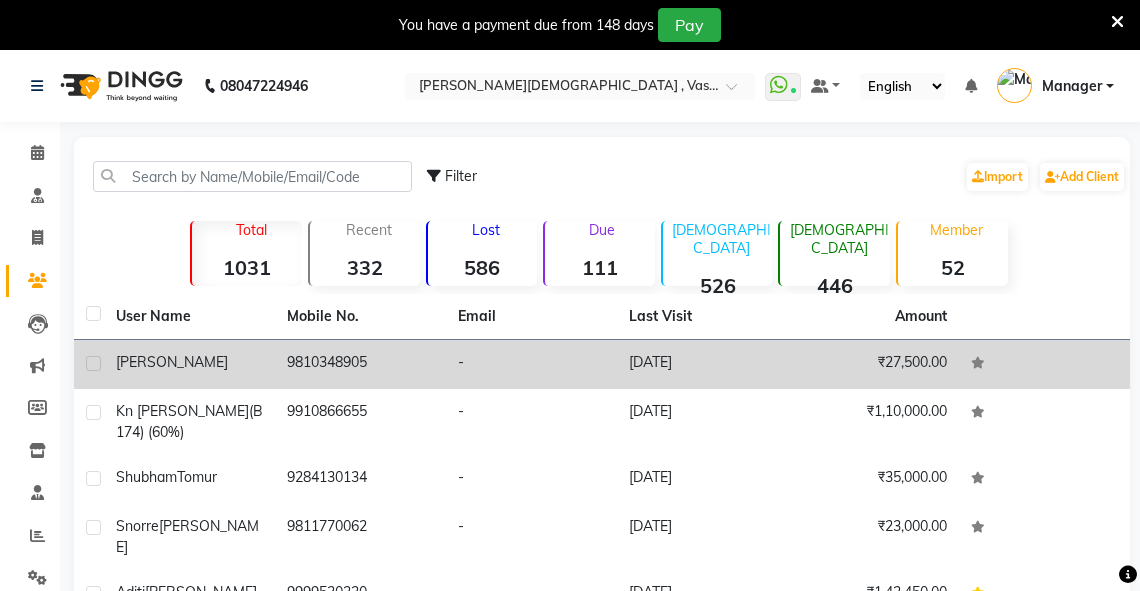 click on "[PERSON_NAME]" 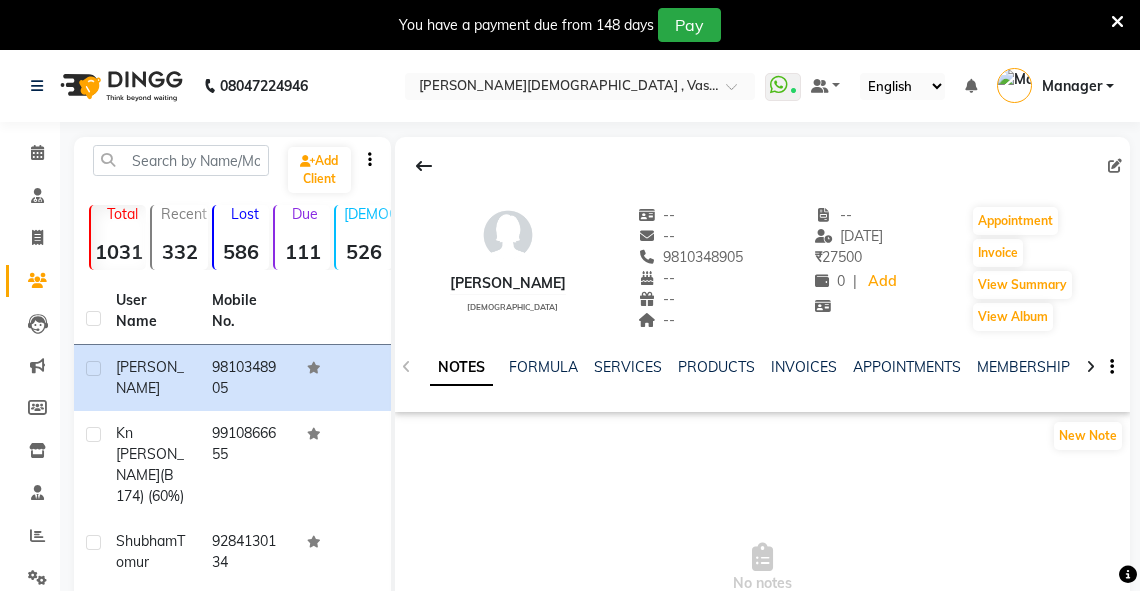 click 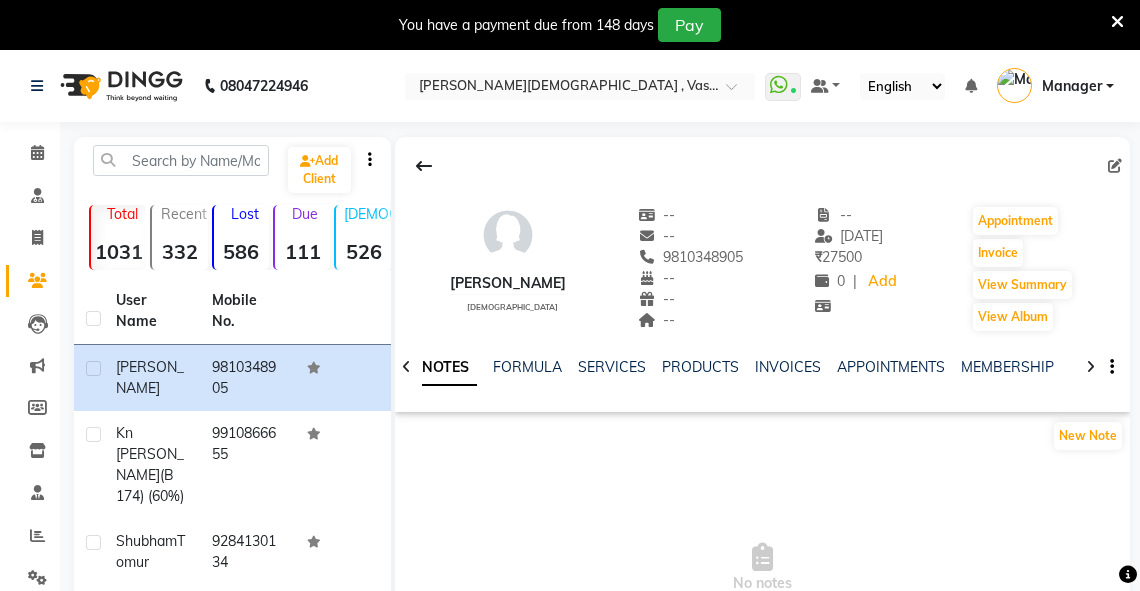 click 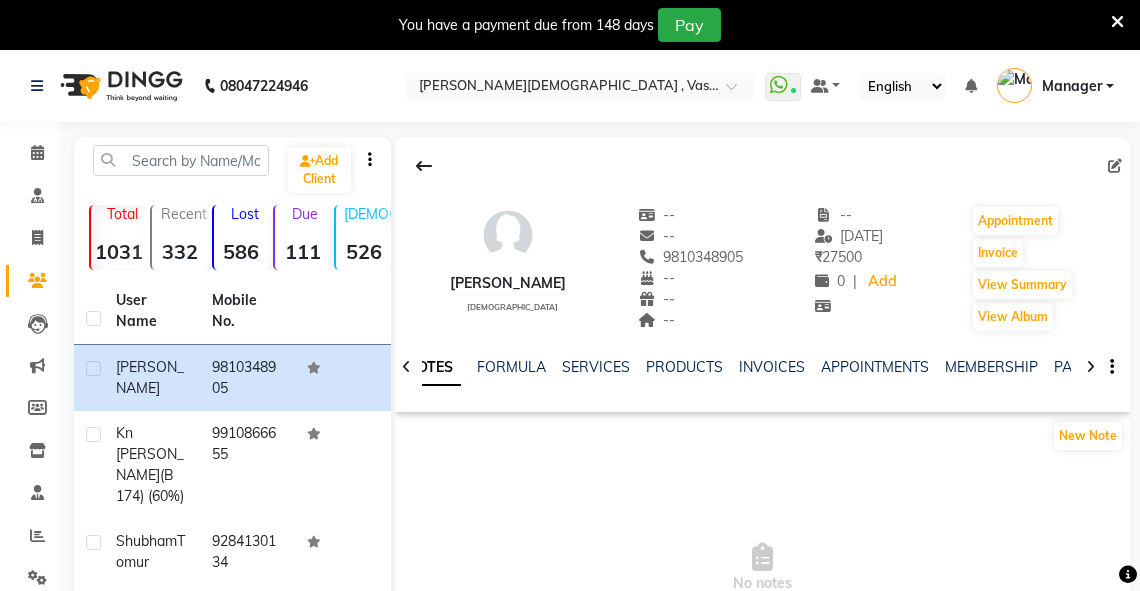 click 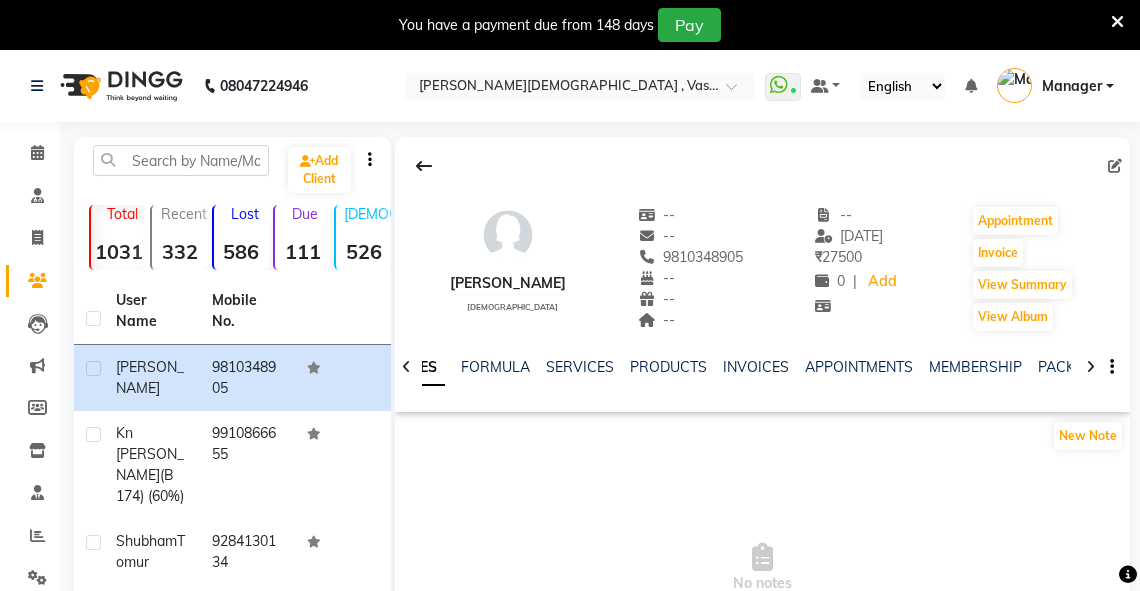 click 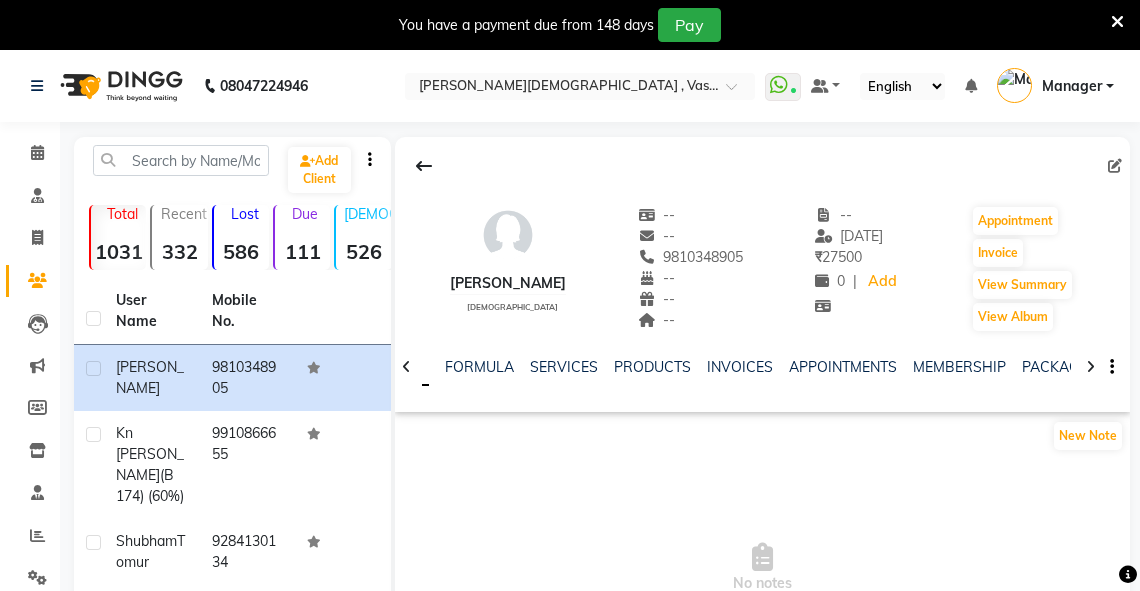 click 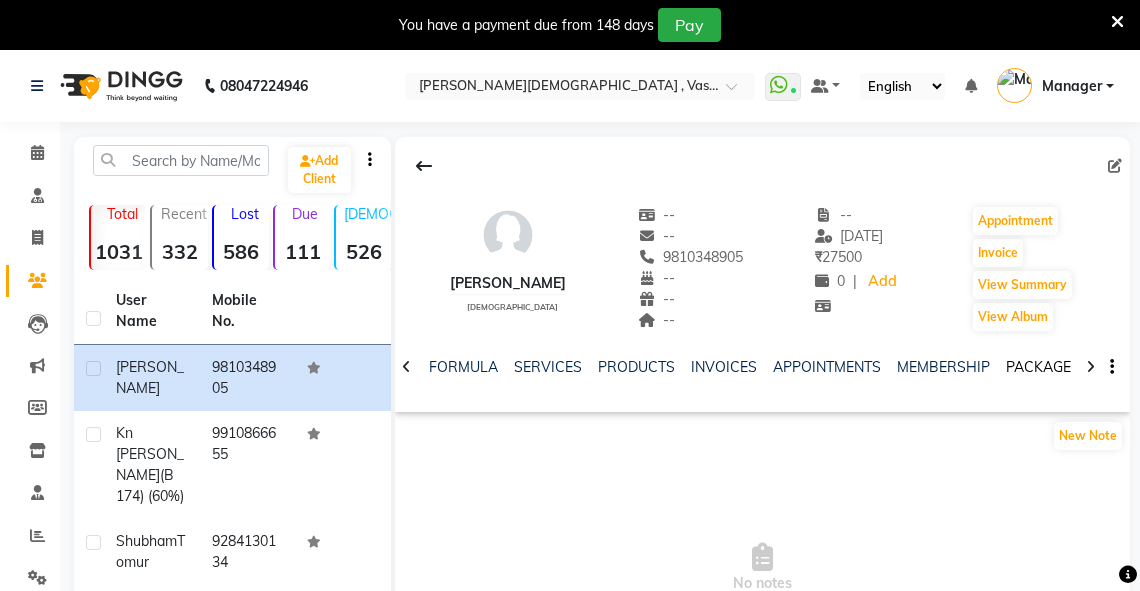 click on "PACKAGES" 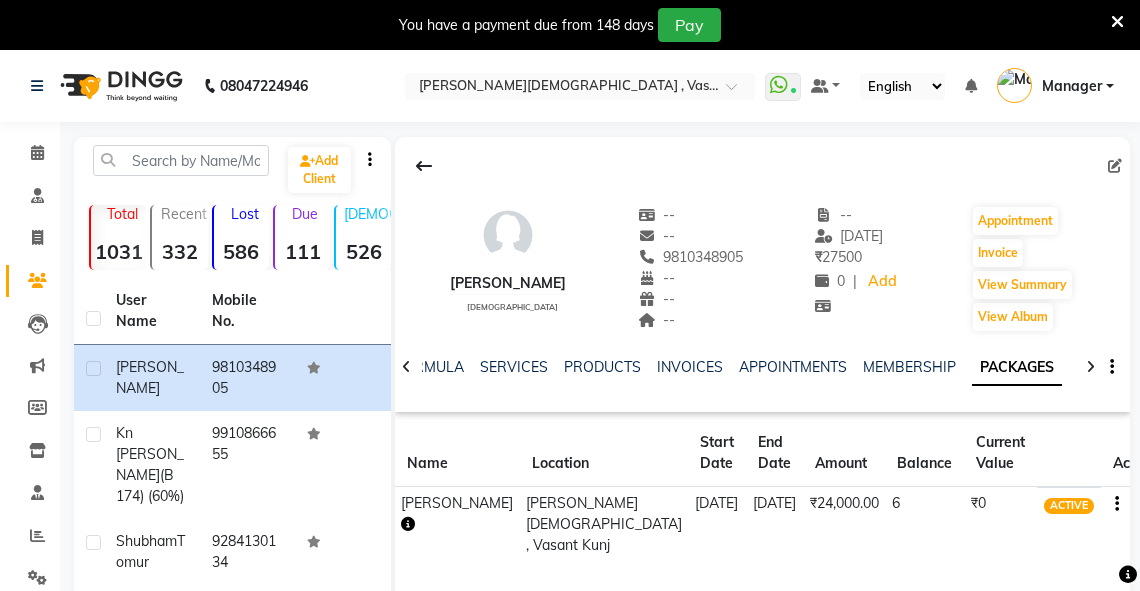 click 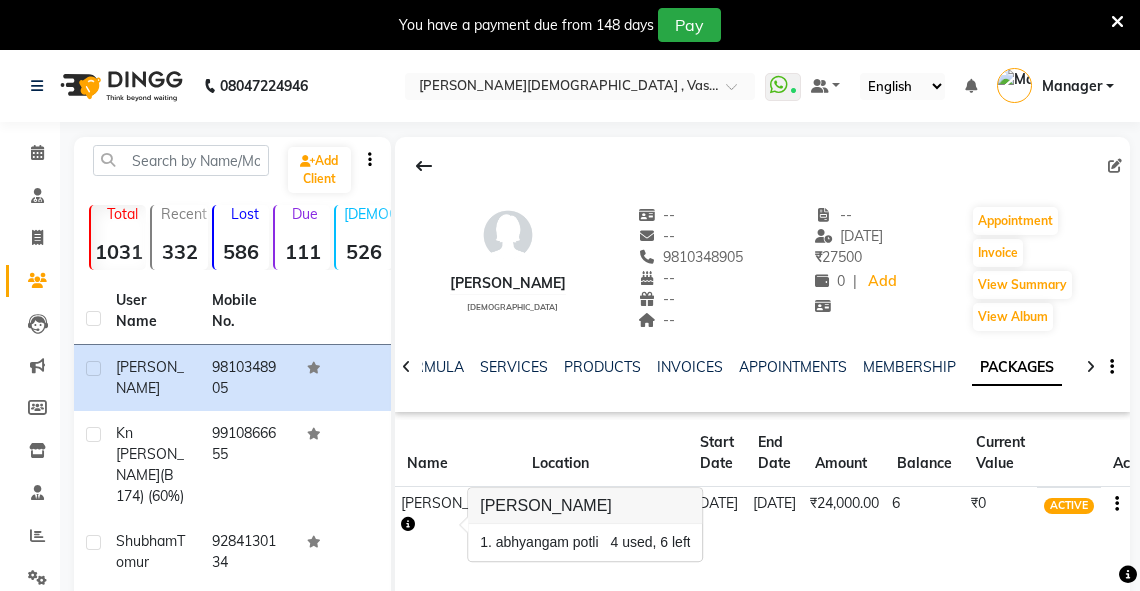 click on "PACKAGES" 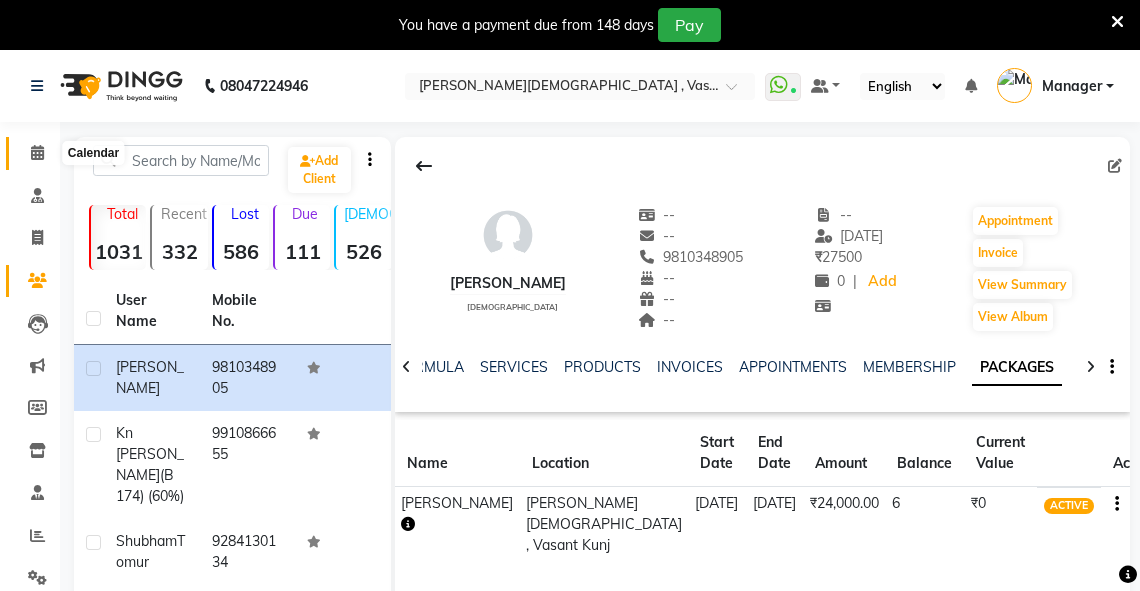 click 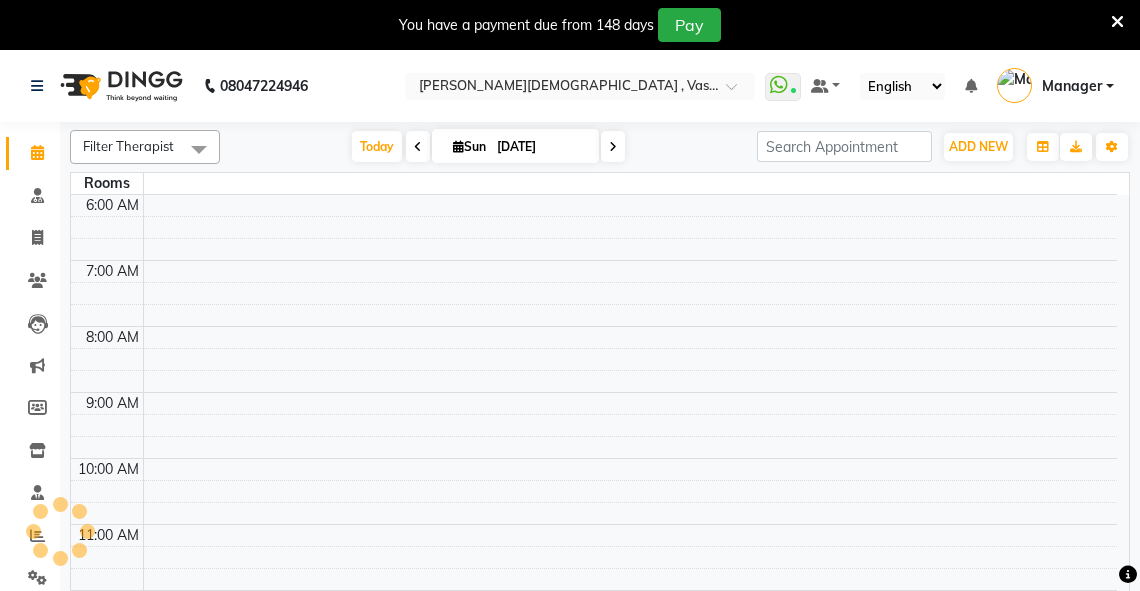 scroll, scrollTop: 561, scrollLeft: 0, axis: vertical 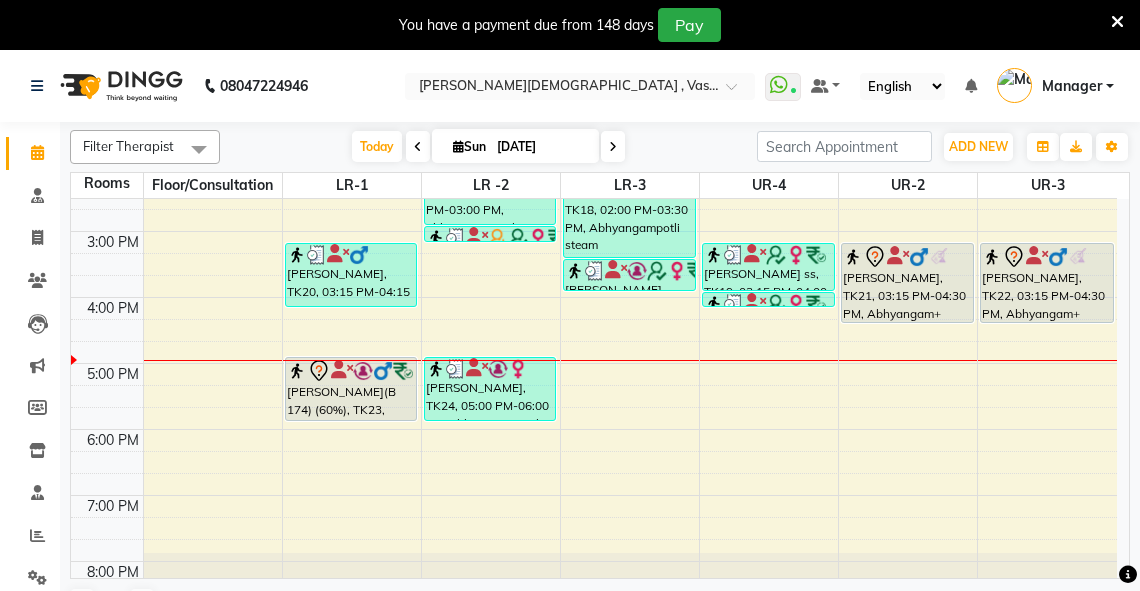 click on "[PERSON_NAME], TK20, 03:15 PM-04:15 PM, Abhyangam+steam 60 Min" at bounding box center [351, 275] 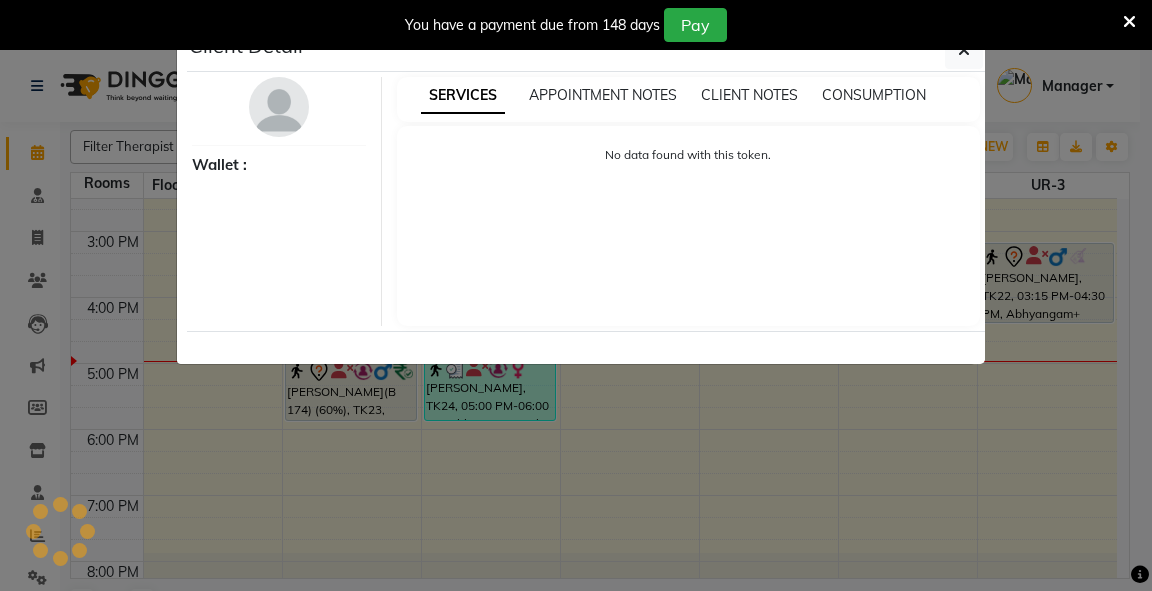 select on "3" 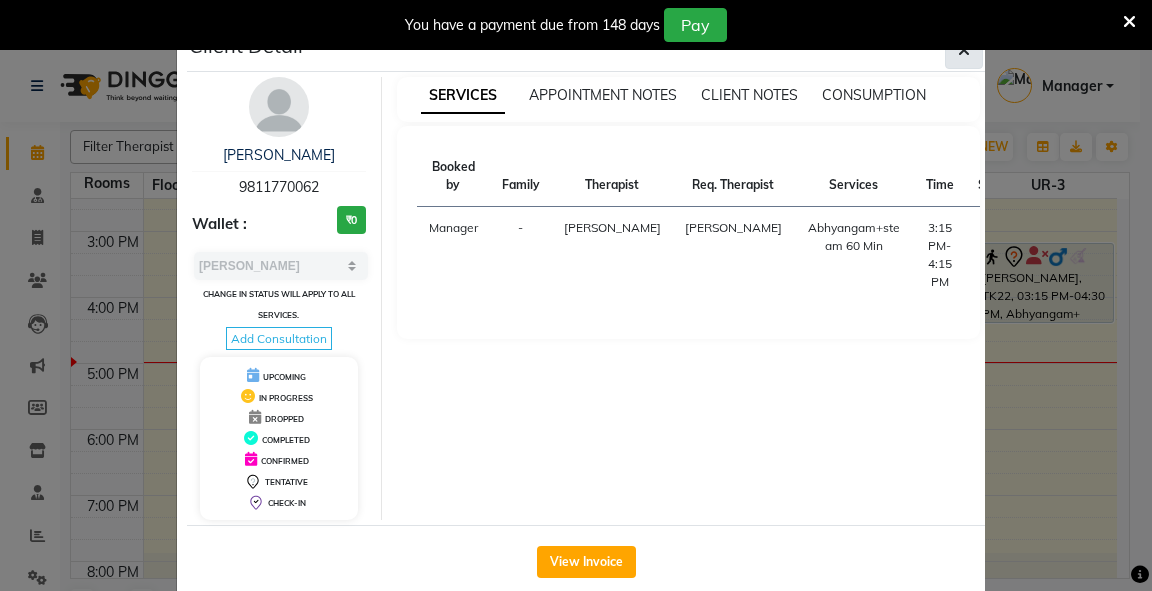 click 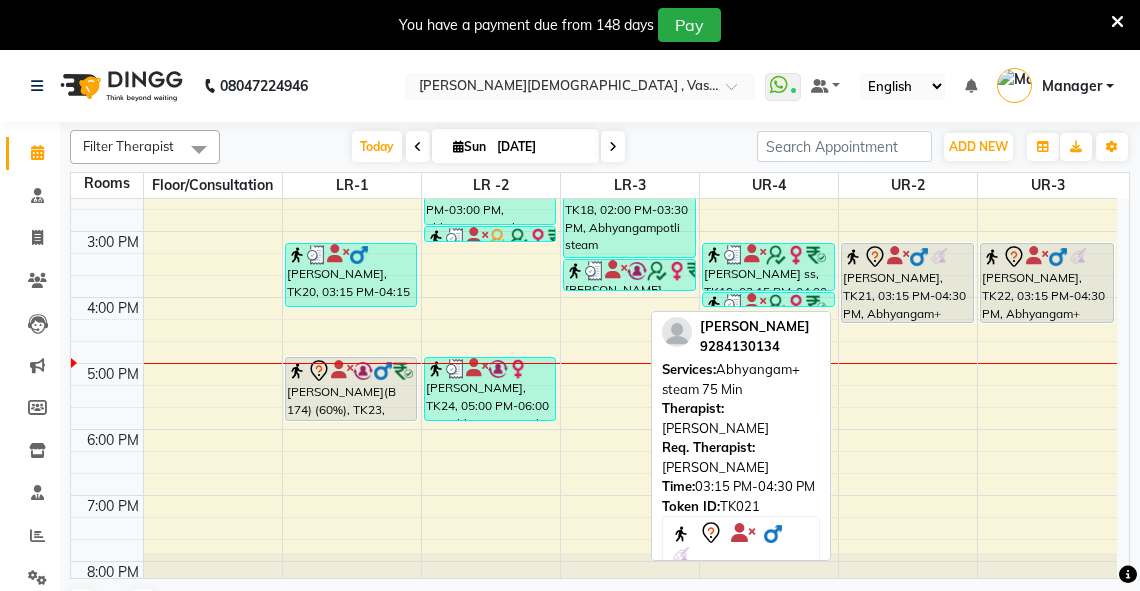 click on "[PERSON_NAME], TK21, 03:15 PM-04:30 PM, Abhyangam+ steam 75 Min" at bounding box center [907, 283] 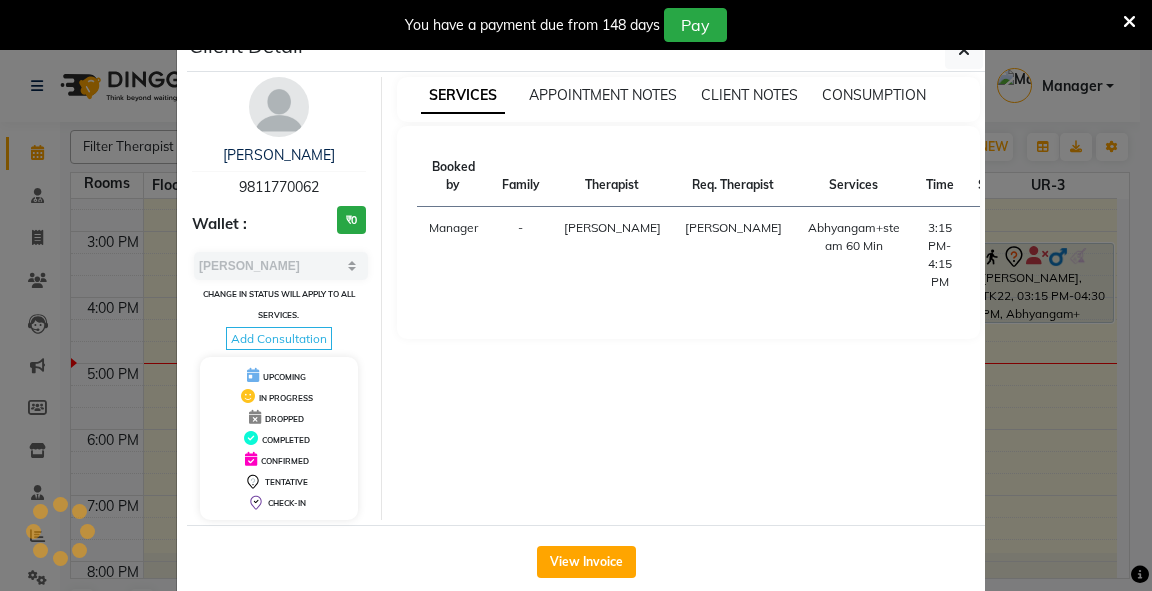select on "7" 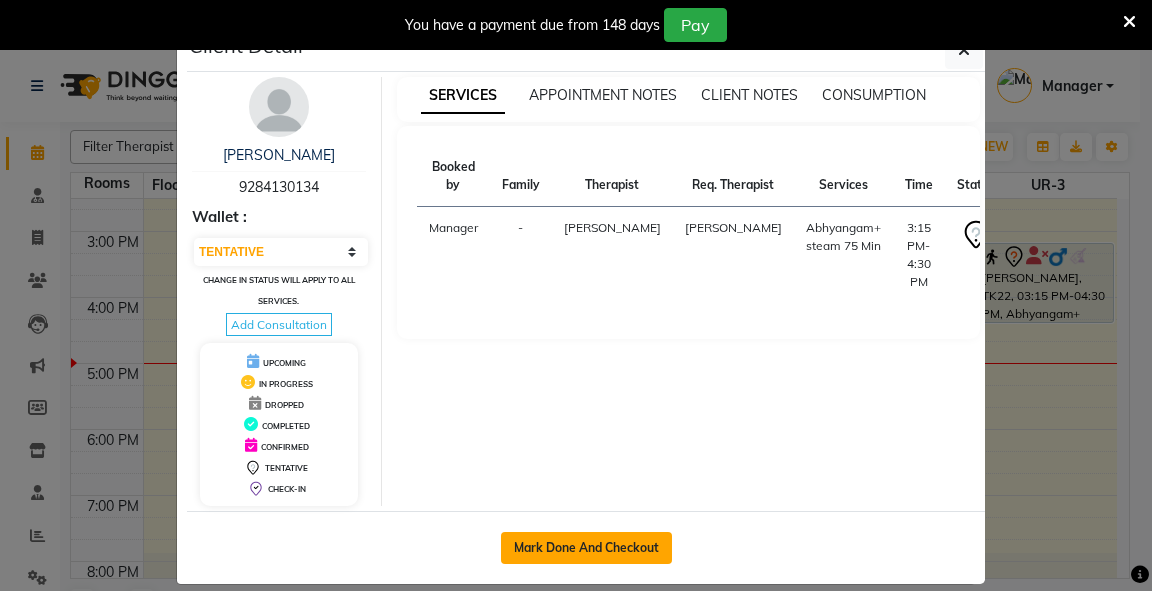 click on "Mark Done And Checkout" 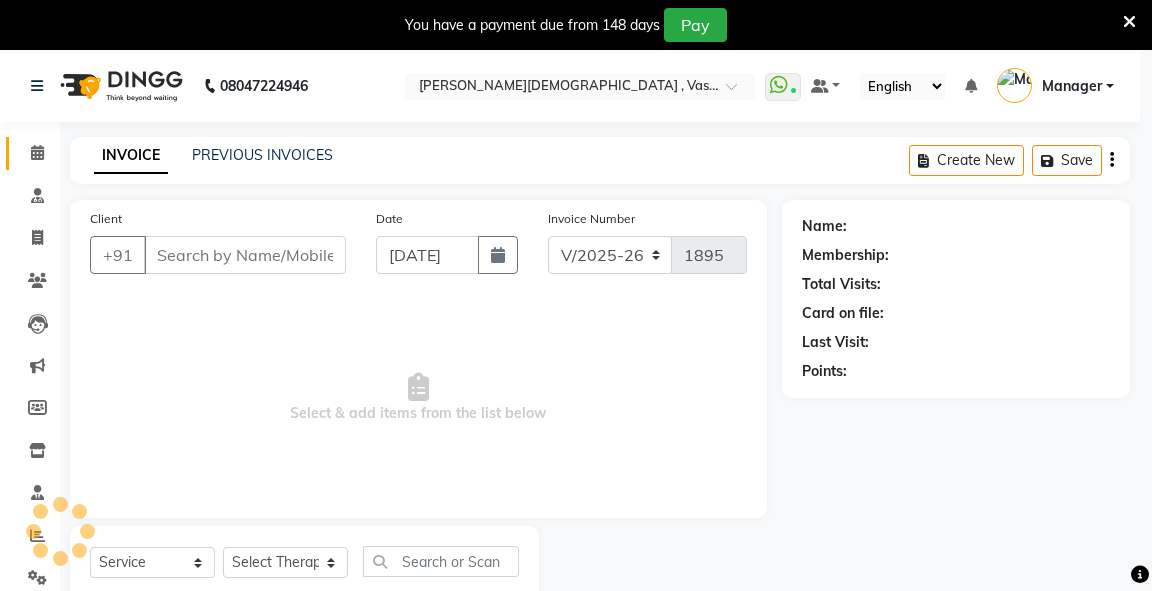 select on "3" 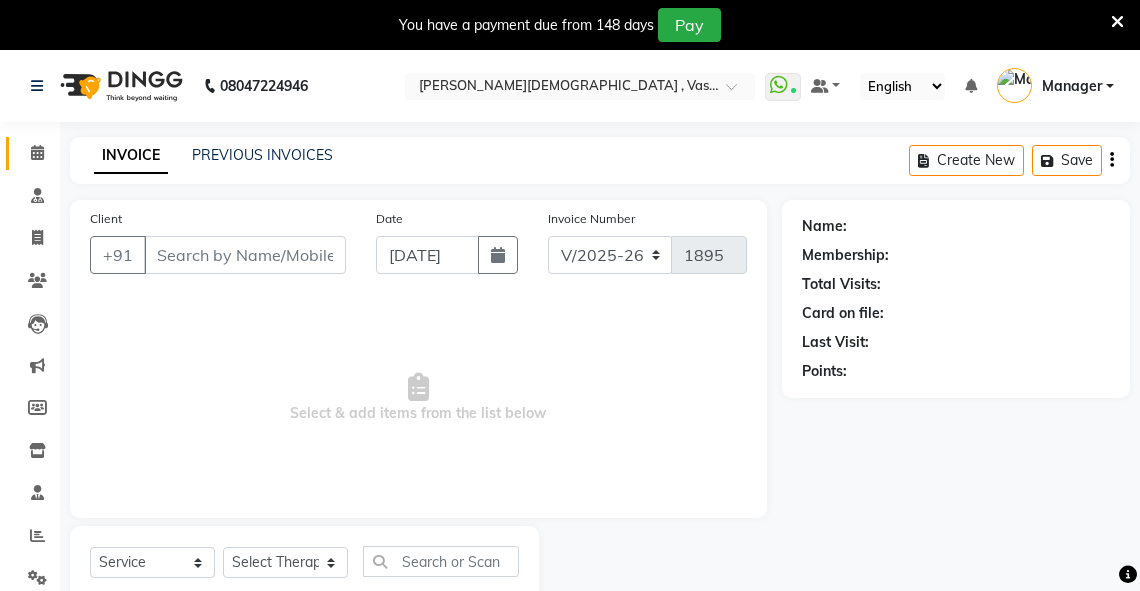 type on "9284130134" 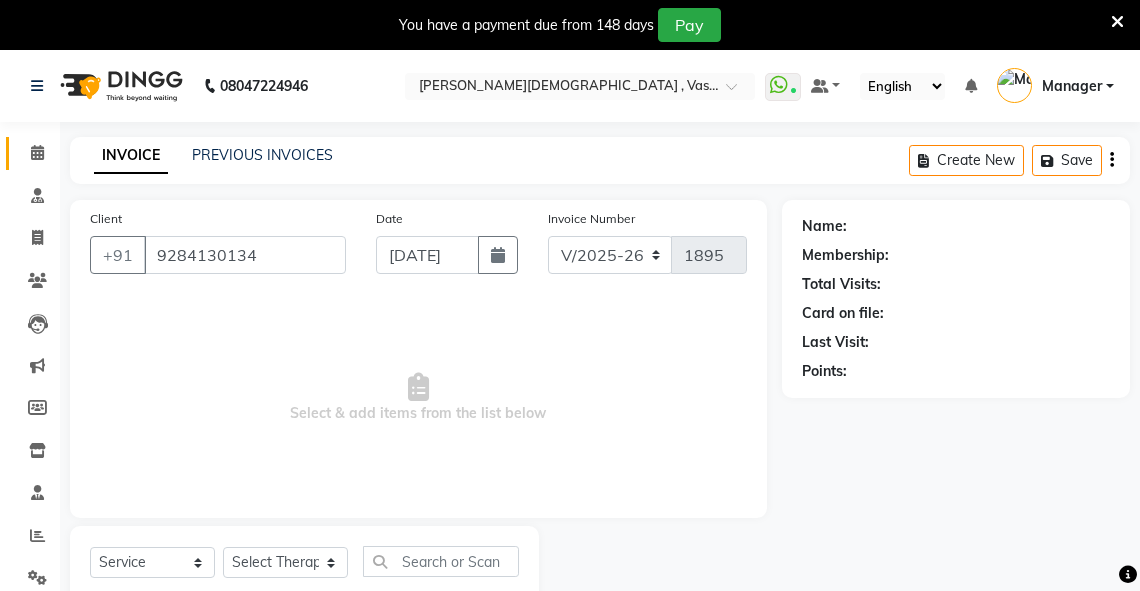 select on "81006" 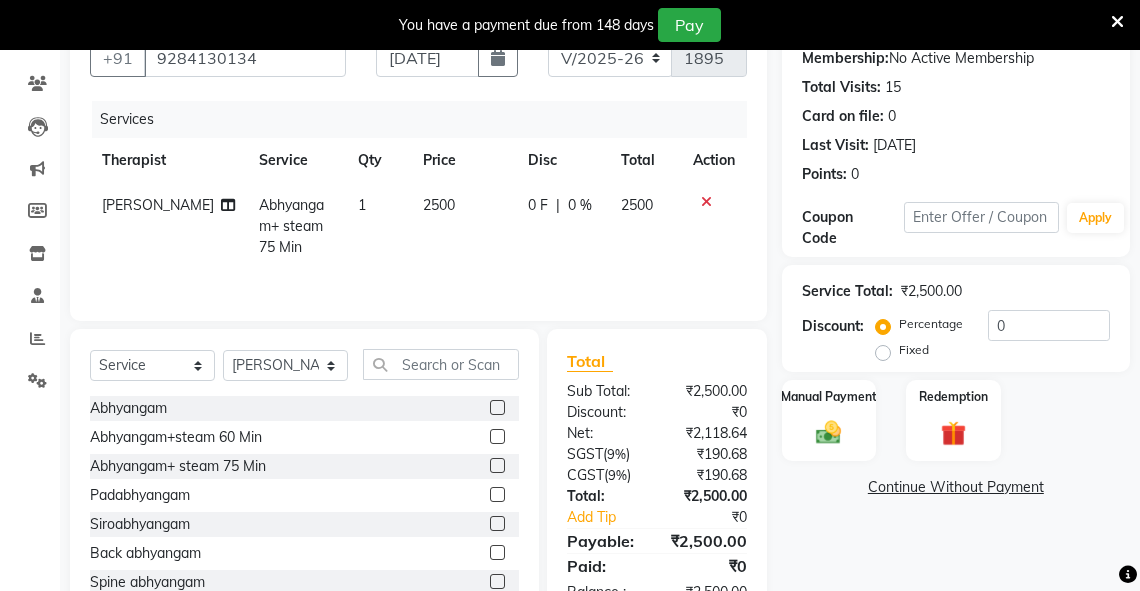 scroll, scrollTop: 223, scrollLeft: 0, axis: vertical 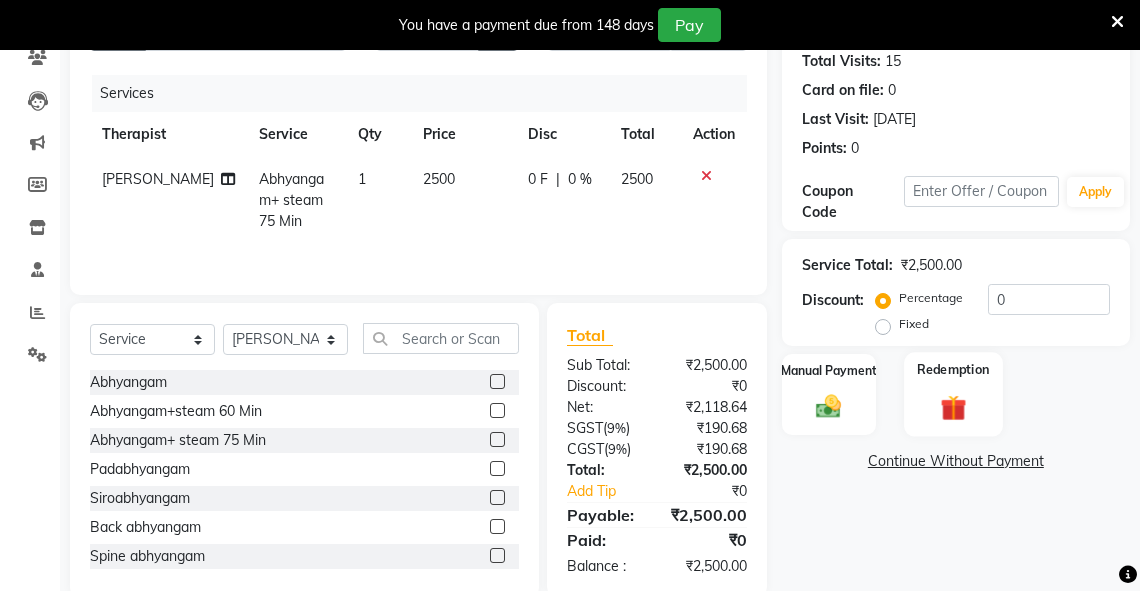 click on "Redemption" 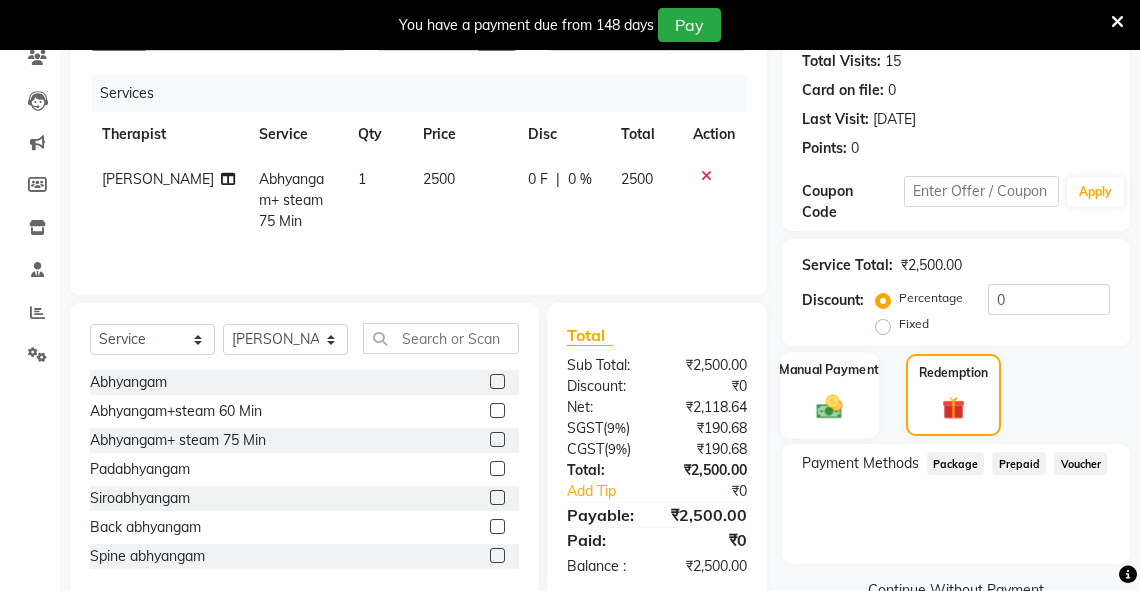 click 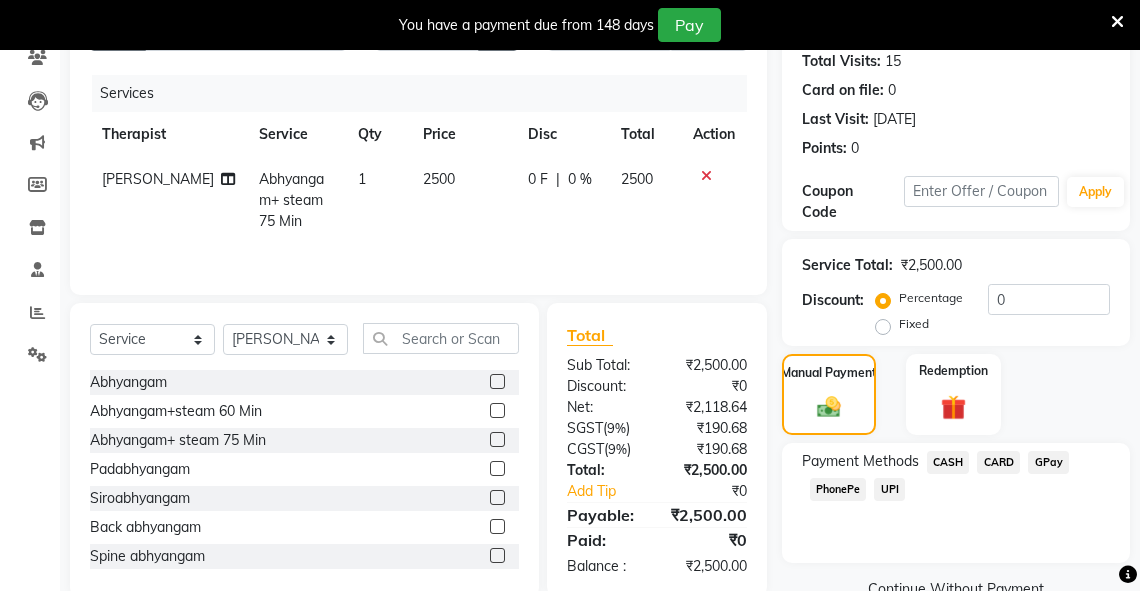 scroll, scrollTop: 0, scrollLeft: 0, axis: both 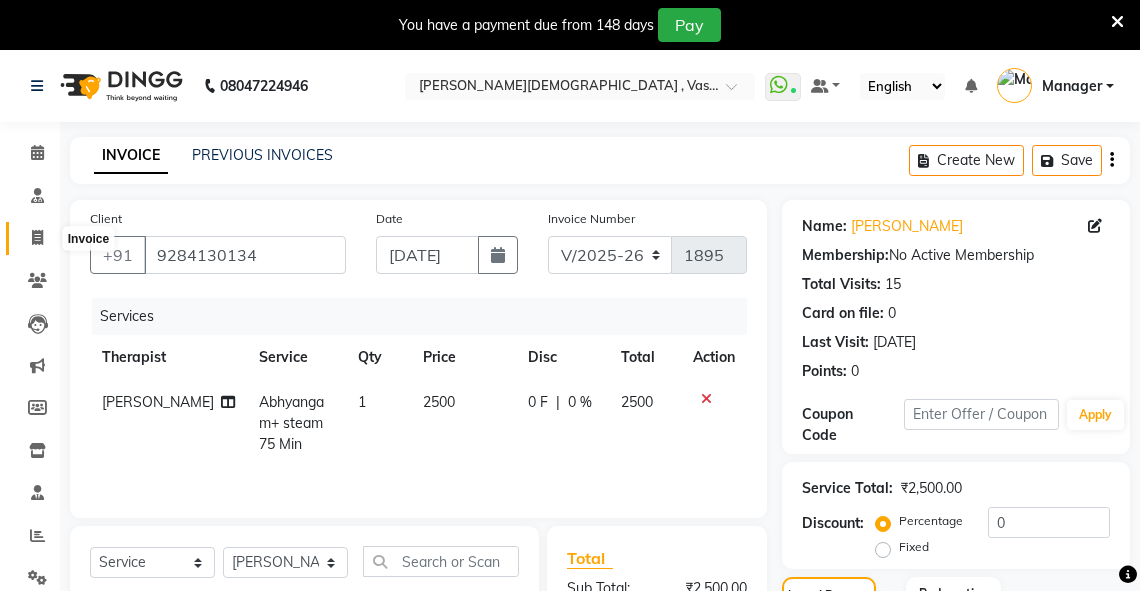click 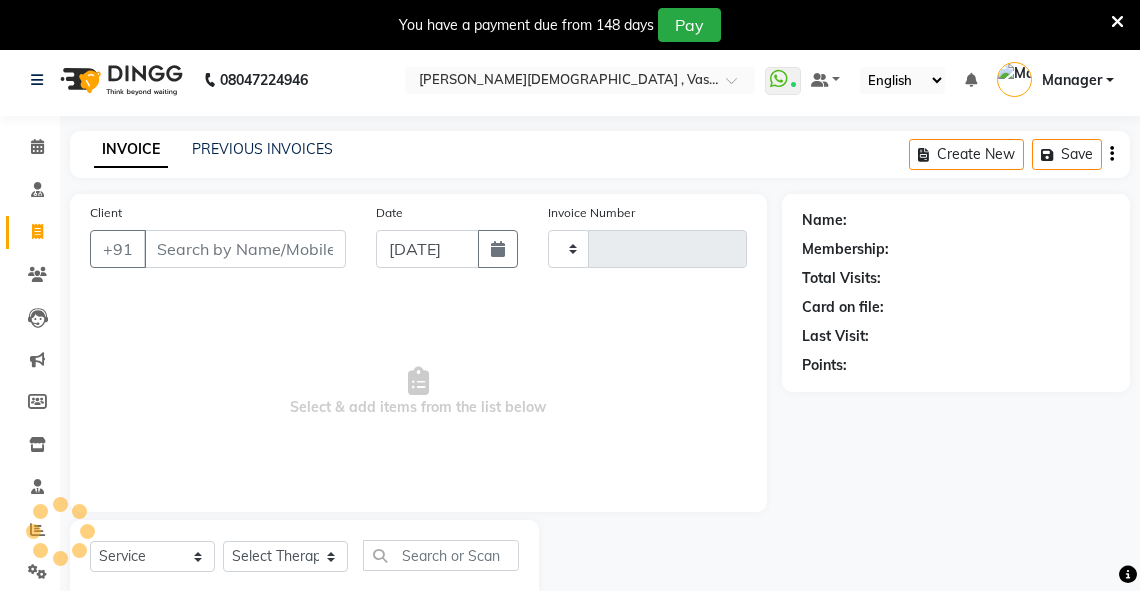 type on "1895" 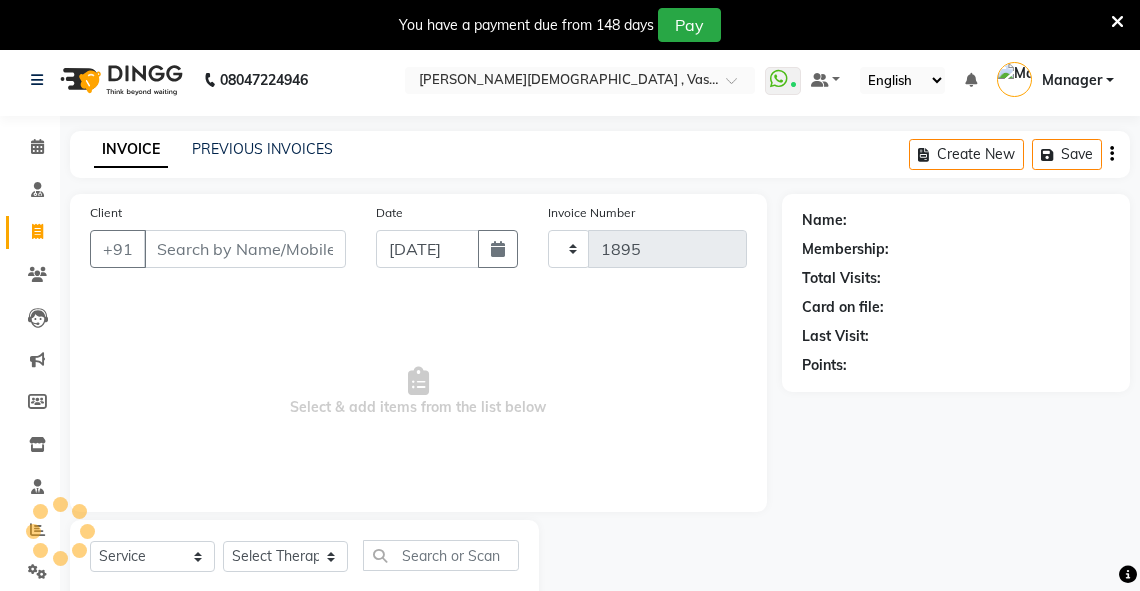 scroll, scrollTop: 60, scrollLeft: 0, axis: vertical 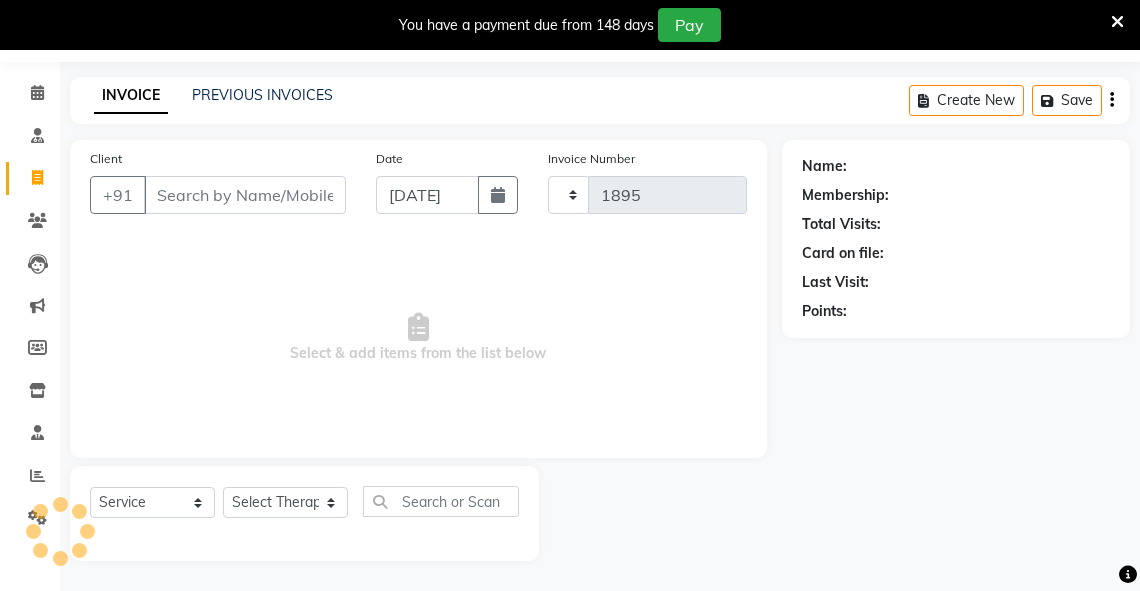 select on "5571" 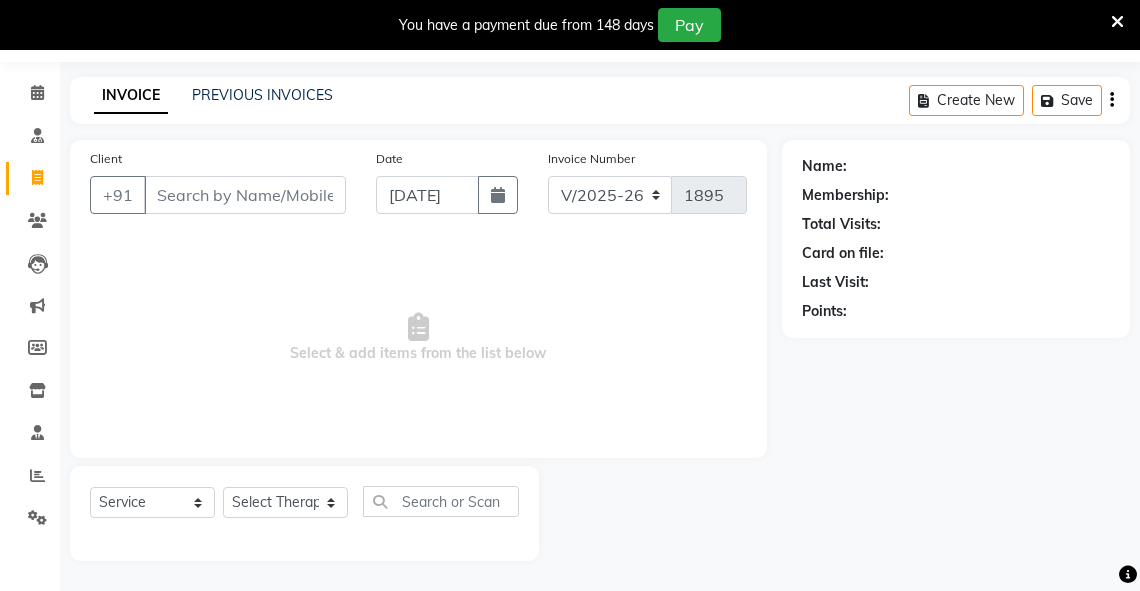 click on "Client" at bounding box center (245, 195) 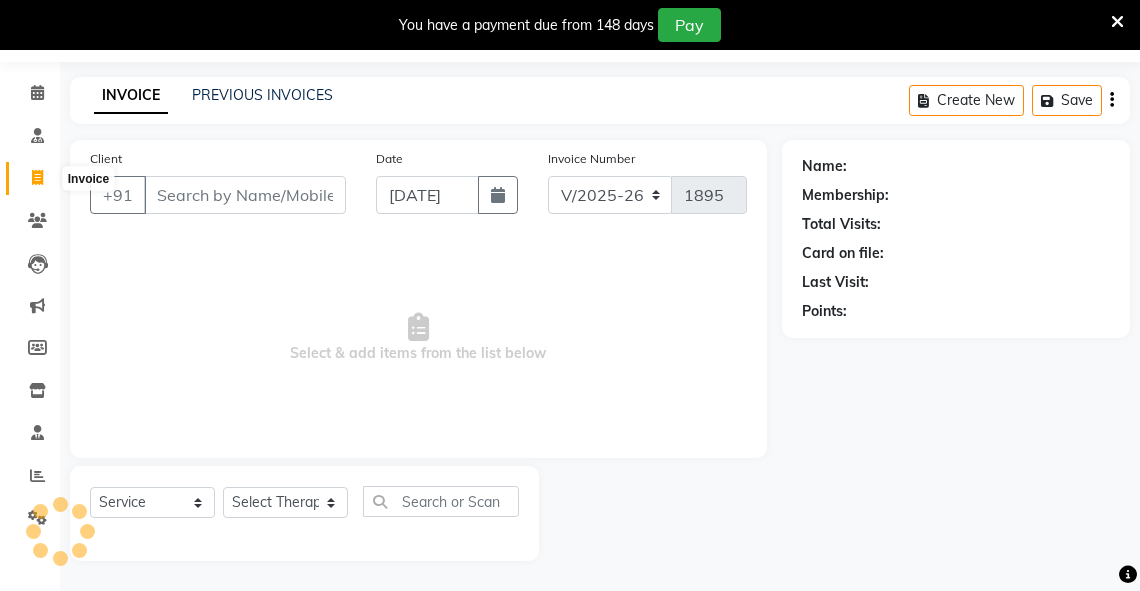 click 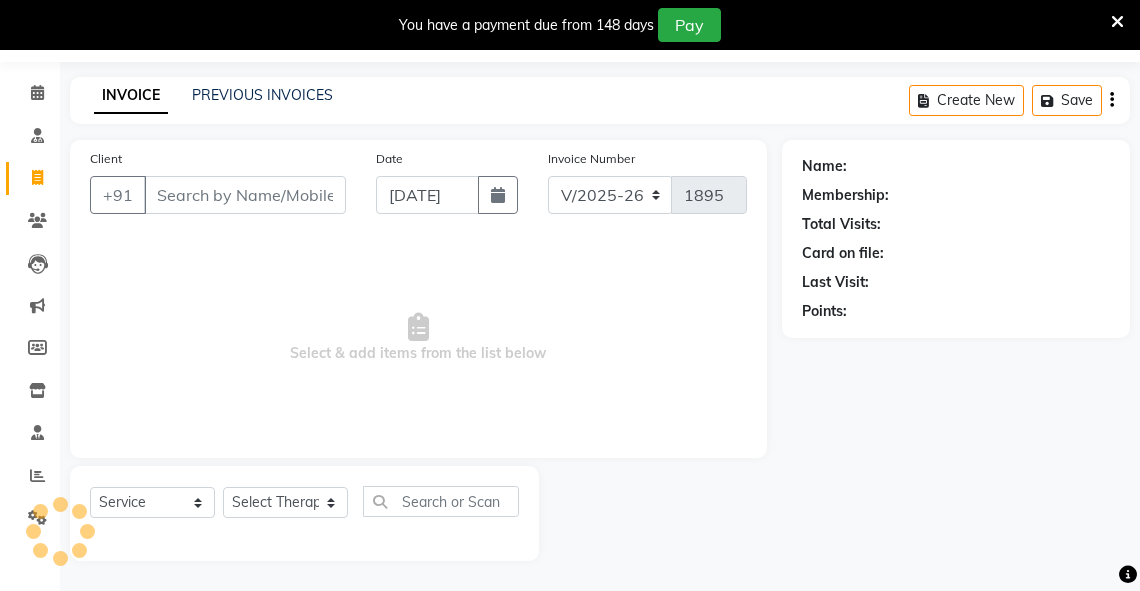 click on "Client" at bounding box center (245, 195) 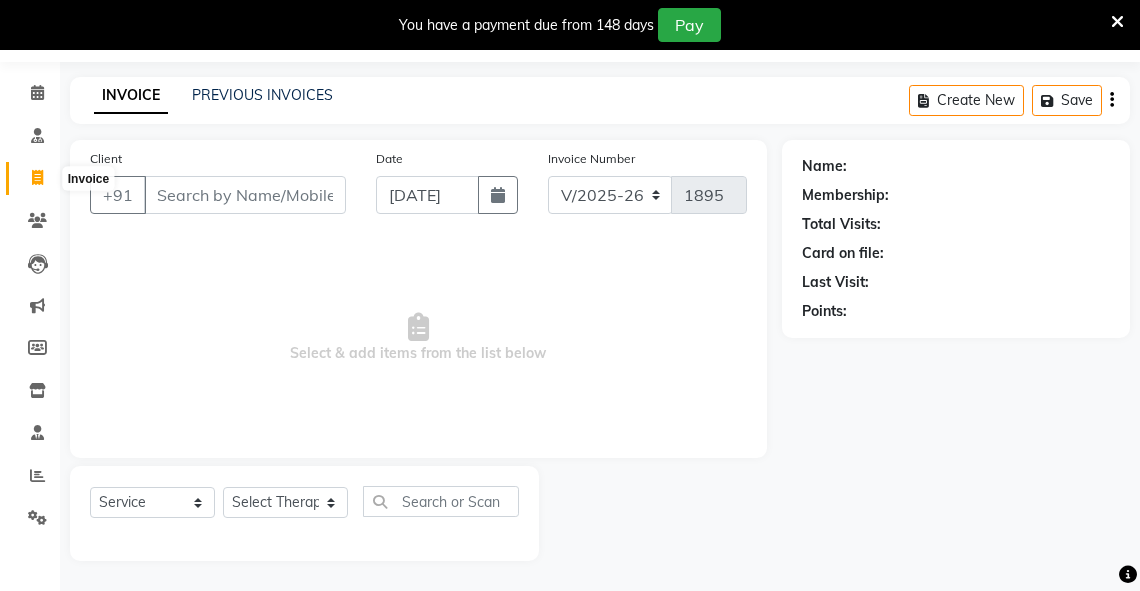 click 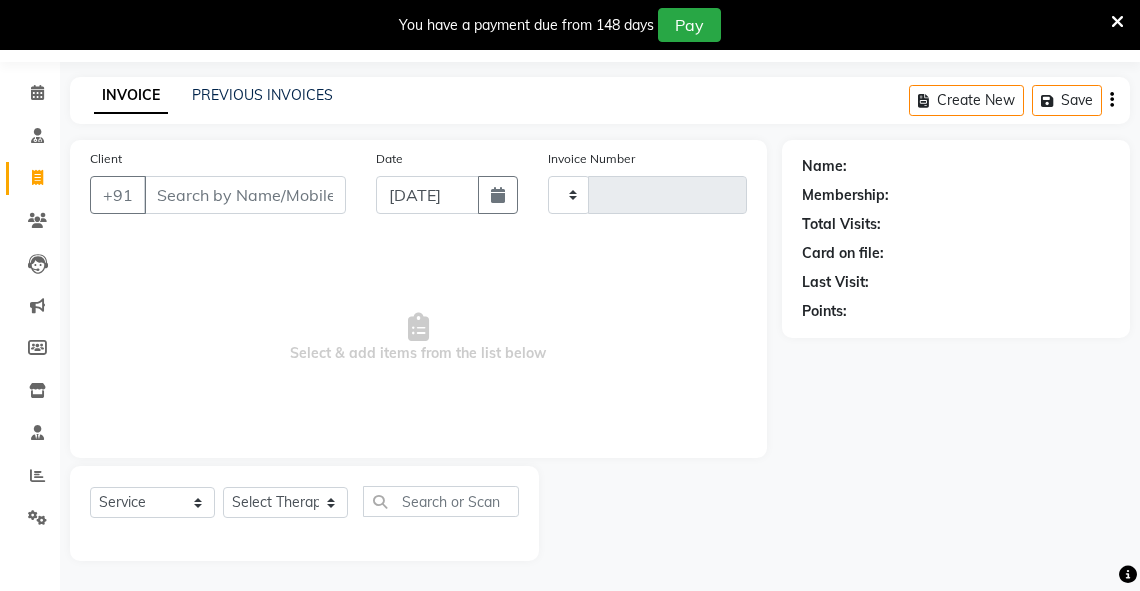 type on "1895" 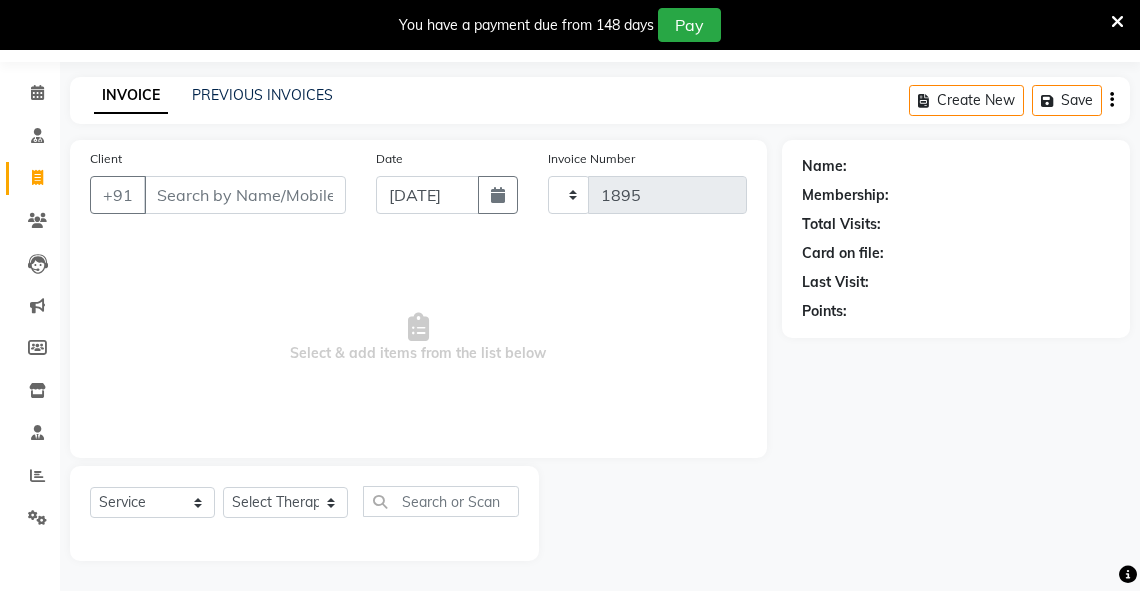 select on "5571" 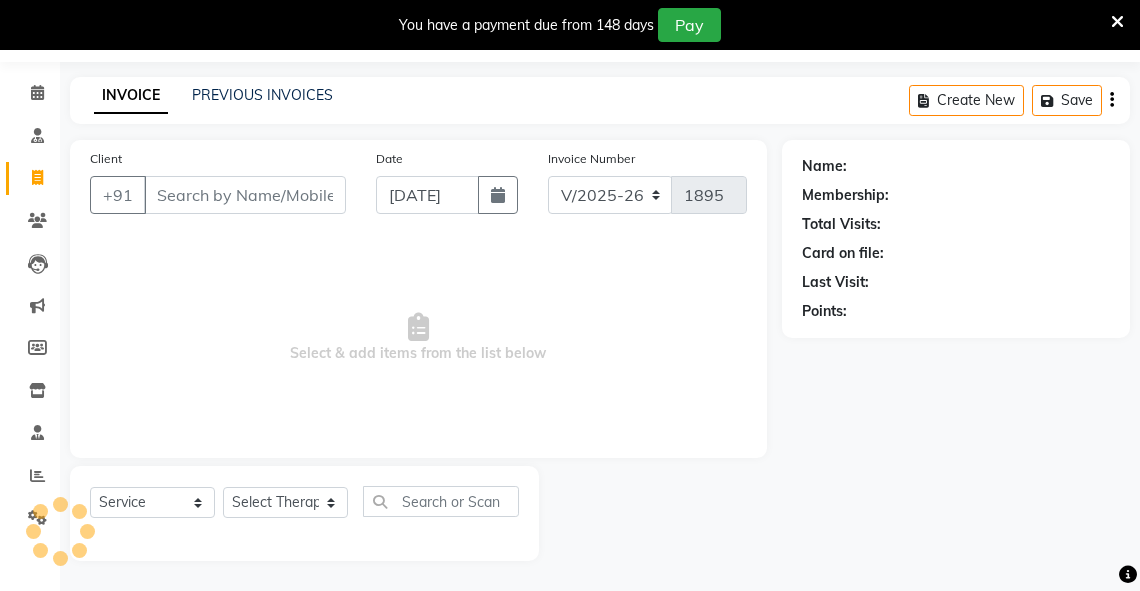 click on "Client" at bounding box center (245, 195) 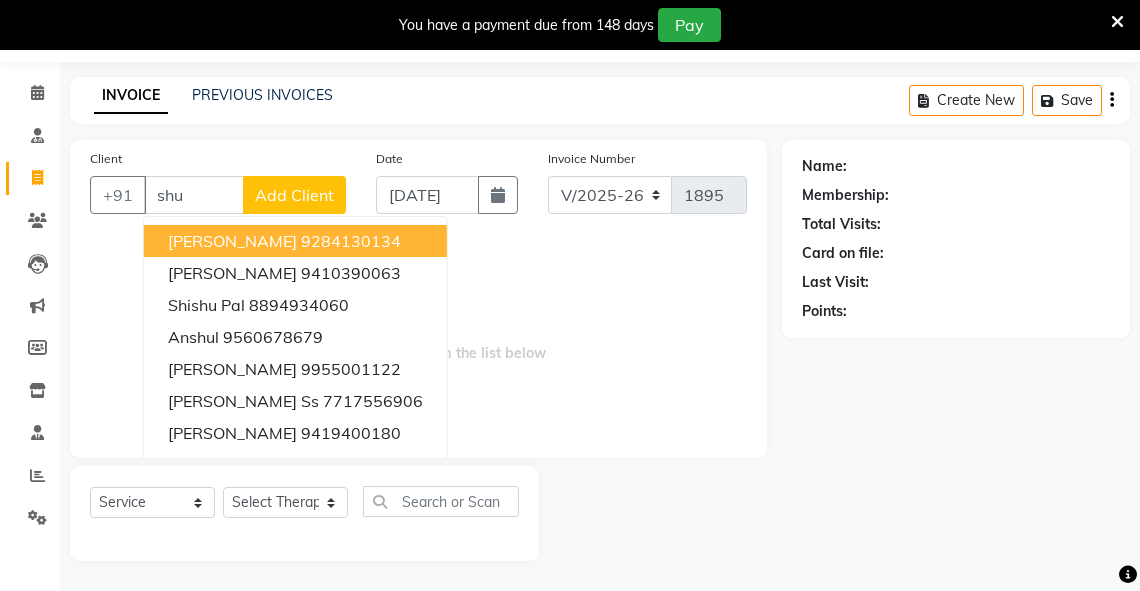 click on "[PERSON_NAME]" at bounding box center (232, 241) 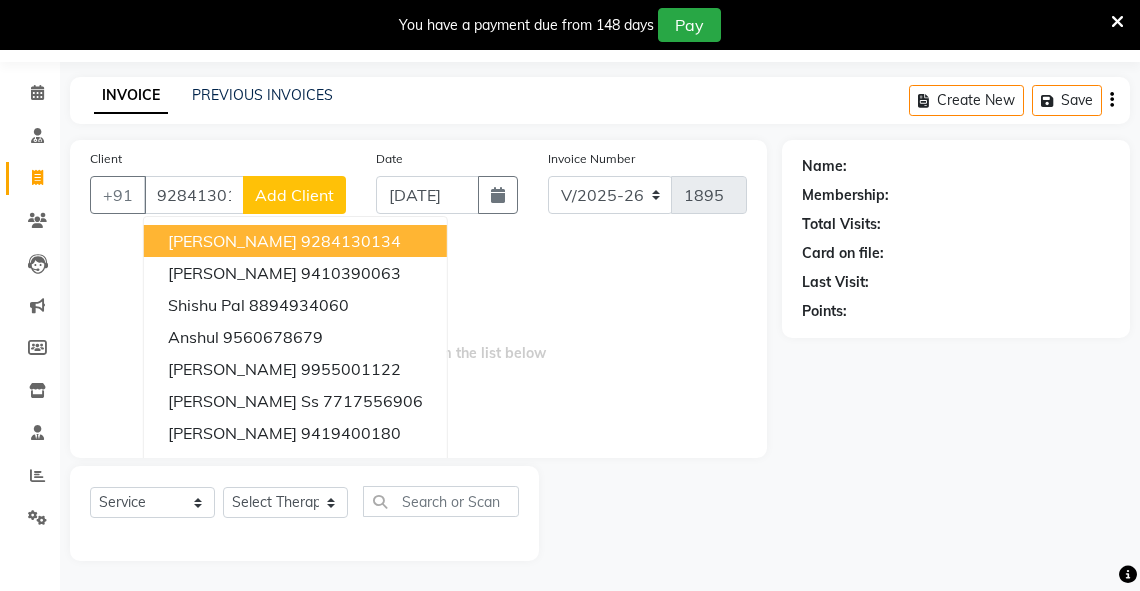 type on "9284130134" 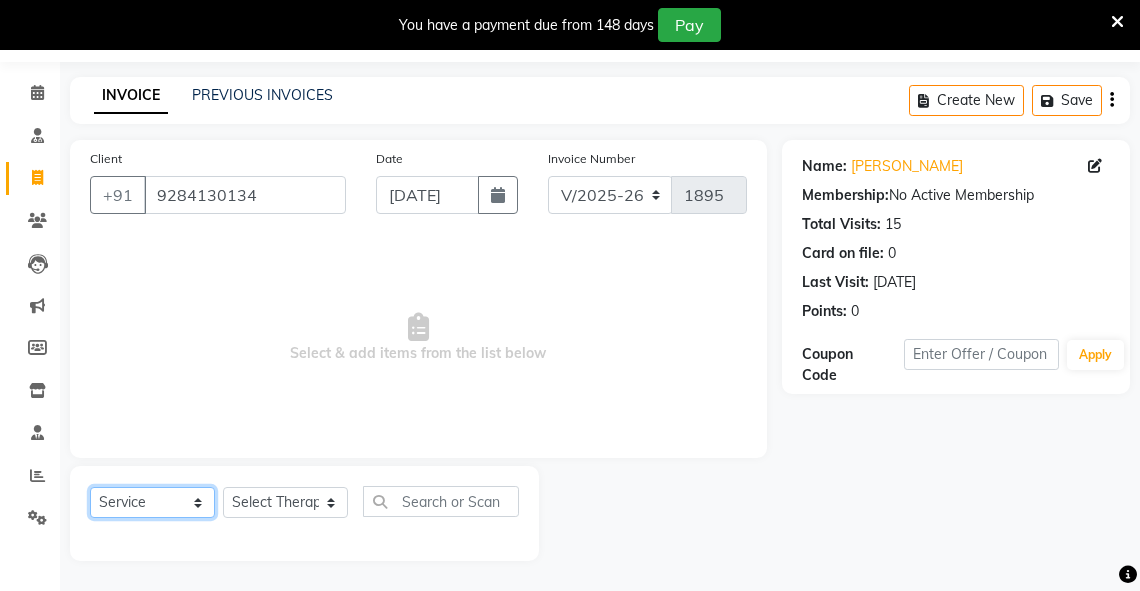 click on "Select  Service  Product  Membership  Package Voucher Prepaid Gift Card" 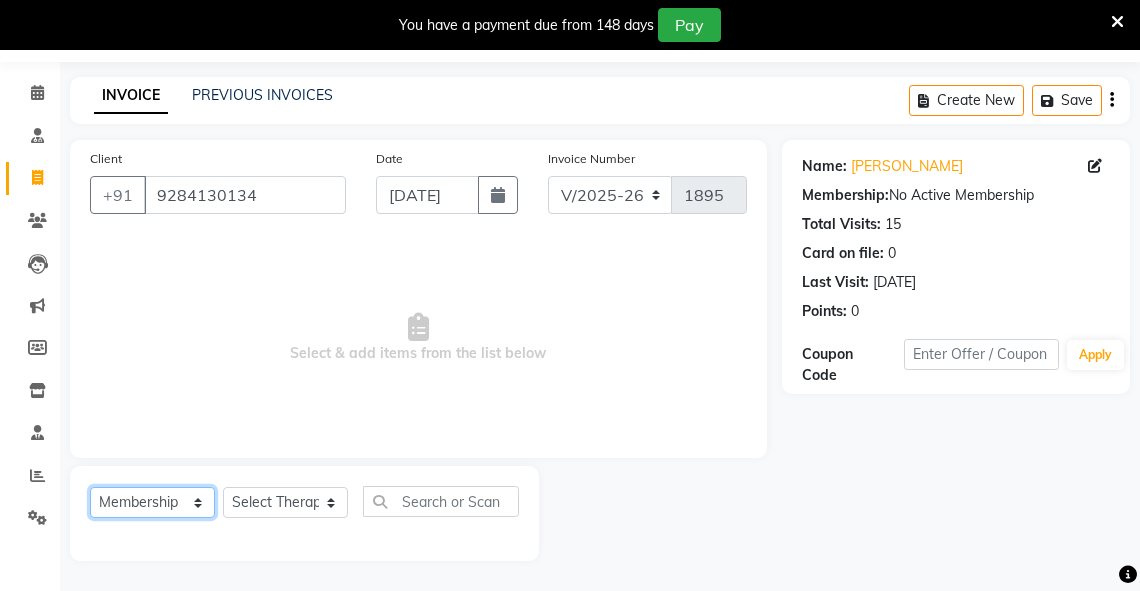 click on "Select  Service  Product  Membership  Package Voucher Prepaid Gift Card" 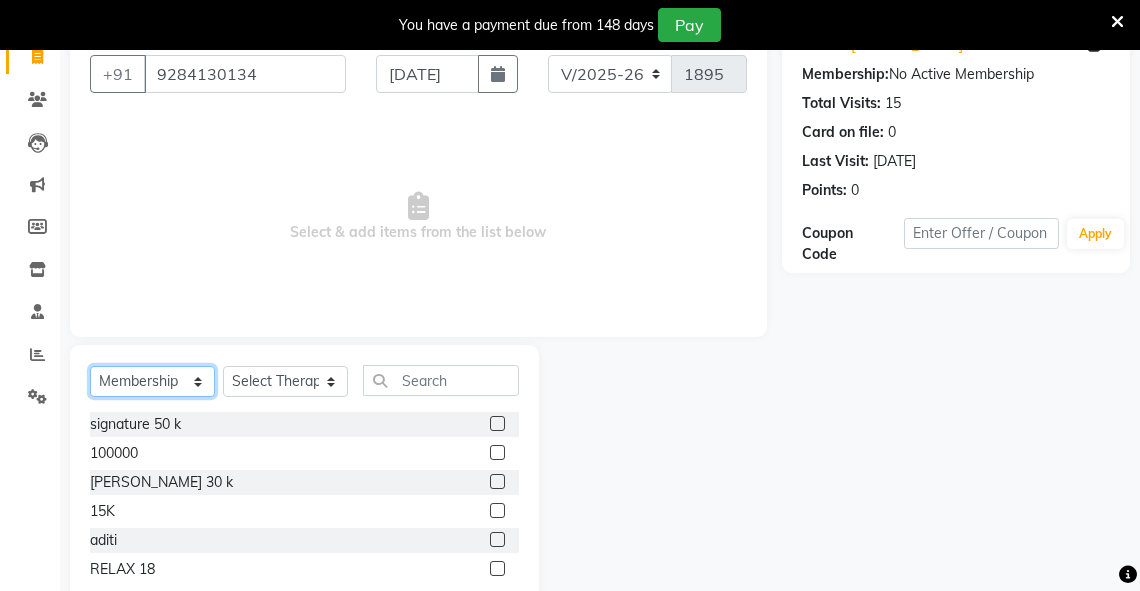 scroll, scrollTop: 184, scrollLeft: 0, axis: vertical 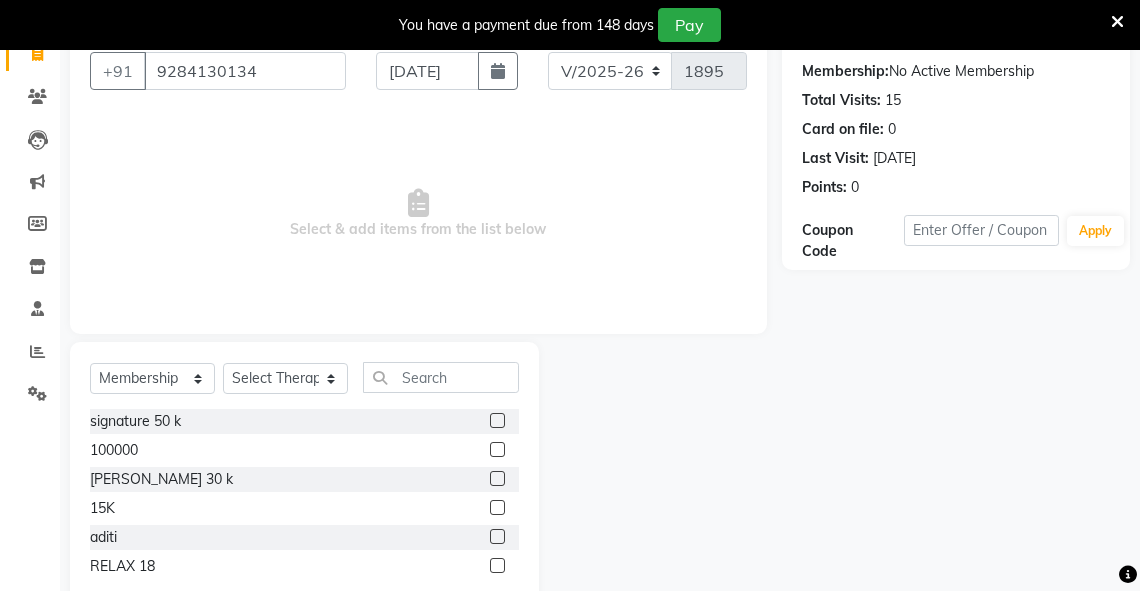 click 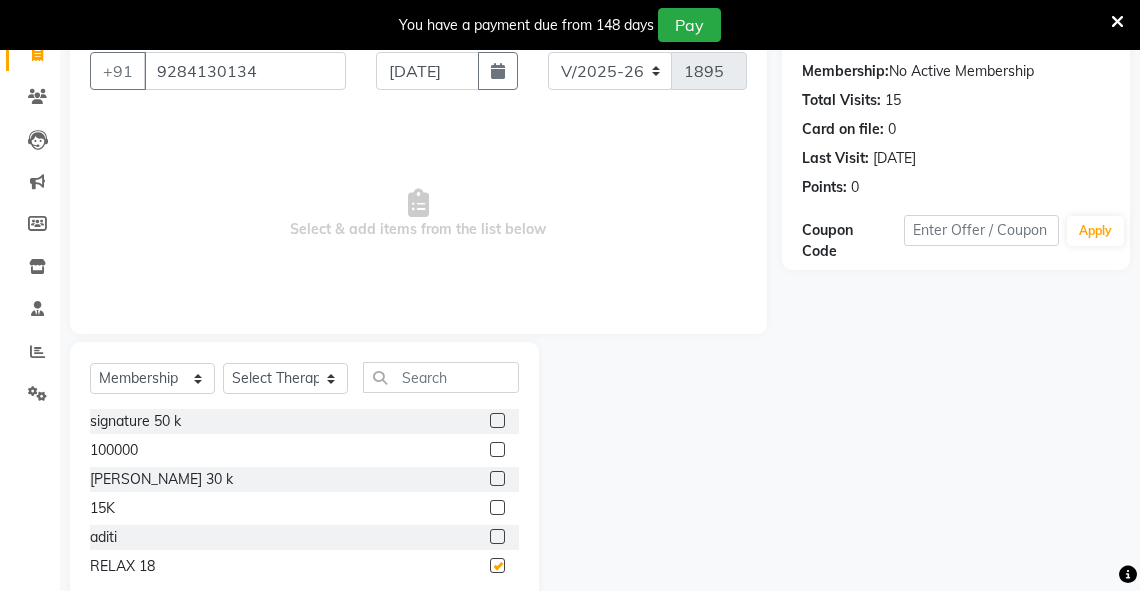 checkbox on "false" 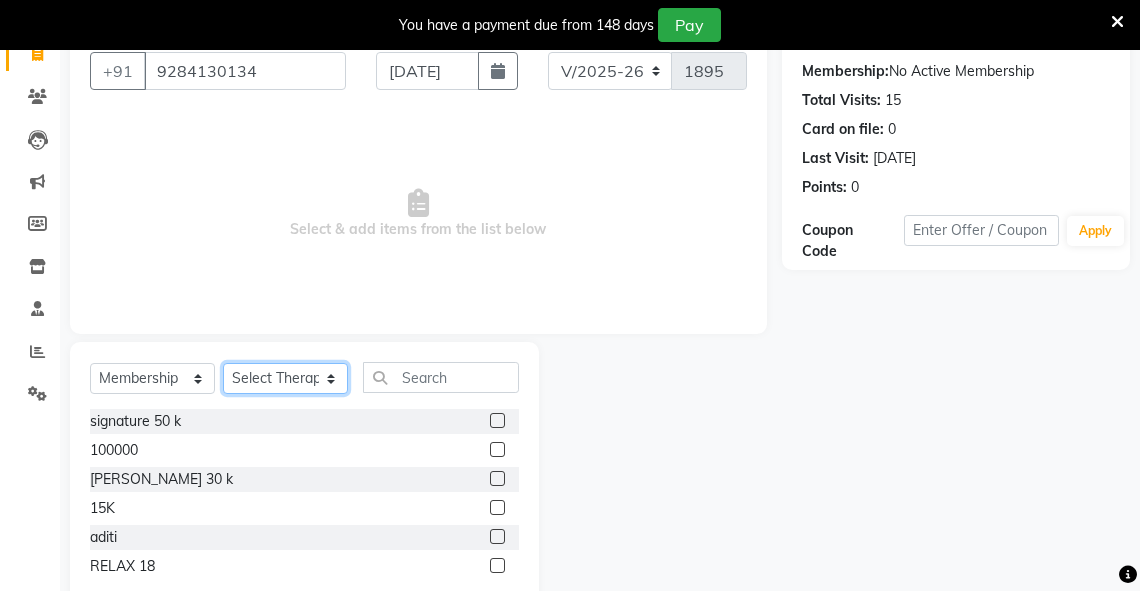 click on "Select Therapist [PERSON_NAME] V [PERSON_NAME] [PERSON_NAME] A K [PERSON_NAME] N [PERSON_NAME] [PERSON_NAME] K P [PERSON_NAME] [PERSON_NAME] [PERSON_NAME] [PERSON_NAME] Manager [PERSON_NAME] a [PERSON_NAME] K M OTHER BRANCH Sardinia [PERSON_NAME] [PERSON_NAME] [PERSON_NAME] [PERSON_NAME]" 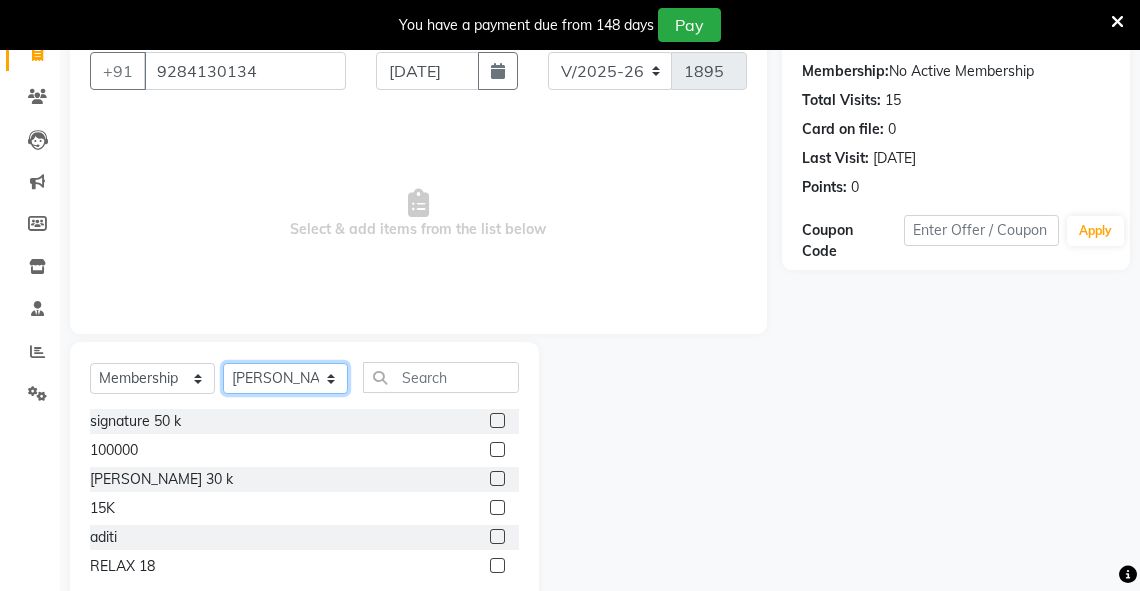 click on "Select Therapist [PERSON_NAME] V [PERSON_NAME] [PERSON_NAME] A K [PERSON_NAME] N [PERSON_NAME] [PERSON_NAME] K P [PERSON_NAME] [PERSON_NAME] [PERSON_NAME] [PERSON_NAME] Manager [PERSON_NAME] a [PERSON_NAME] K M OTHER BRANCH Sardinia [PERSON_NAME] [PERSON_NAME] [PERSON_NAME] [PERSON_NAME]" 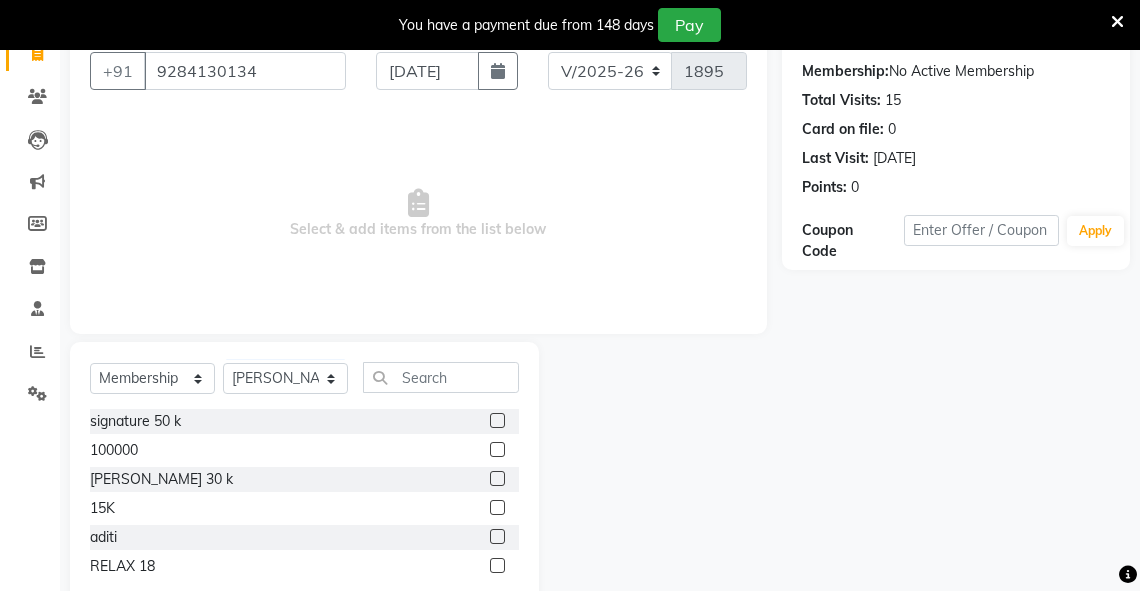 click 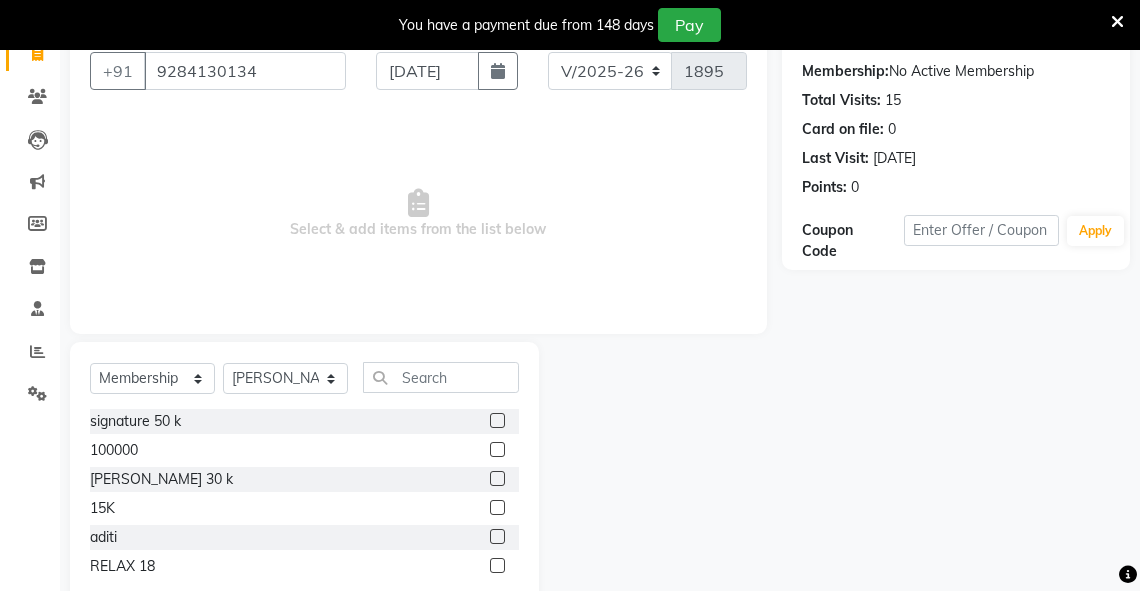 click at bounding box center (496, 566) 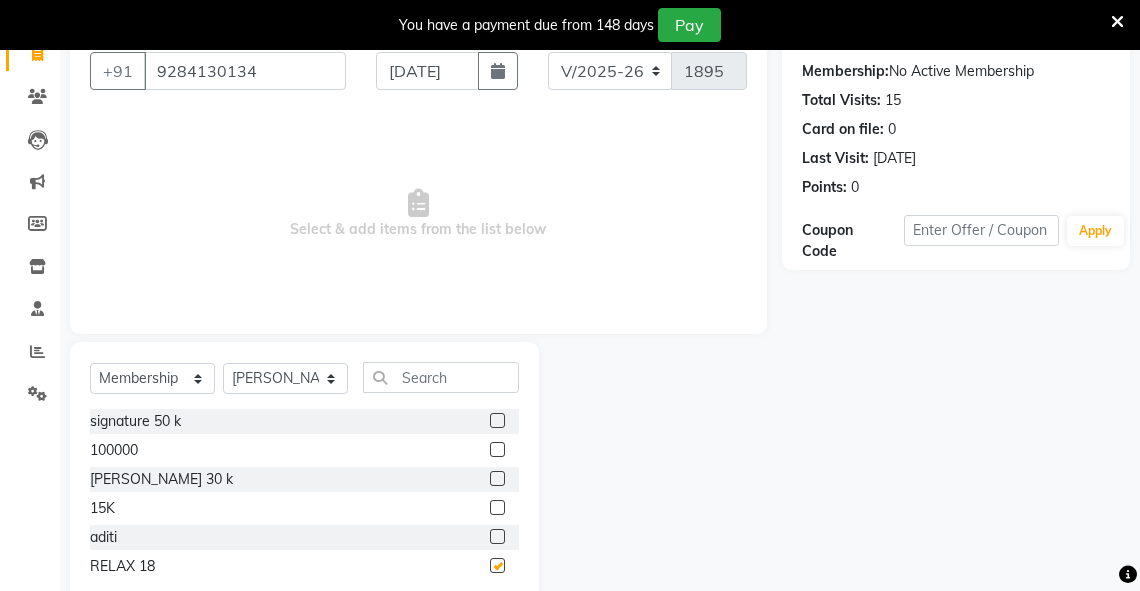 select on "select" 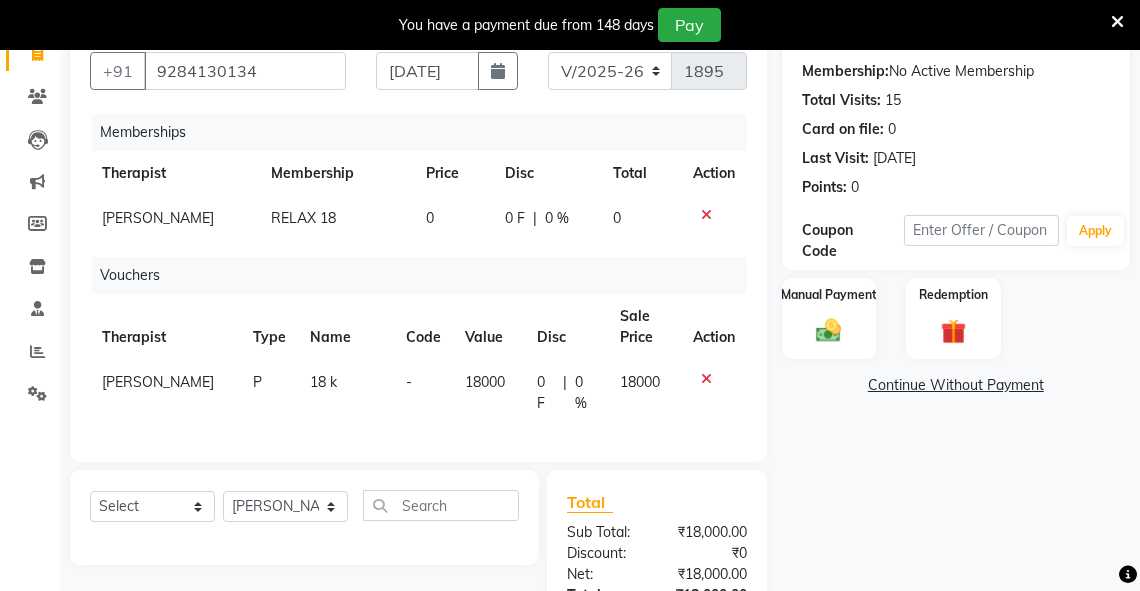 click 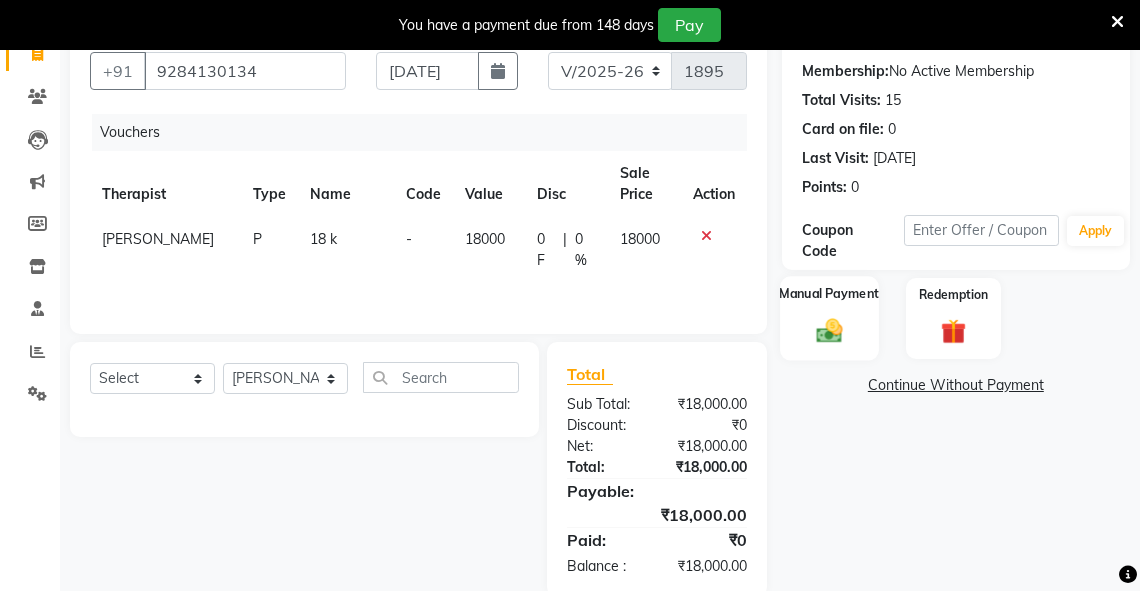 click 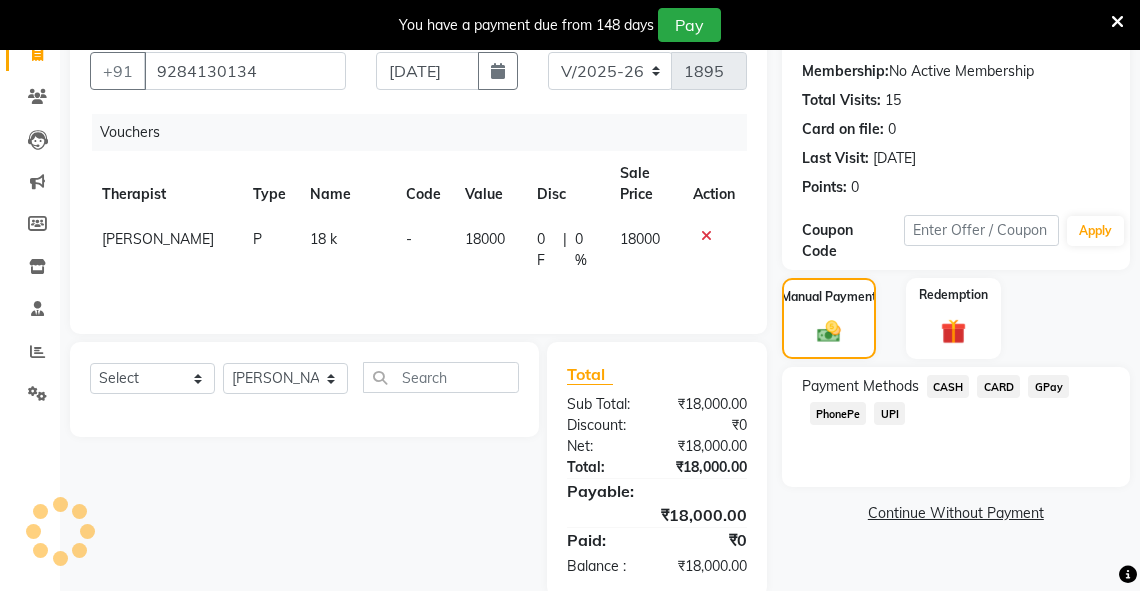 click on "CARD" 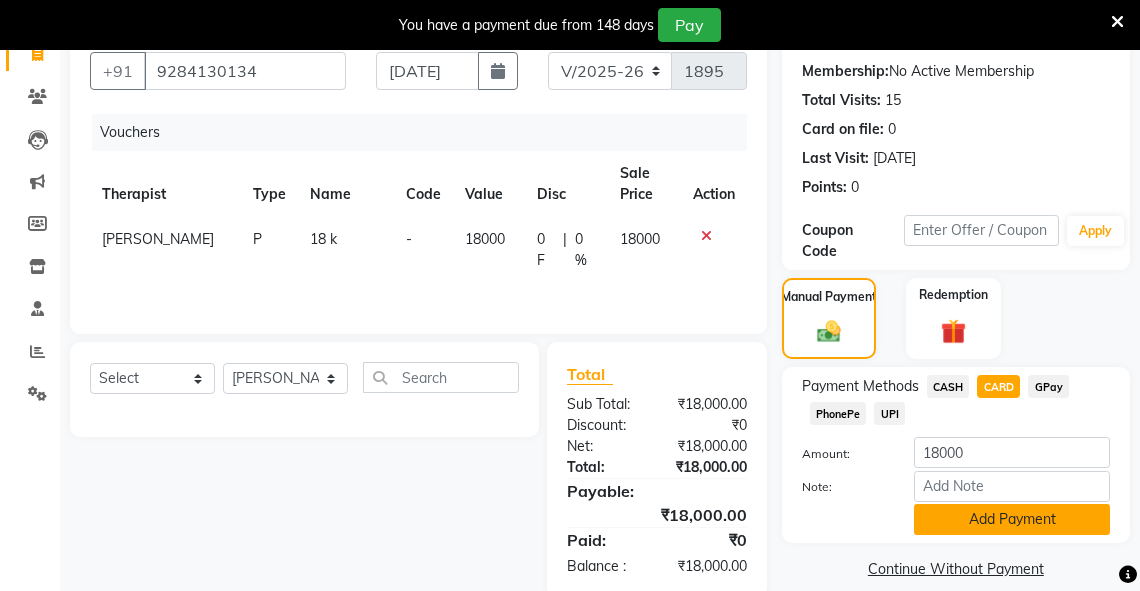 click on "Add Payment" 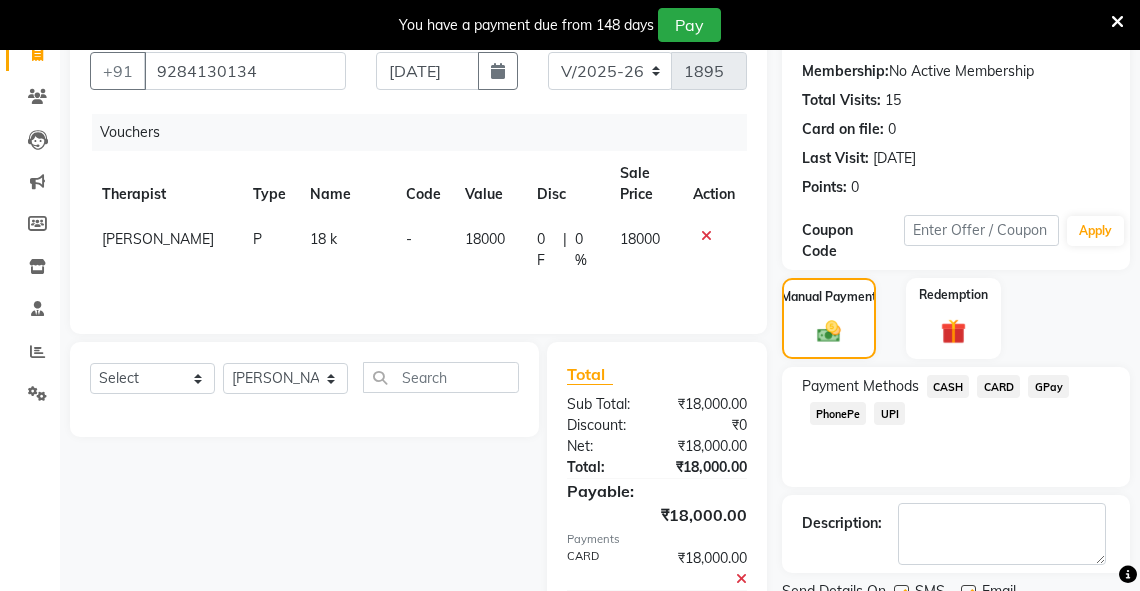 scroll, scrollTop: 283, scrollLeft: 0, axis: vertical 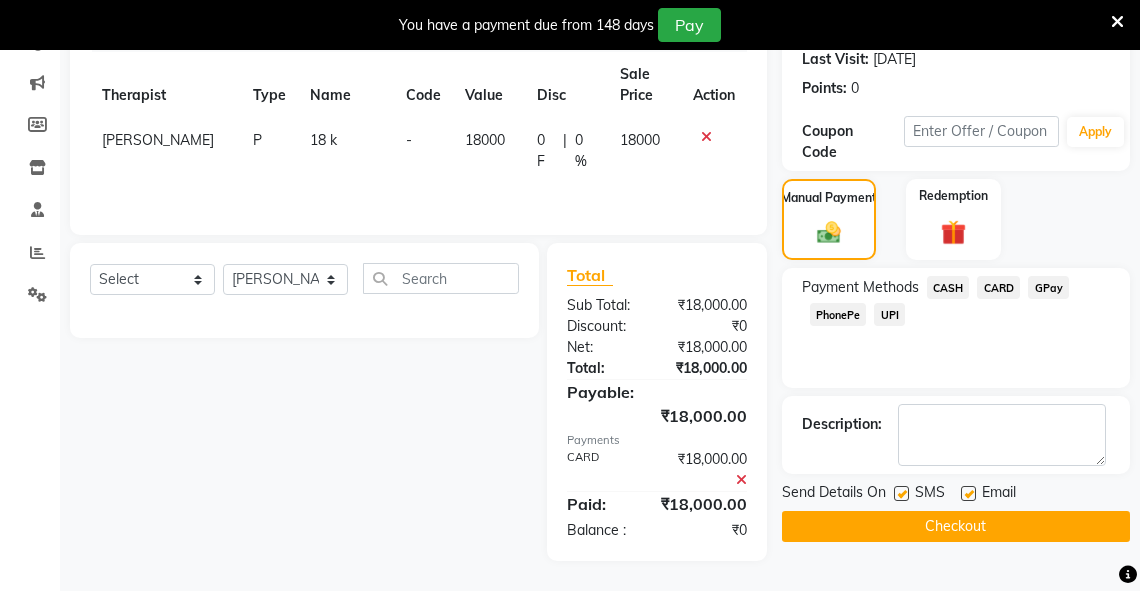 click on "Checkout" 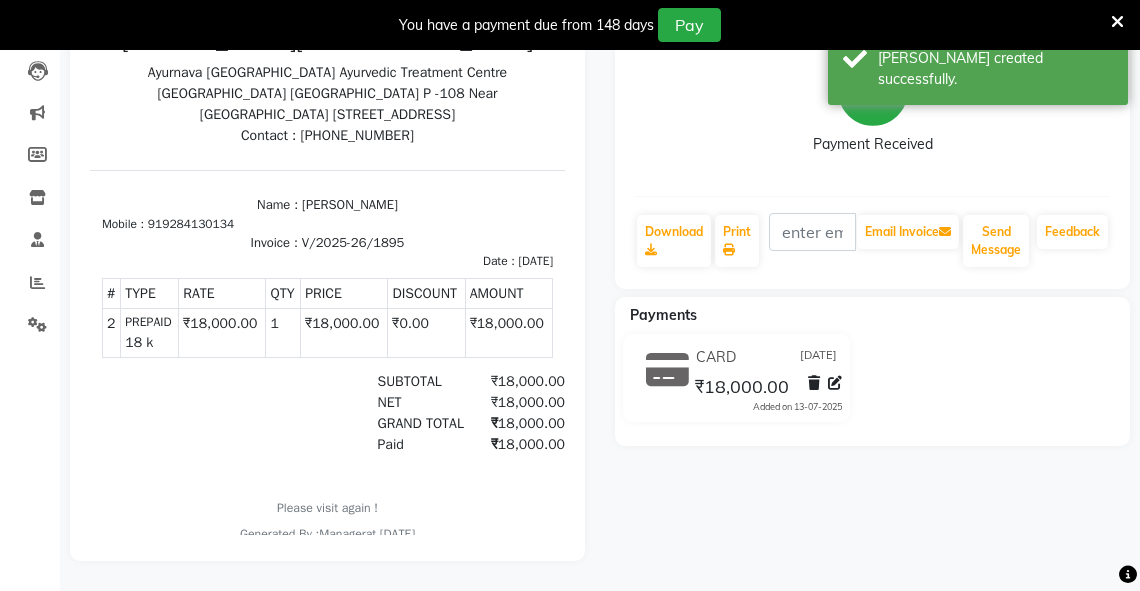 scroll, scrollTop: 192, scrollLeft: 0, axis: vertical 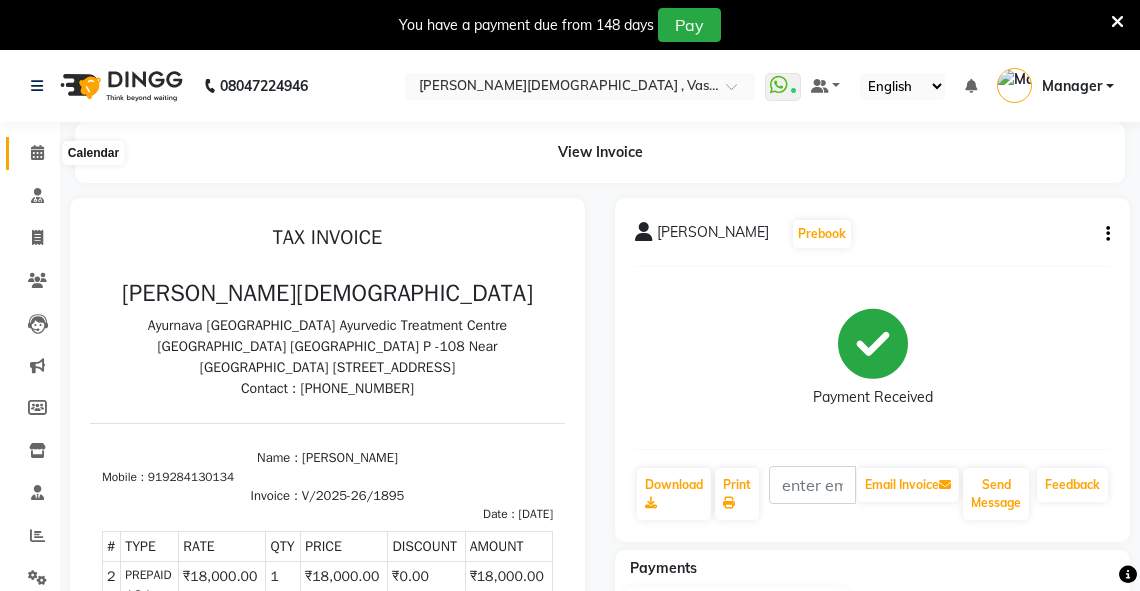click 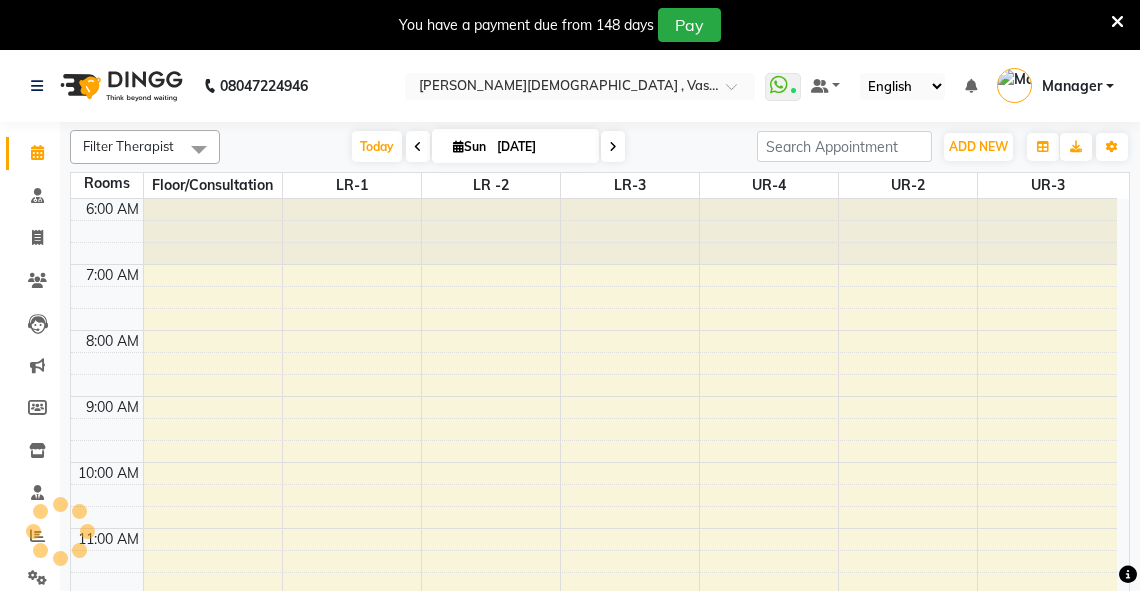 scroll, scrollTop: 561, scrollLeft: 0, axis: vertical 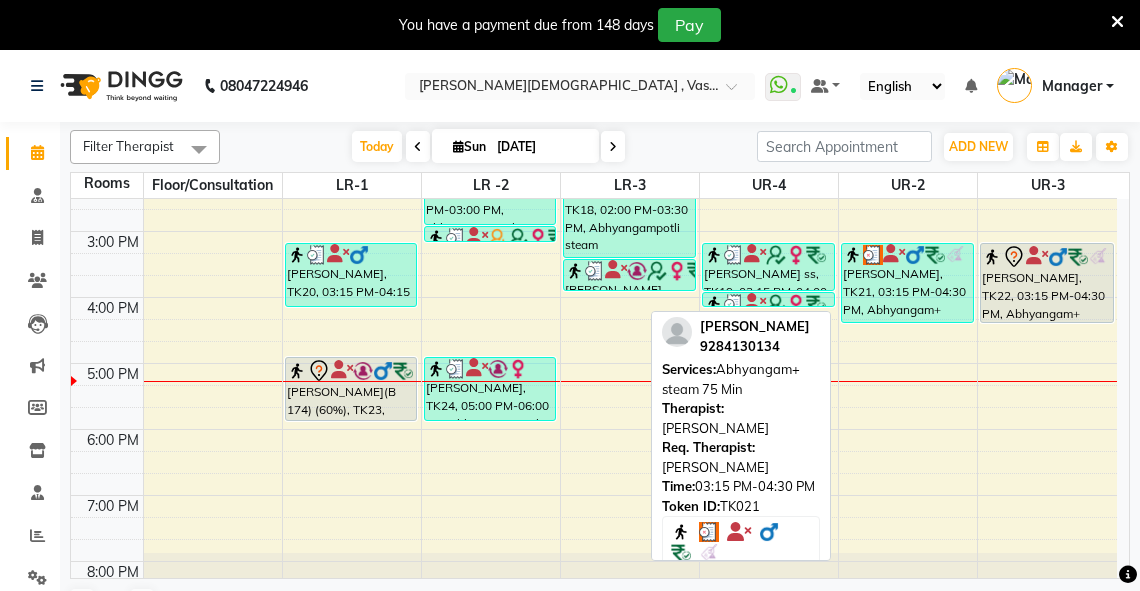 click on "[PERSON_NAME], TK21, 03:15 PM-04:30 PM, Abhyangam+ steam 75 Min" at bounding box center (907, 283) 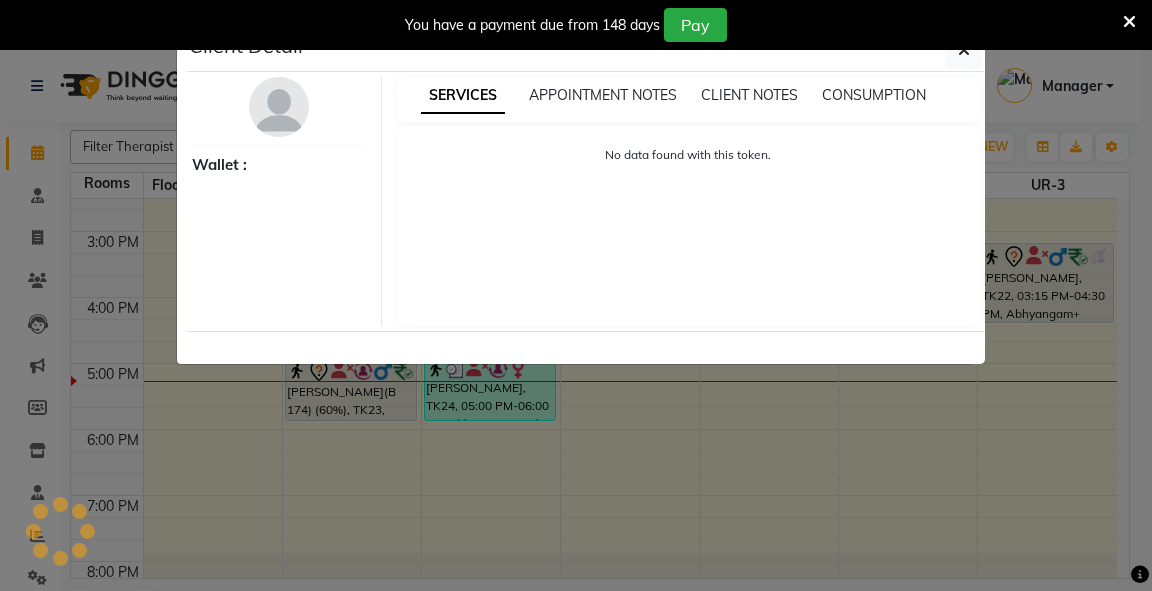select on "3" 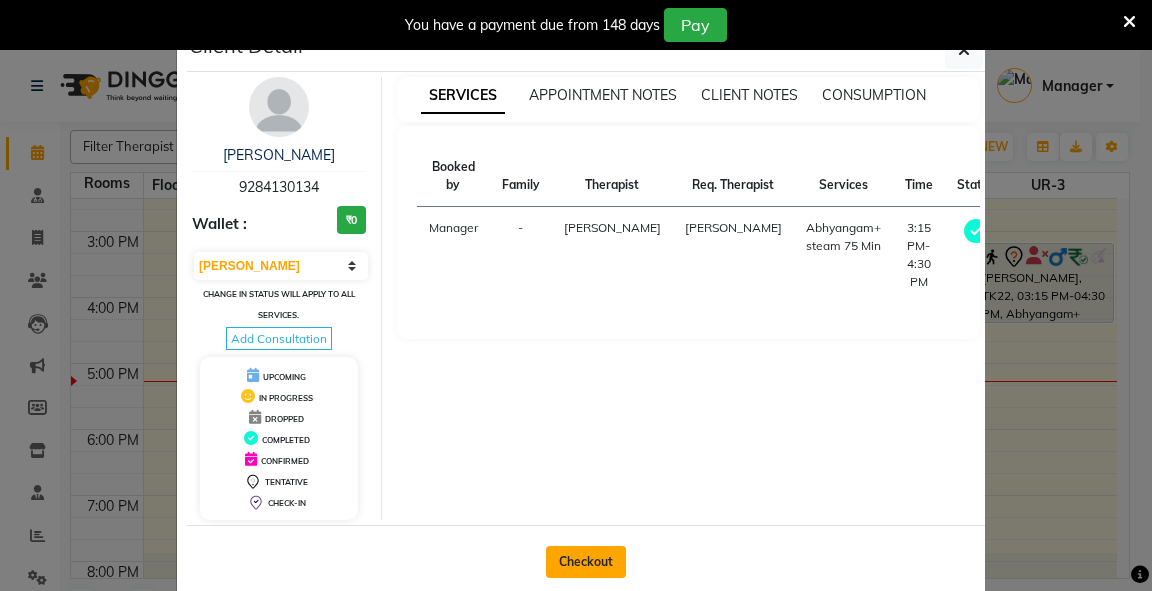 click on "Checkout" 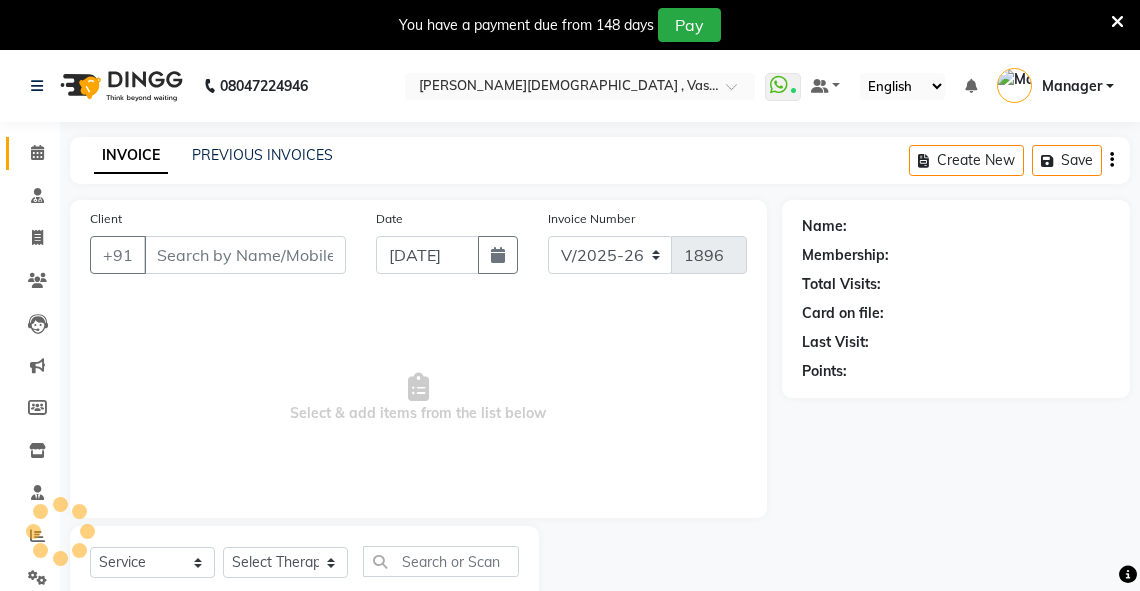 type on "9284130134" 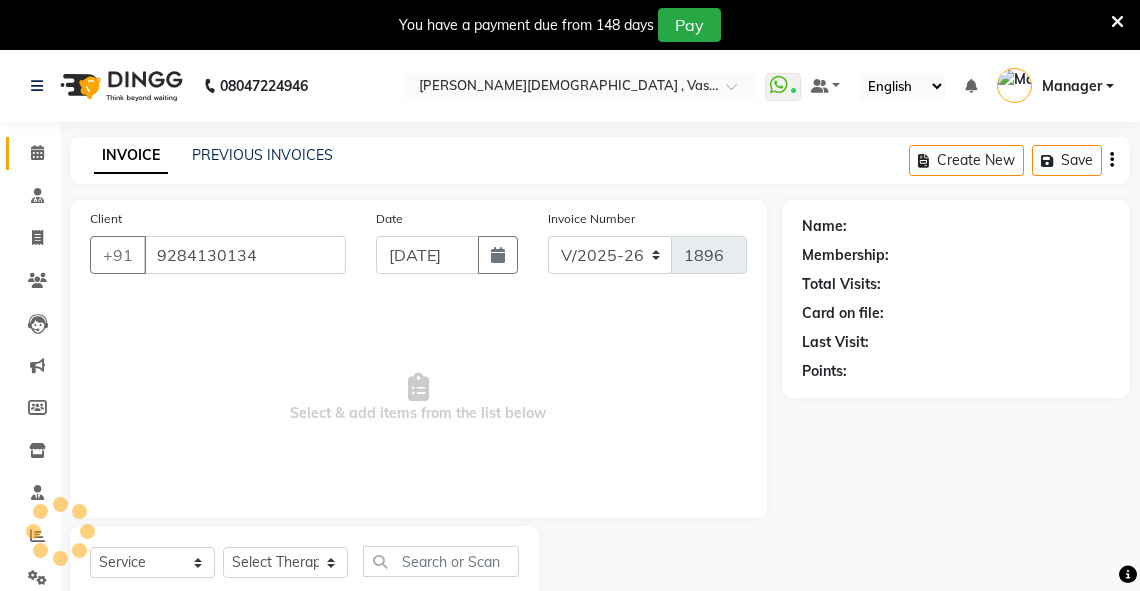 select on "81006" 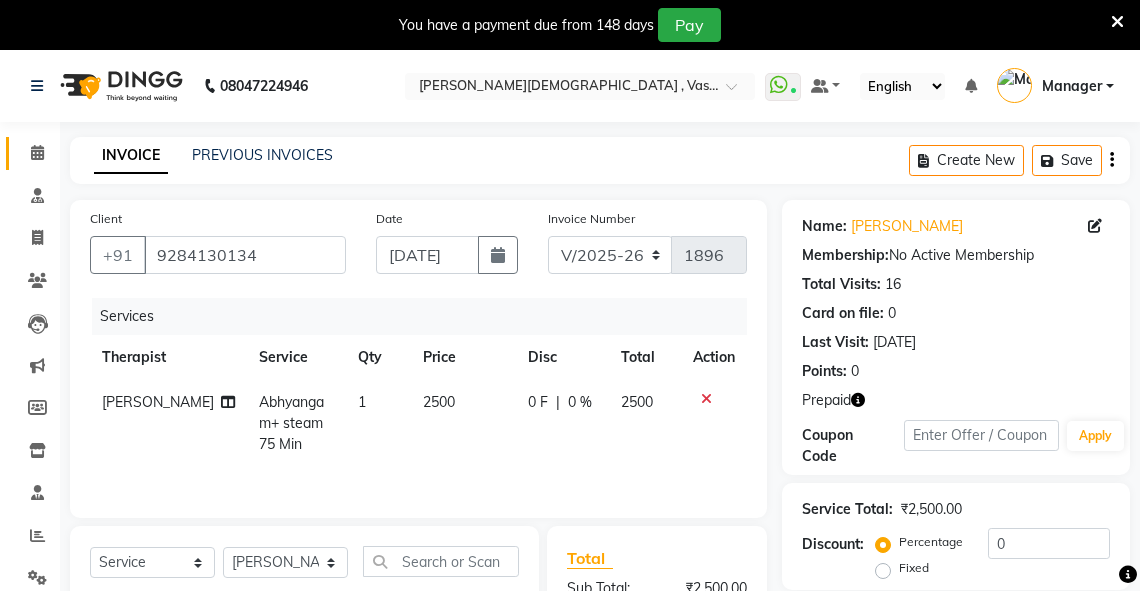 scroll, scrollTop: 260, scrollLeft: 0, axis: vertical 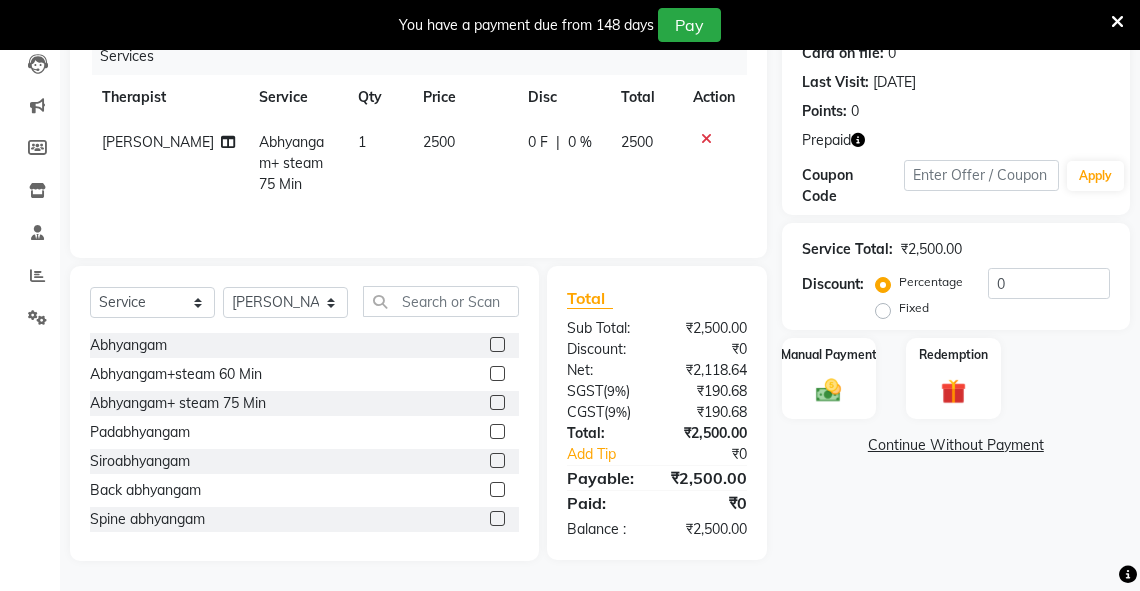 click on "Fixed" 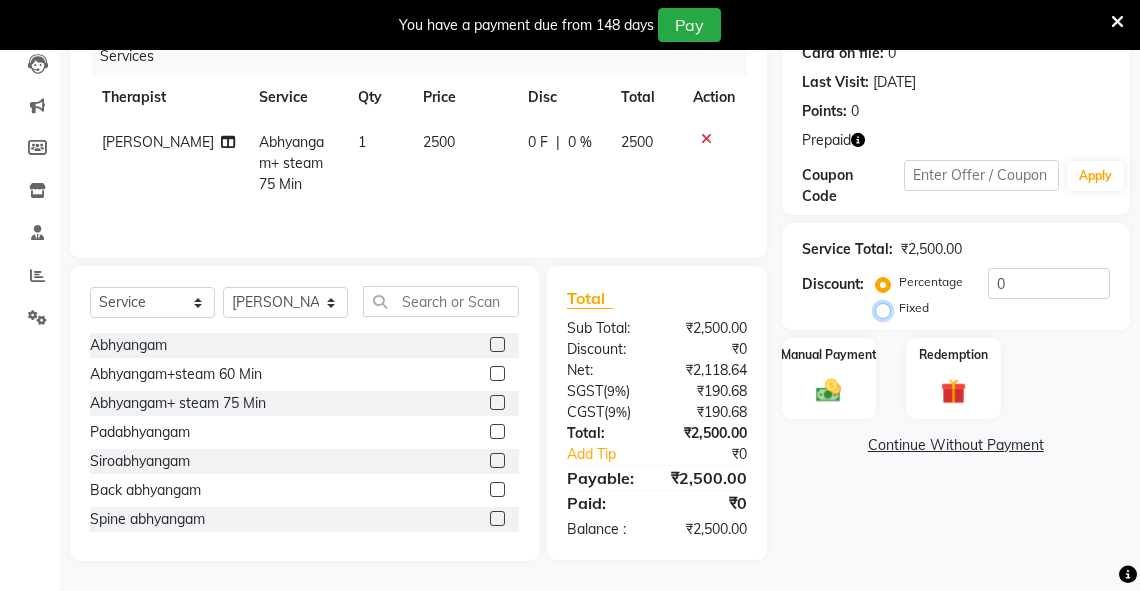 click on "Fixed" at bounding box center [887, 308] 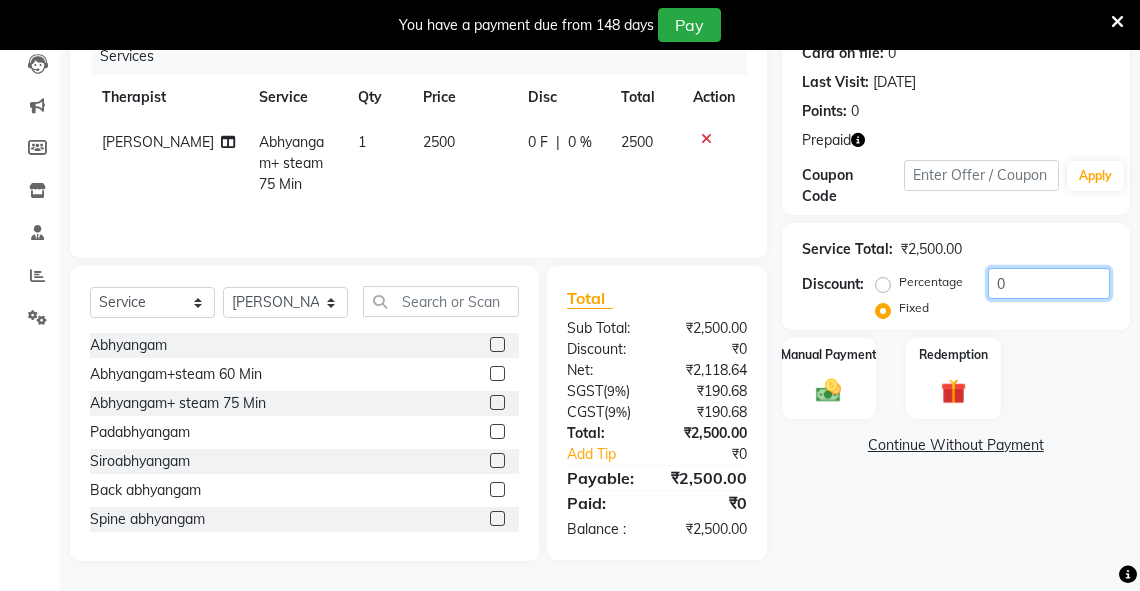 drag, startPoint x: 1036, startPoint y: 296, endPoint x: 954, endPoint y: 294, distance: 82.02438 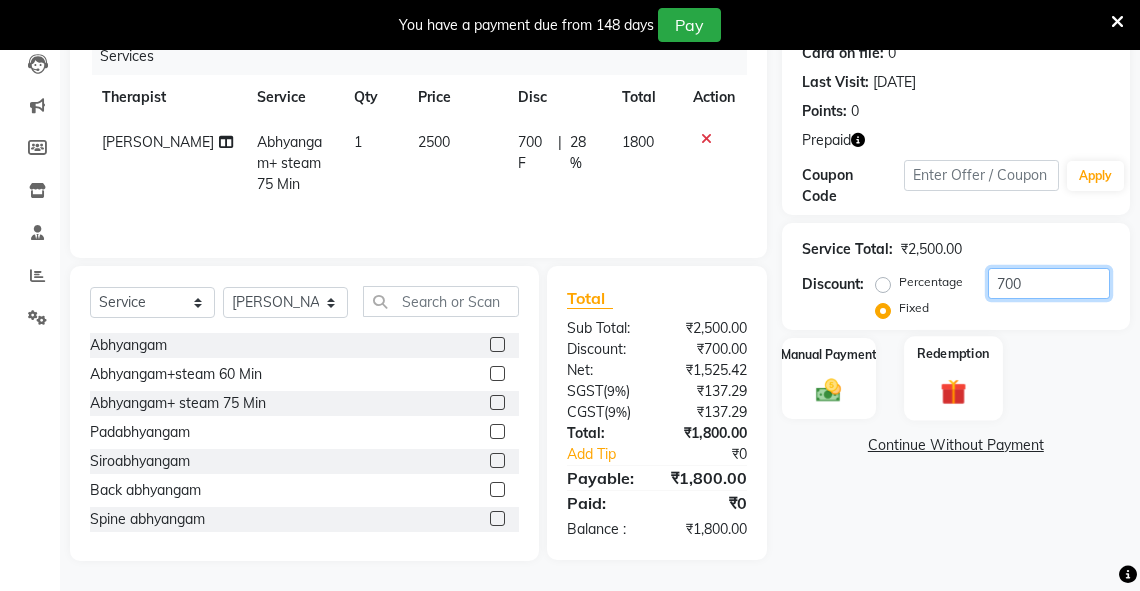 type on "700" 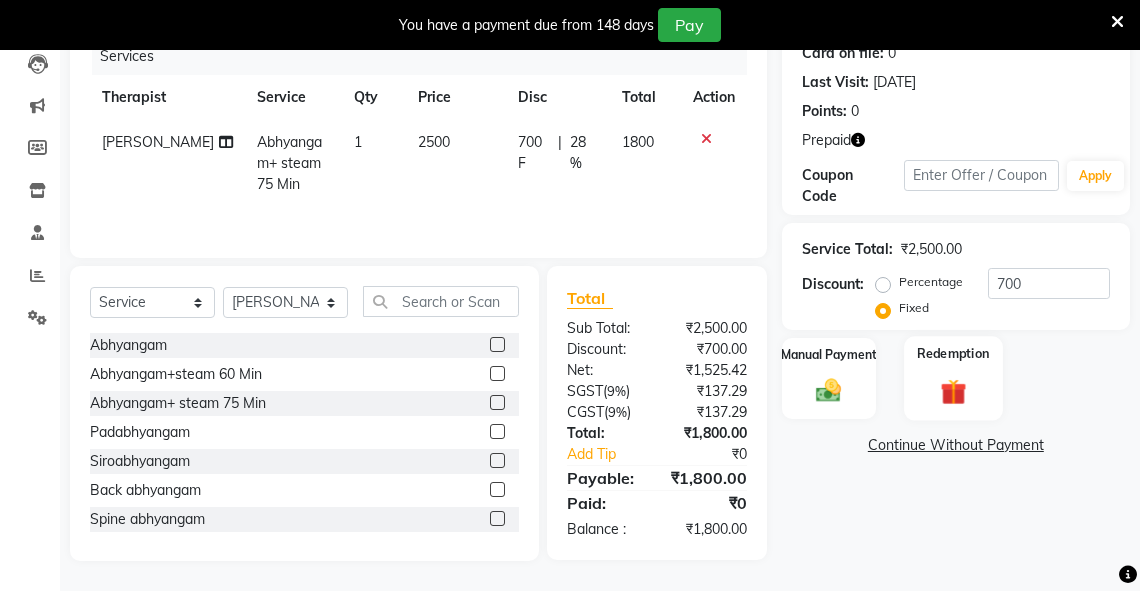 click 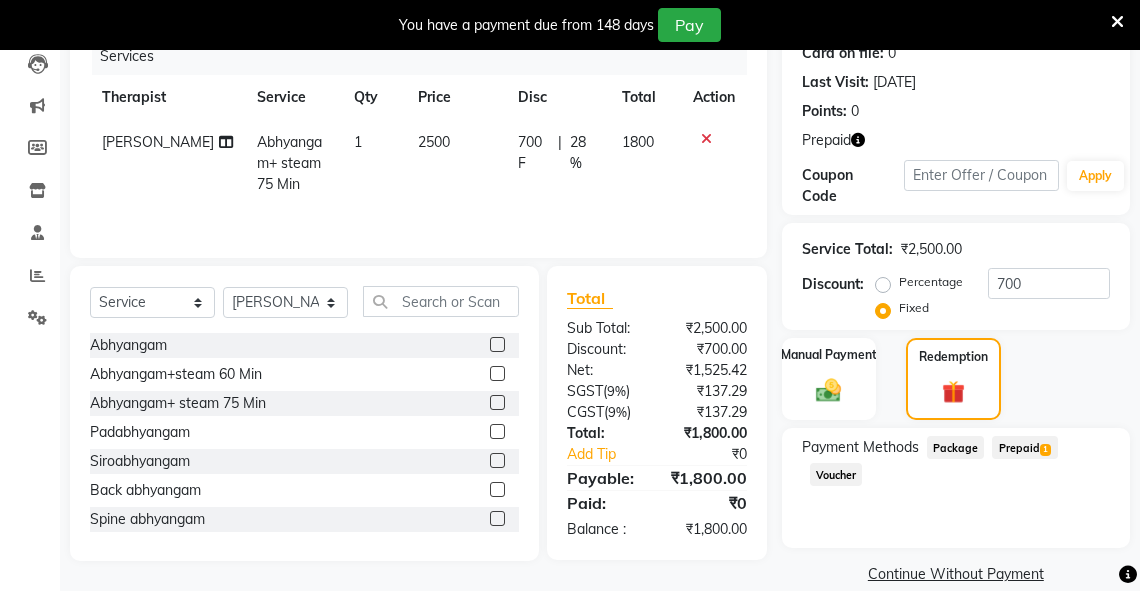 scroll, scrollTop: 287, scrollLeft: 0, axis: vertical 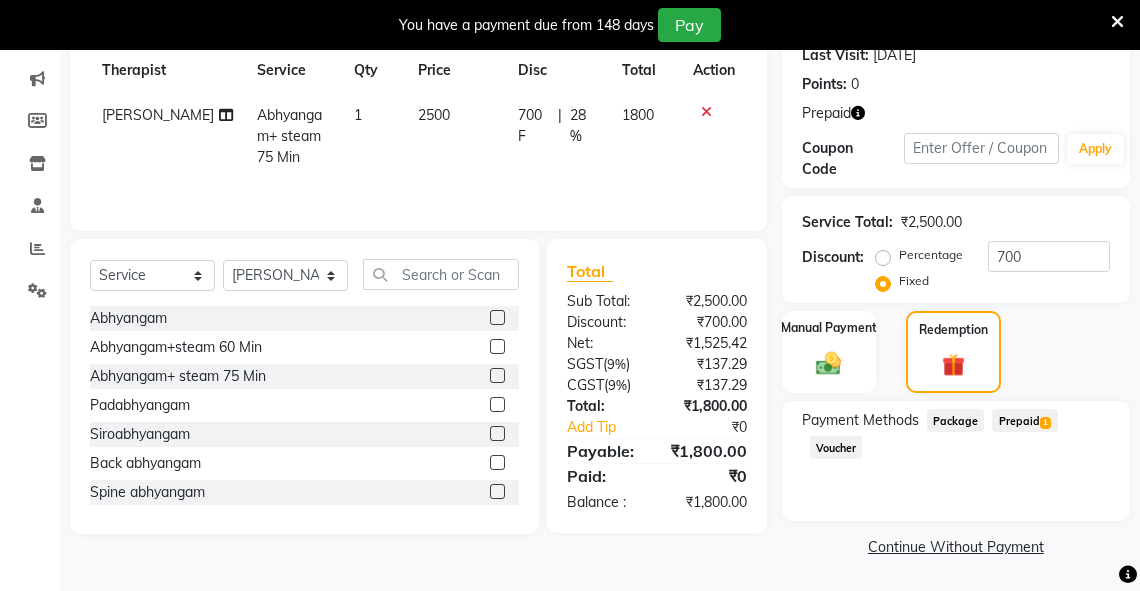 click on "Prepaid  1" 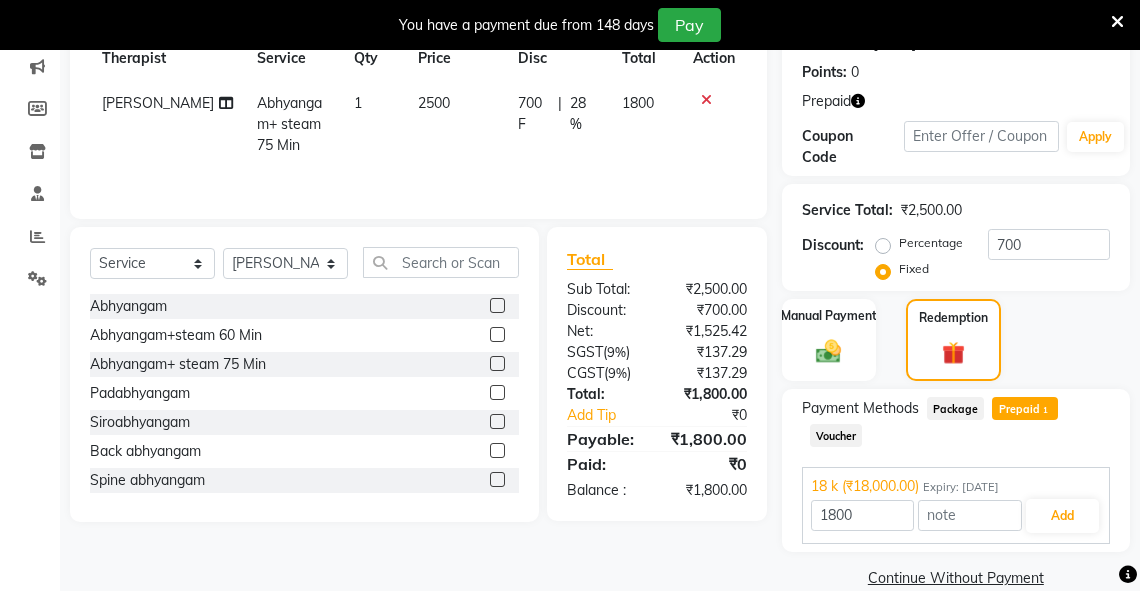 scroll, scrollTop: 331, scrollLeft: 0, axis: vertical 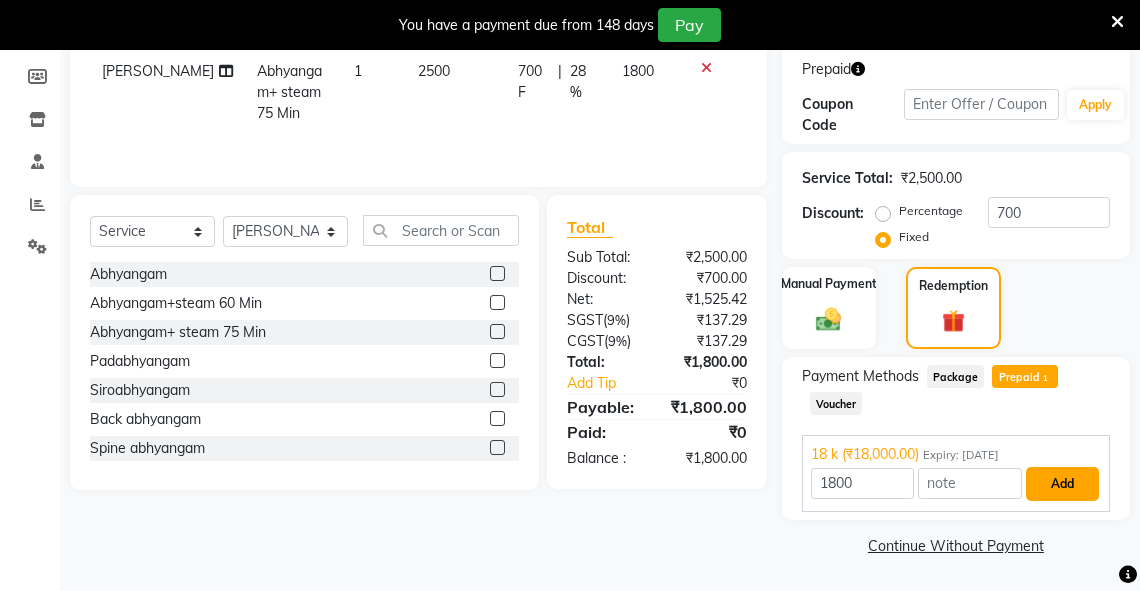 click on "Add" at bounding box center (1062, 484) 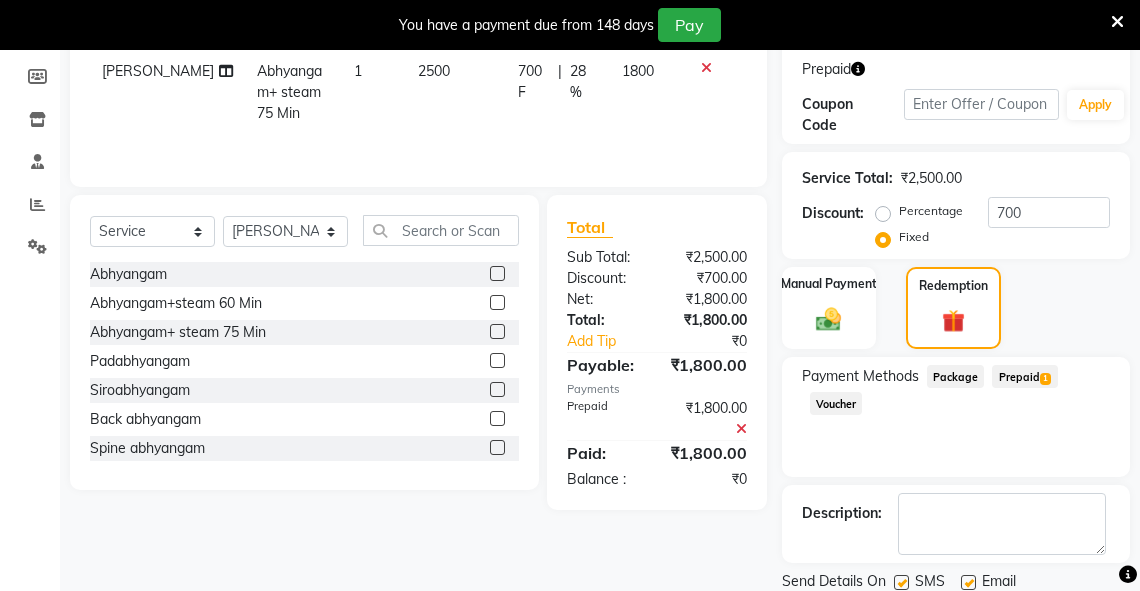 scroll, scrollTop: 399, scrollLeft: 0, axis: vertical 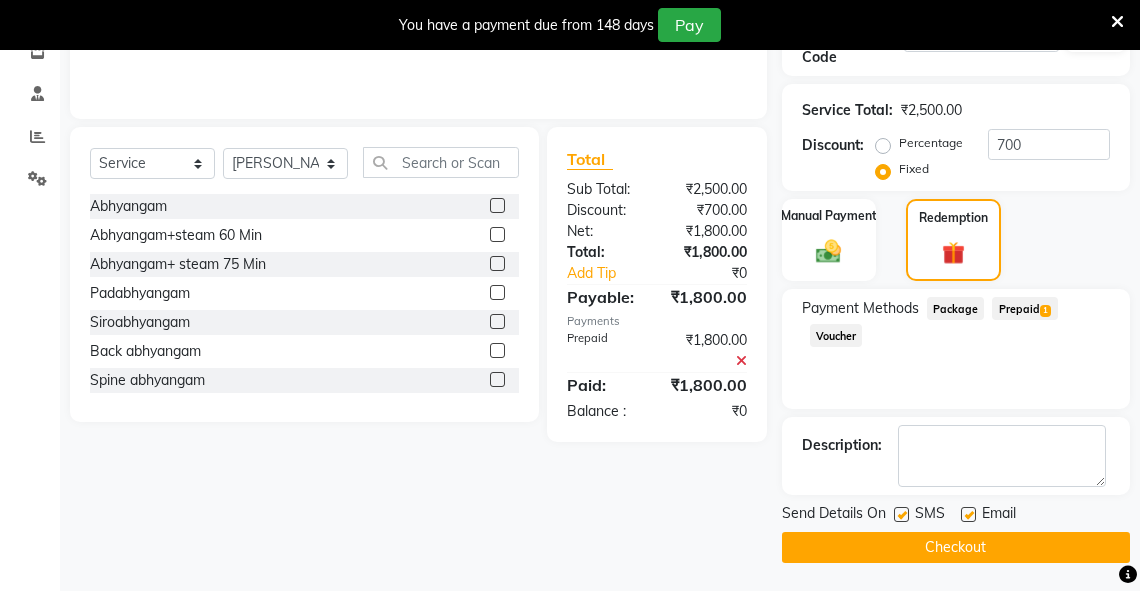 click on "Checkout" 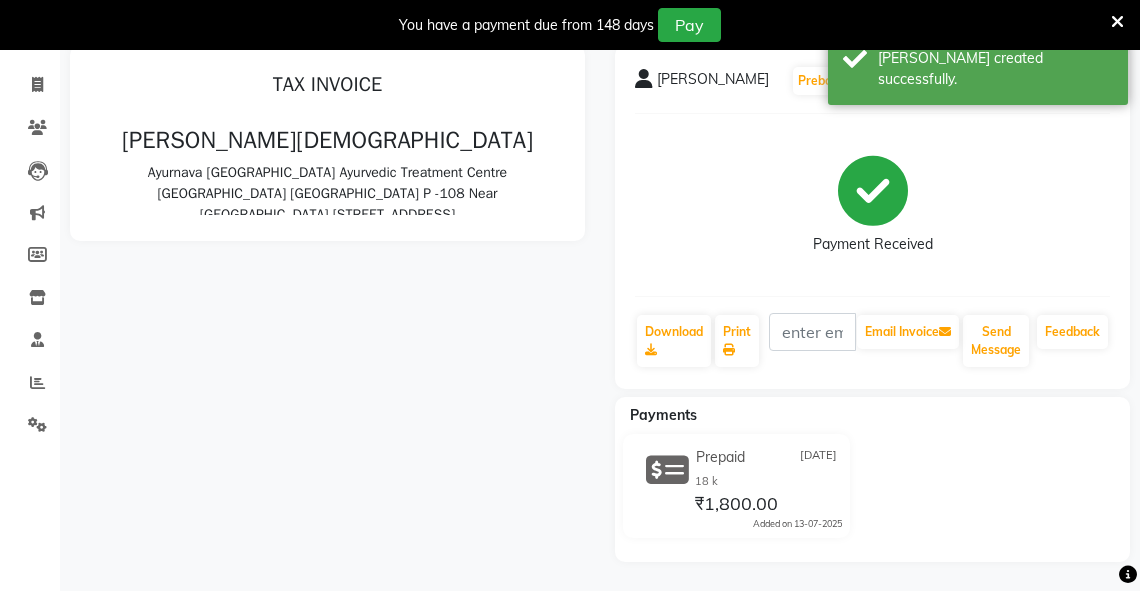 scroll, scrollTop: 305, scrollLeft: 0, axis: vertical 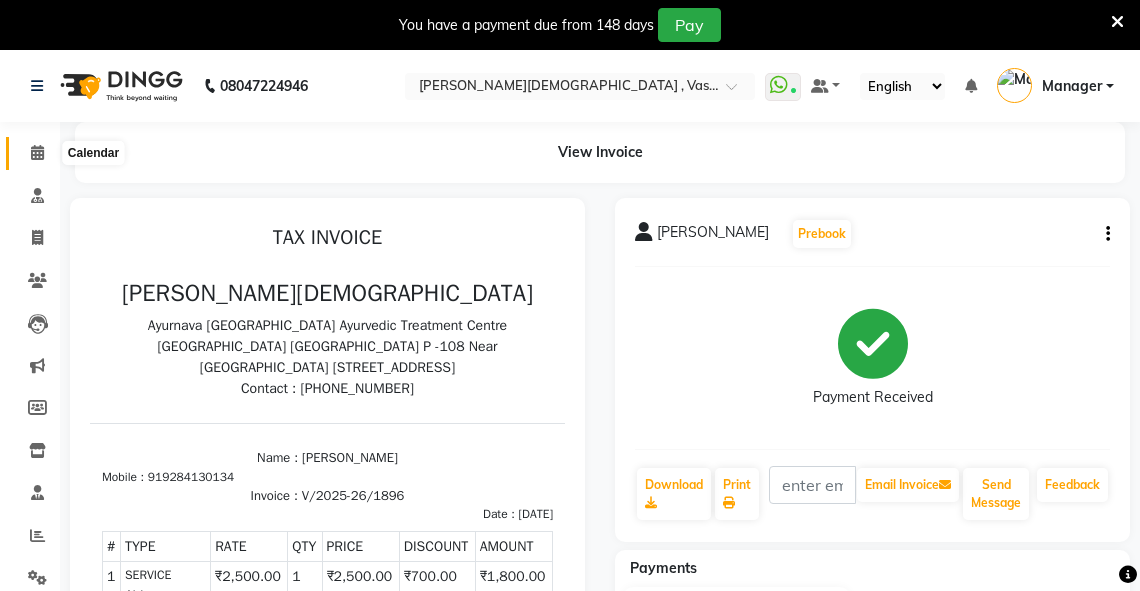 click 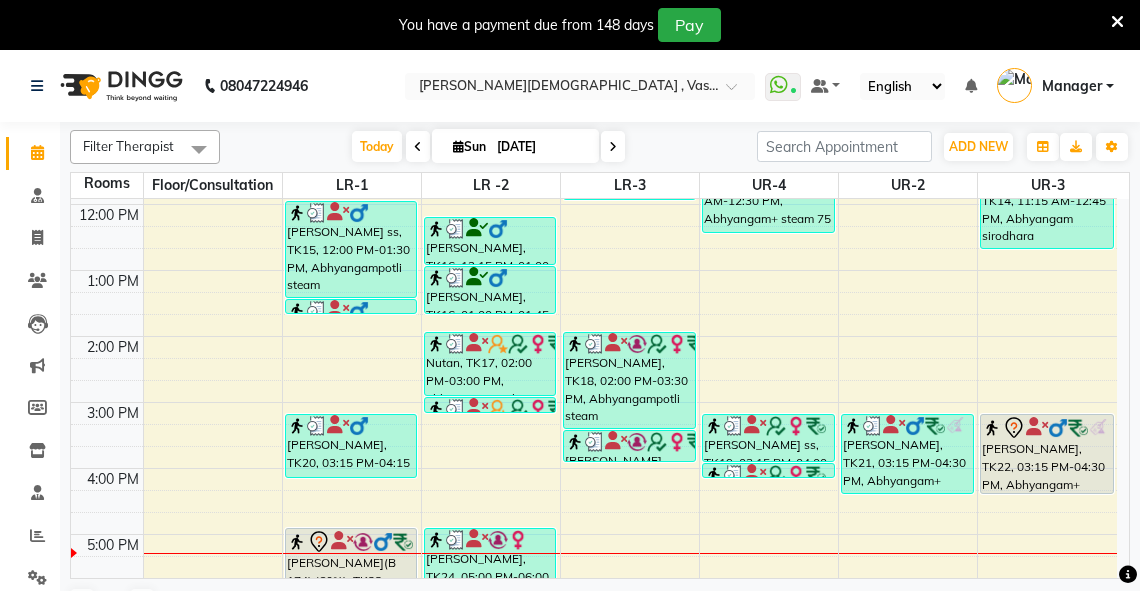 scroll, scrollTop: 448, scrollLeft: 0, axis: vertical 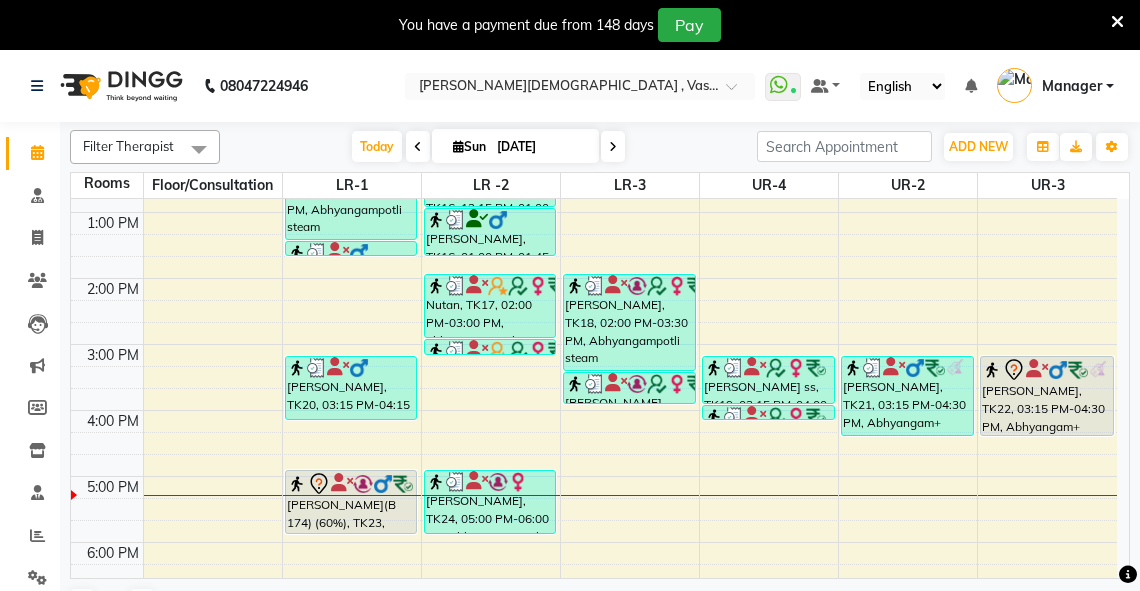 click on "[PERSON_NAME], TK22, 03:15 PM-04:30 PM, Abhyangam+ steam 75 Min" at bounding box center (1046, 396) 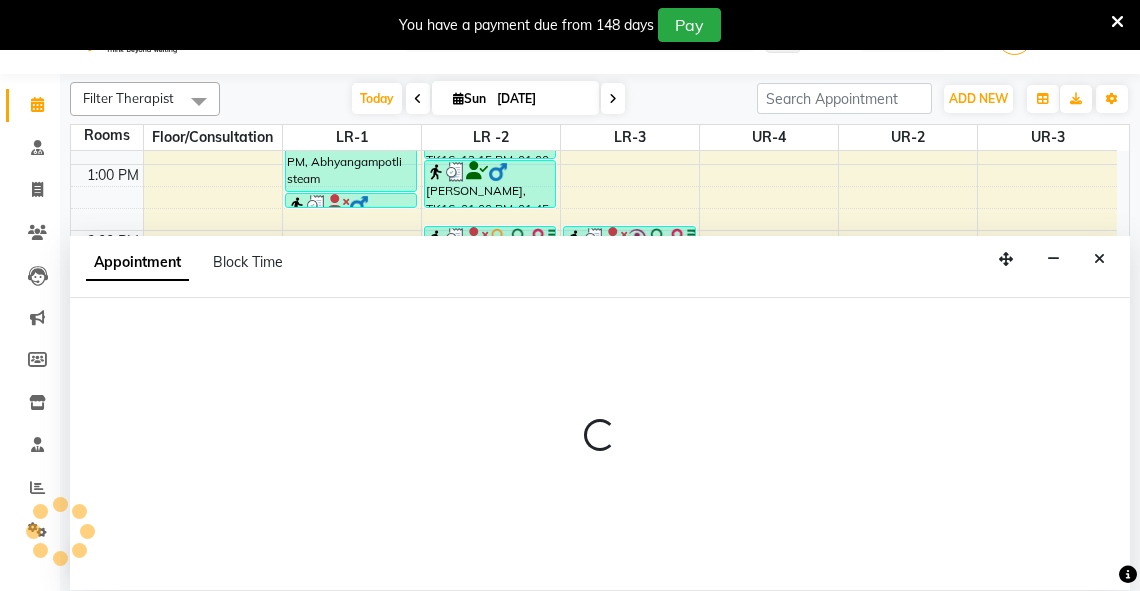 scroll, scrollTop: 50, scrollLeft: 0, axis: vertical 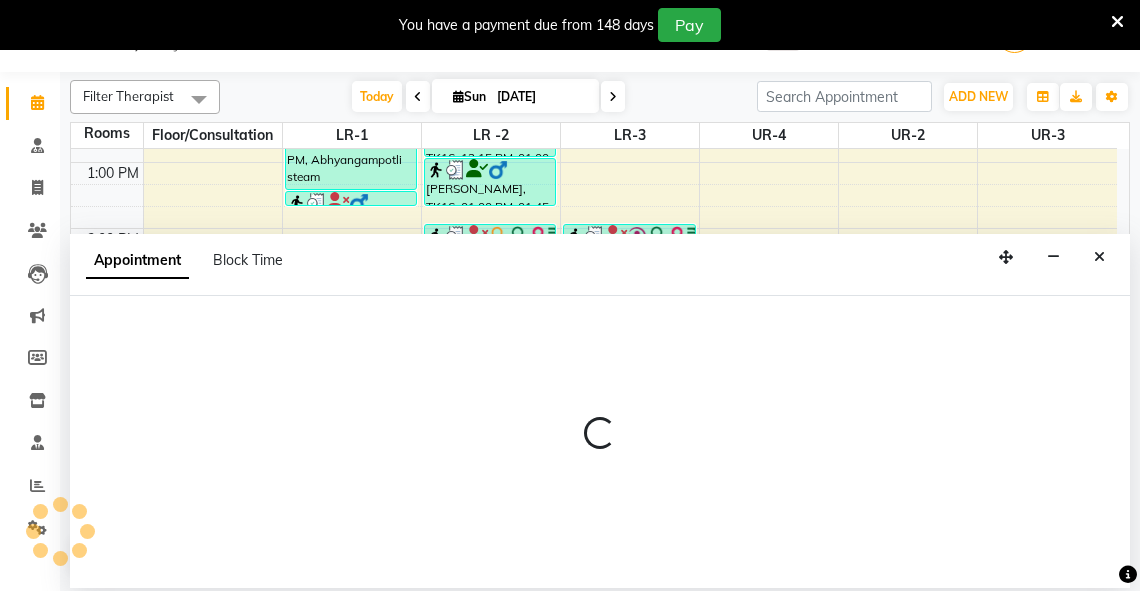 select on "975" 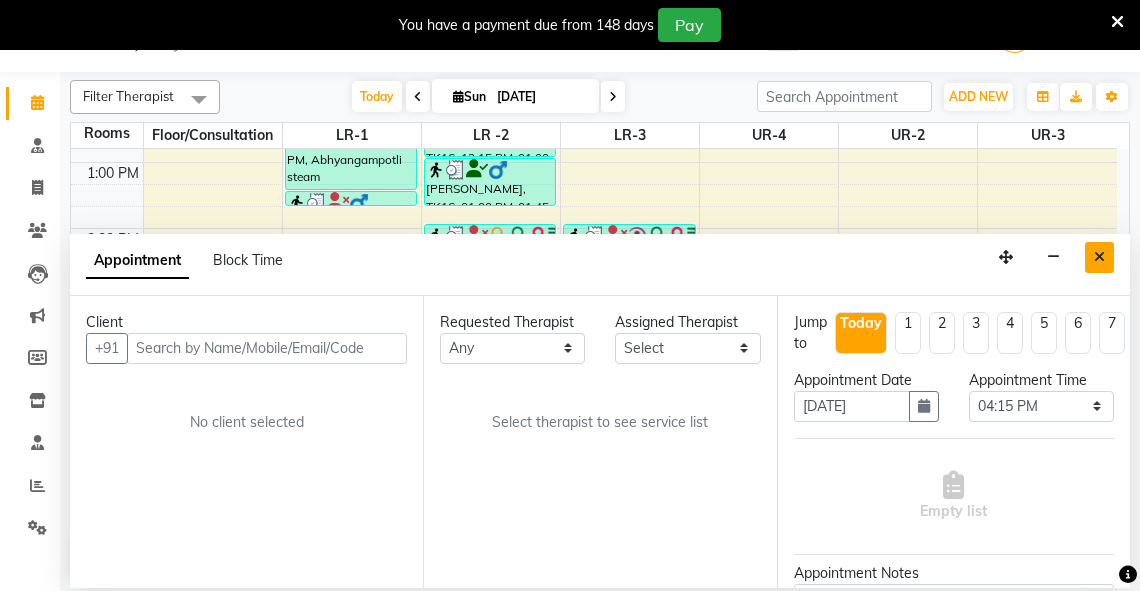 click at bounding box center (1099, 257) 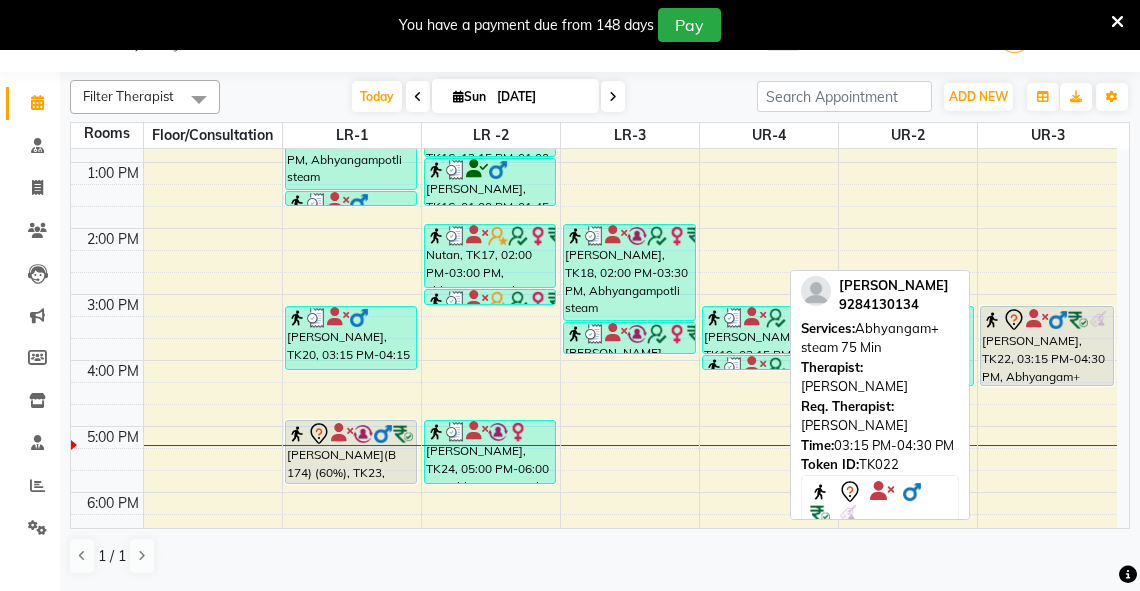 click on "[PERSON_NAME], TK22, 03:15 PM-04:30 PM, Abhyangam+ steam 75 Min" at bounding box center [1046, 346] 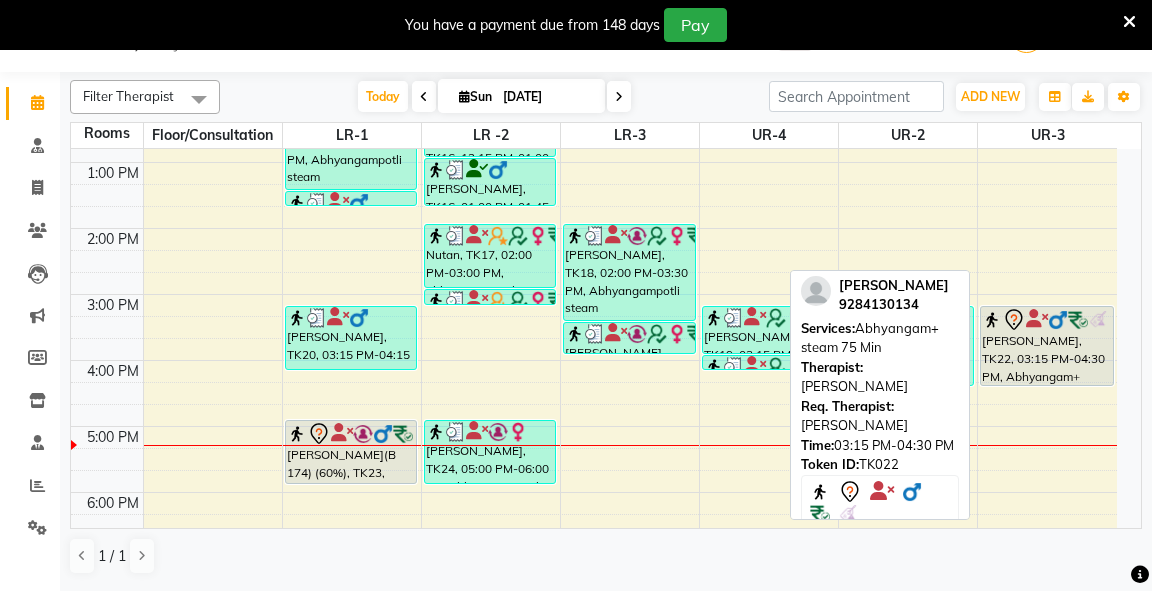 select on "7" 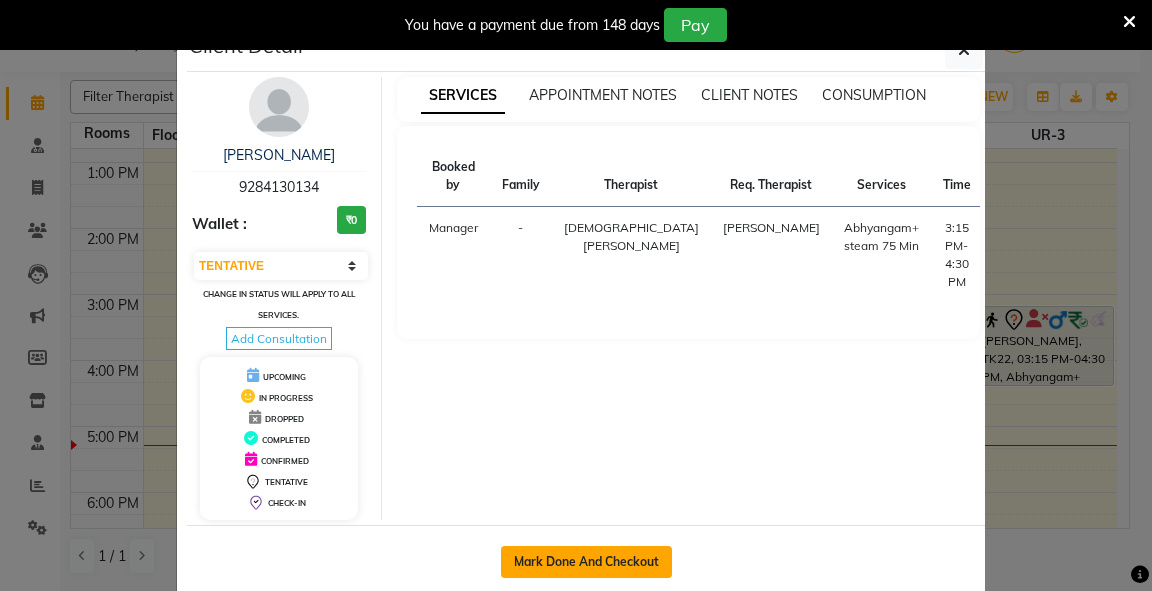 click on "Mark Done And Checkout" 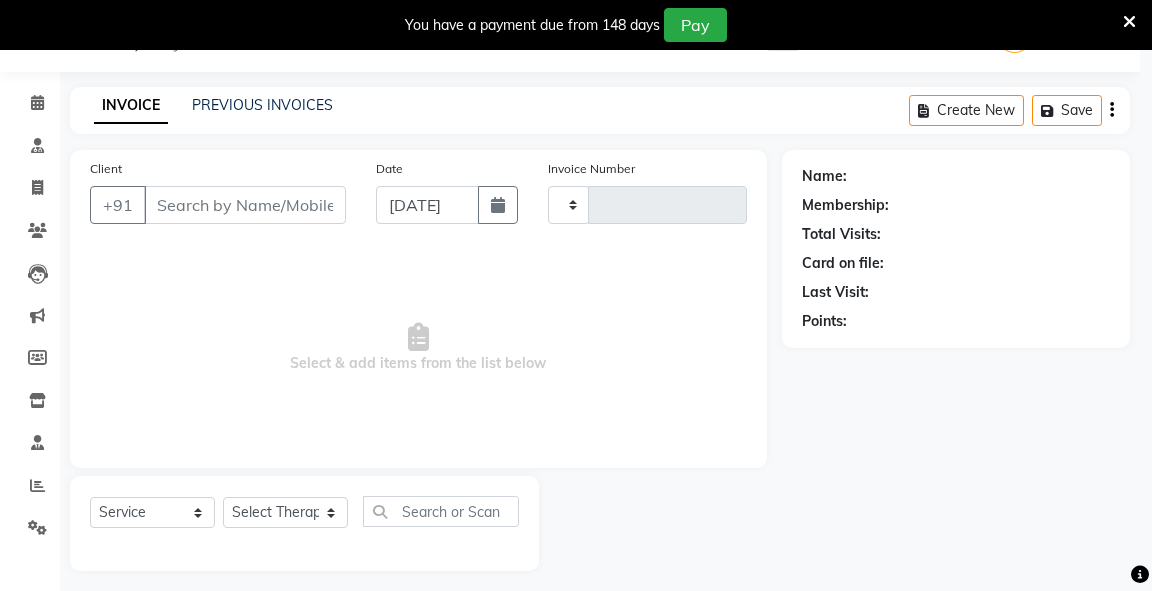 type on "1897" 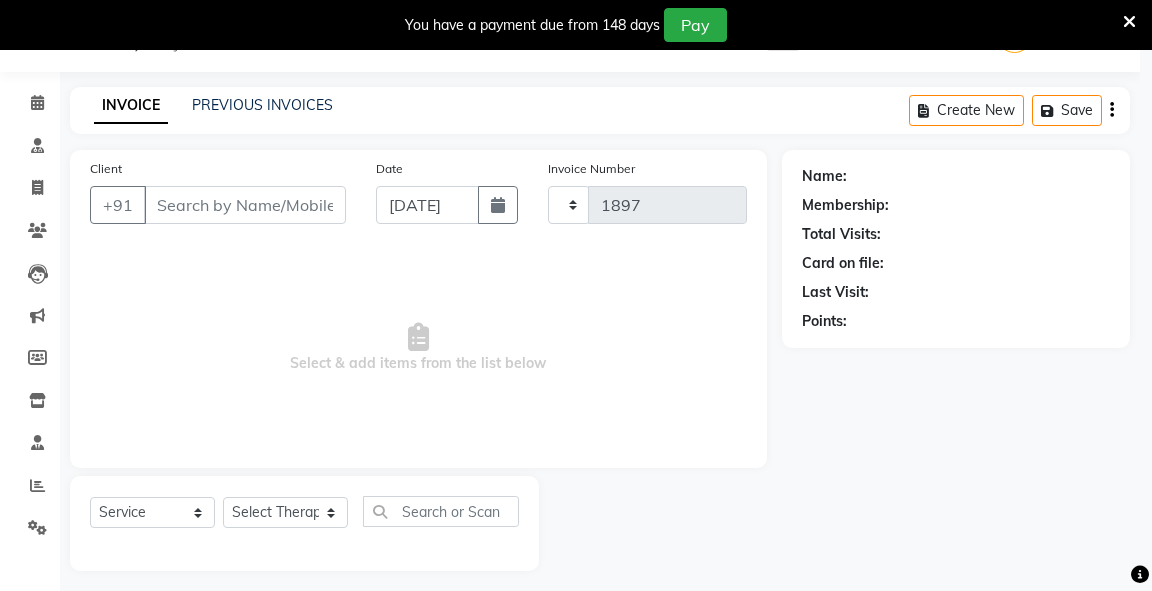 select on "3" 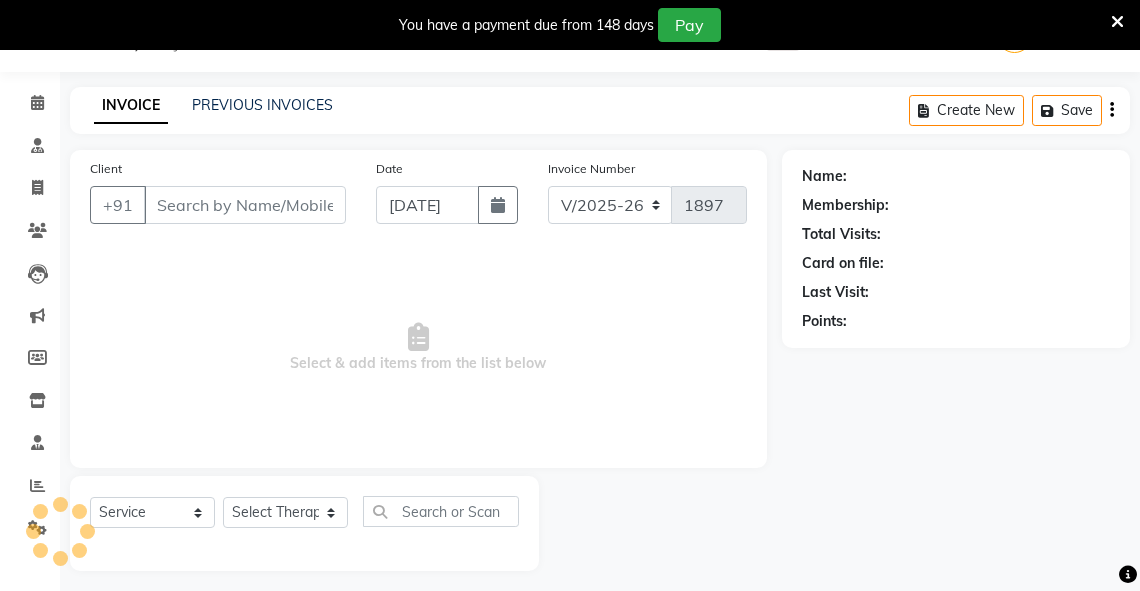 type on "9284130134" 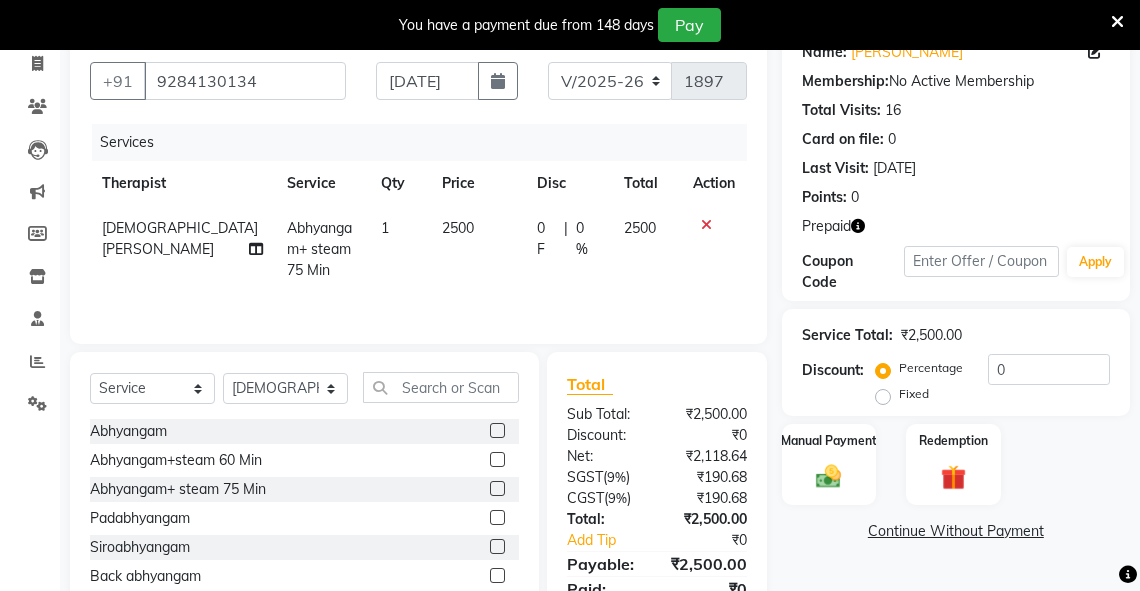 scroll, scrollTop: 260, scrollLeft: 0, axis: vertical 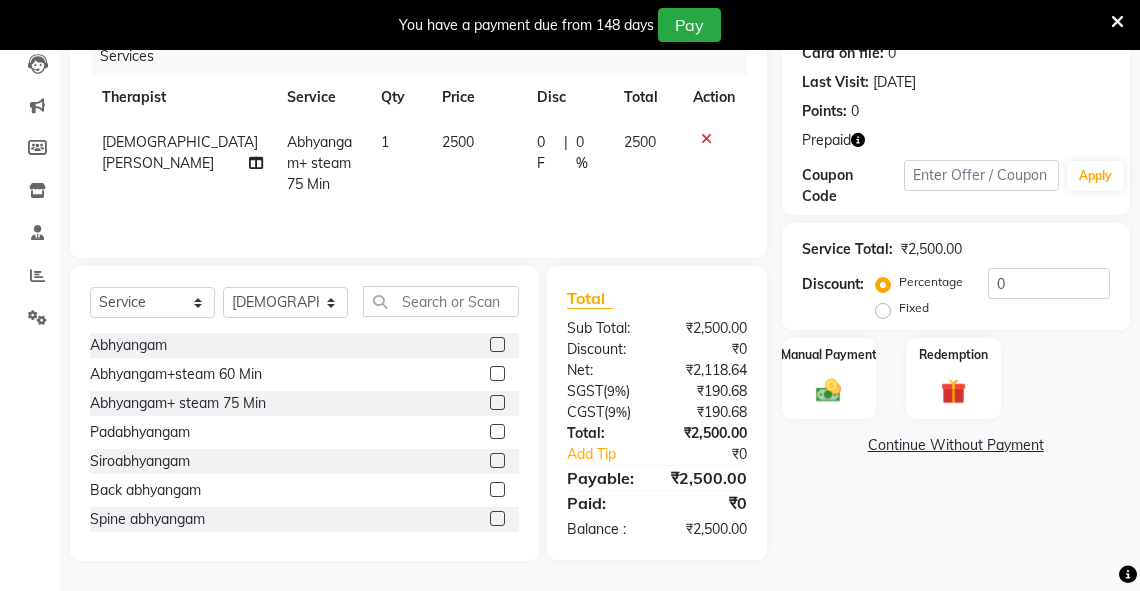 click on "Fixed" 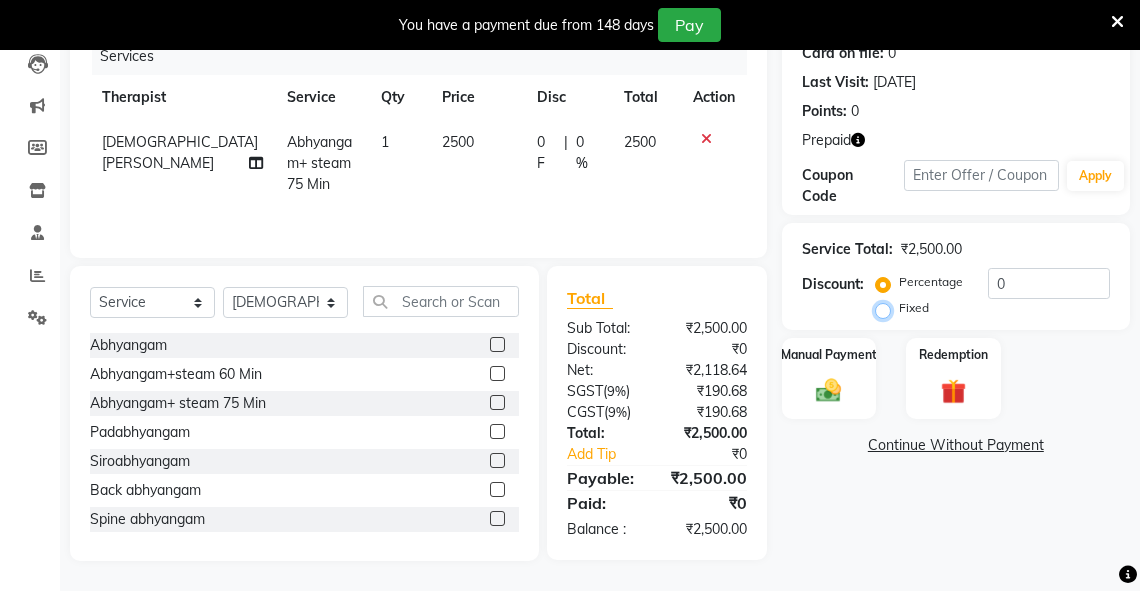 click on "Fixed" at bounding box center (887, 308) 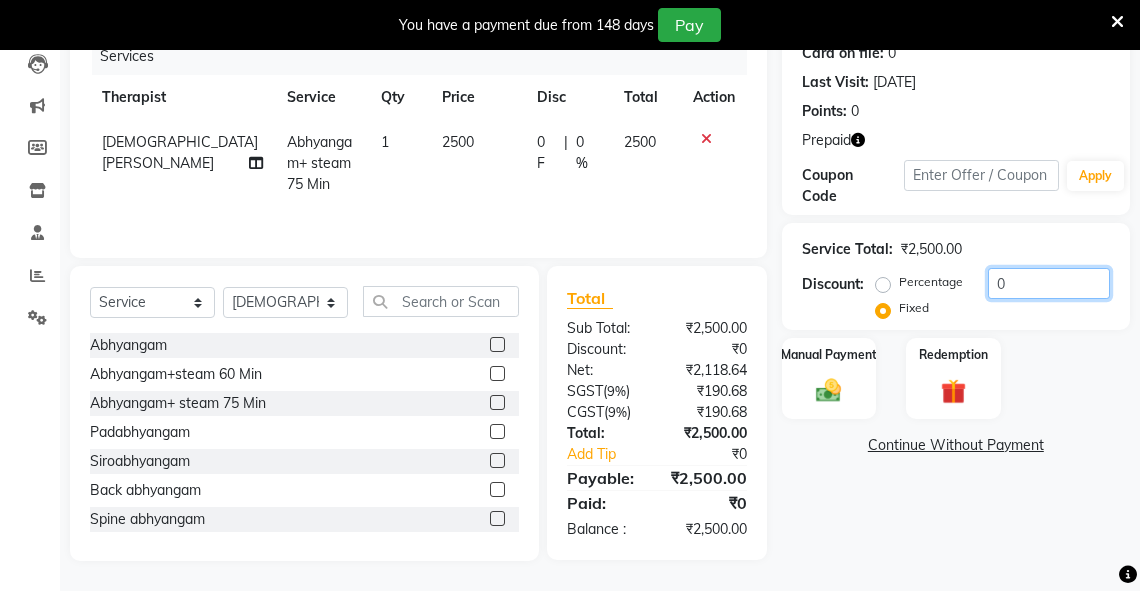 drag, startPoint x: 1065, startPoint y: 280, endPoint x: 949, endPoint y: 288, distance: 116.275536 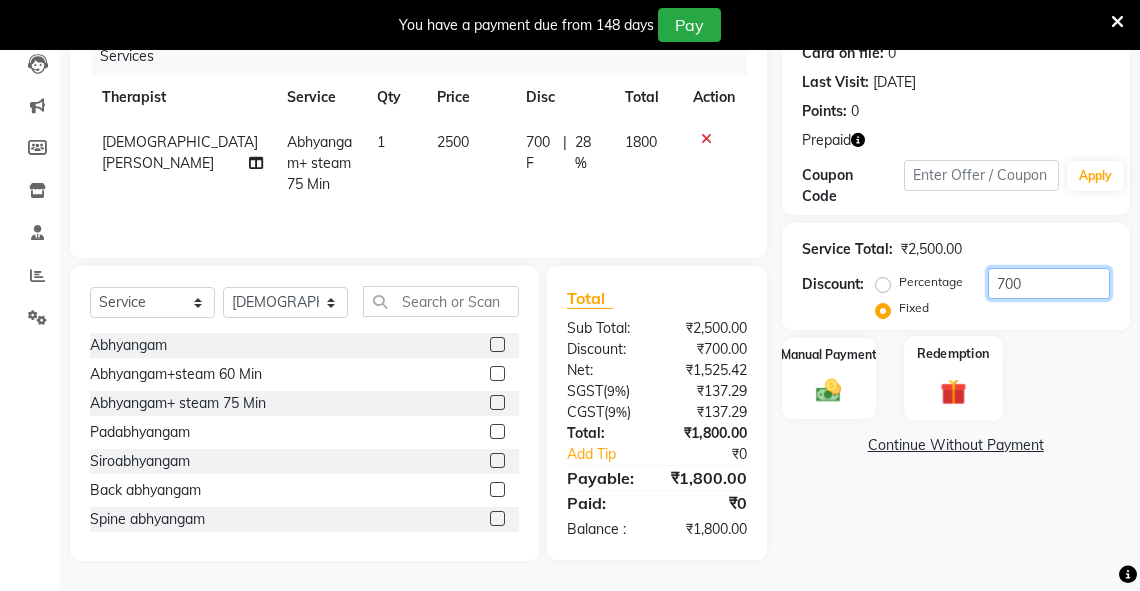 type on "700" 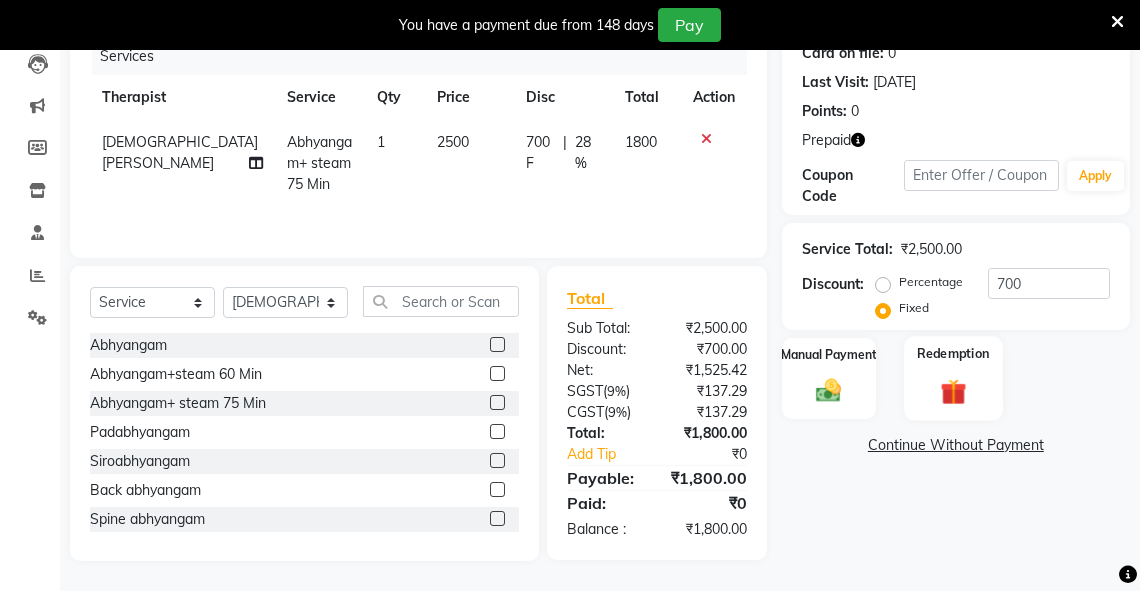click 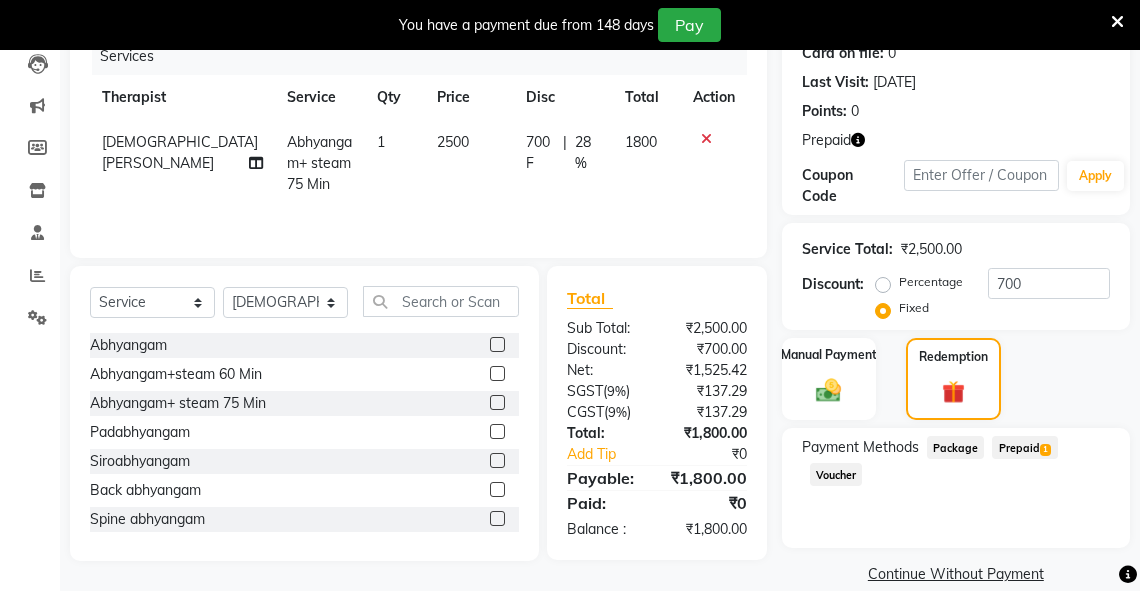 click on "Prepaid  1" 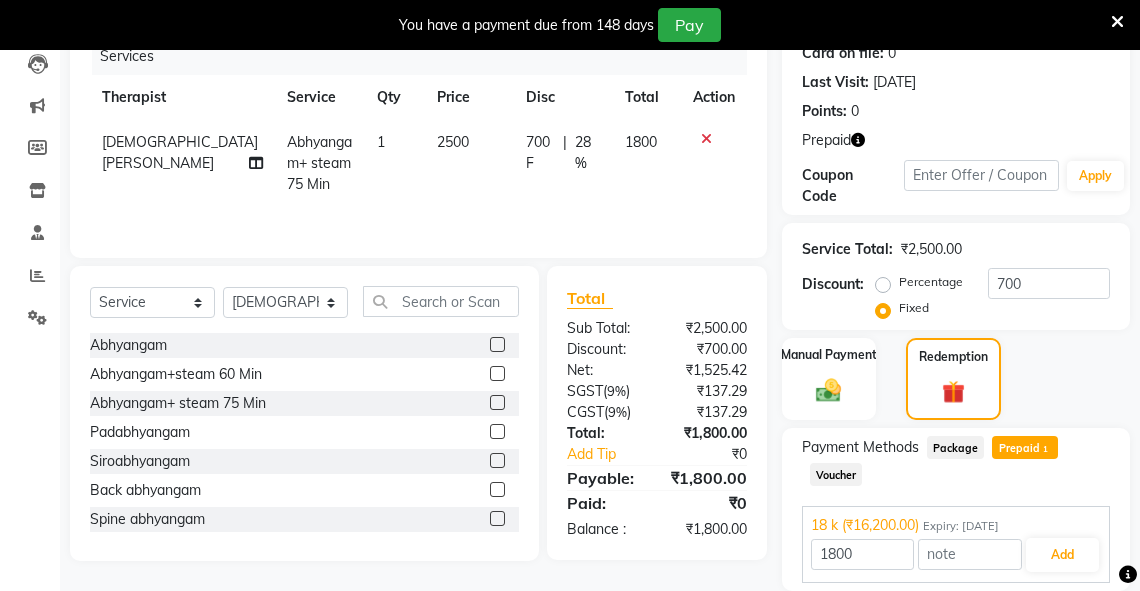 scroll, scrollTop: 331, scrollLeft: 0, axis: vertical 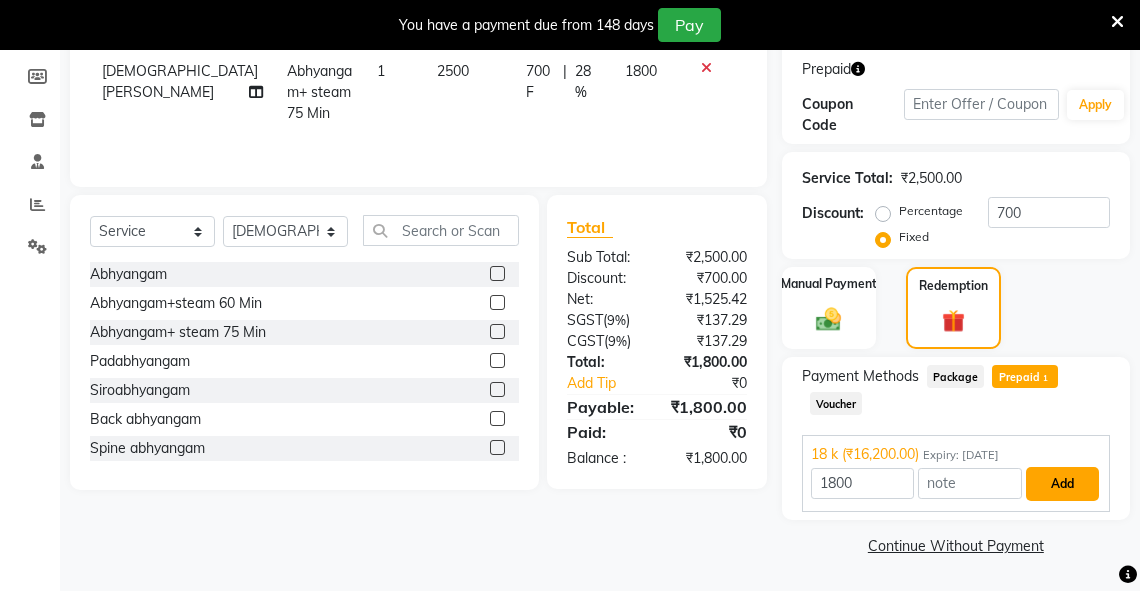 click on "Add" at bounding box center [1062, 484] 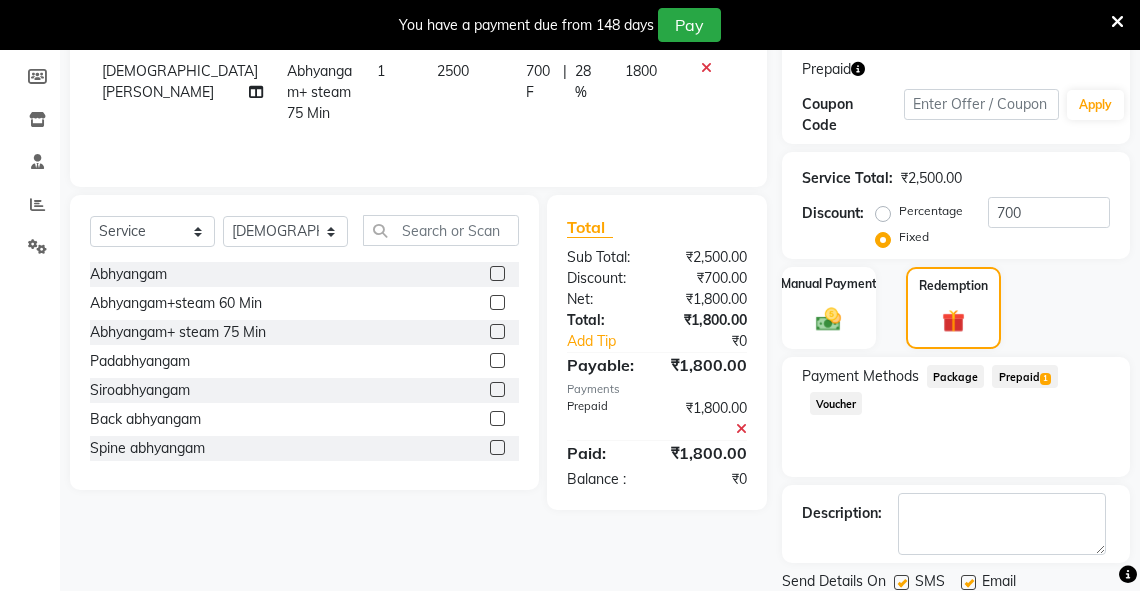 scroll, scrollTop: 399, scrollLeft: 0, axis: vertical 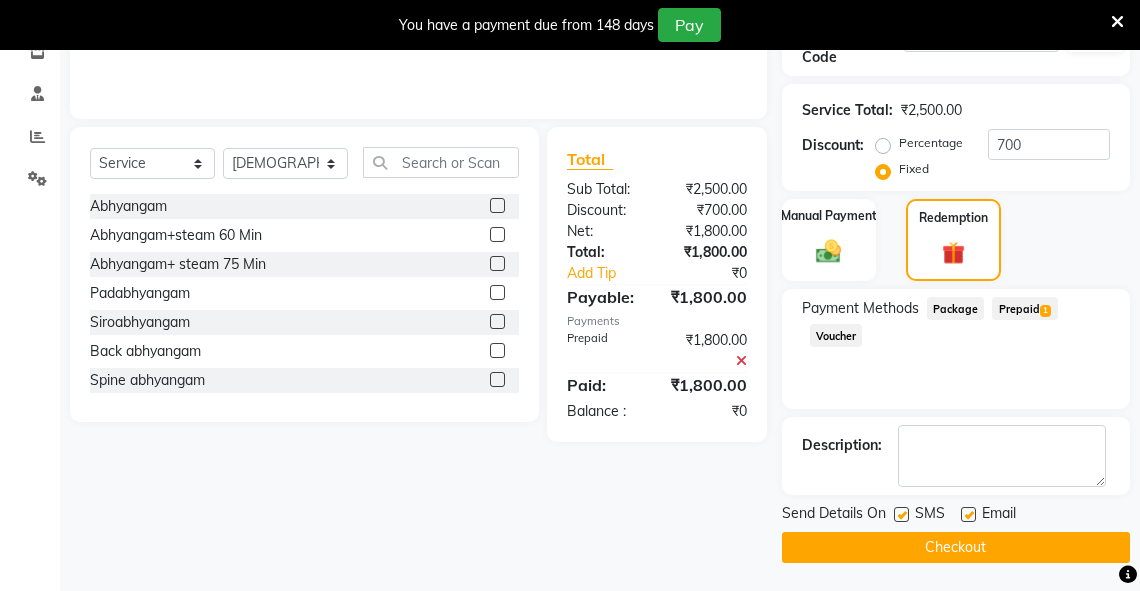 click on "Checkout" 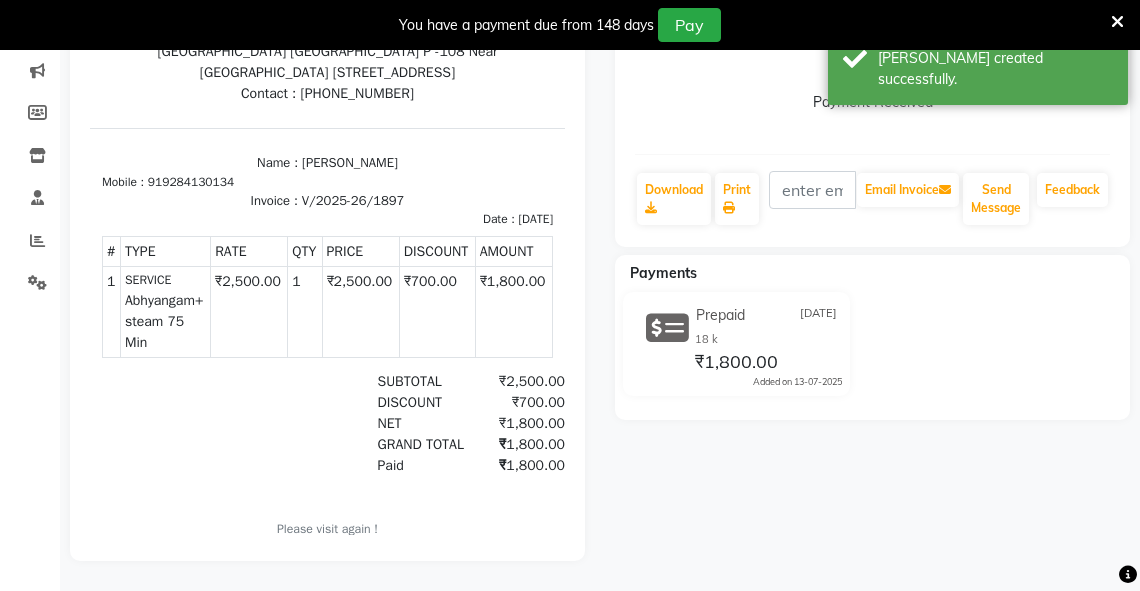 scroll, scrollTop: 0, scrollLeft: 0, axis: both 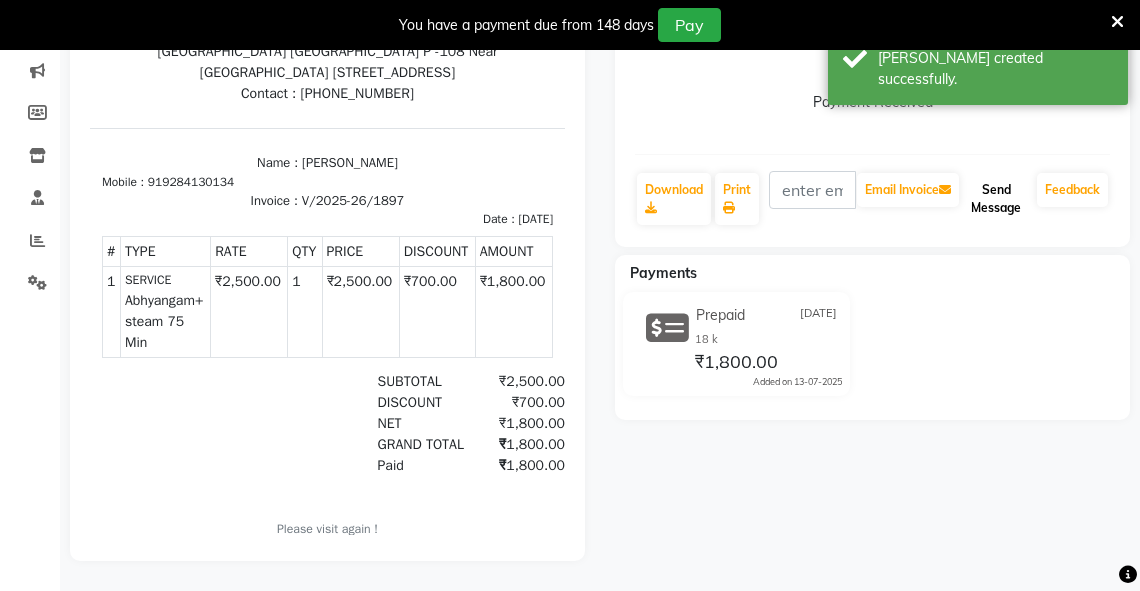 click on "Send Message" 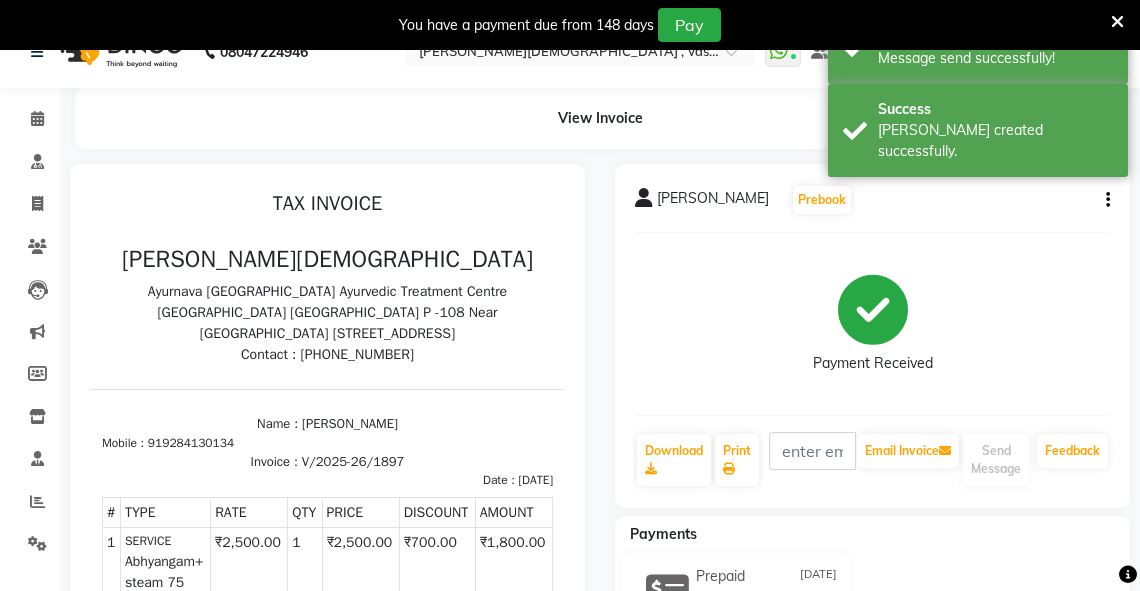 scroll, scrollTop: 8, scrollLeft: 0, axis: vertical 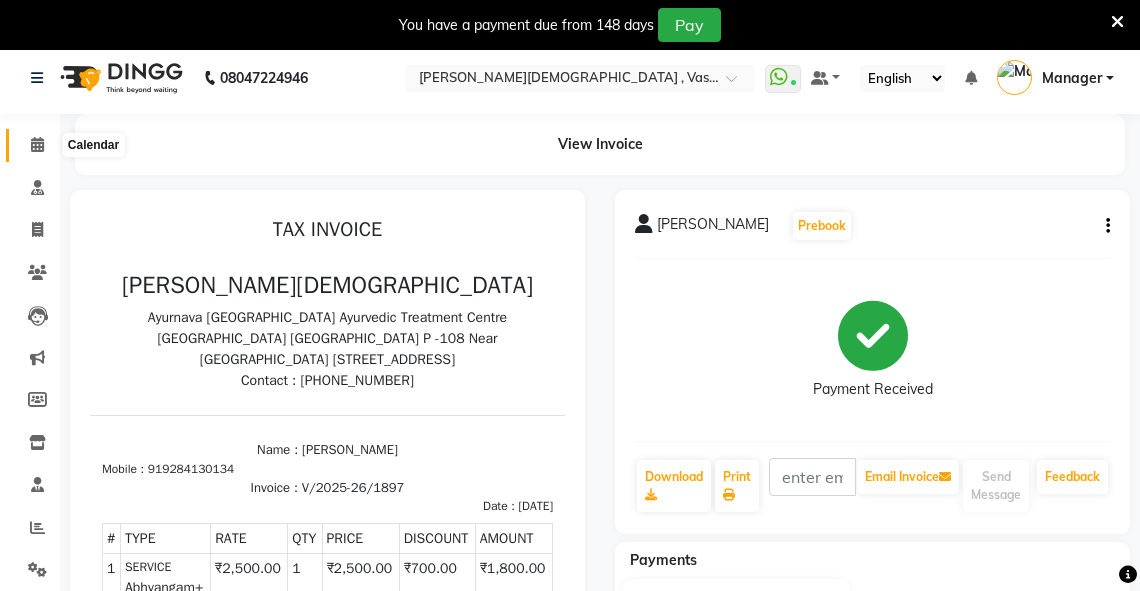 click 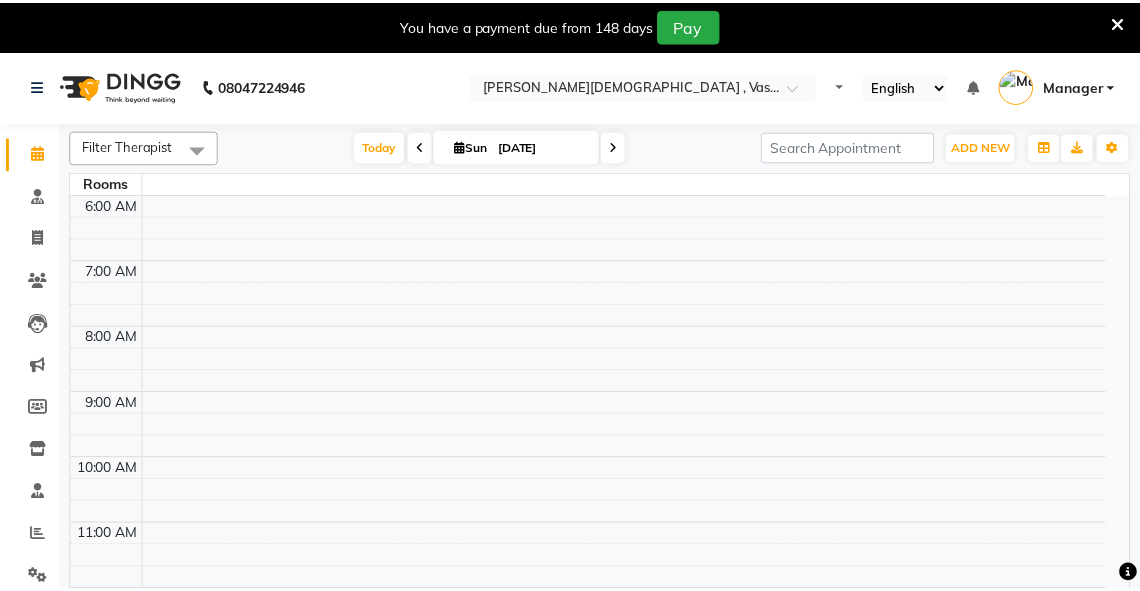 scroll, scrollTop: 0, scrollLeft: 0, axis: both 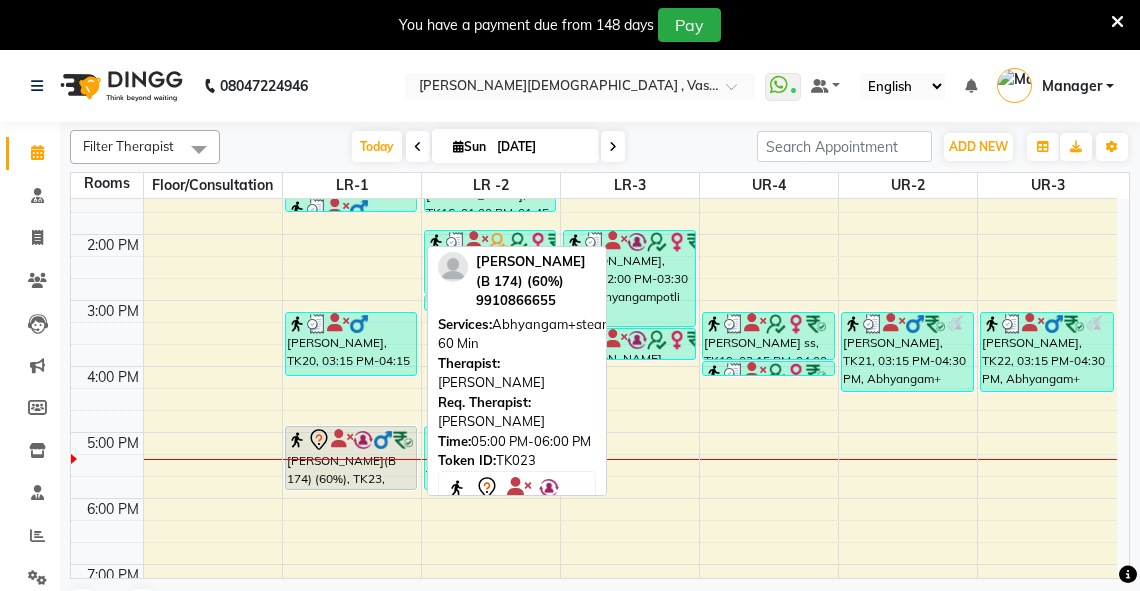 click on "[PERSON_NAME](B 174) (60%), TK23, 05:00 PM-06:00 PM, Abhyangam+steam 60 Min" at bounding box center [351, 458] 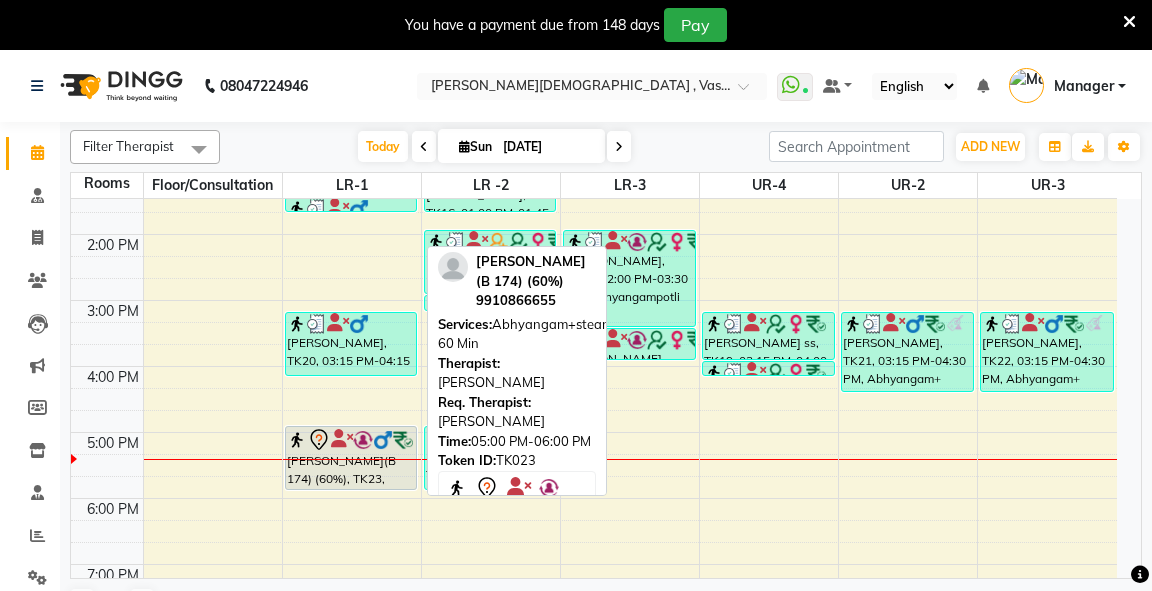select on "7" 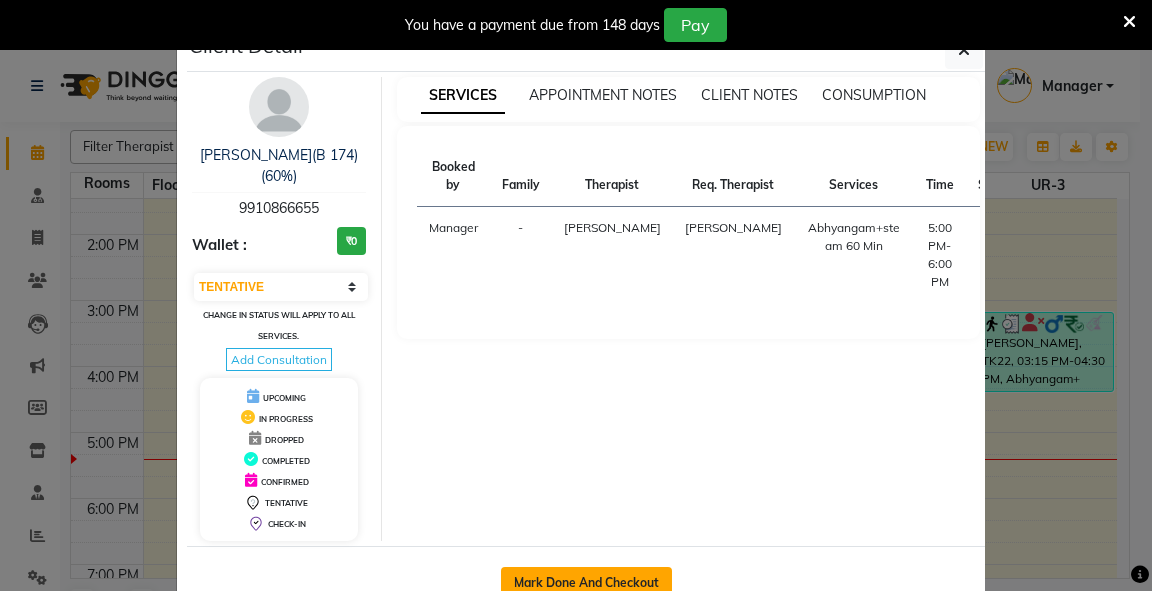 click on "Mark Done And Checkout" 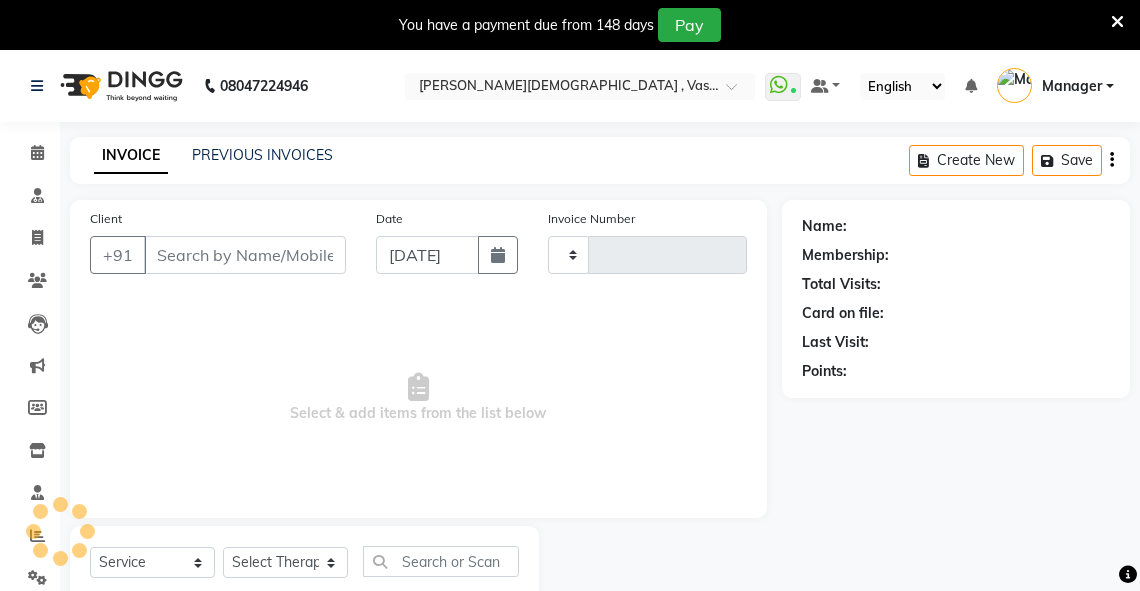 type on "1898" 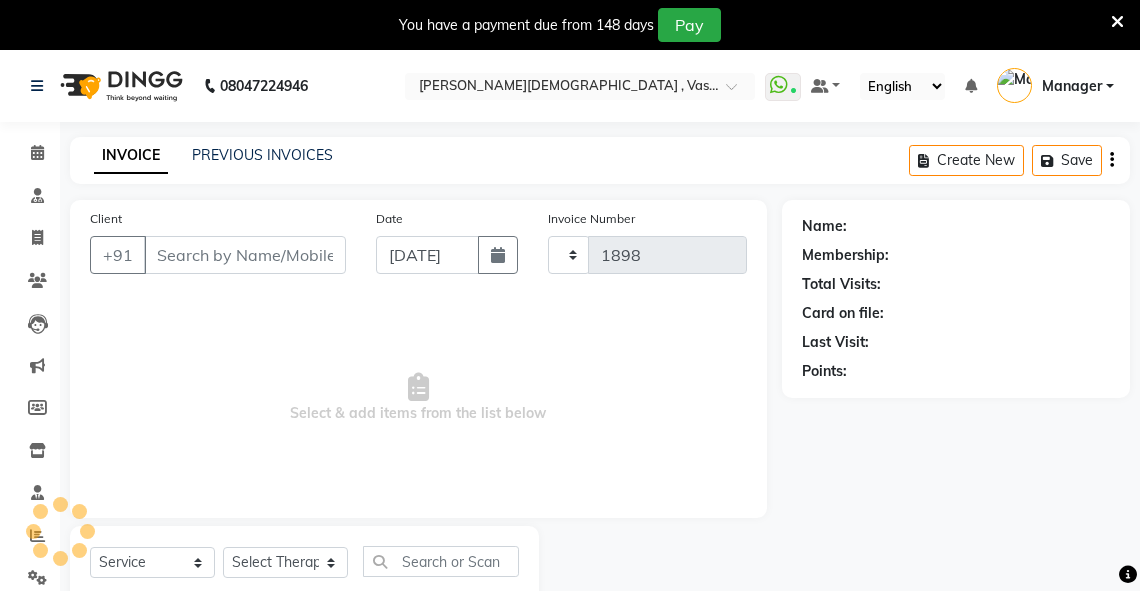 select on "5571" 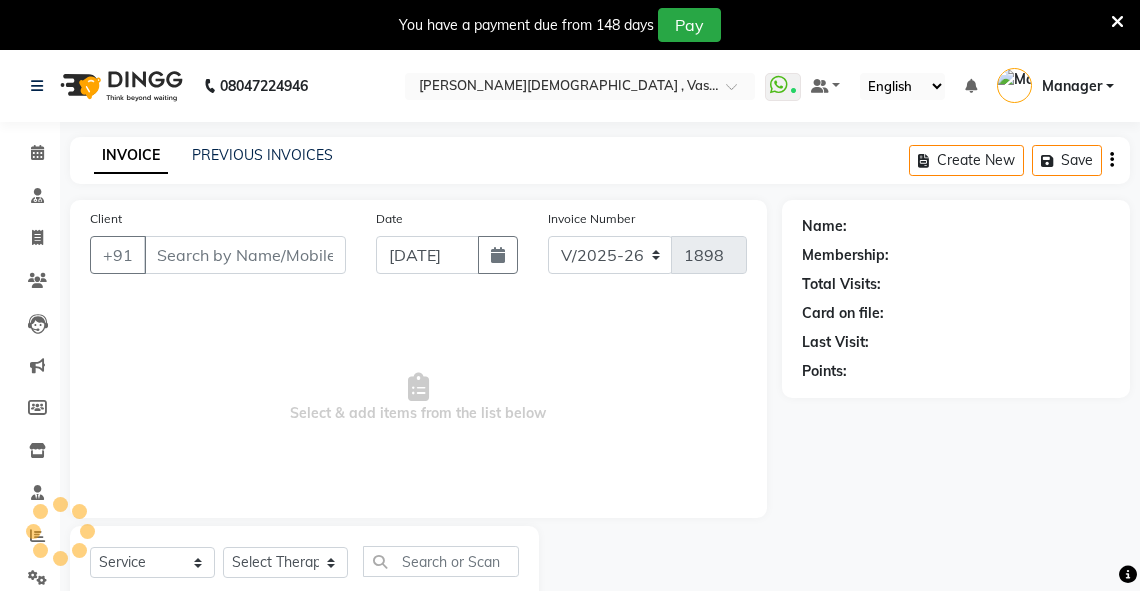 scroll, scrollTop: 60, scrollLeft: 0, axis: vertical 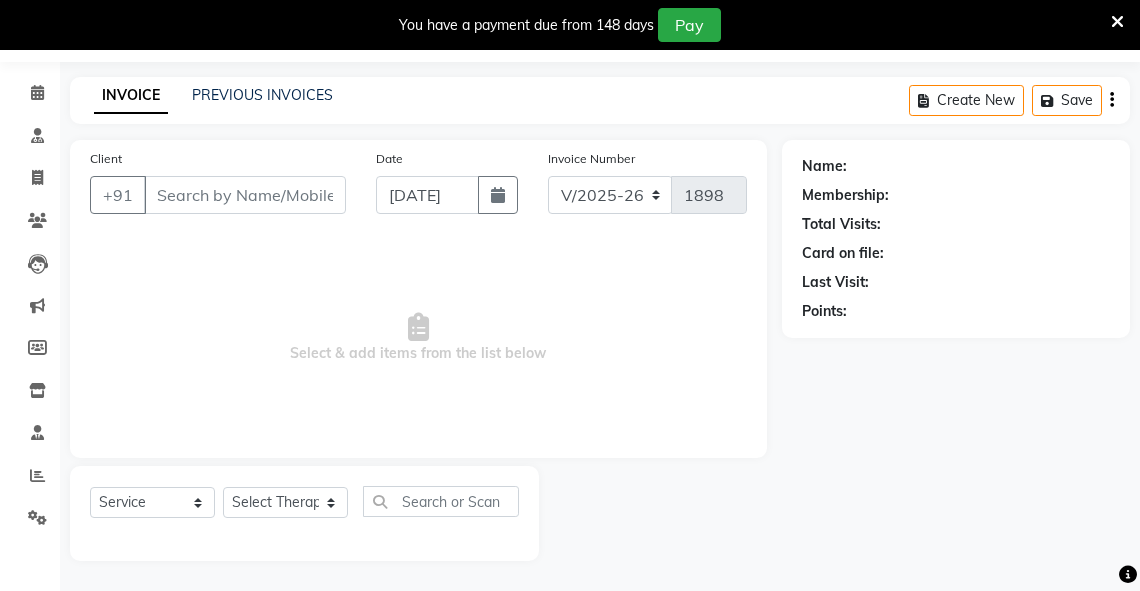 type on "9910866655" 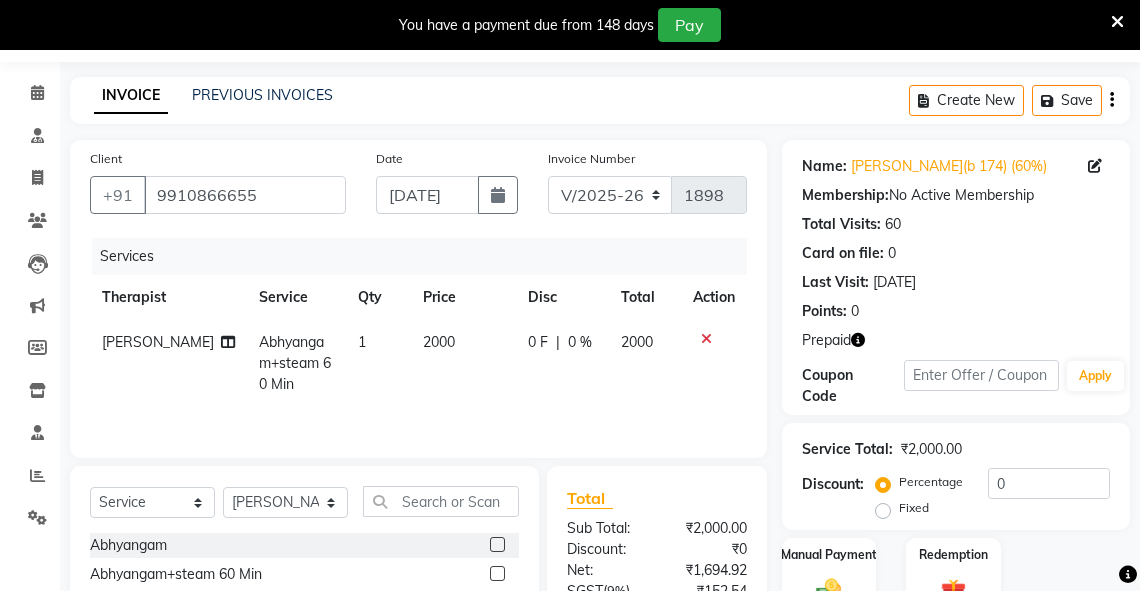 scroll, scrollTop: 260, scrollLeft: 0, axis: vertical 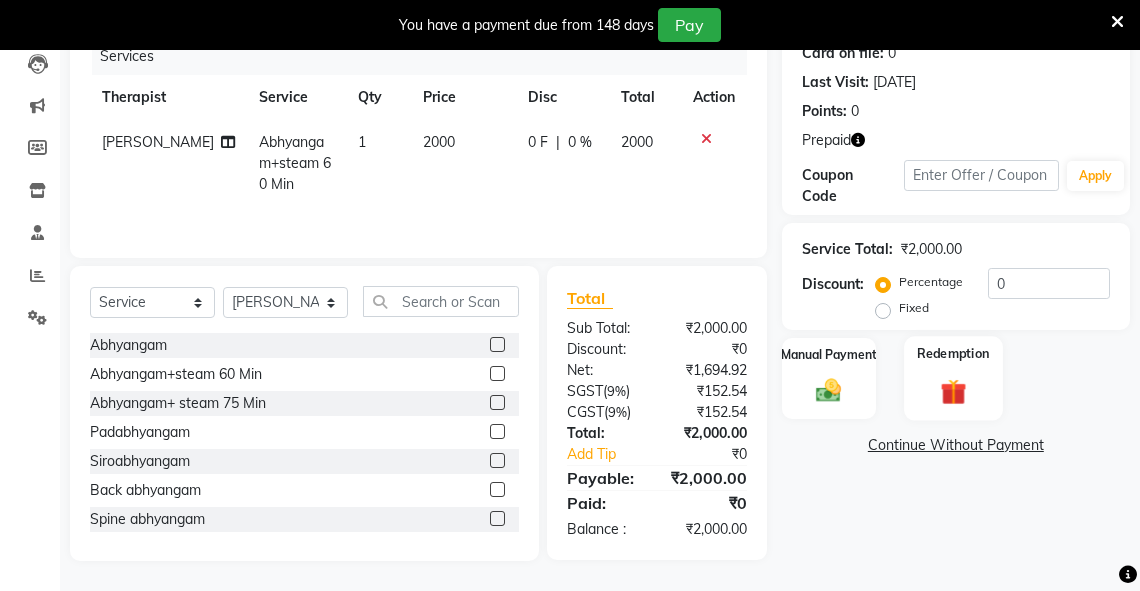 click 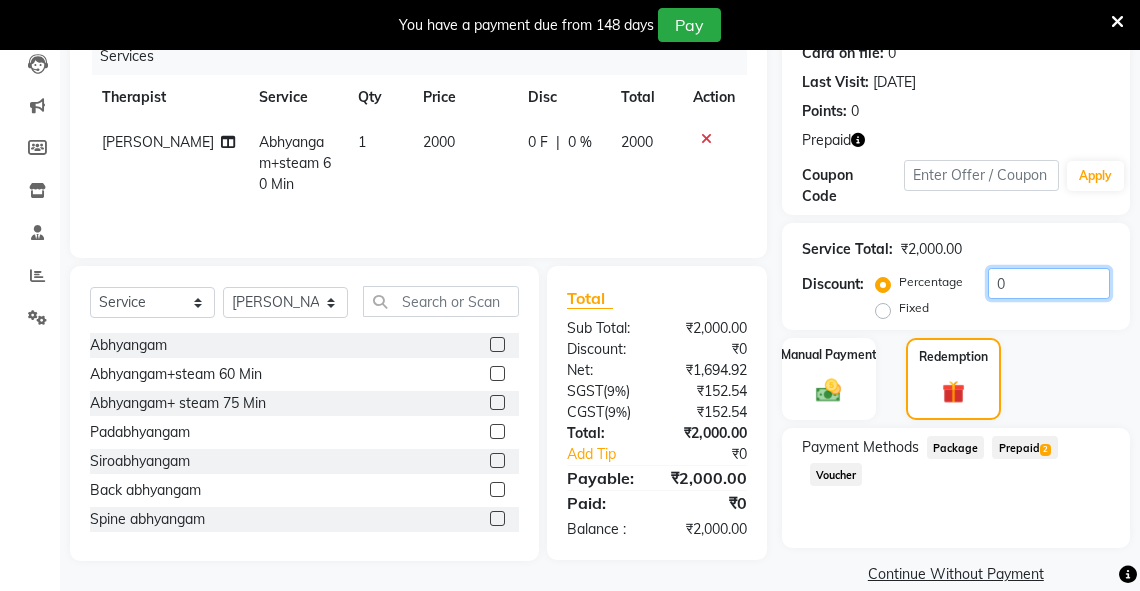 drag, startPoint x: 1029, startPoint y: 277, endPoint x: 946, endPoint y: 294, distance: 84.723076 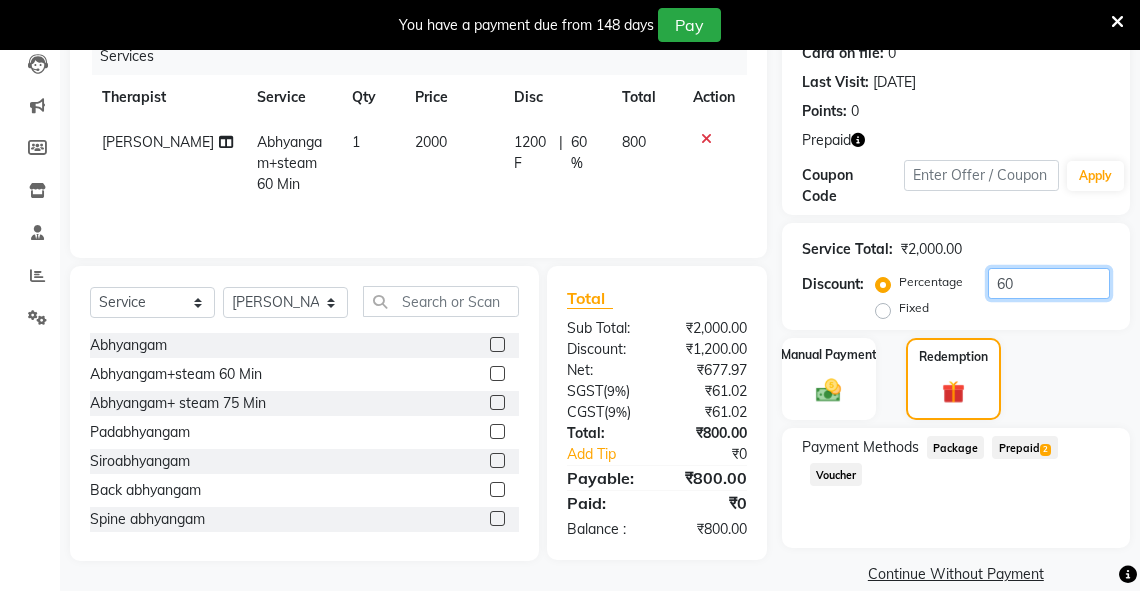 type on "60" 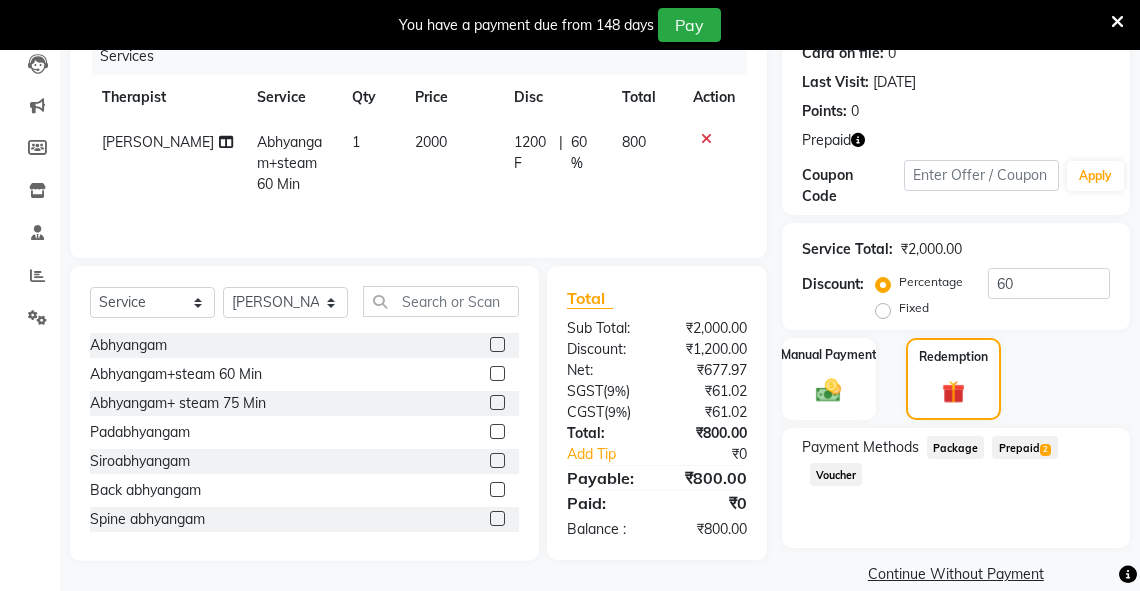 click on "Prepaid  2" 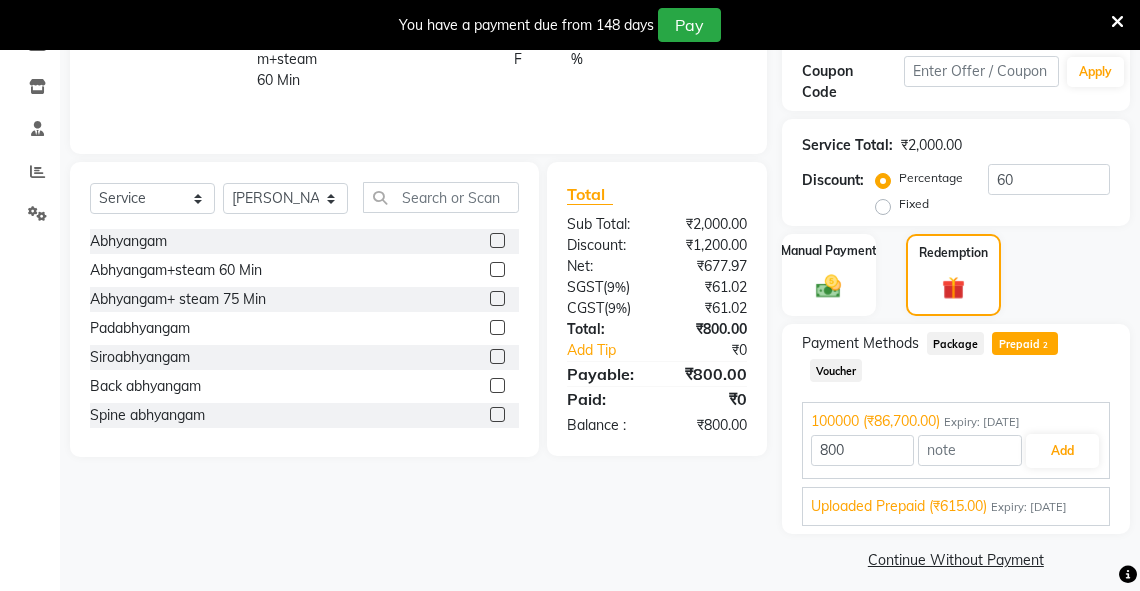scroll, scrollTop: 378, scrollLeft: 0, axis: vertical 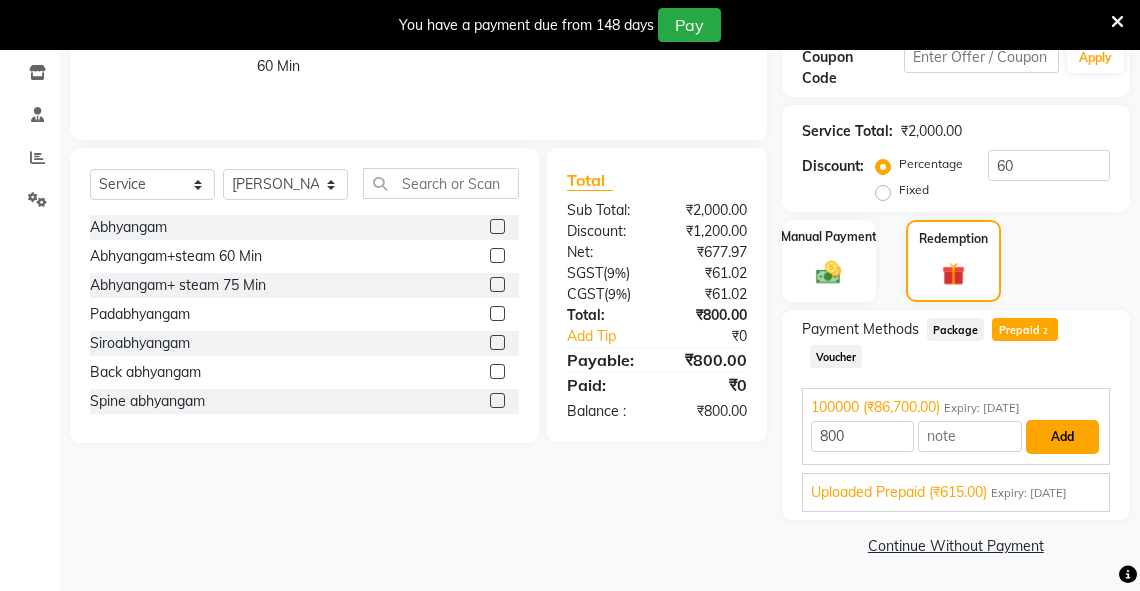 click on "Add" at bounding box center (1062, 437) 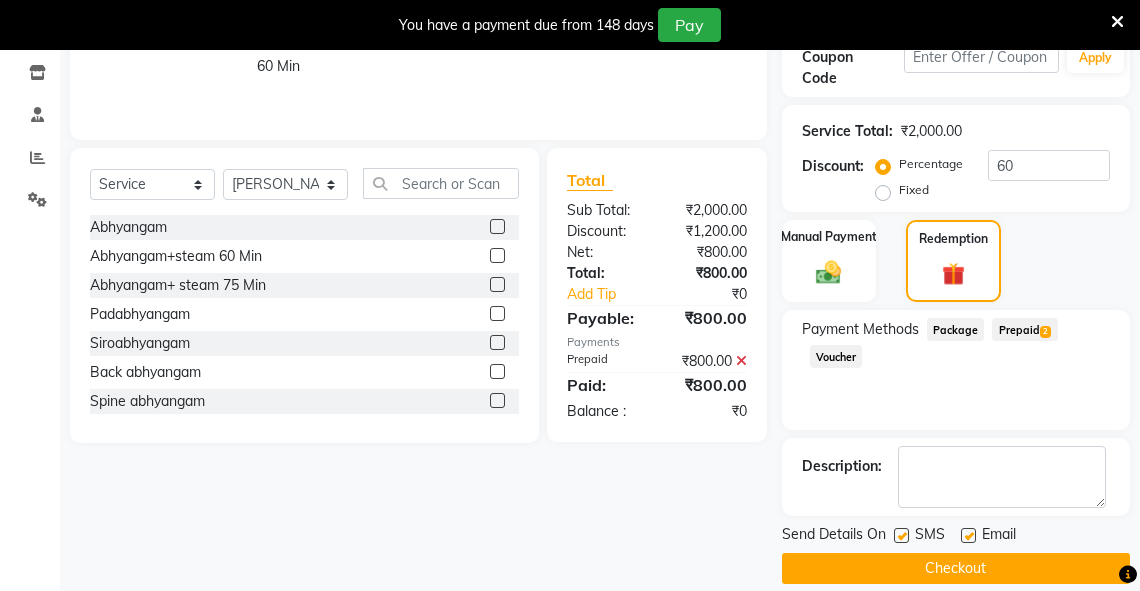 scroll, scrollTop: 399, scrollLeft: 0, axis: vertical 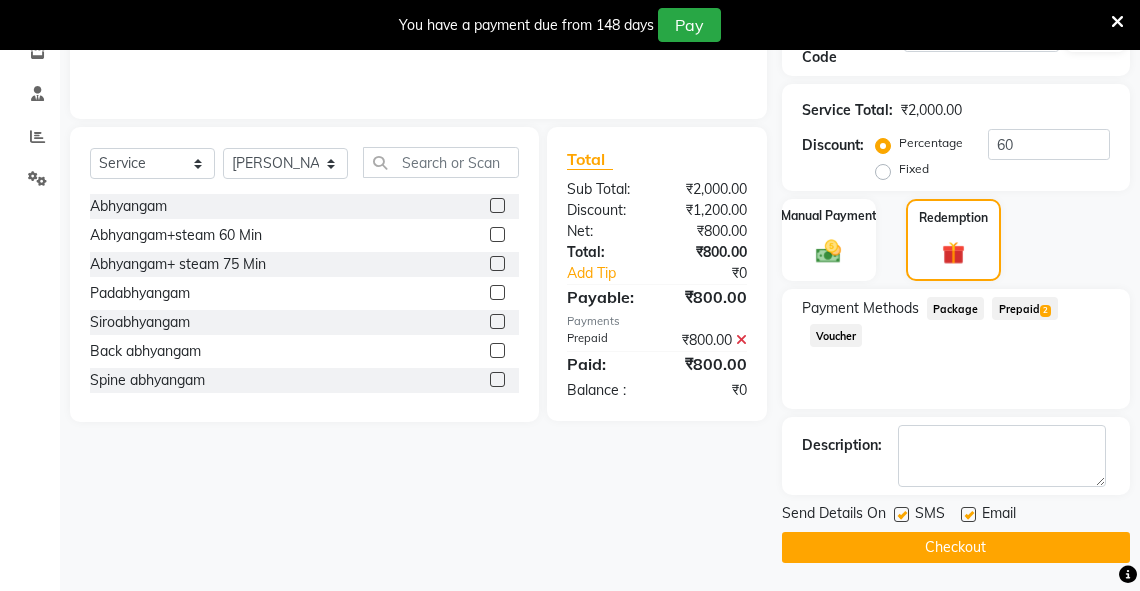 click on "Checkout" 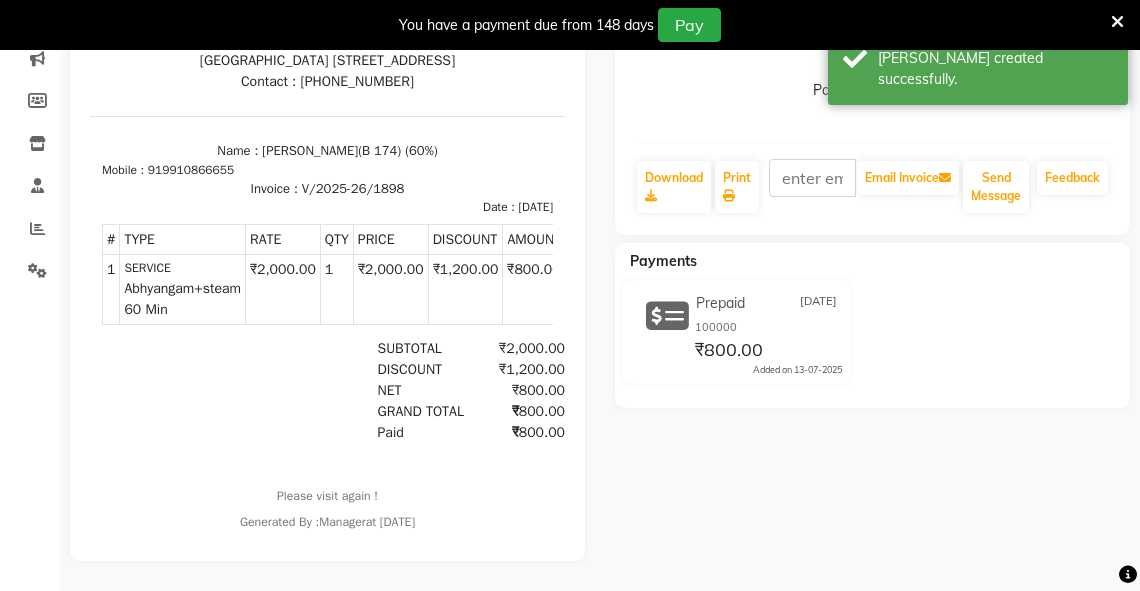 scroll, scrollTop: 0, scrollLeft: 0, axis: both 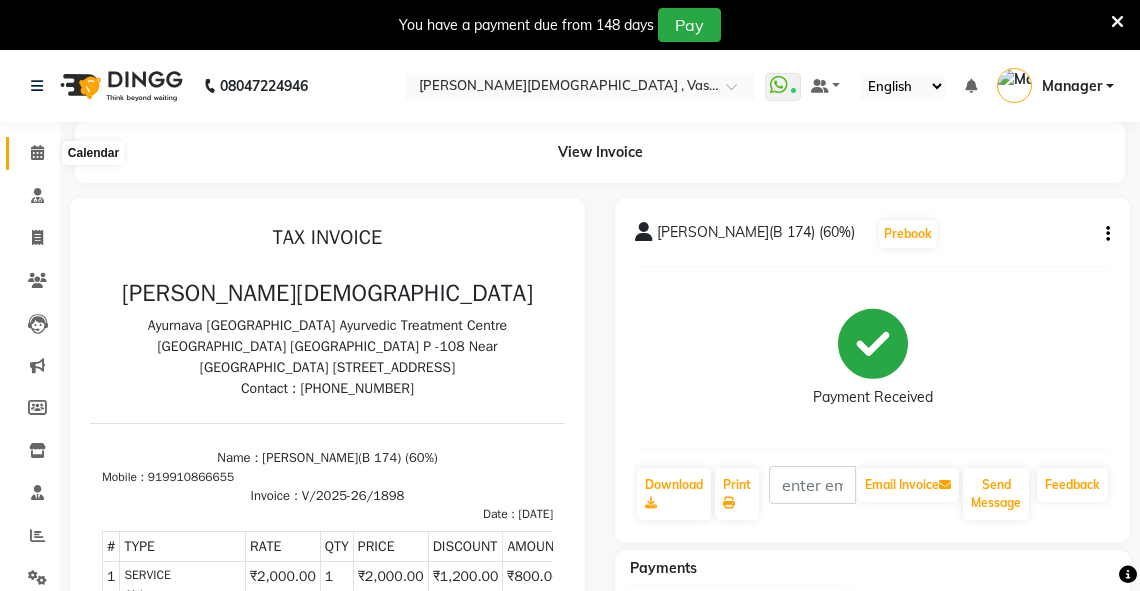 click 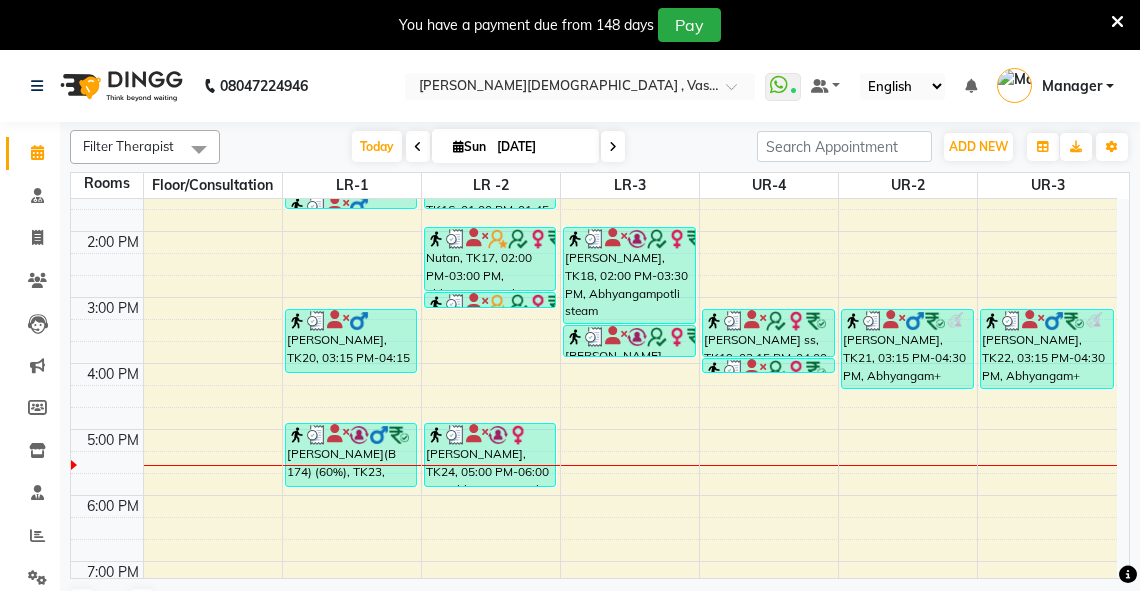 scroll, scrollTop: 492, scrollLeft: 0, axis: vertical 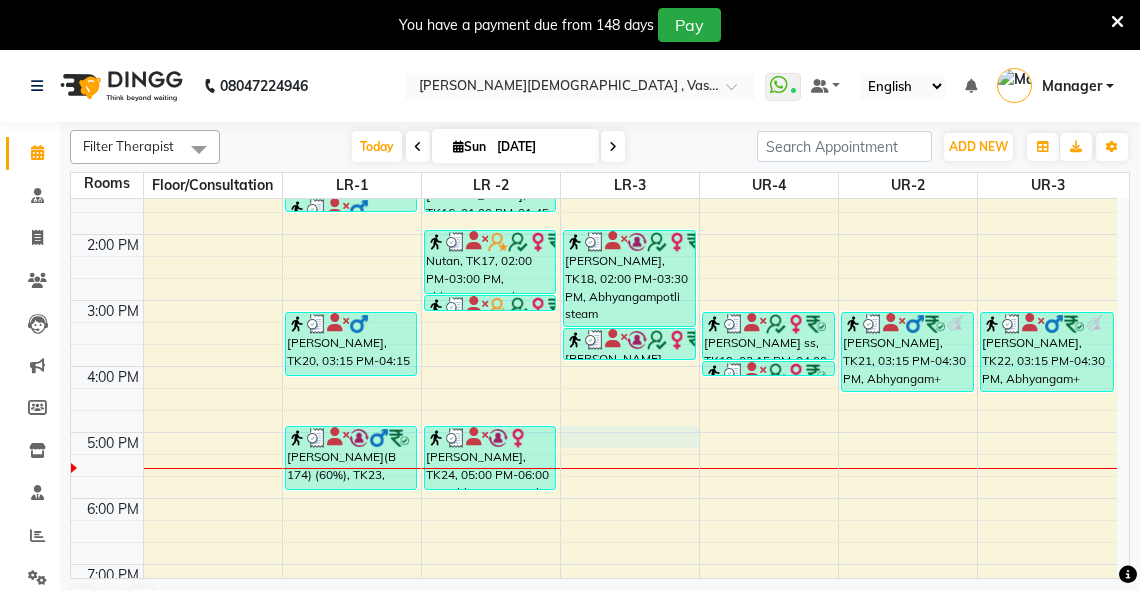 click on "6:00 AM 7:00 AM 8:00 AM 9:00 AM 10:00 AM 11:00 AM 12:00 PM 1:00 PM 2:00 PM 3:00 PM 4:00 PM 5:00 PM 6:00 PM 7:00 PM 8:00 PM     sheen T 25%, TK05, 09:15 AM-10:00 AM,  abhyangam(L)+Potli(L)     sheen T 25%, TK05, 10:00 AM-10:45 AM,  abhyangam(L)+Potli(L)     VICKY AGRAWAL 1120, TK01, 08:30 AM-09:15 AM,  abhyangam(L)+Potli(L)     Rakhi cghs, TK06, 10:15 AM-11:30 AM, abhyangam udwarthanam STEAM     Rakhi cghs, TK06, 11:30 AM-11:45 AM, matra vasti     parikshit ss, TK15, 12:00 PM-01:30 PM, Abhyangampotli steam     parikshit ss, TK15, 01:30 PM-01:45 PM, Lepam bandage     Snorre westgaard, TK20, 03:15 PM-04:15 PM, Abhyangam+steam 60 Min     k n rao(B 174) (60%), TK23, 05:00 PM-06:00 PM, Abhyangam+steam 60 Min     VICKY AGRAWAL 1120, TK02, 08:35 AM-09:20 AM,  abhyangam(L)+Potli(L)     M M Sharma, TK07, 10:15 AM-10:45 AM, abhyangam swedam cghs     M M Sharma, TK07, 10:45 AM-11:15 AM, januvasti cghs     Aneesh, TK16, 12:15 PM-01:00 PM, Abhyangam     Aneesh, TK16, 01:00 PM-01:45 PM, Abhyangam" at bounding box center (594, 201) 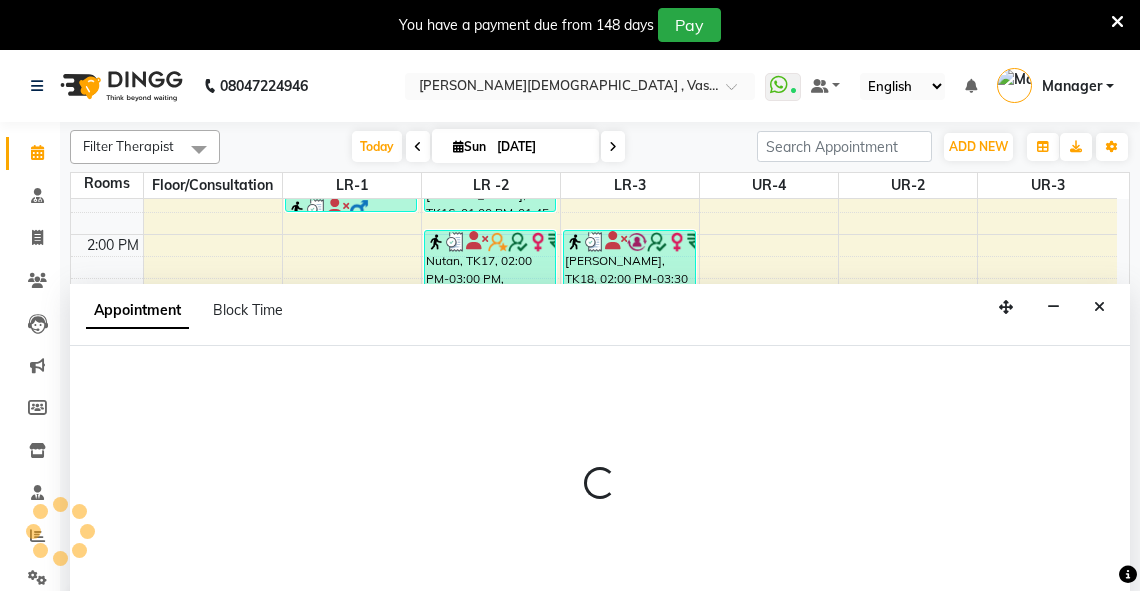 scroll, scrollTop: 50, scrollLeft: 0, axis: vertical 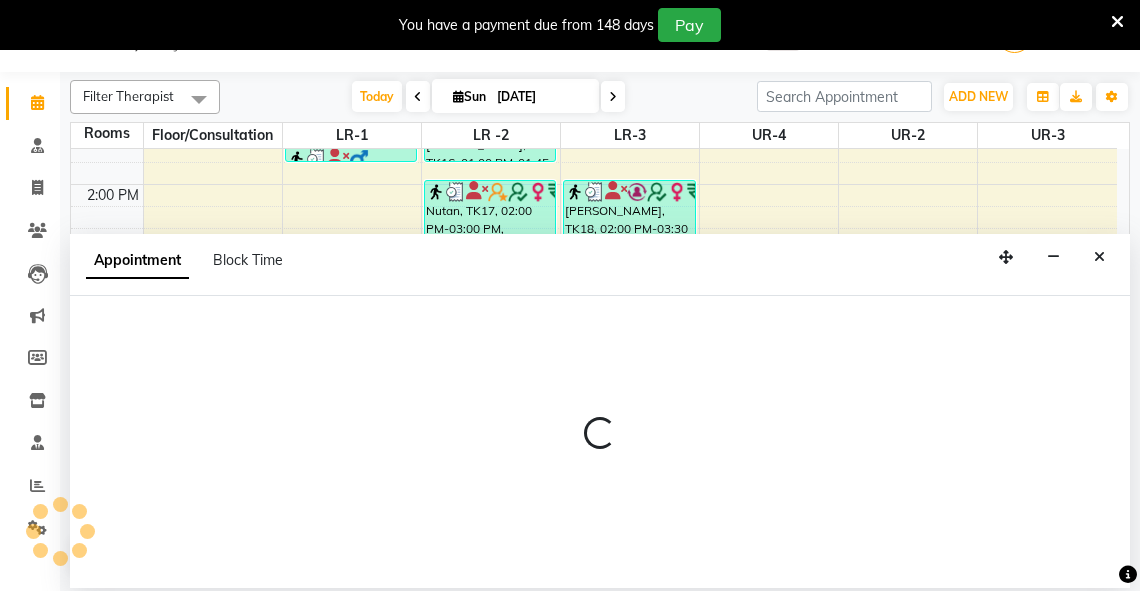 select on "tentative" 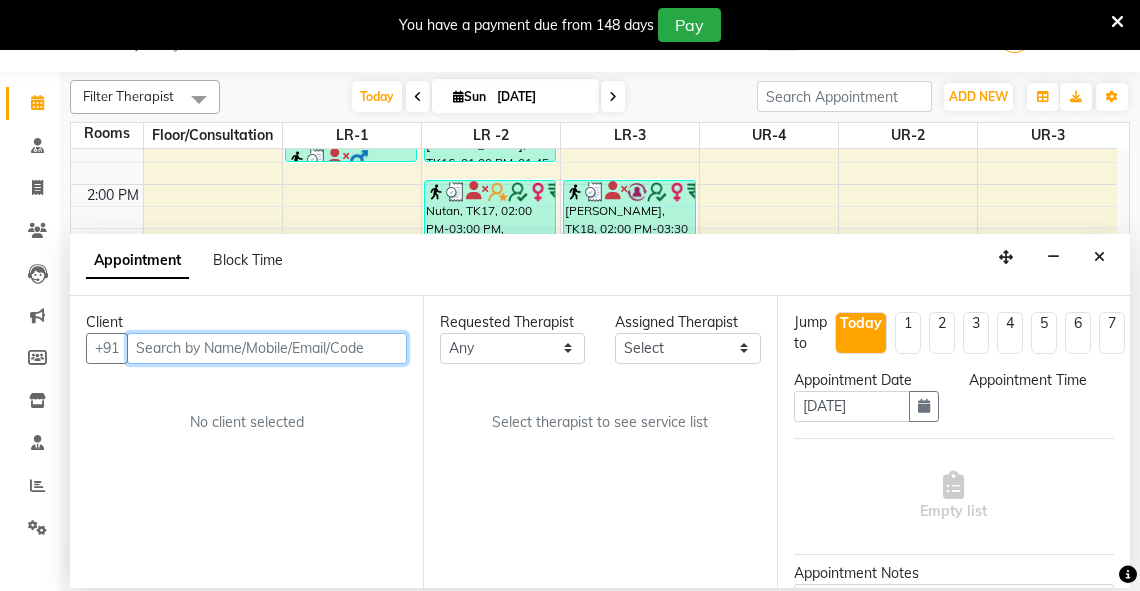 select on "1020" 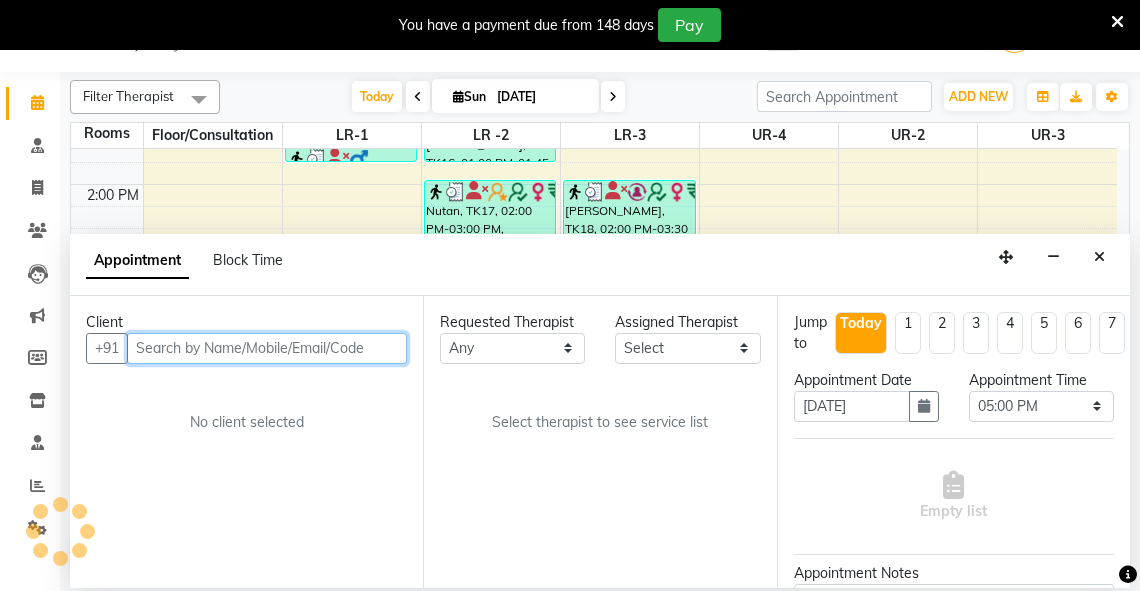 click at bounding box center [267, 348] 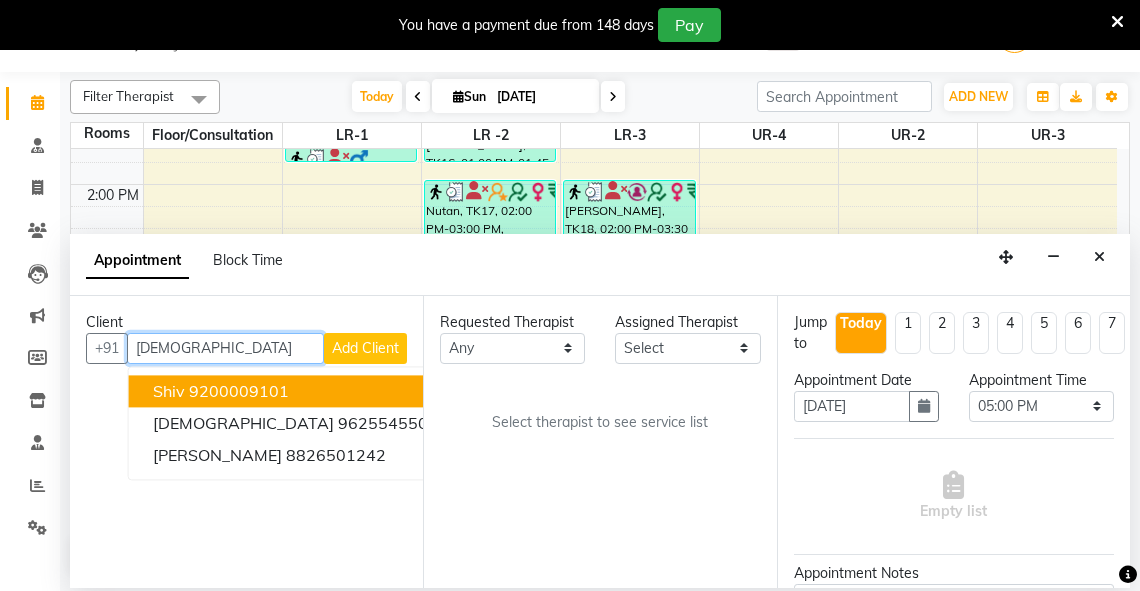 click on "9200009101" at bounding box center (239, 391) 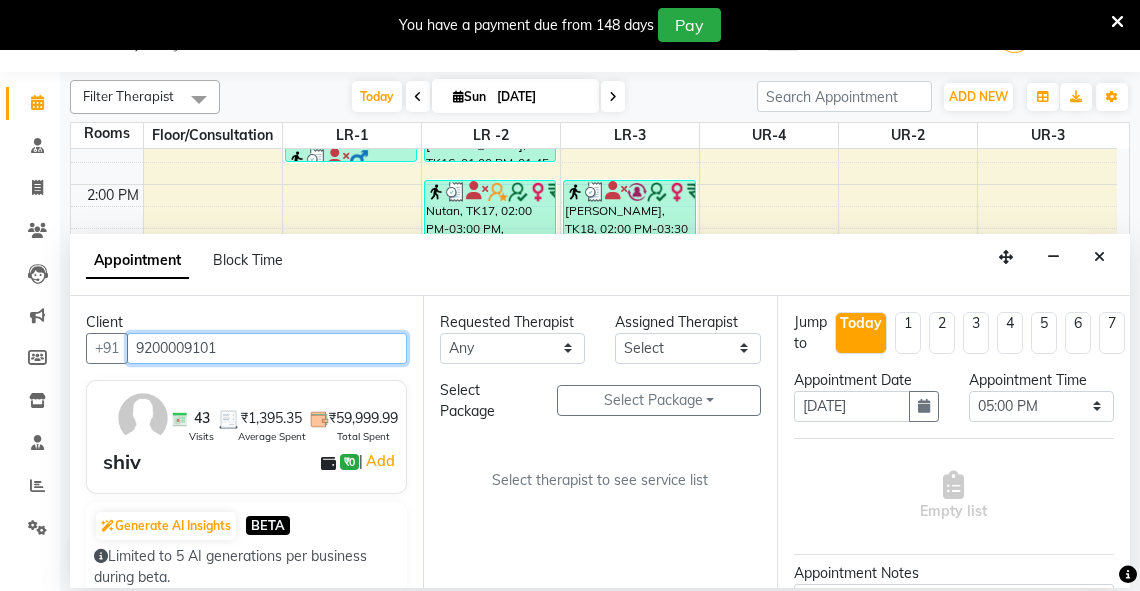 type on "9200009101" 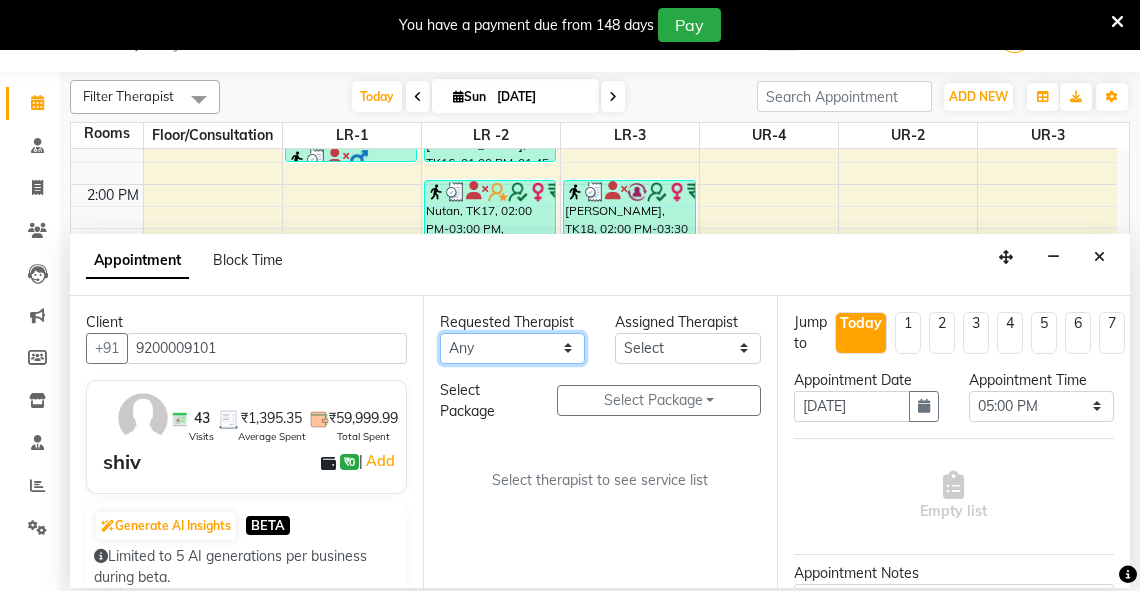 click on "Any [PERSON_NAME] V [PERSON_NAME] [PERSON_NAME] A K [PERSON_NAME] N [PERSON_NAME]  Dhaneesha [PERSON_NAME] K P [PERSON_NAME] [PERSON_NAME] [PERSON_NAME] [PERSON_NAME] [PERSON_NAME] a [PERSON_NAME] K M OTHER BRANCH Sardinia [PERSON_NAME] [PERSON_NAME] [PERSON_NAME] [PERSON_NAME]" at bounding box center (512, 348) 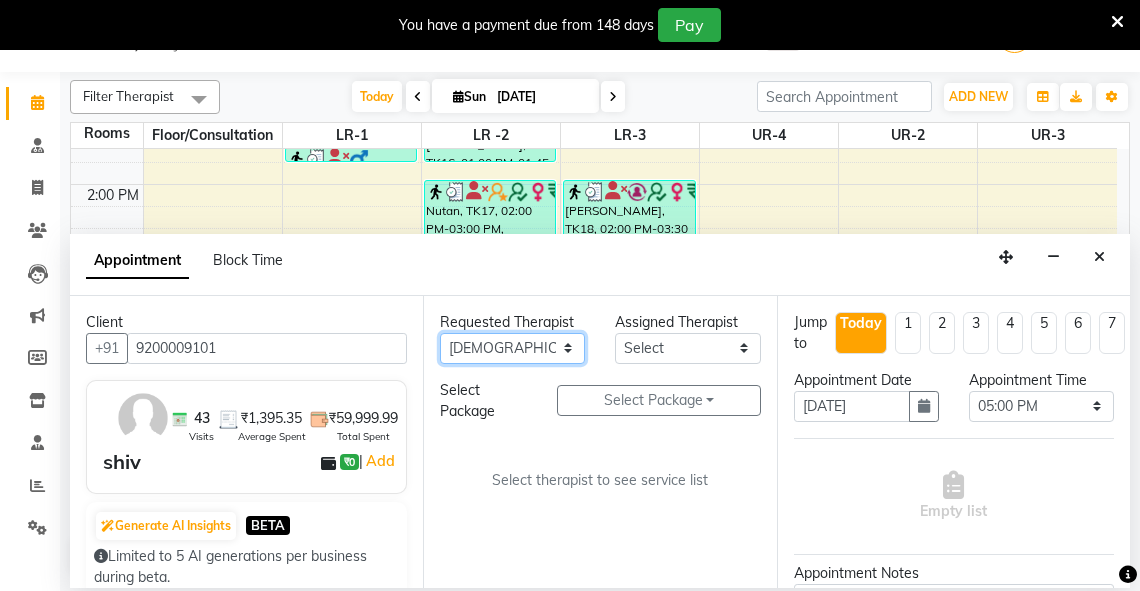 click on "Any [PERSON_NAME] V [PERSON_NAME] [PERSON_NAME] A K [PERSON_NAME] N [PERSON_NAME]  Dhaneesha [PERSON_NAME] K P [PERSON_NAME] [PERSON_NAME] [PERSON_NAME] [PERSON_NAME] [PERSON_NAME] a [PERSON_NAME] K M OTHER BRANCH Sardinia [PERSON_NAME] [PERSON_NAME] [PERSON_NAME] [PERSON_NAME]" at bounding box center [512, 348] 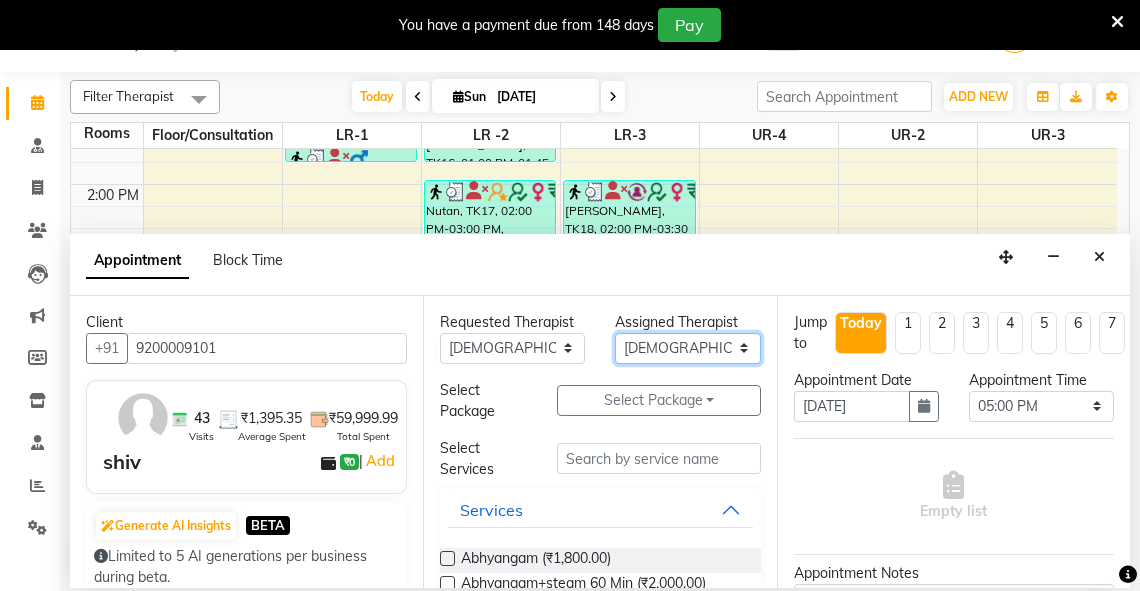 click on "Select [PERSON_NAME] V [PERSON_NAME] [PERSON_NAME] A K [PERSON_NAME] N [PERSON_NAME]  Dhaneesha [PERSON_NAME] K P [PERSON_NAME] [PERSON_NAME] [PERSON_NAME] [PERSON_NAME] [PERSON_NAME] a [PERSON_NAME] K M OTHER BRANCH Sardinia [PERSON_NAME] [PERSON_NAME] [PERSON_NAME] [PERSON_NAME]" at bounding box center (687, 348) 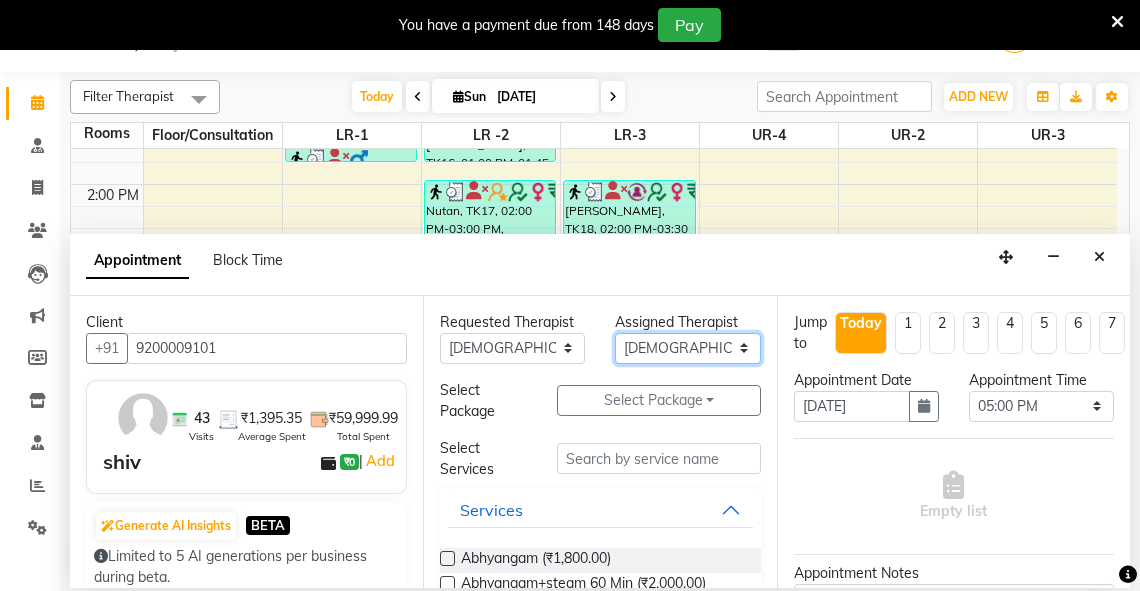 select on "41713" 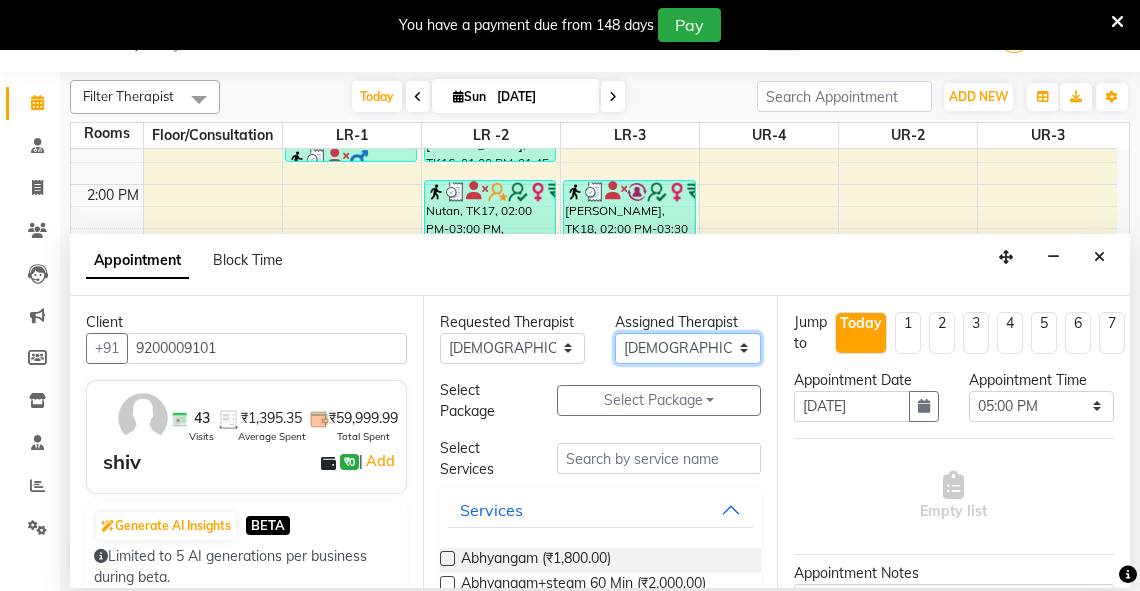 click on "Select [PERSON_NAME] V [PERSON_NAME] [PERSON_NAME] A K [PERSON_NAME] N [PERSON_NAME]  Dhaneesha [PERSON_NAME] K P [PERSON_NAME] [PERSON_NAME] [PERSON_NAME] [PERSON_NAME] [PERSON_NAME] a [PERSON_NAME] K M OTHER BRANCH Sardinia [PERSON_NAME] [PERSON_NAME] [PERSON_NAME] [PERSON_NAME]" at bounding box center [687, 348] 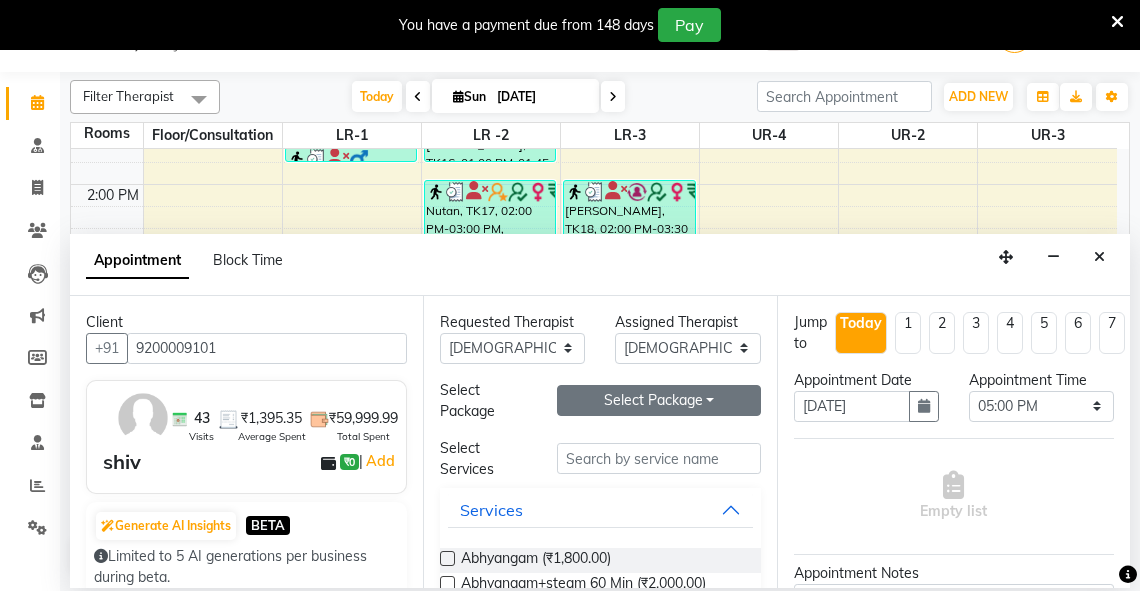 click on "Select Package  Toggle Dropdown" at bounding box center (659, 400) 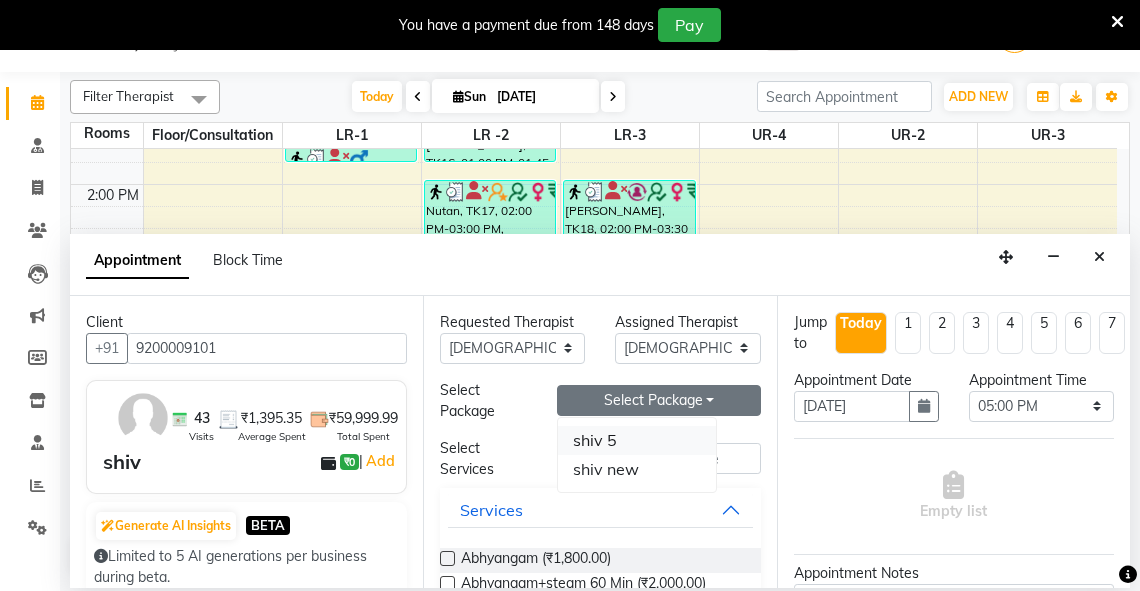 click on "shiv 5" at bounding box center [637, 440] 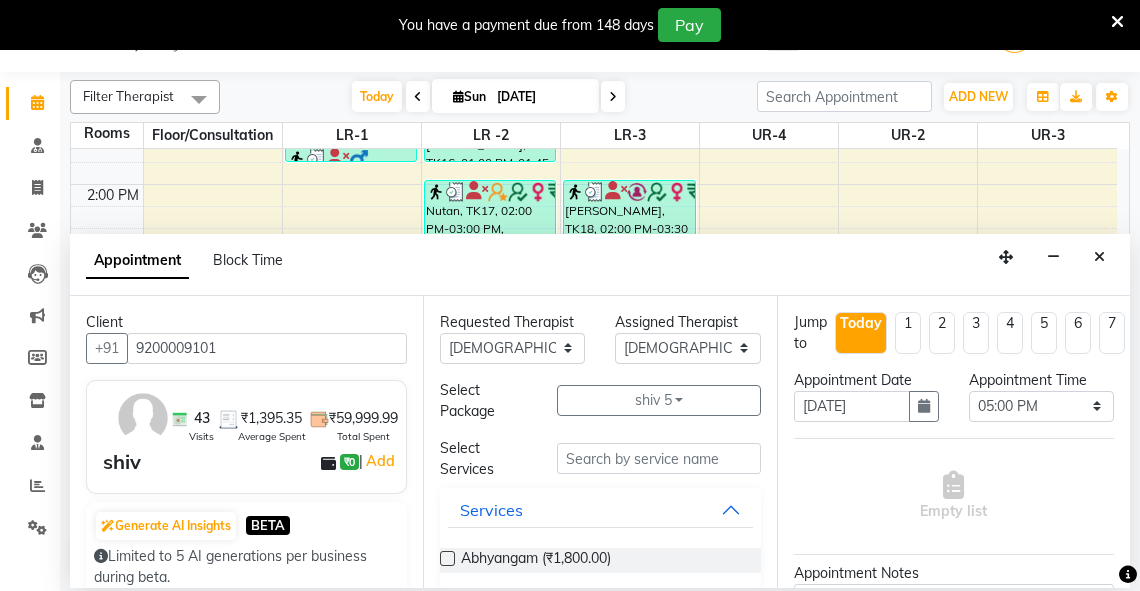 click at bounding box center (447, 558) 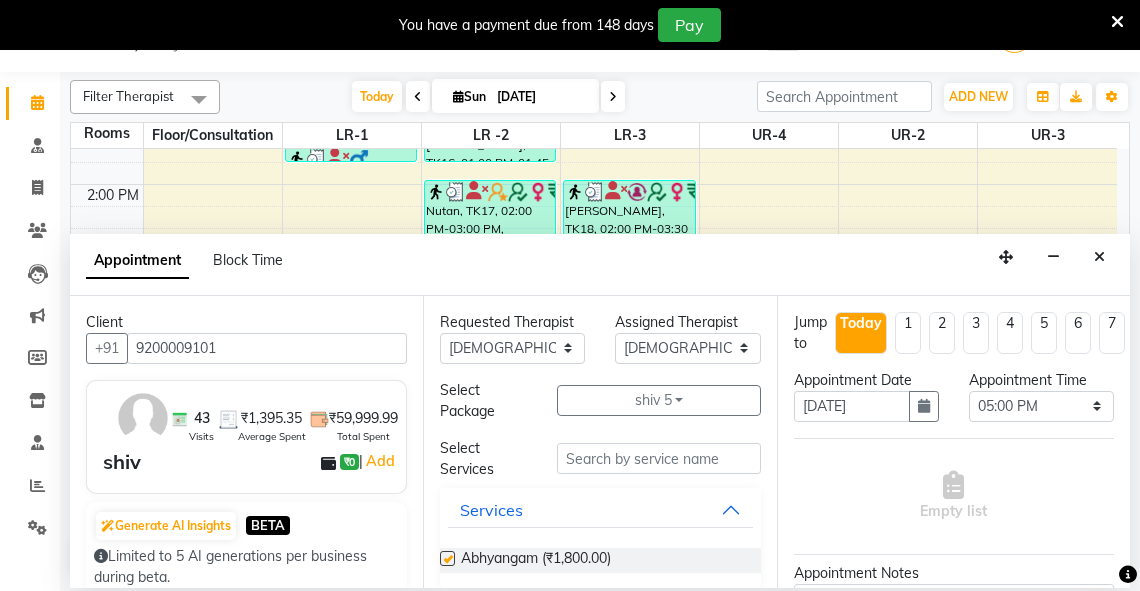 select on "2649" 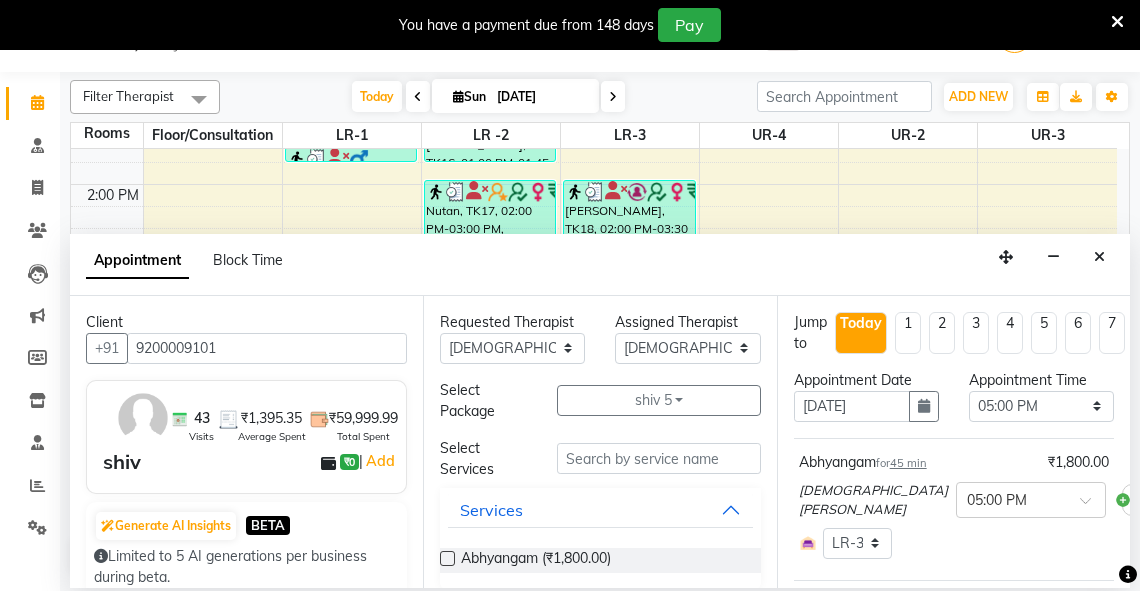 checkbox on "false" 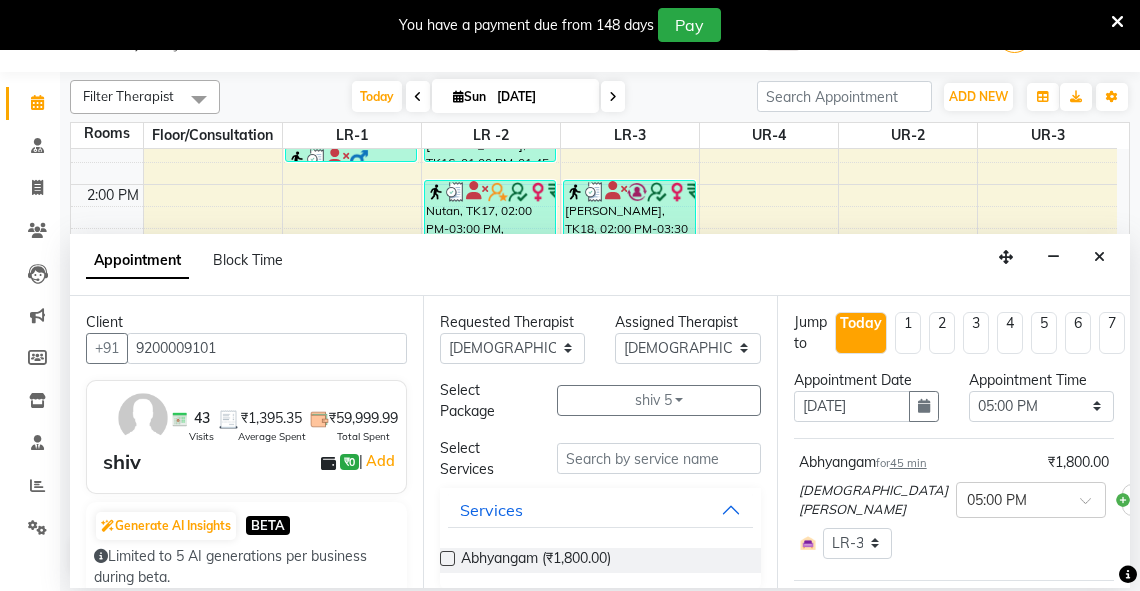 scroll, scrollTop: 316, scrollLeft: 0, axis: vertical 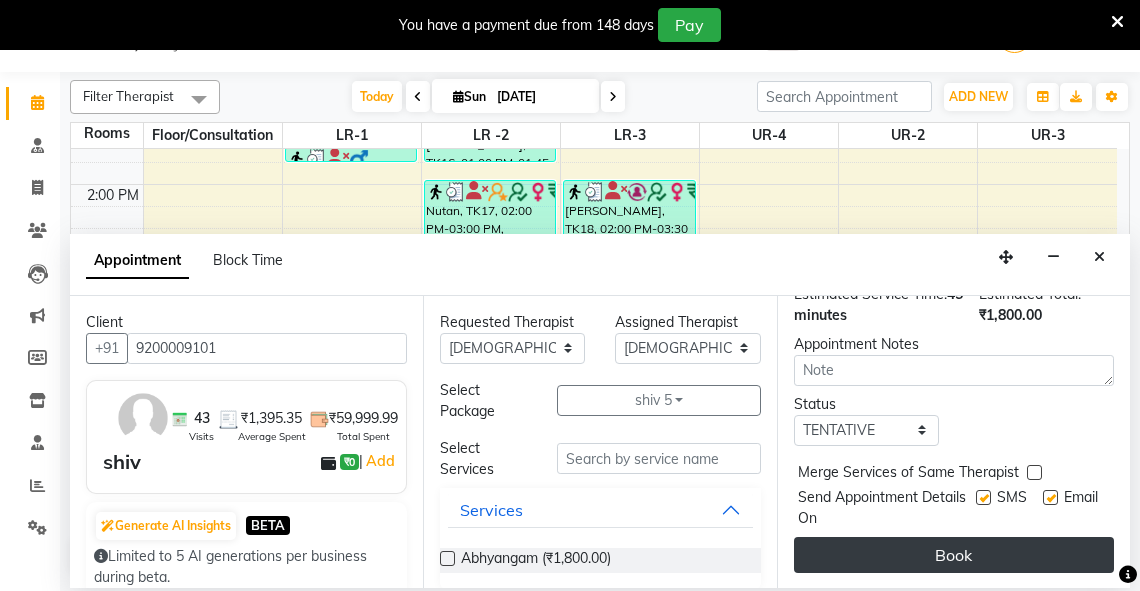 click on "Book" at bounding box center (954, 555) 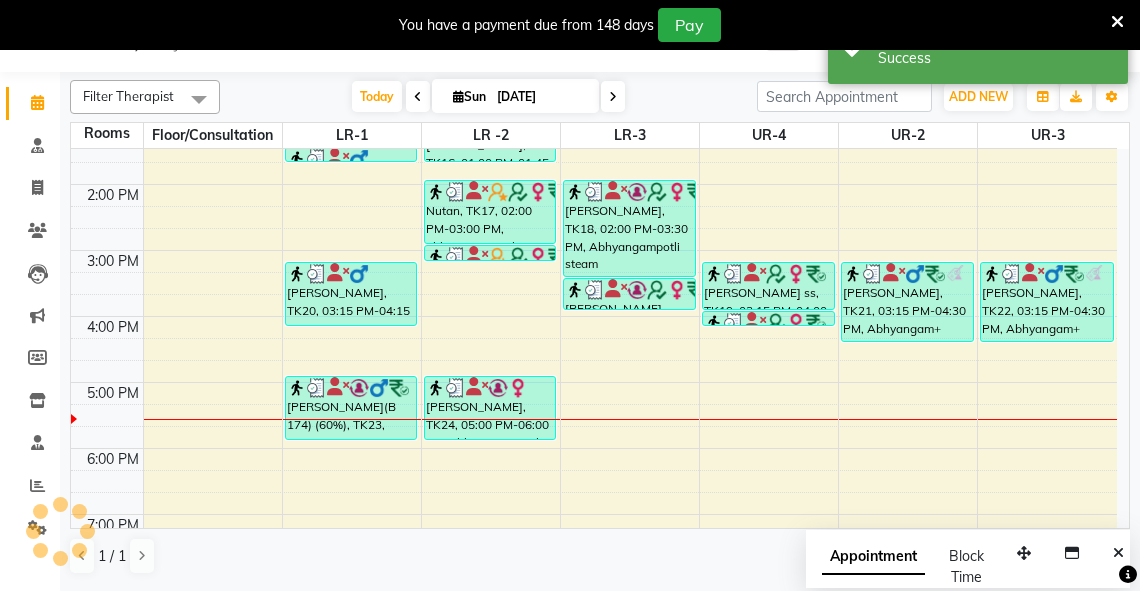 scroll, scrollTop: 0, scrollLeft: 0, axis: both 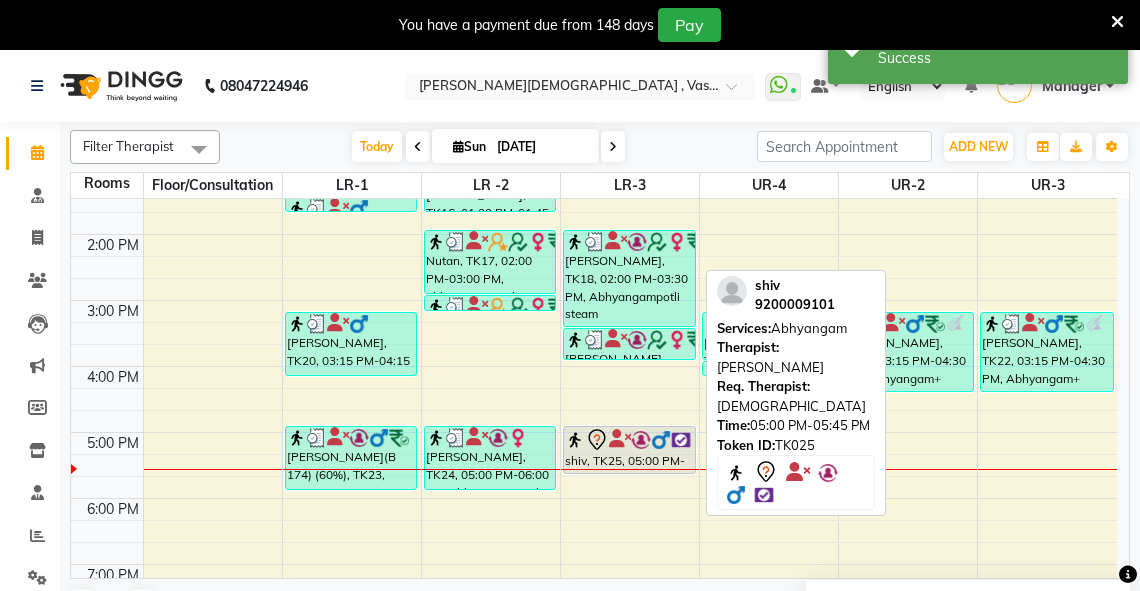 click 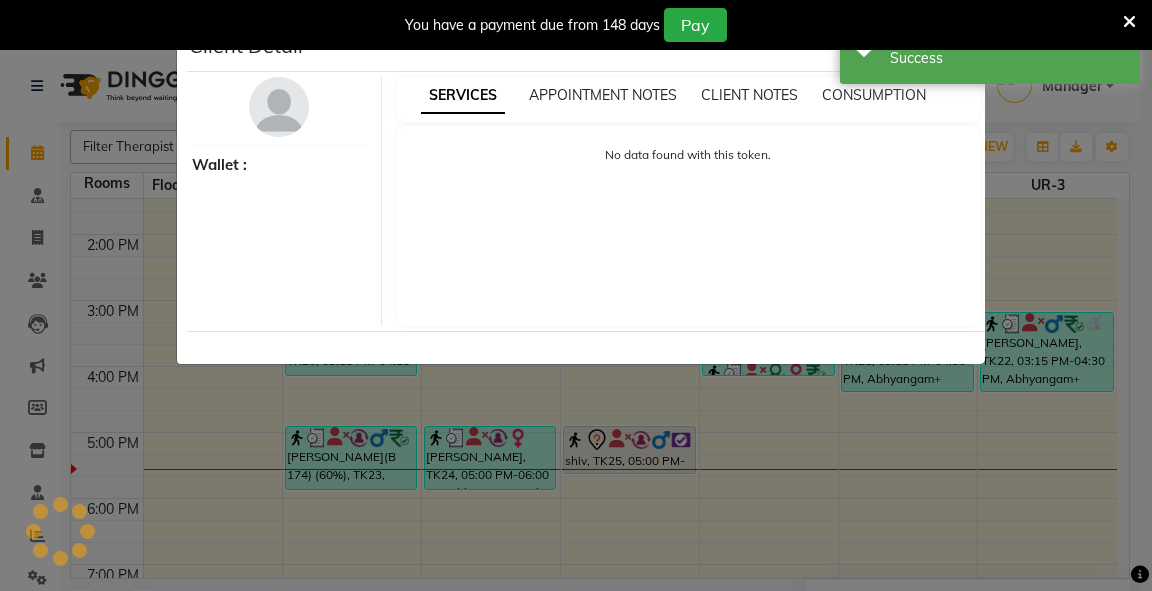select on "7" 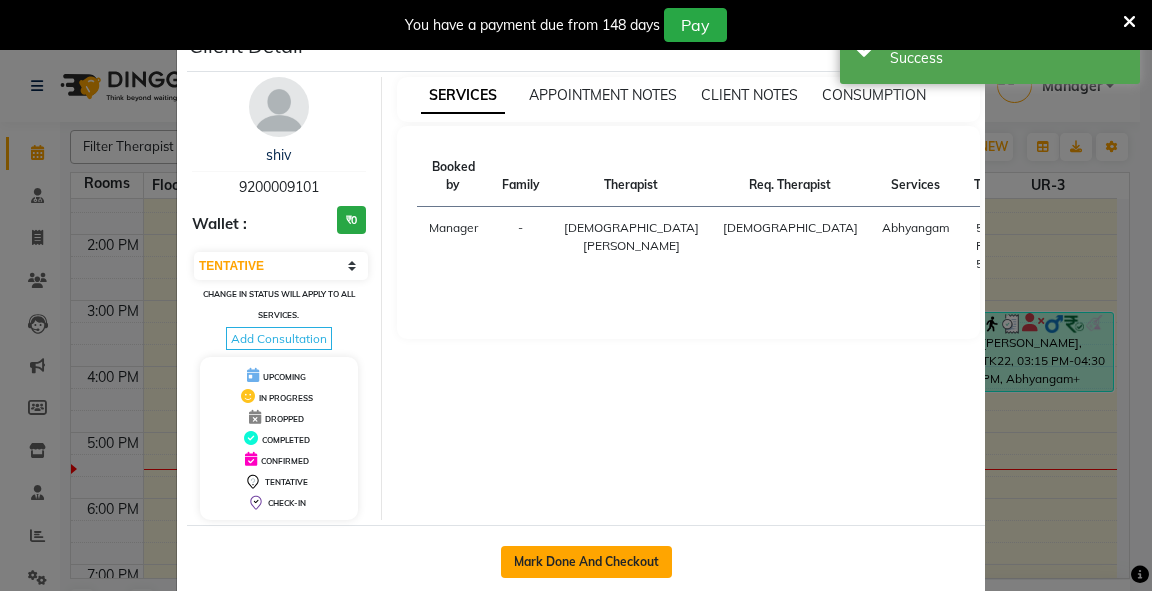 click on "Mark Done And Checkout" 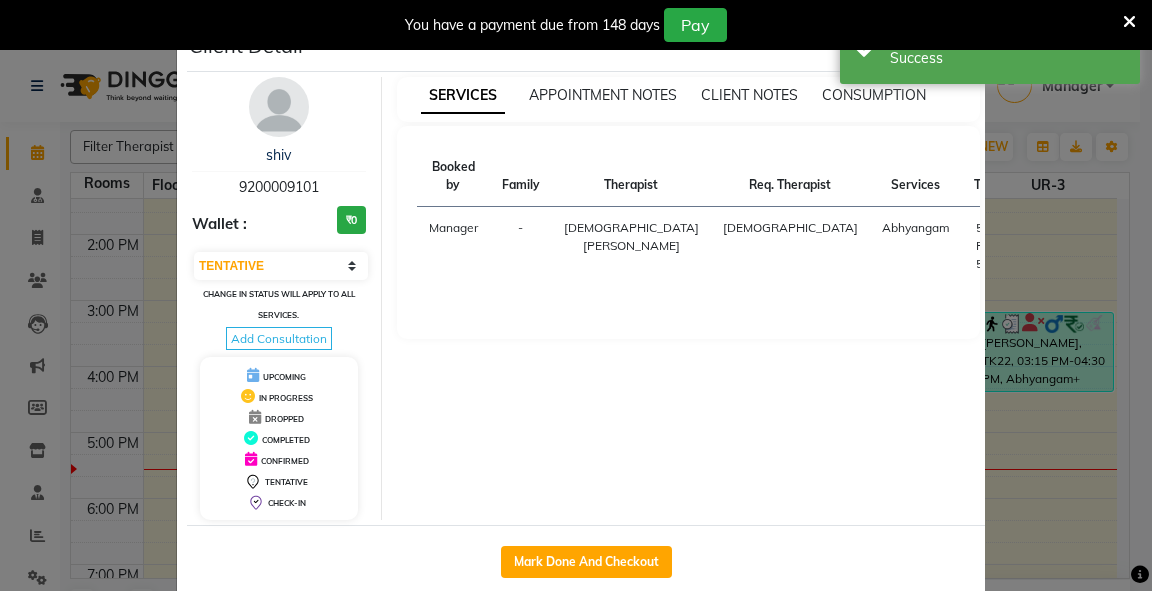 select on "service" 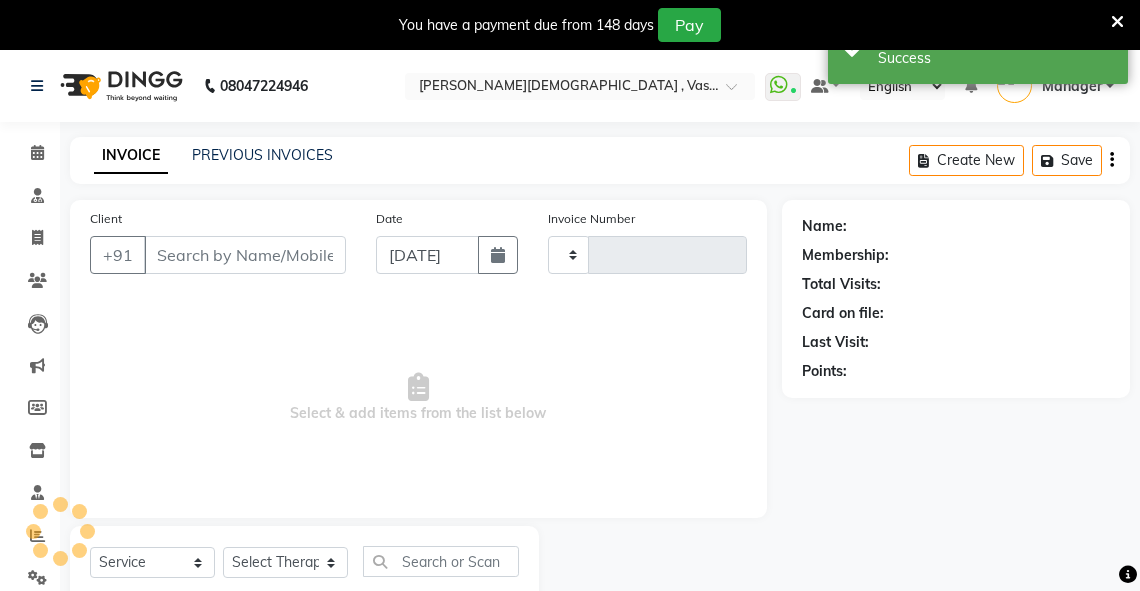 type on "1899" 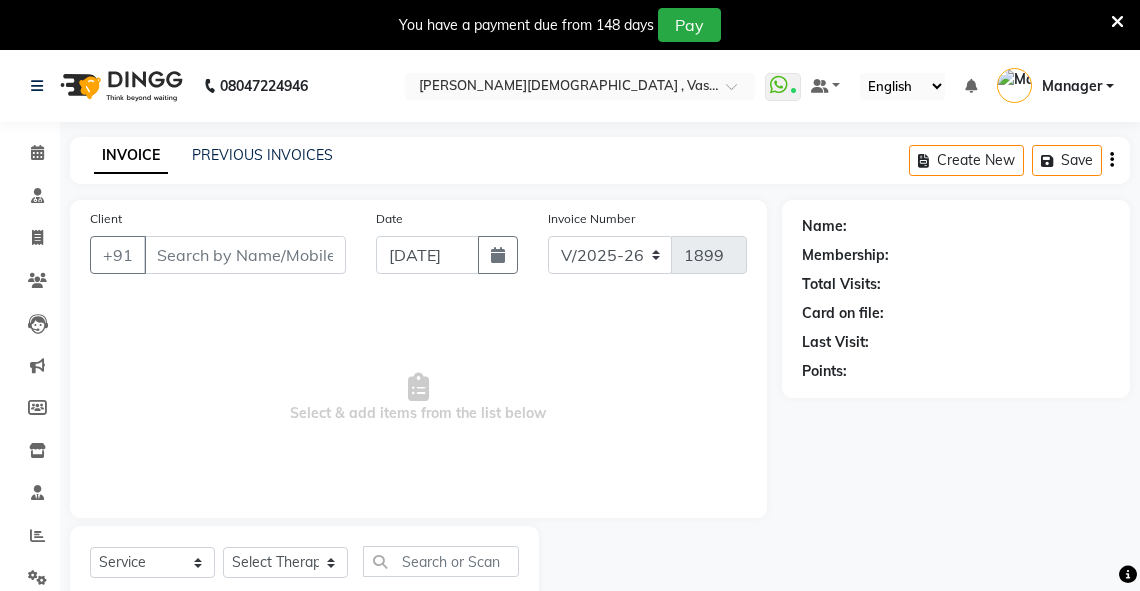 type on "9200009101" 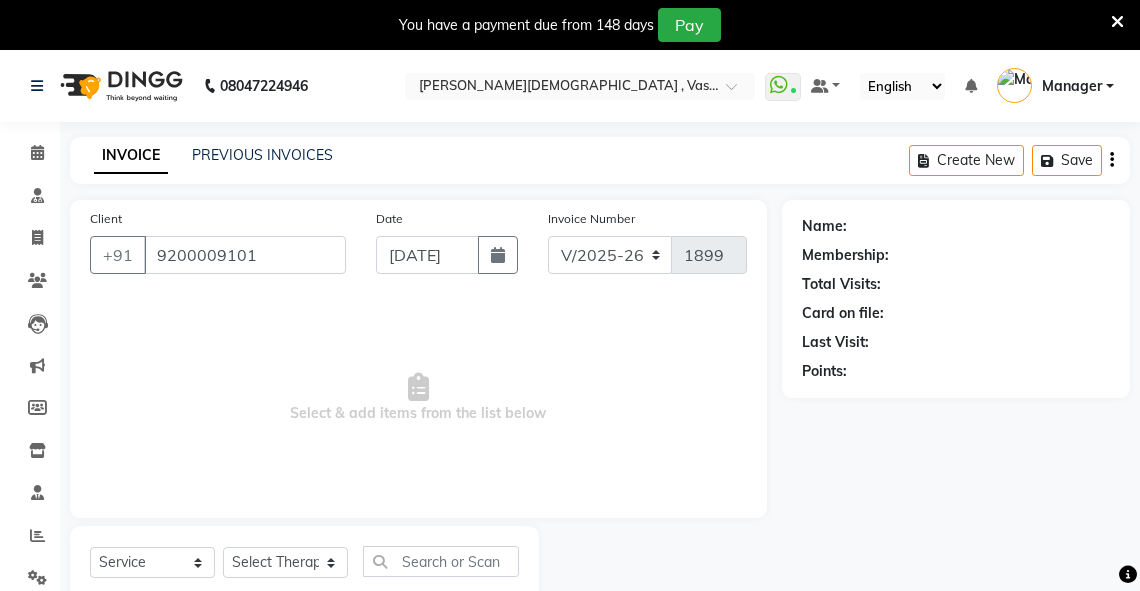 select on "41713" 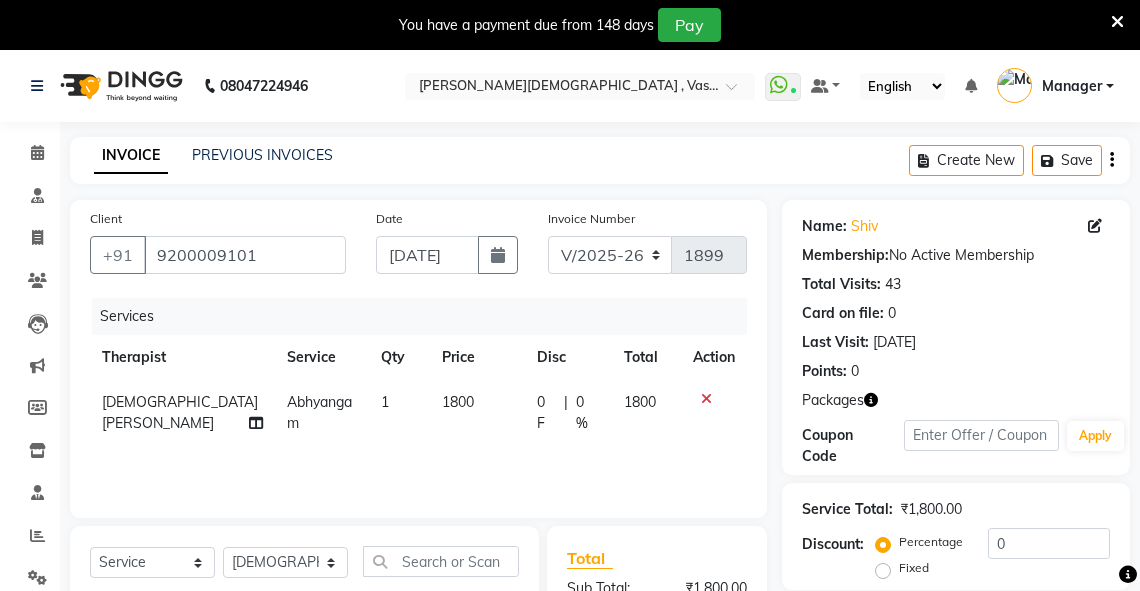 scroll, scrollTop: 328, scrollLeft: 0, axis: vertical 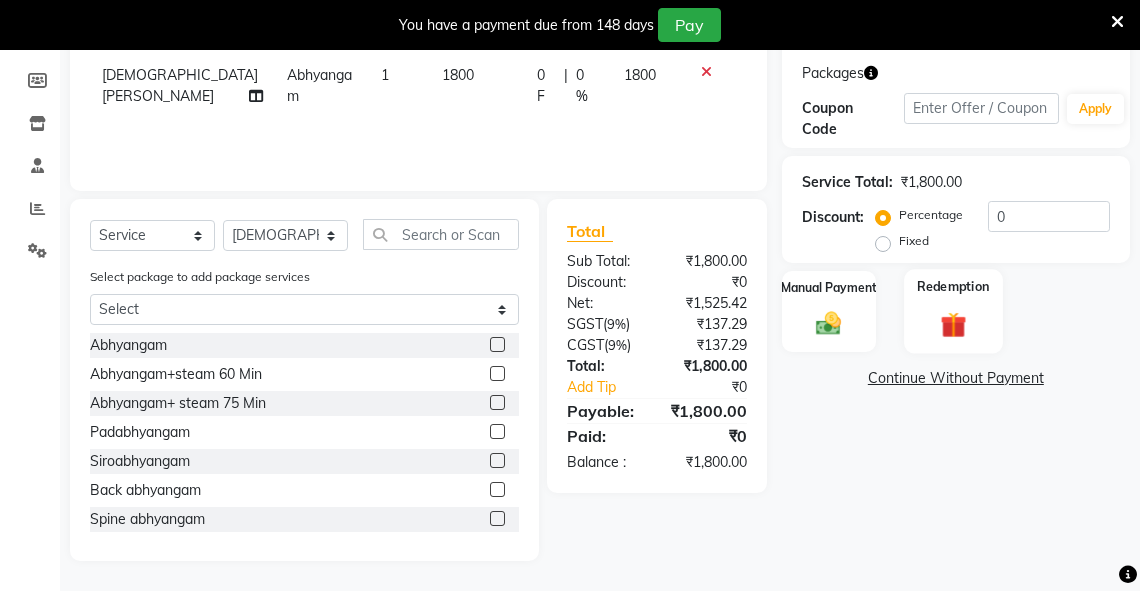 click 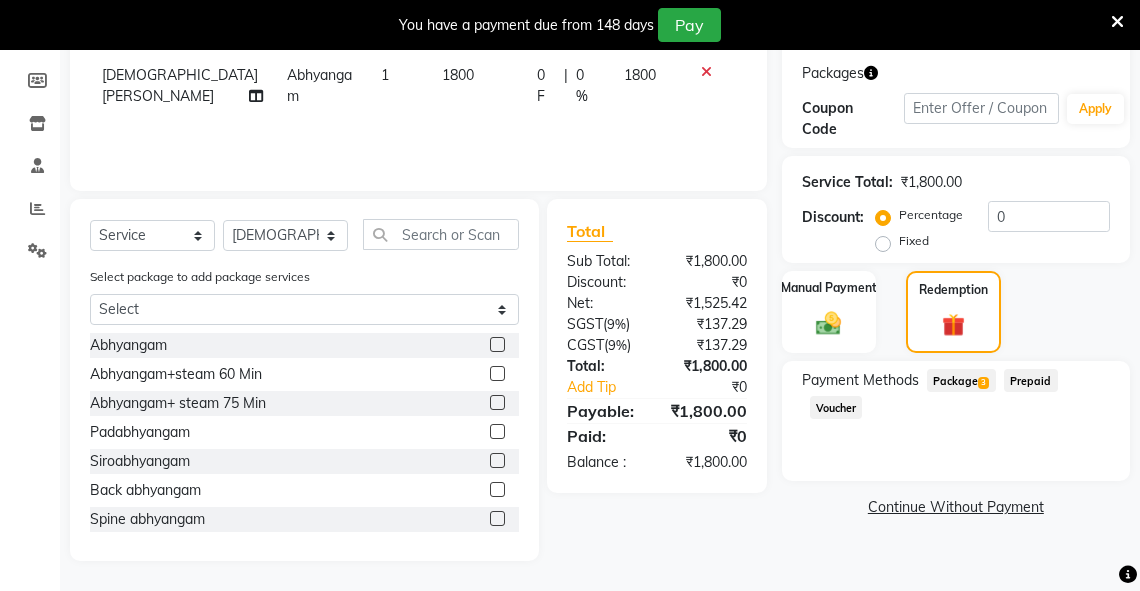 click on "Package  3" 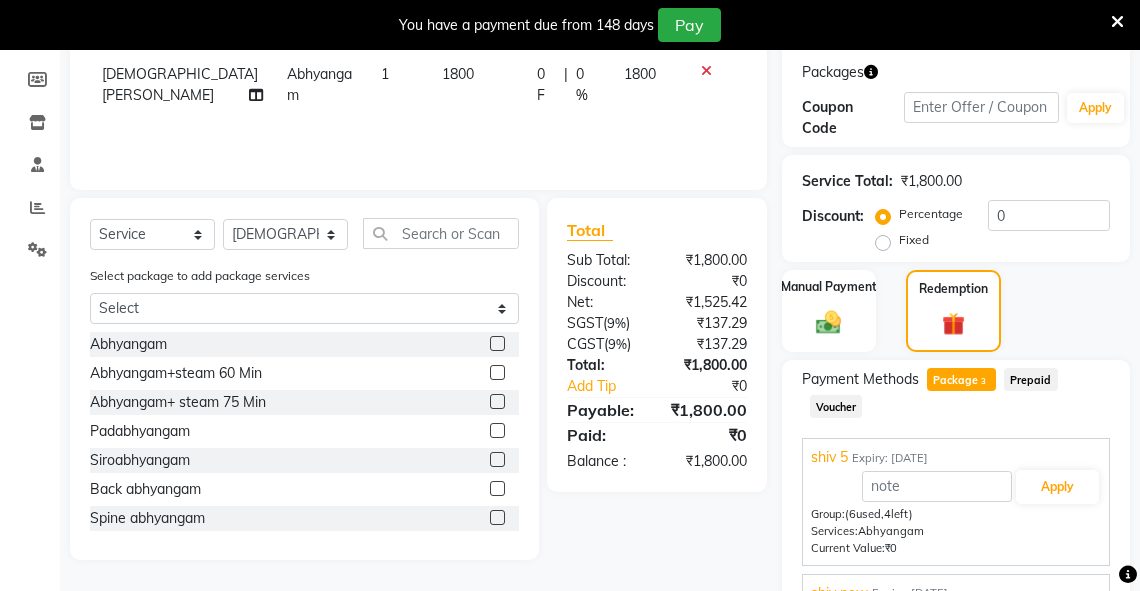 scroll, scrollTop: 475, scrollLeft: 0, axis: vertical 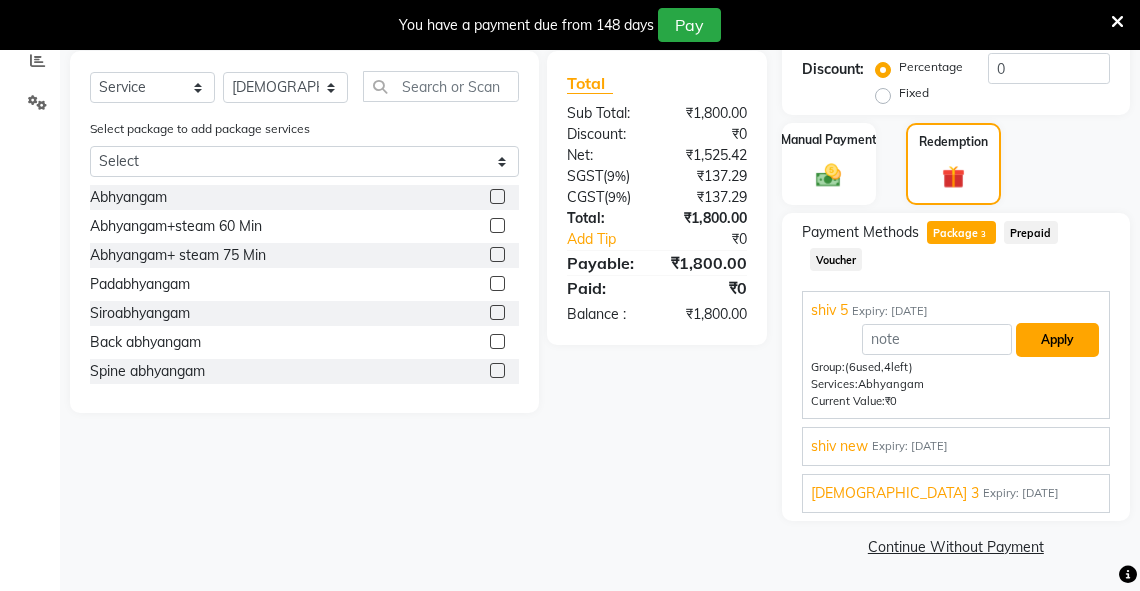 click on "Apply" at bounding box center (1057, 340) 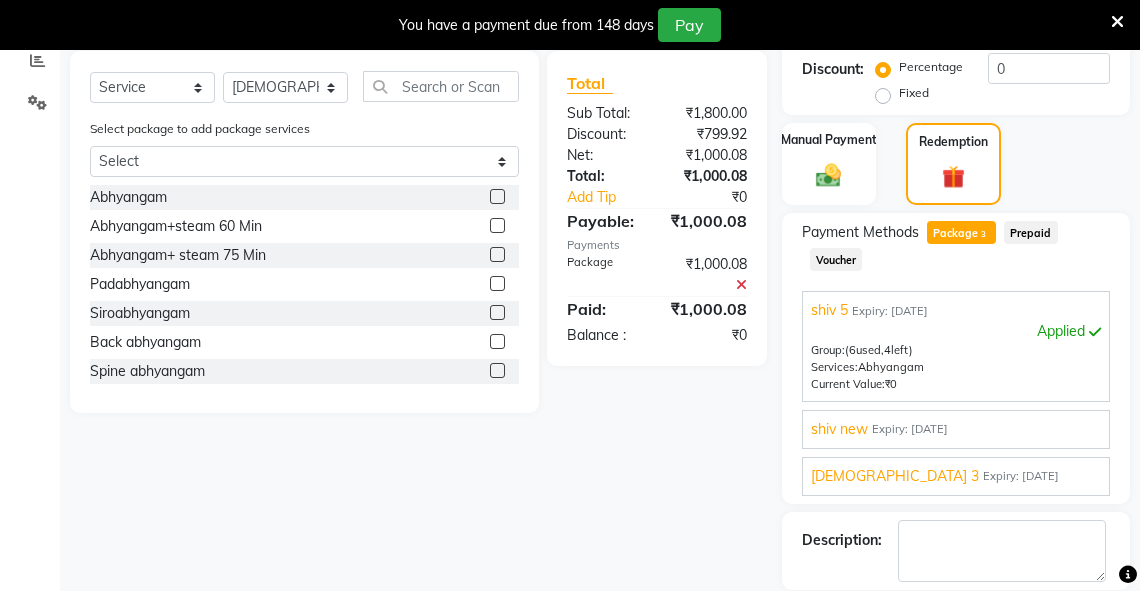 scroll, scrollTop: 570, scrollLeft: 0, axis: vertical 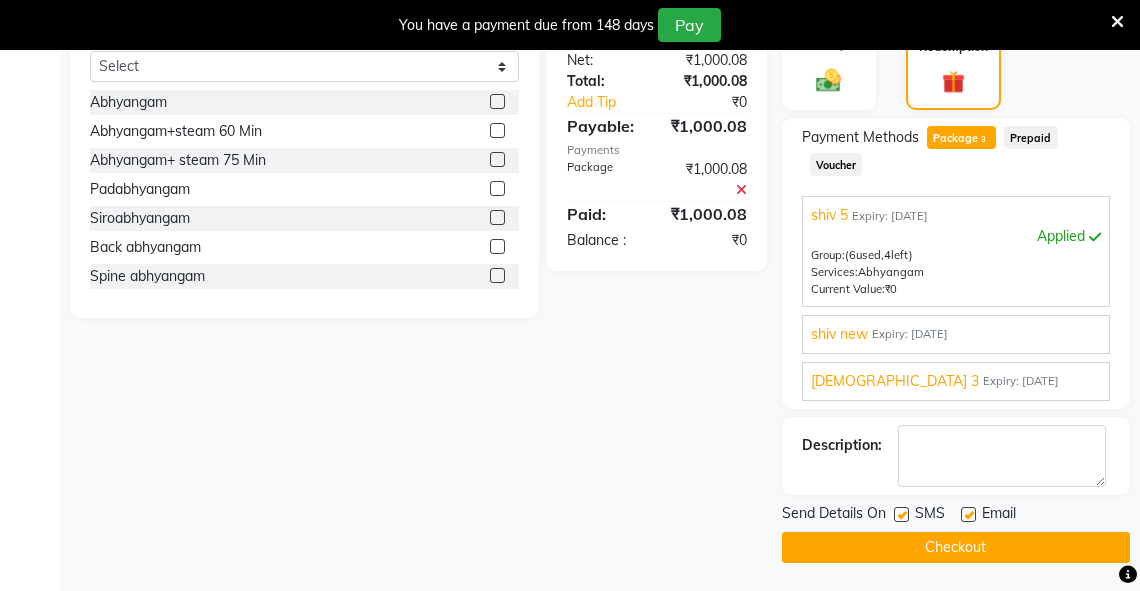 click on "Checkout" 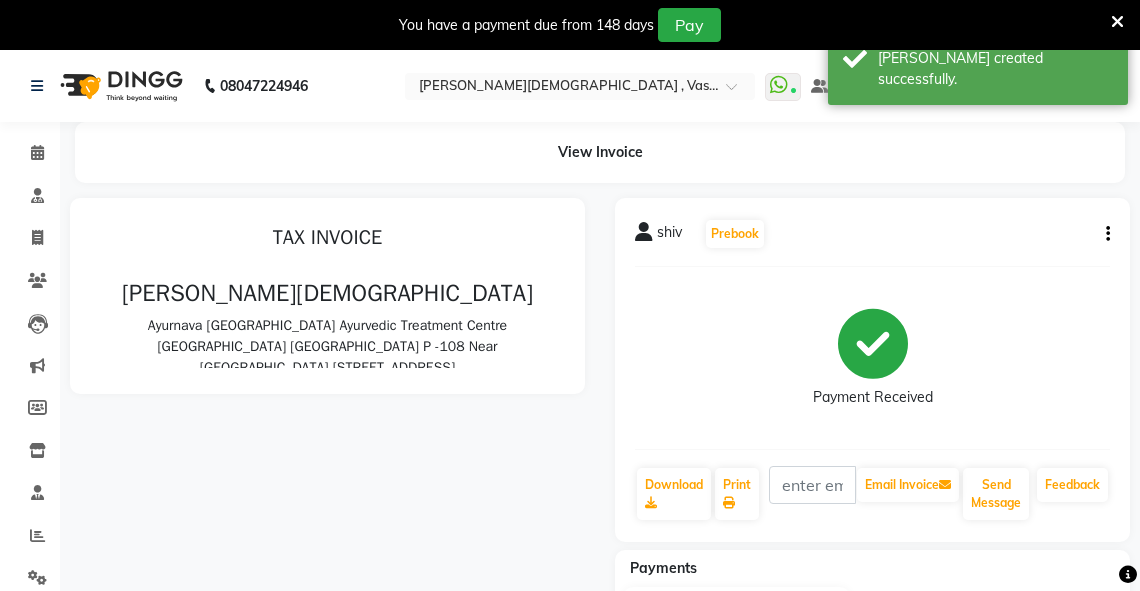 scroll, scrollTop: 0, scrollLeft: 0, axis: both 